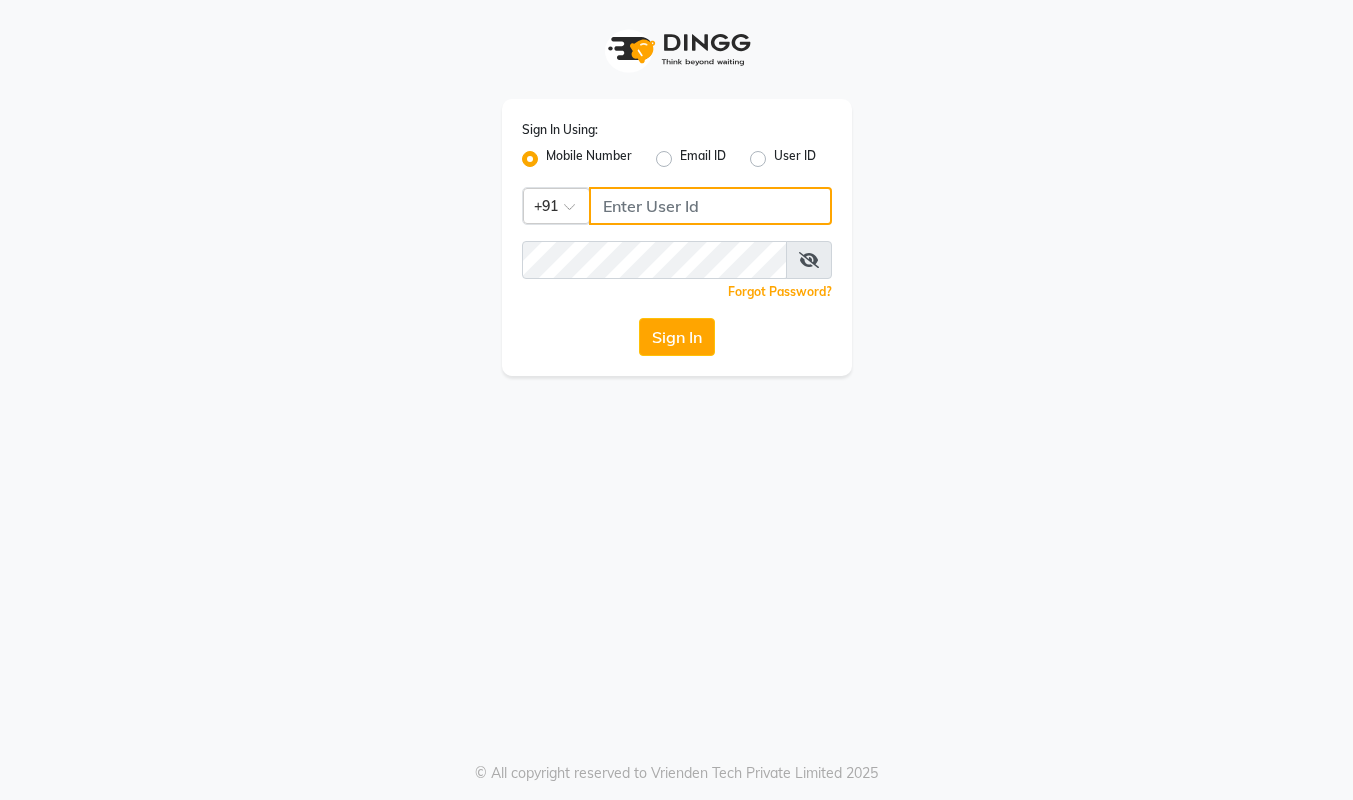 type on "7506358444" 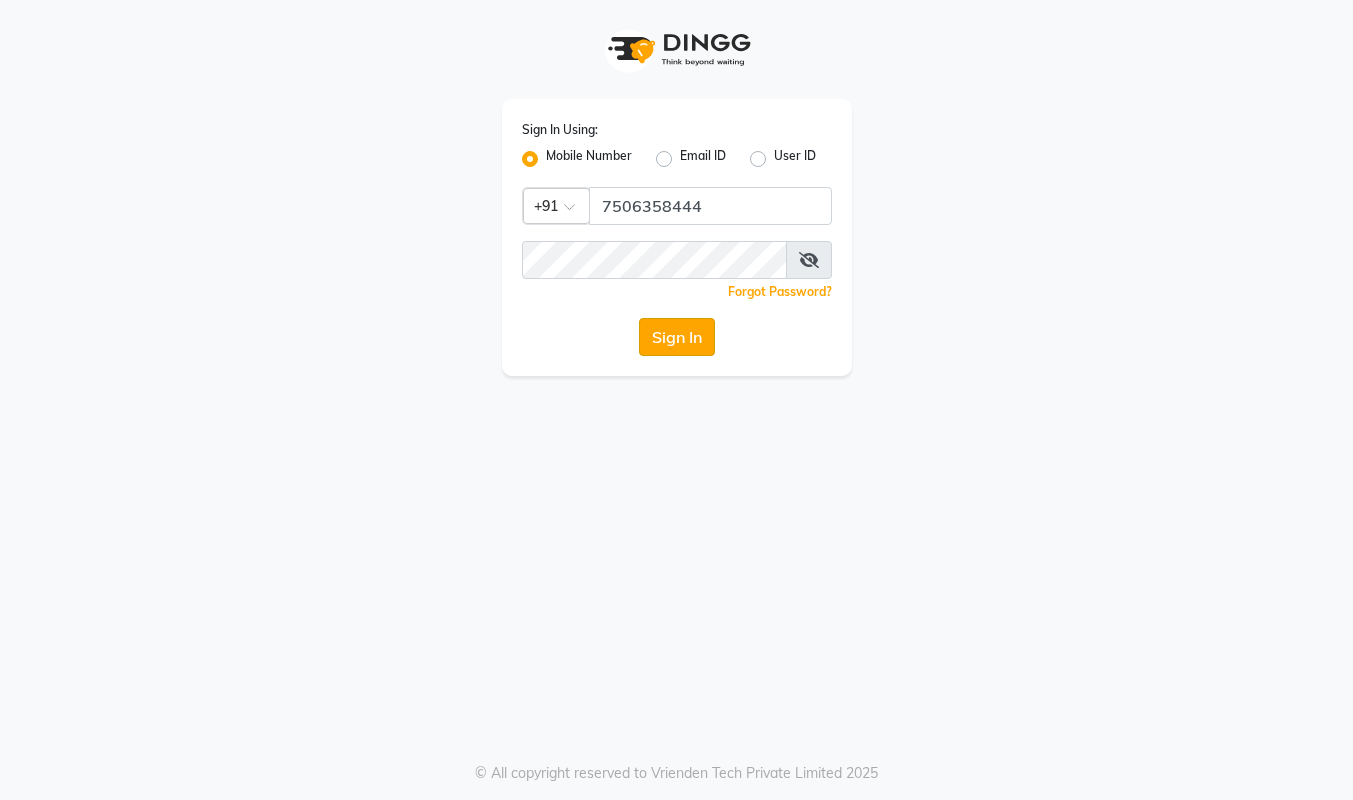 click on "Sign In" 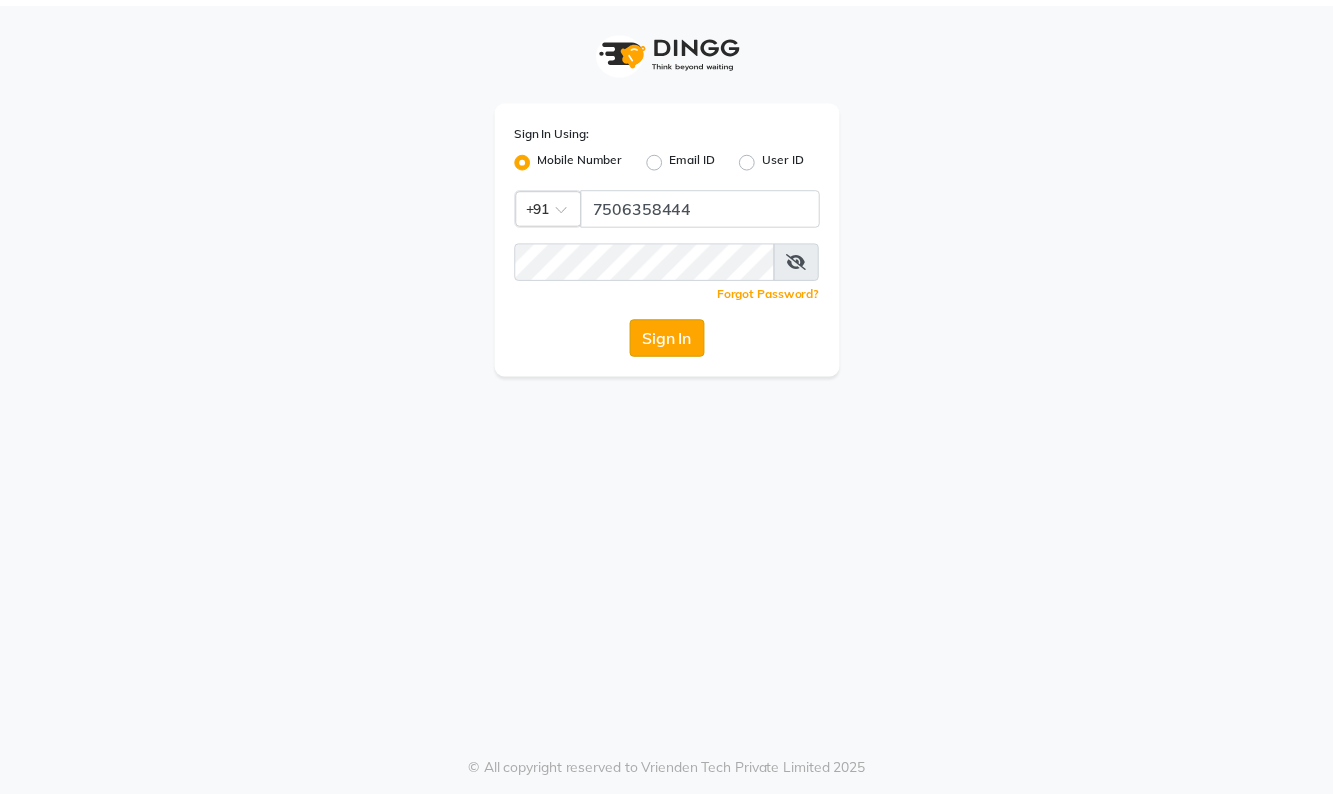 scroll, scrollTop: 0, scrollLeft: 0, axis: both 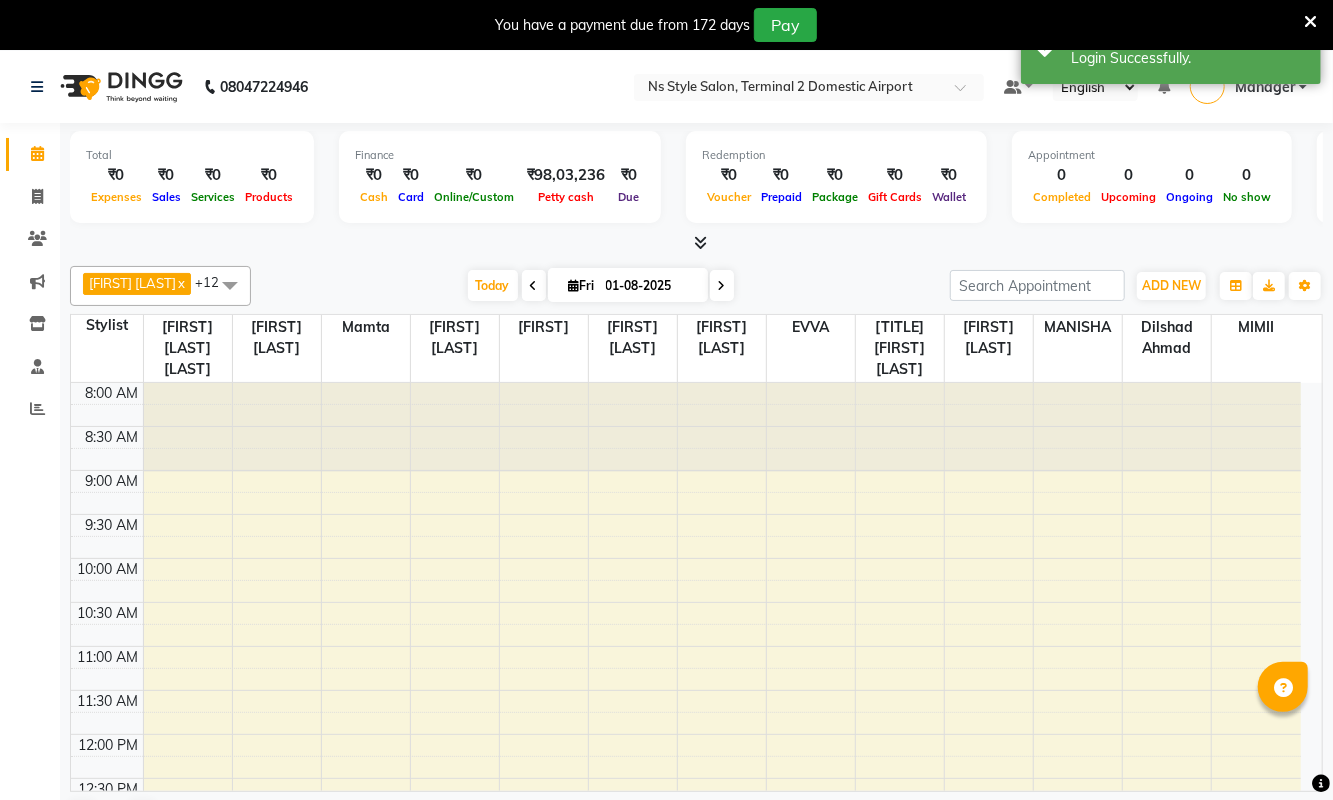 select on "en" 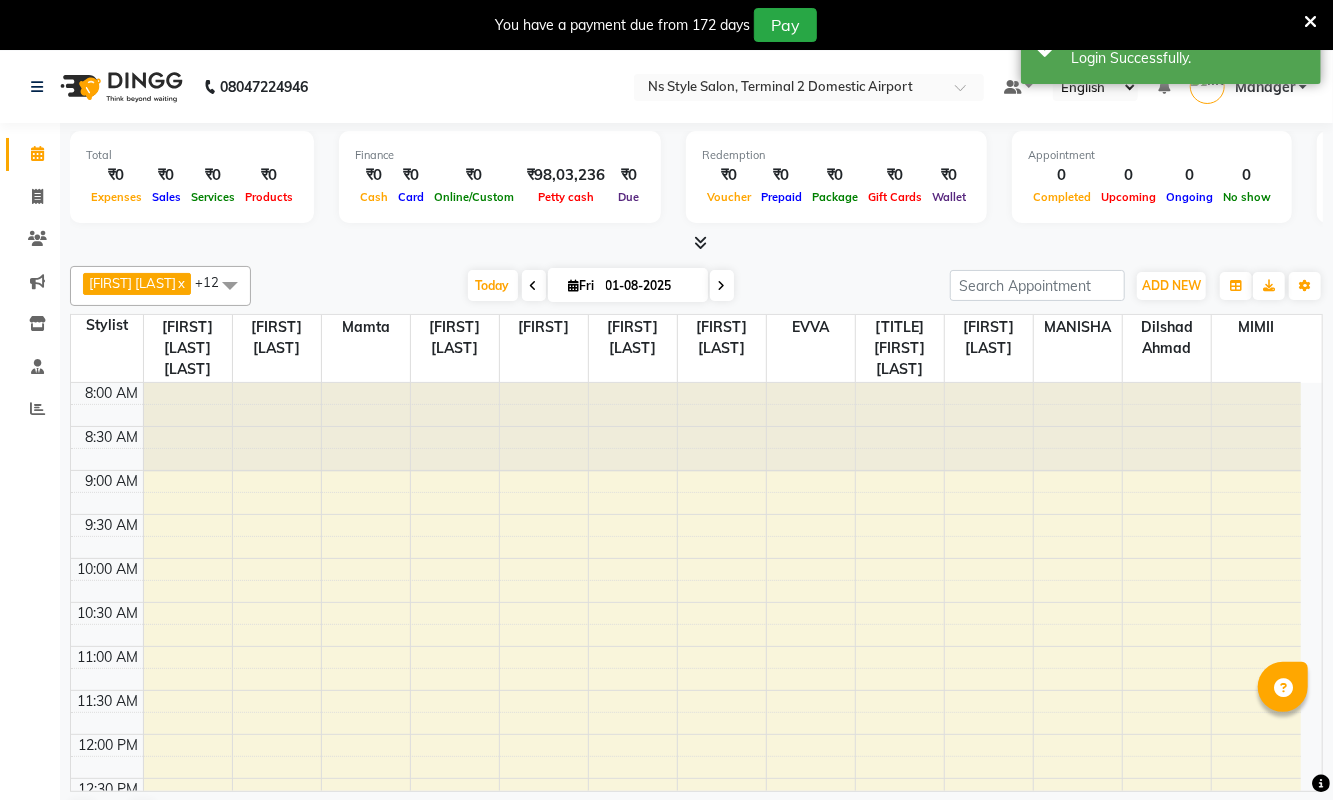 scroll, scrollTop: 0, scrollLeft: 0, axis: both 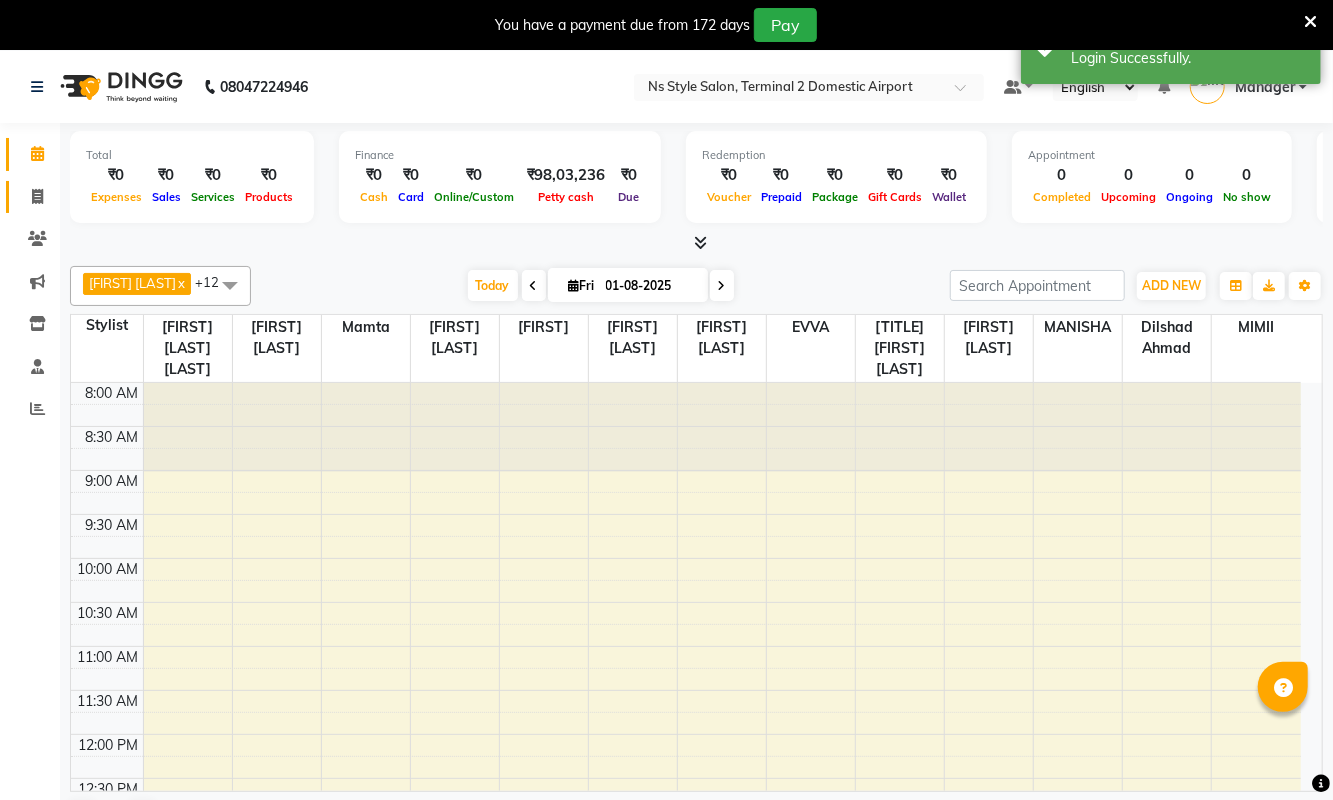 click 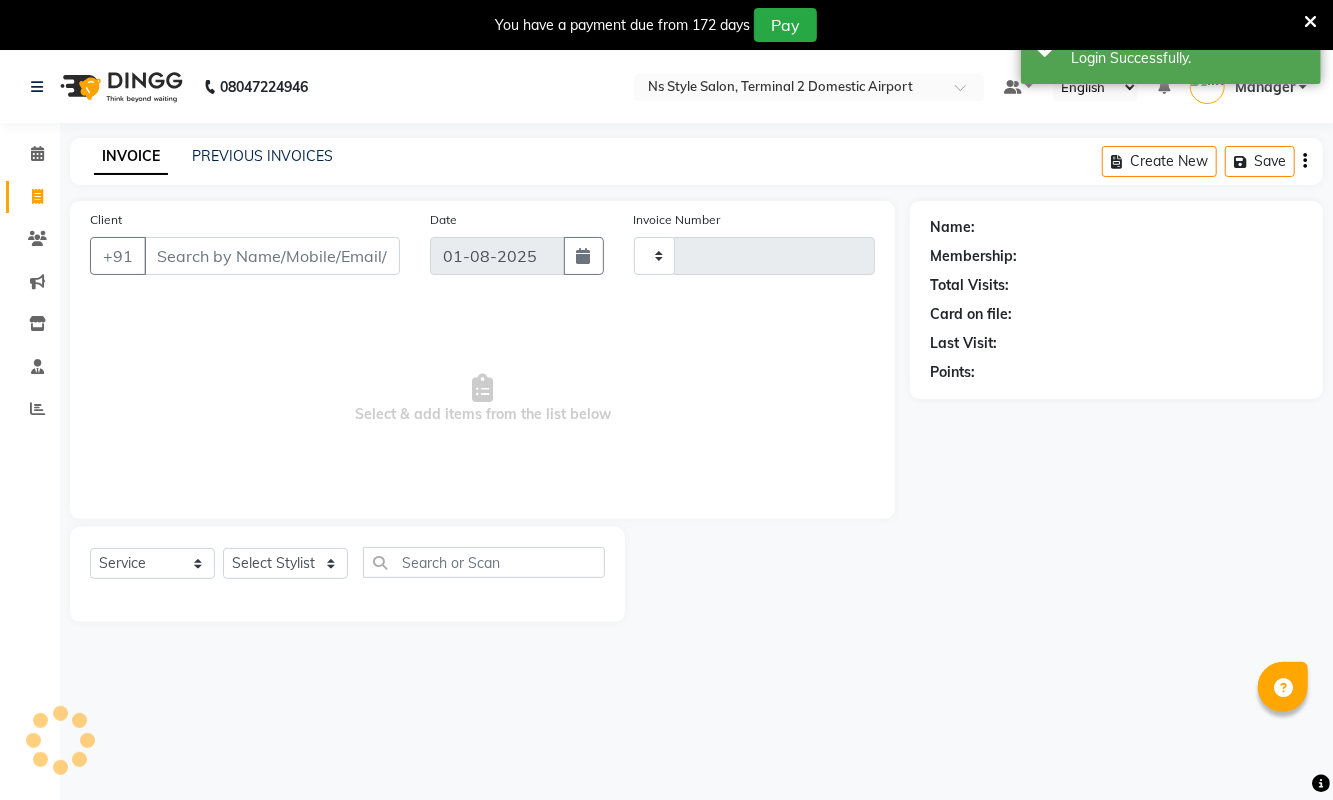 type on "1735" 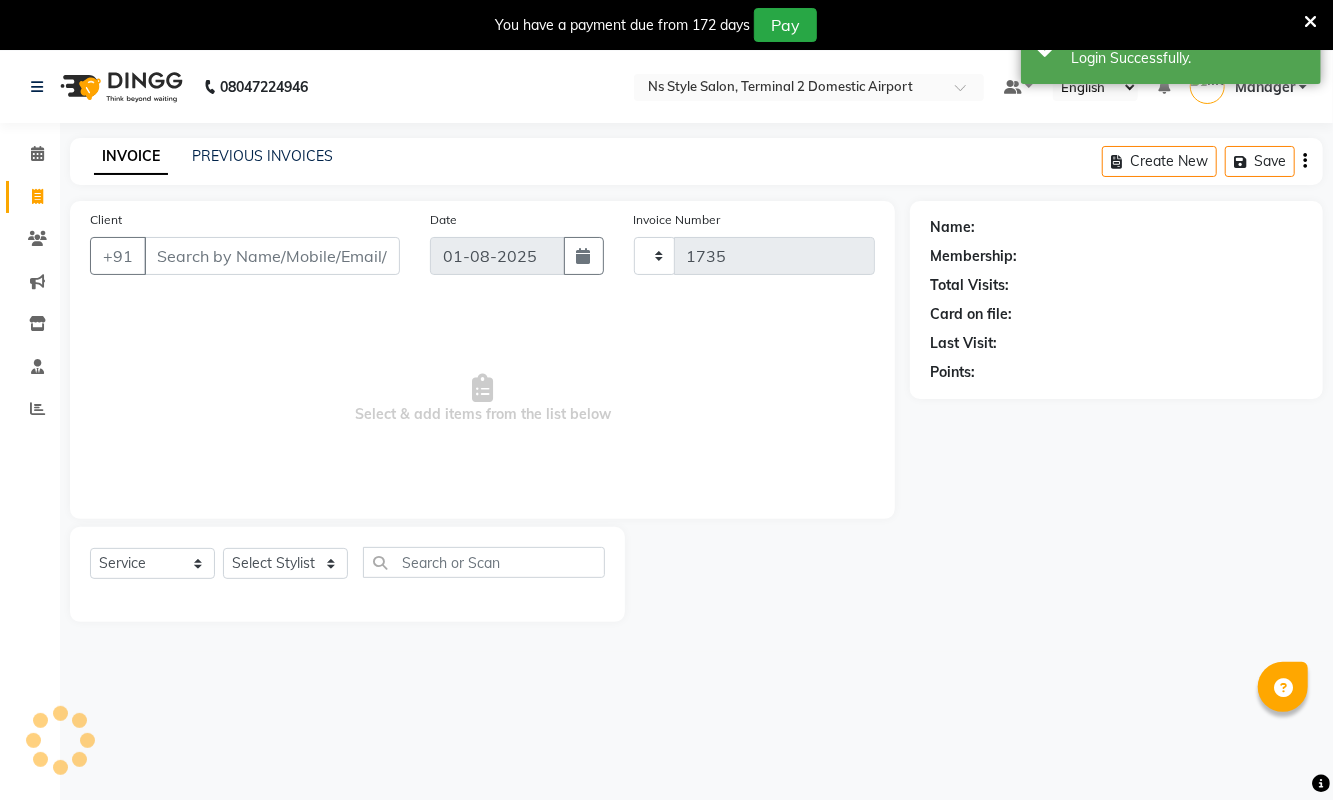 select on "5661" 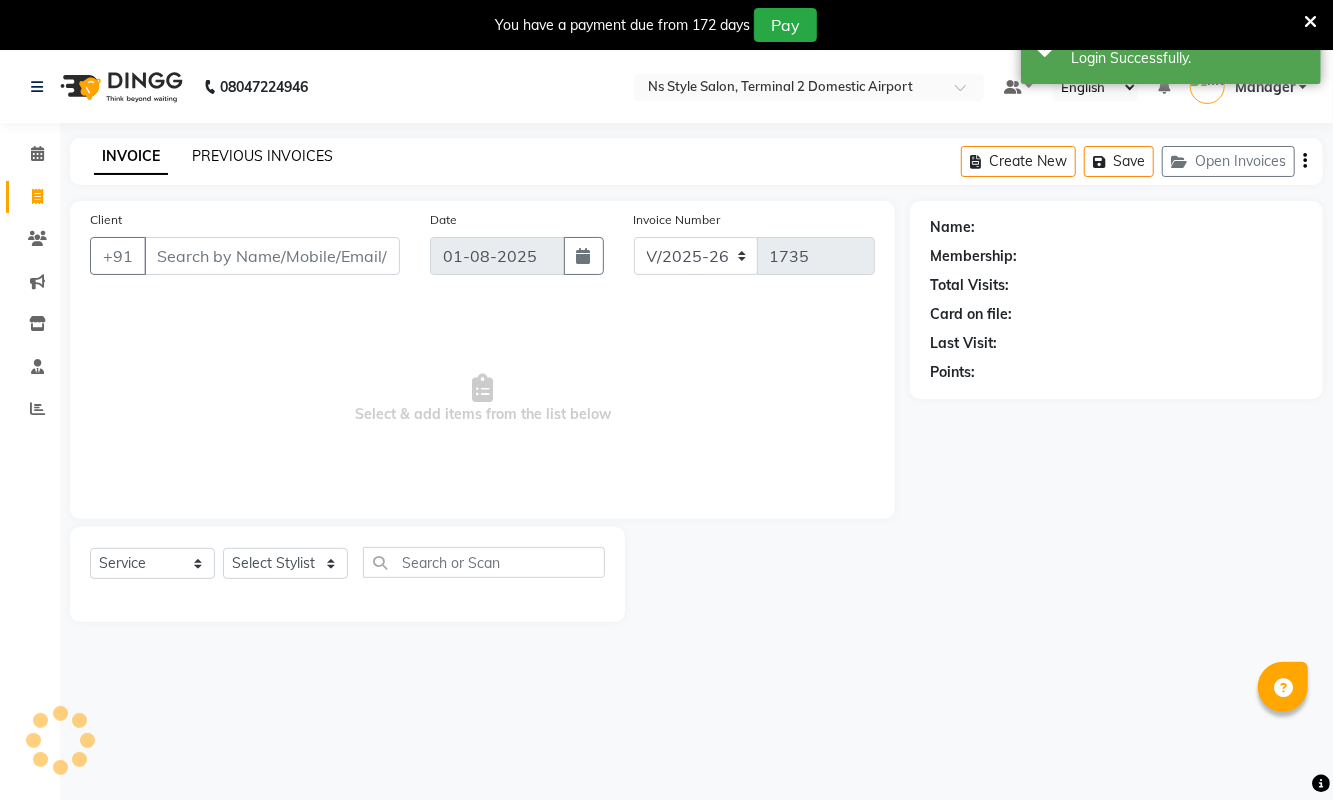 click on "PREVIOUS INVOICES" 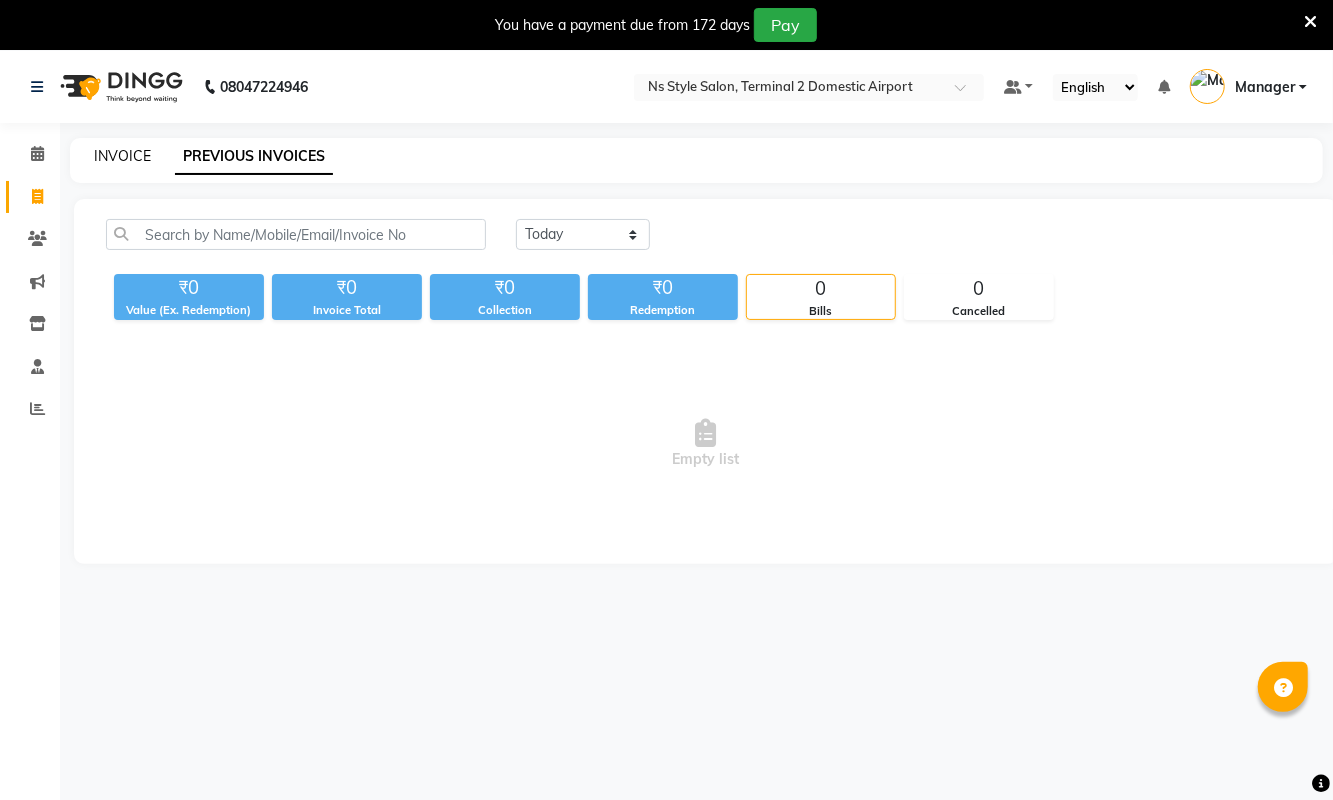 click on "INVOICE" 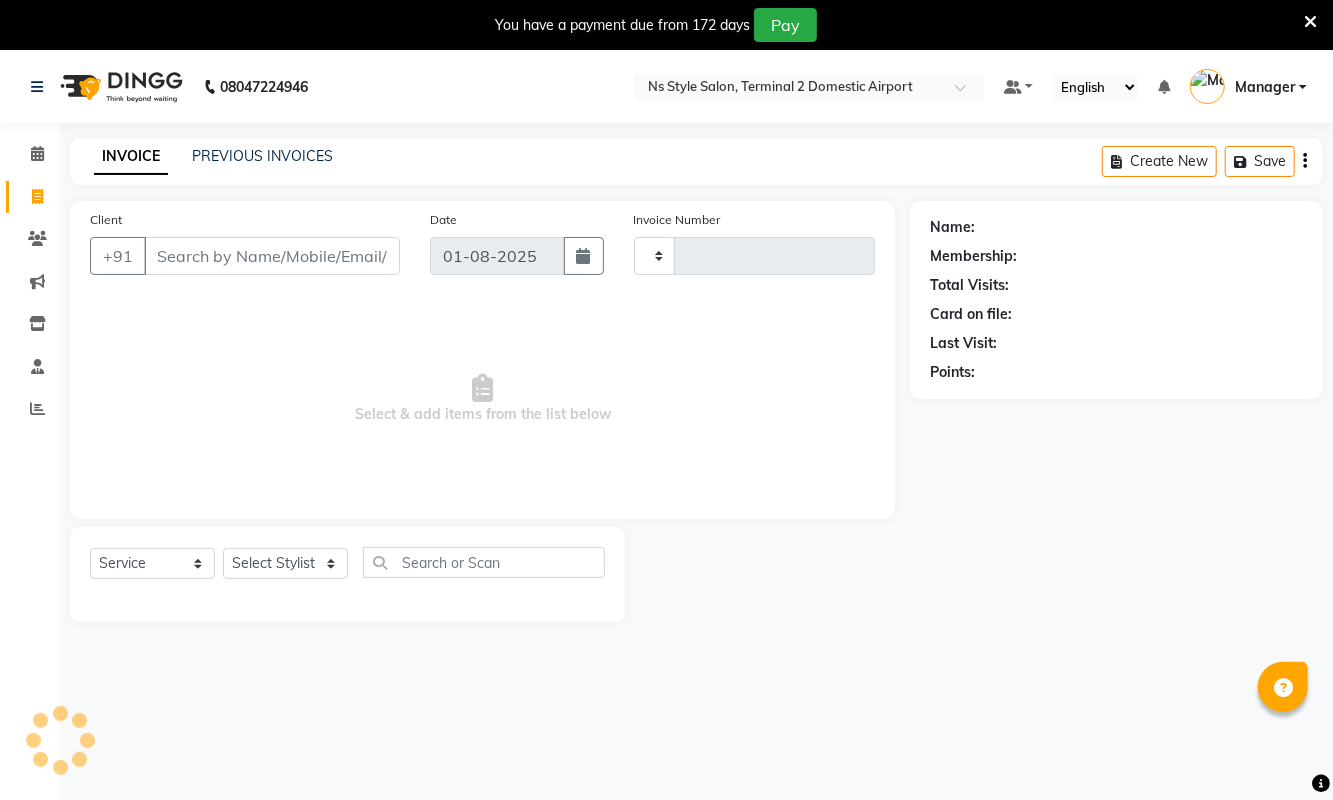 type on "1735" 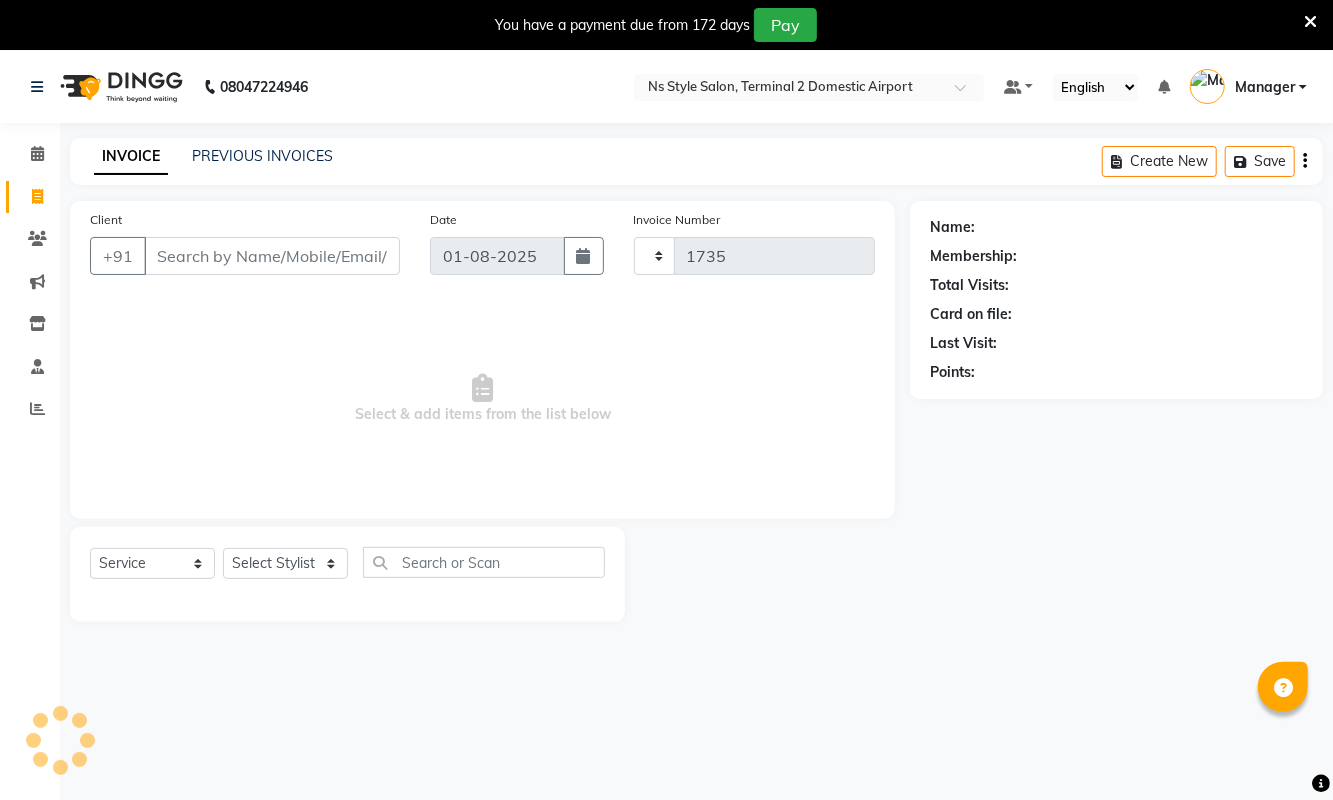 select on "5661" 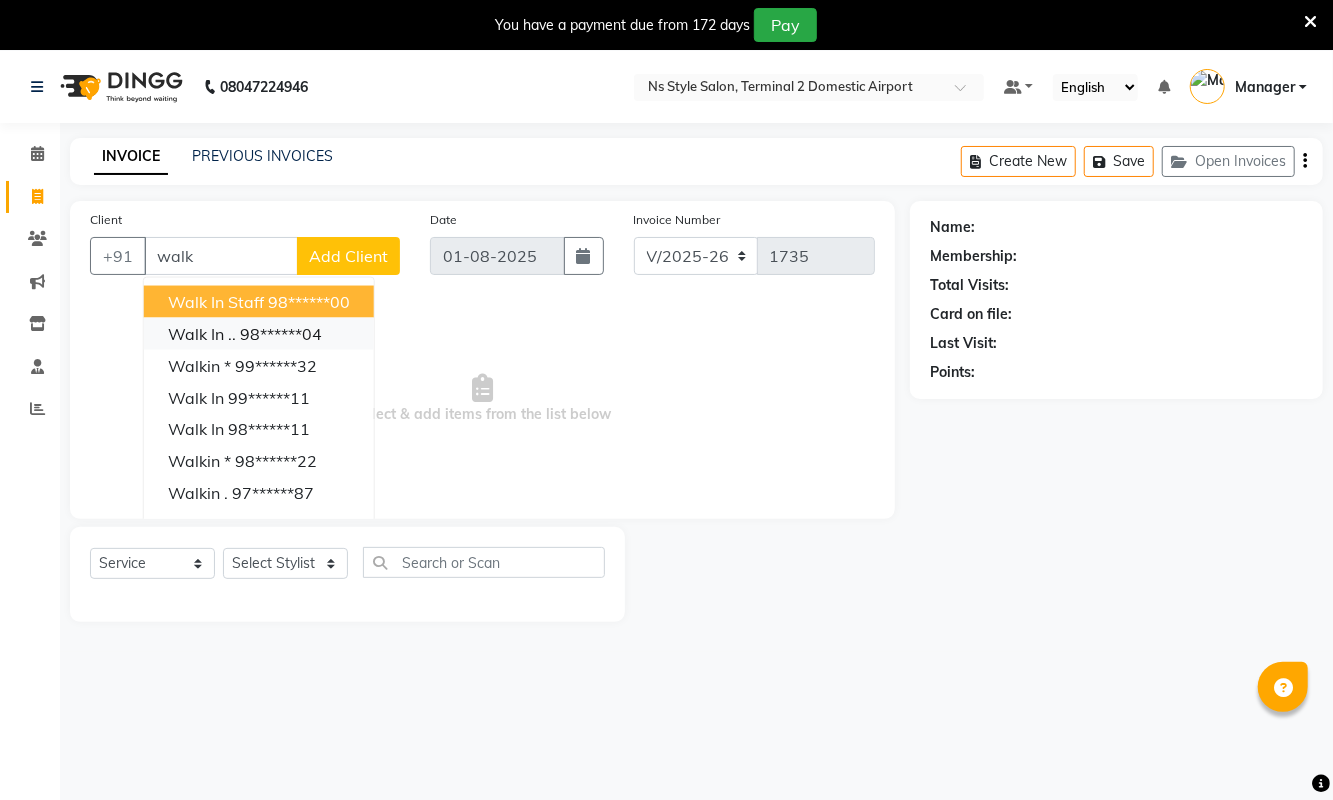 click on "98******04" at bounding box center [281, 334] 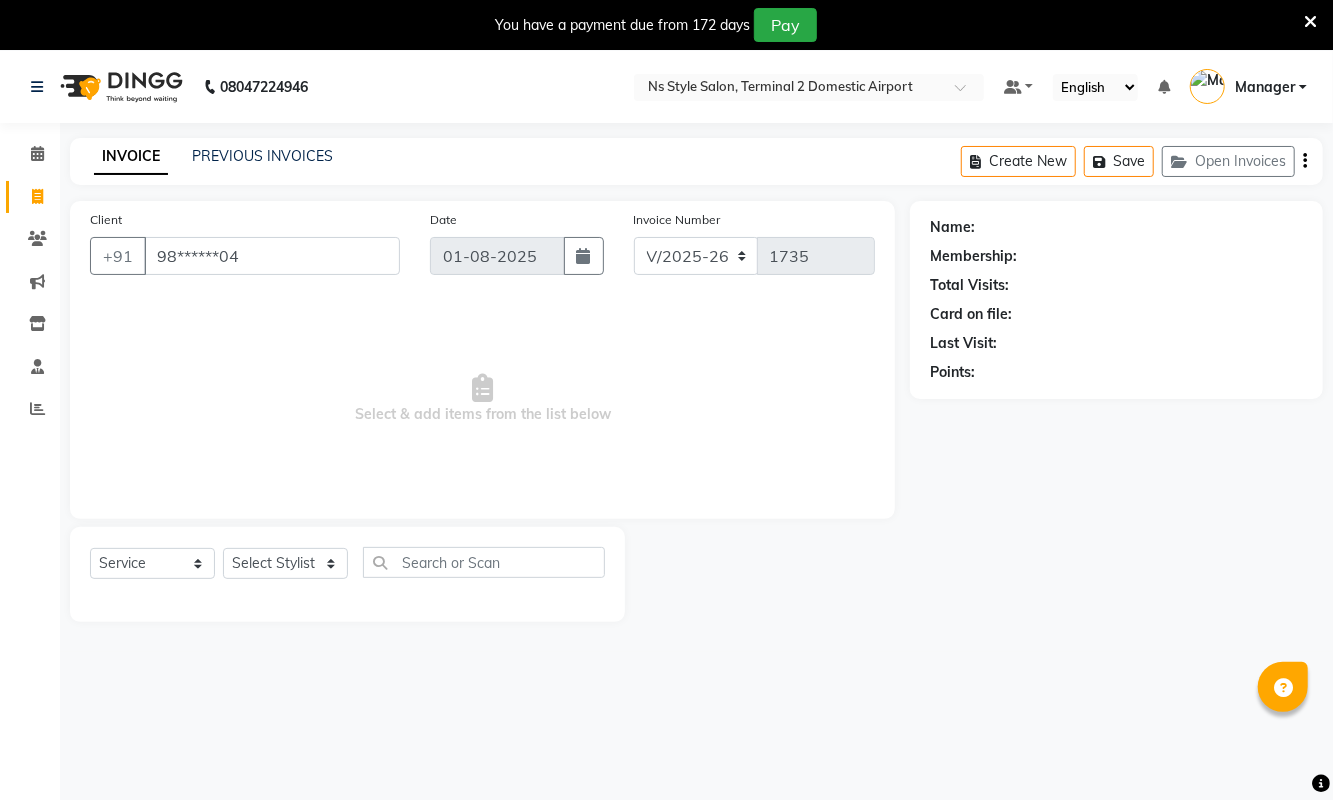 type on "98******04" 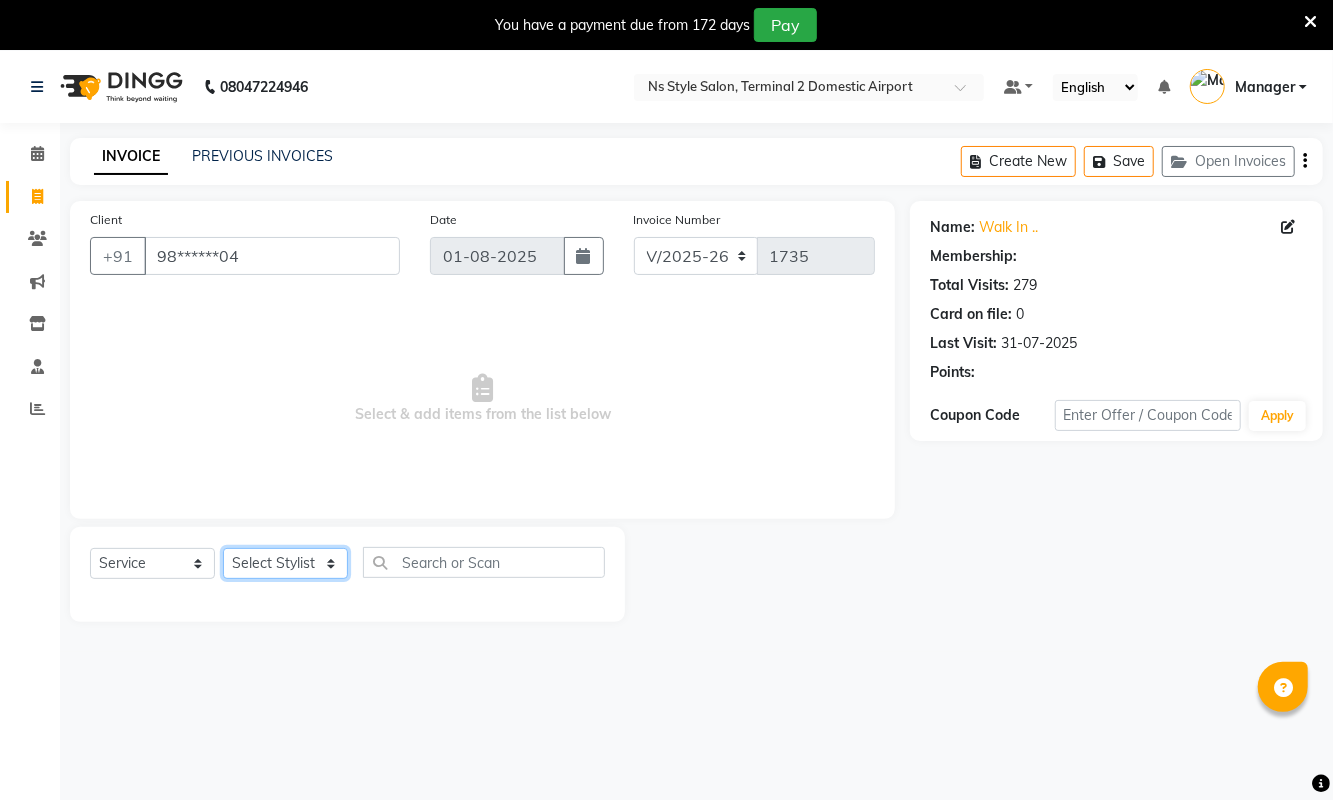 click on "Select Stylist [FIRST] [LAST] [FIRST] [FIRST] [FIRST] [LAST] [FIRST] [LAST] [FIRST] [LAST] [FIRST] [LAST] [FIRST] [LAST] [FIRST] [LAST] [TITLE] [FIRST] [LAST] [TITLE] [FIRST] [LAST] [TITLE] [FIRST] [LAST] [FIRST] [FIRST] [FIRST] [FIRST] [FIRST] [FIRST] [FIRST] [LAST]" 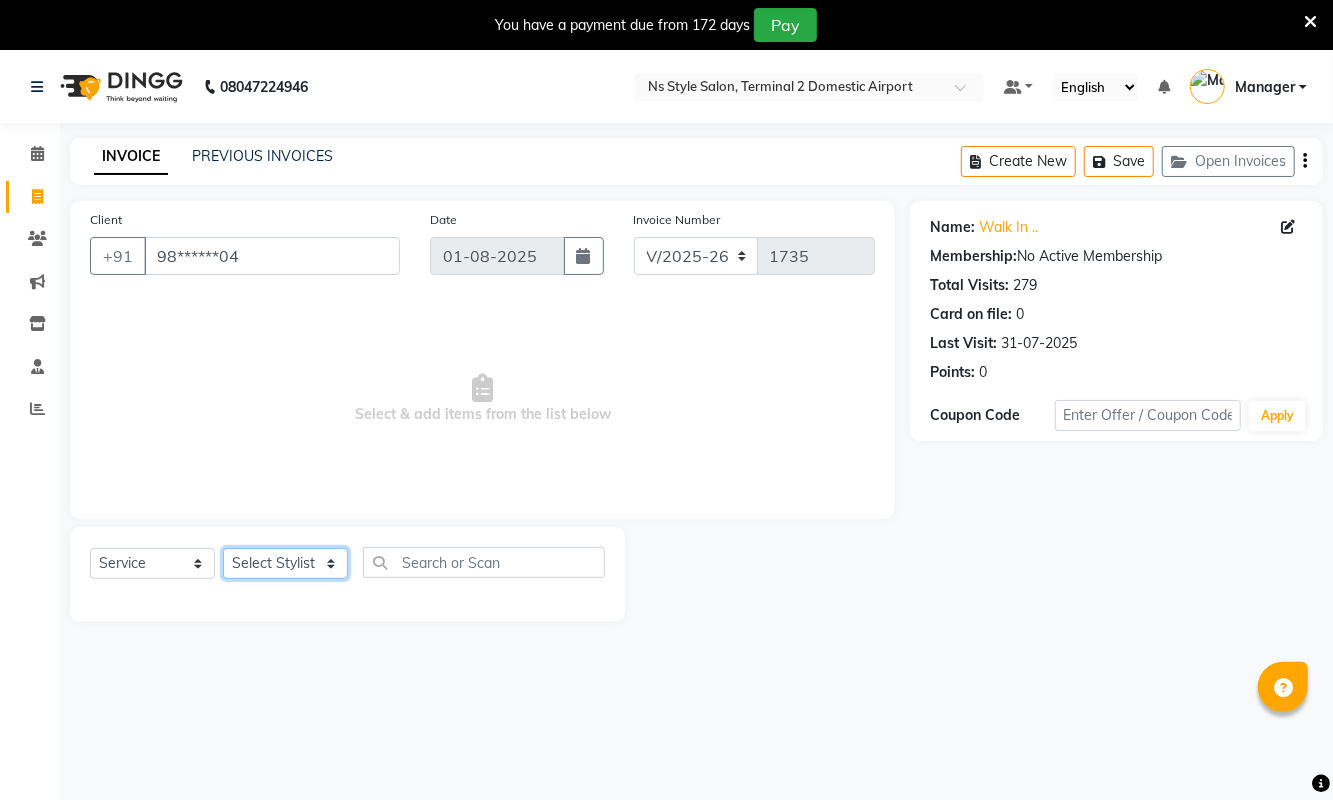 select on "45698" 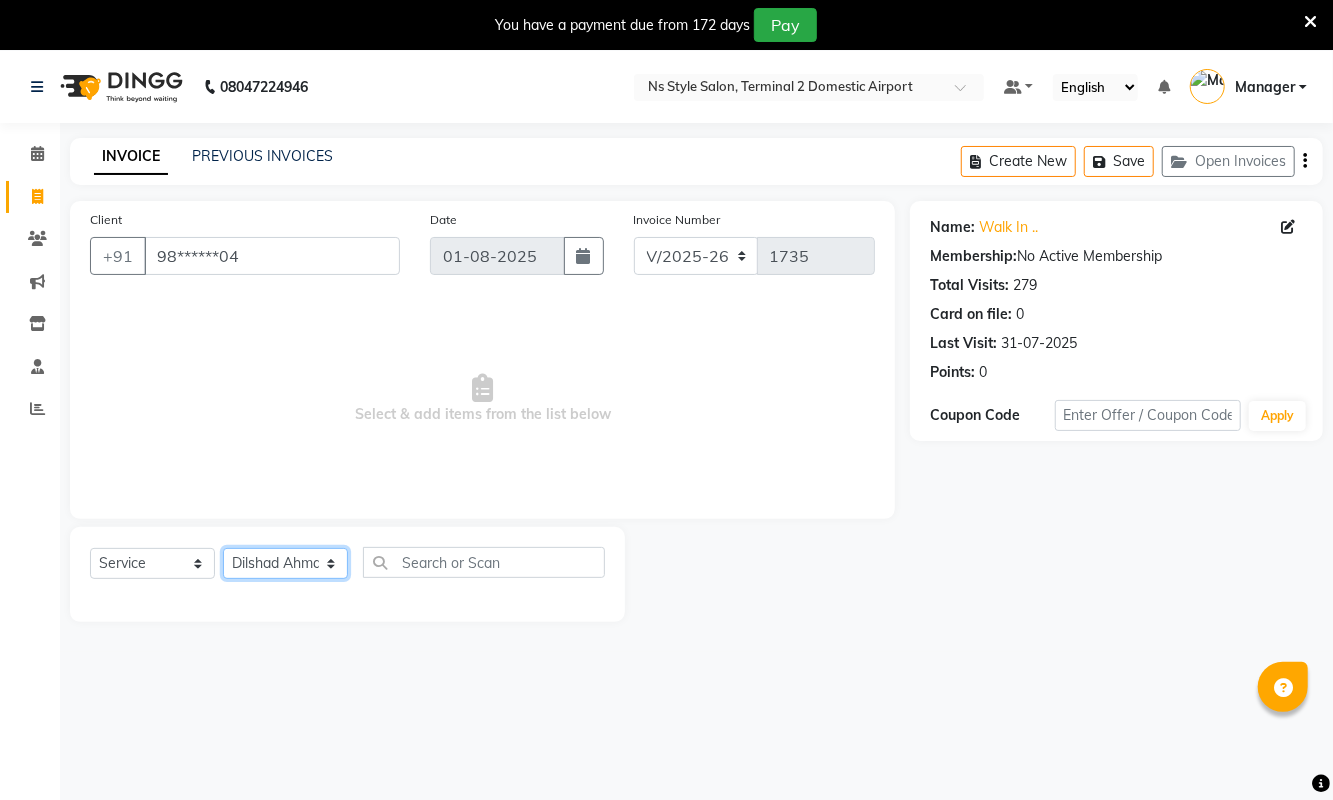 click on "Select Stylist [FIRST] [LAST] [FIRST] [FIRST] [FIRST] [LAST] [FIRST] [LAST] [FIRST] [LAST] [FIRST] [LAST] [FIRST] [LAST] [FIRST] [LAST] [TITLE] [FIRST] [LAST] [TITLE] [FIRST] [LAST] [TITLE] [FIRST] [LAST] [FIRST] [FIRST] [FIRST] [FIRST] [FIRST] [FIRST] [FIRST] [LAST]" 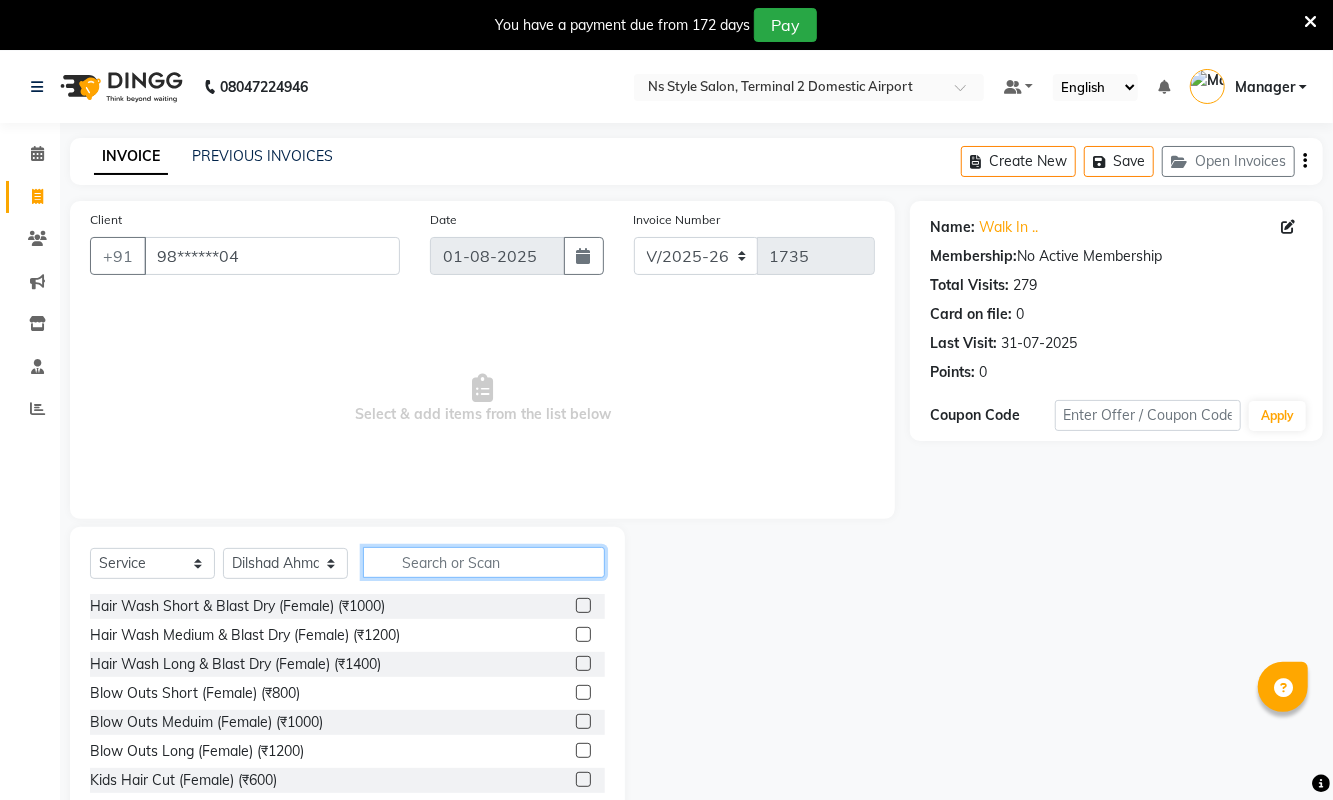 click 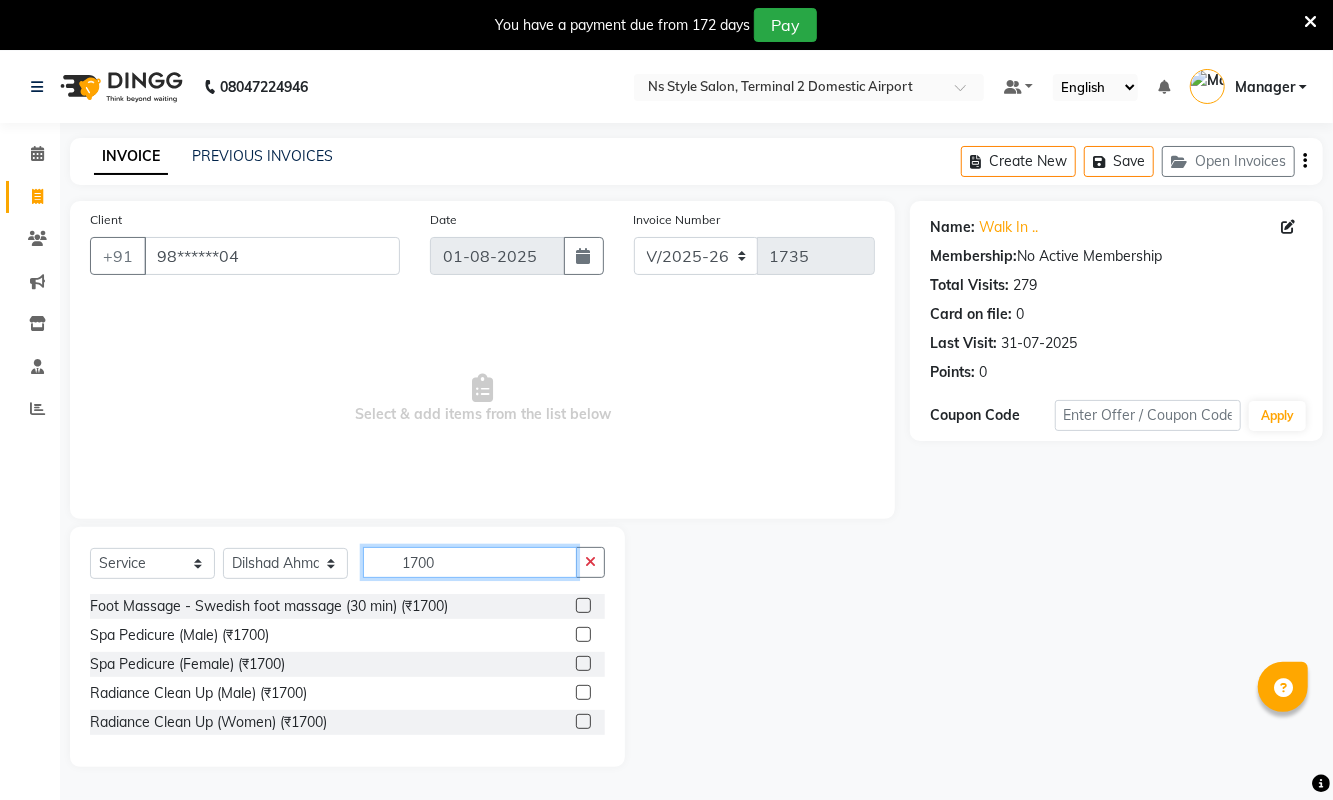 type on "1700" 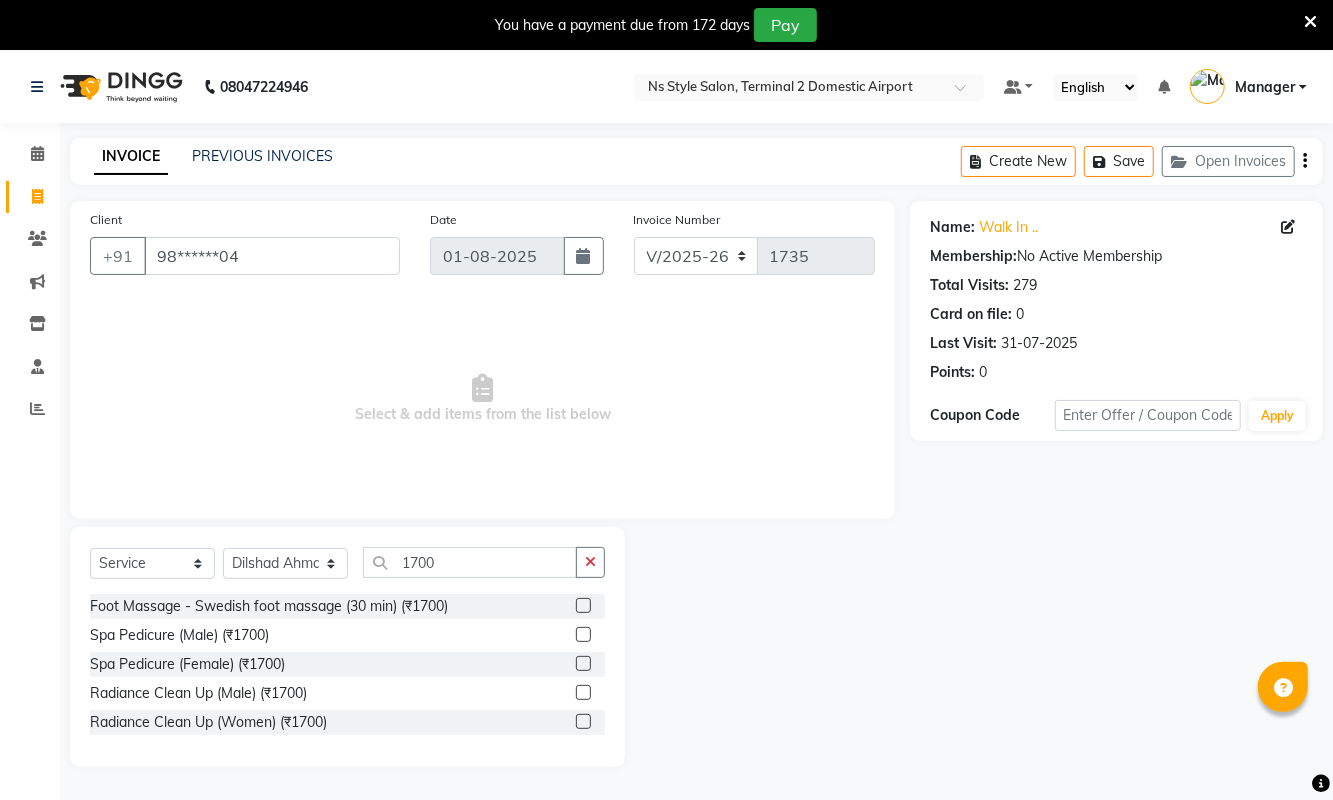 click 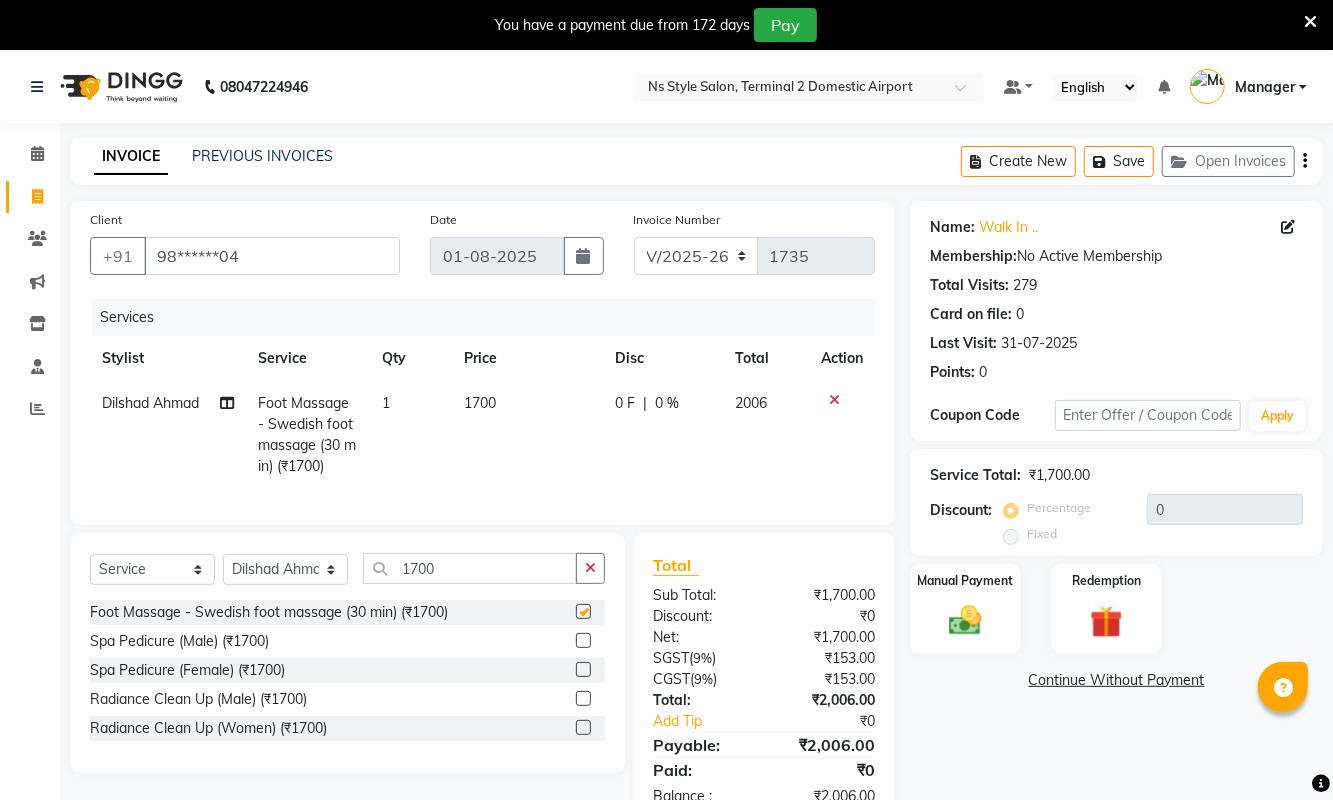 checkbox on "false" 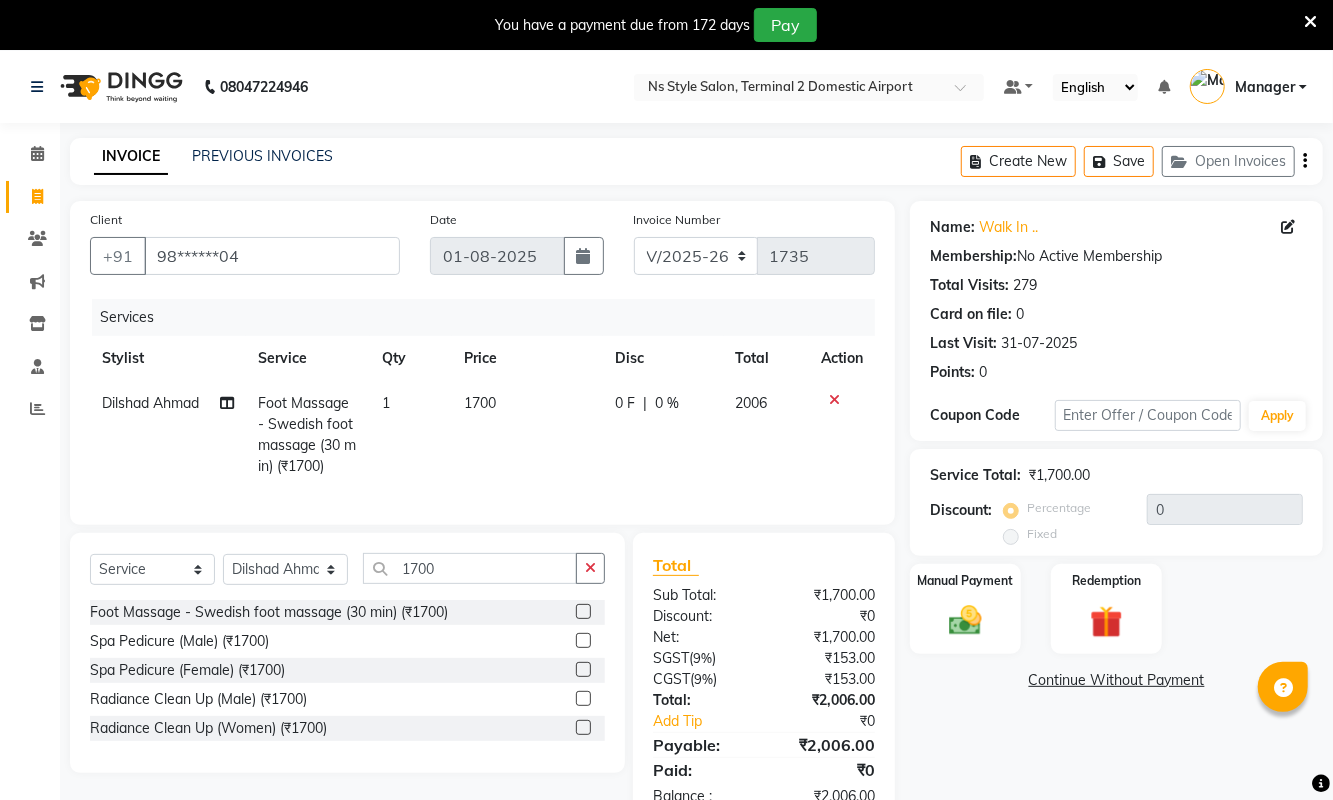click 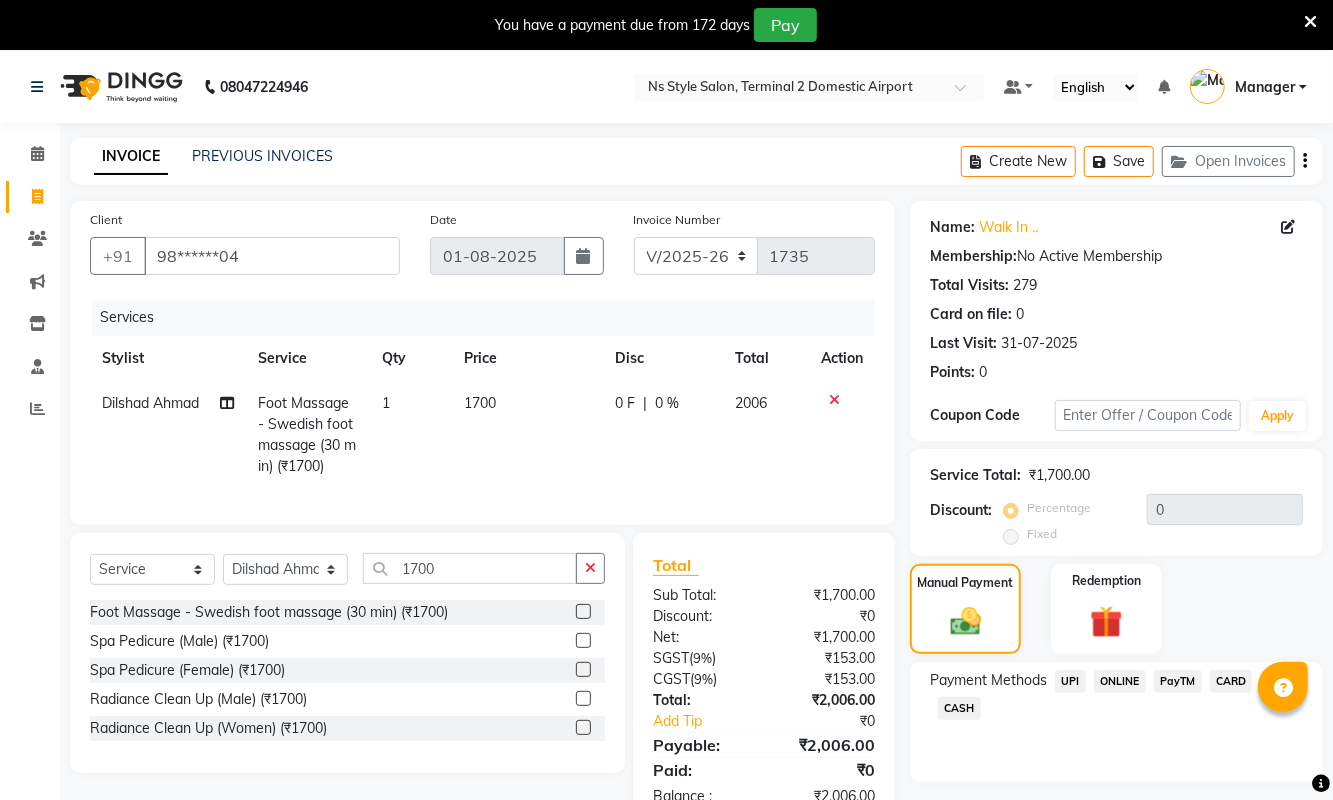 click on "1" 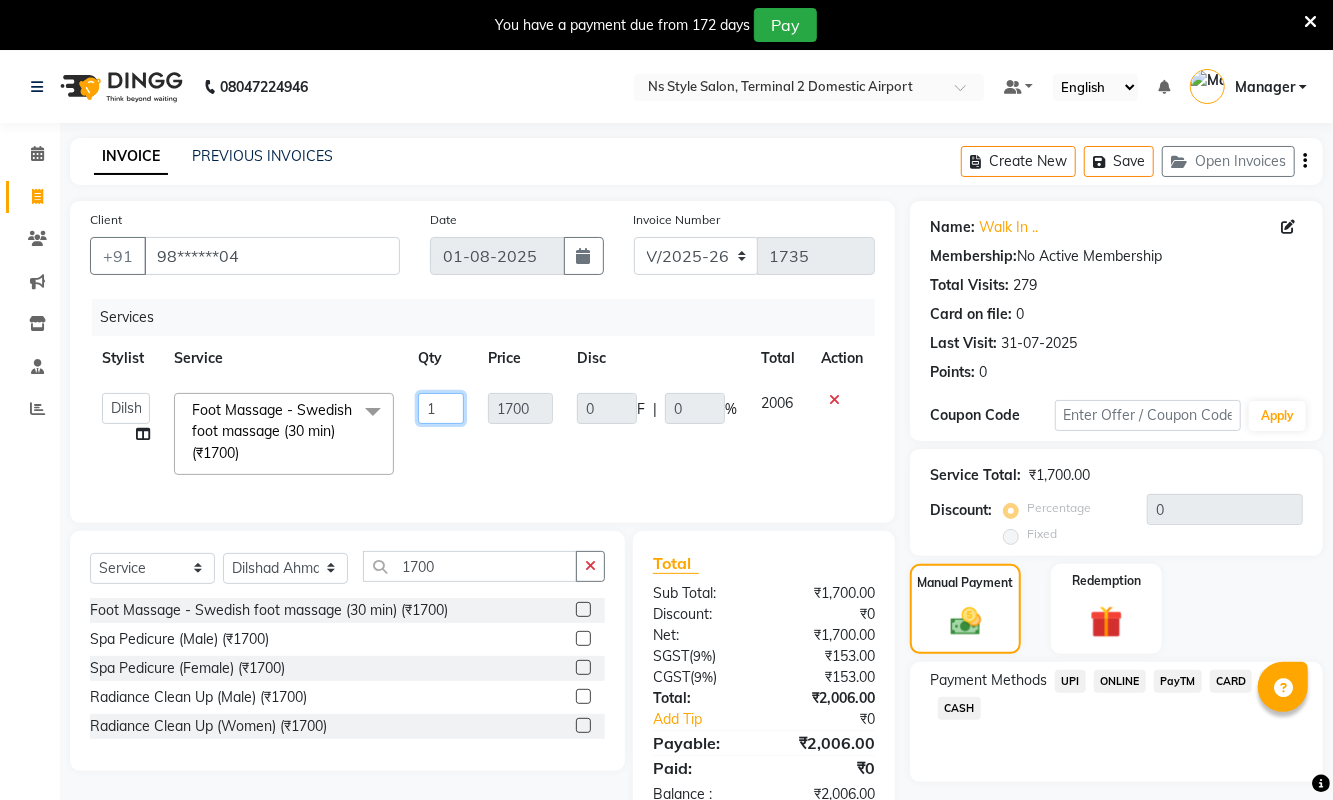 click on "1" 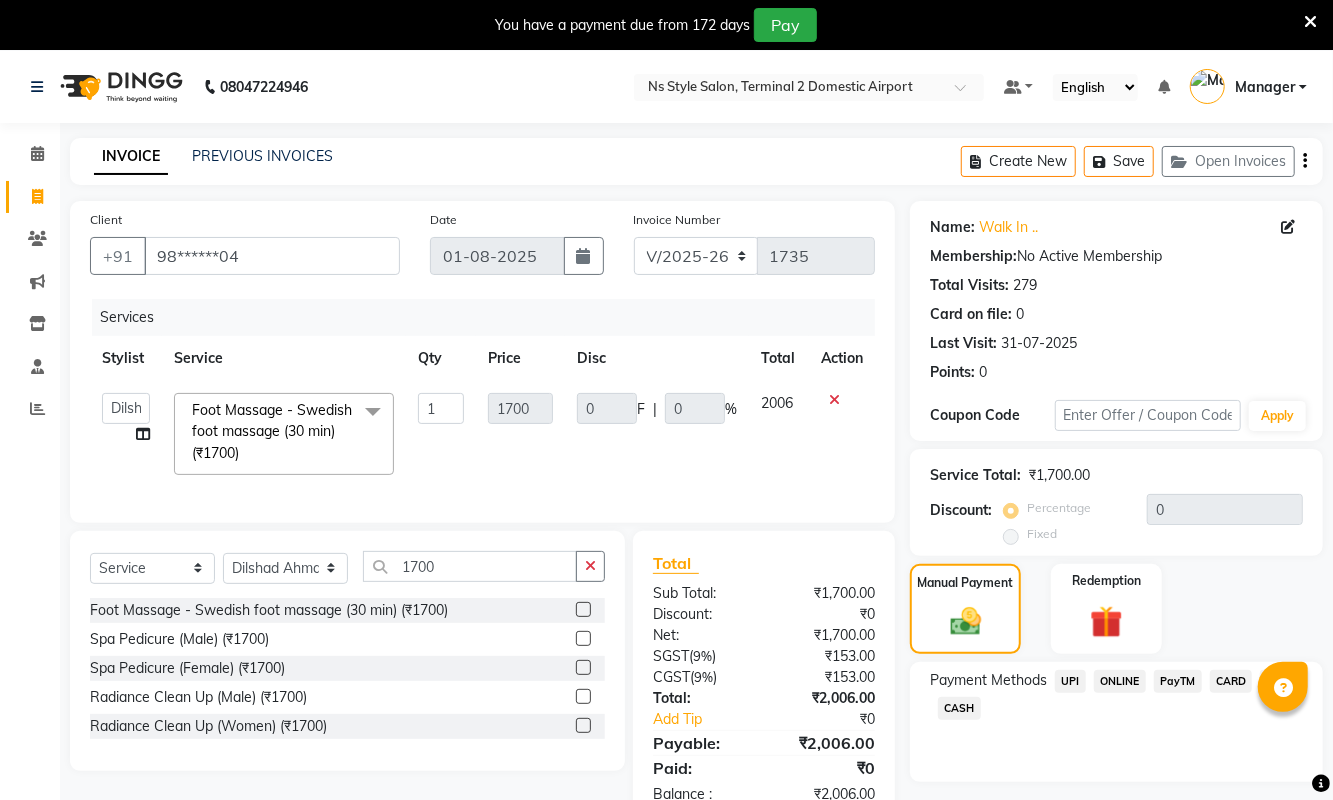 click 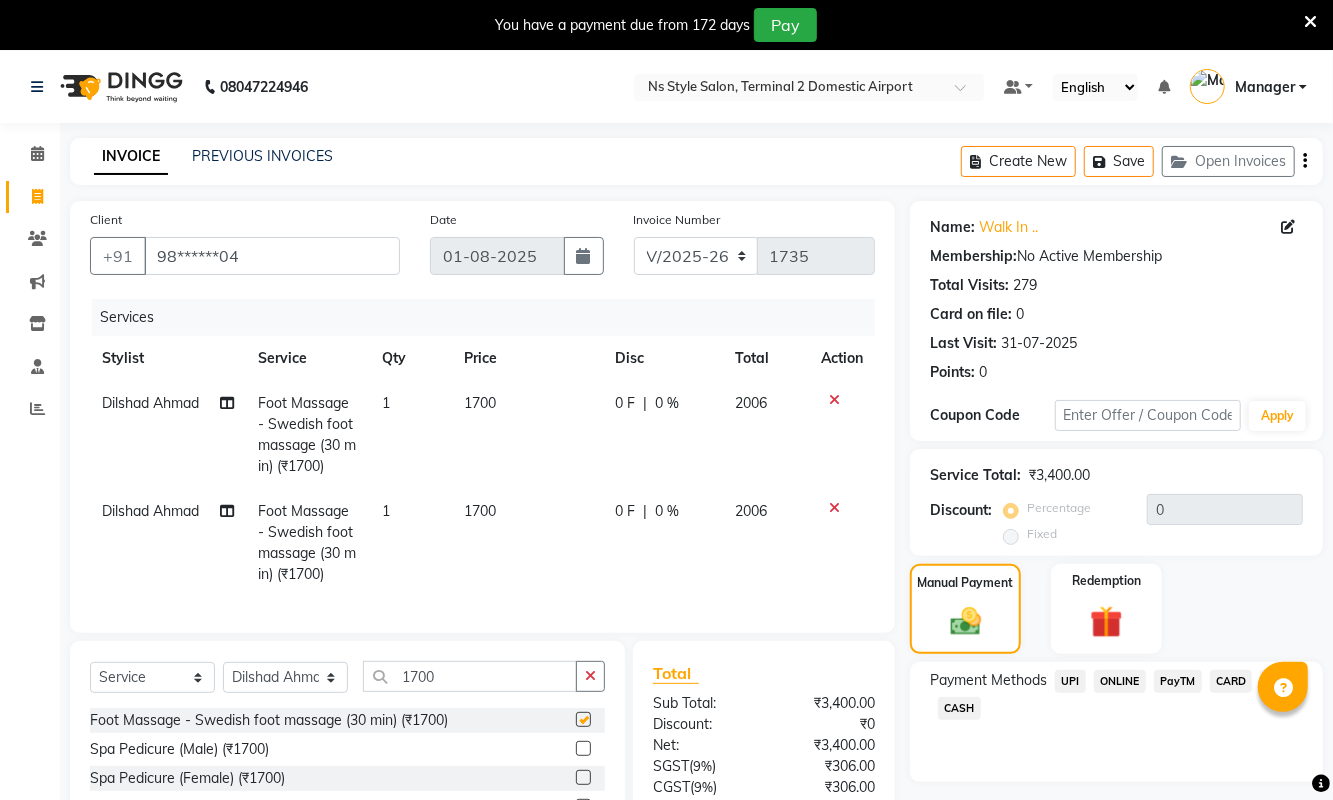 checkbox on "false" 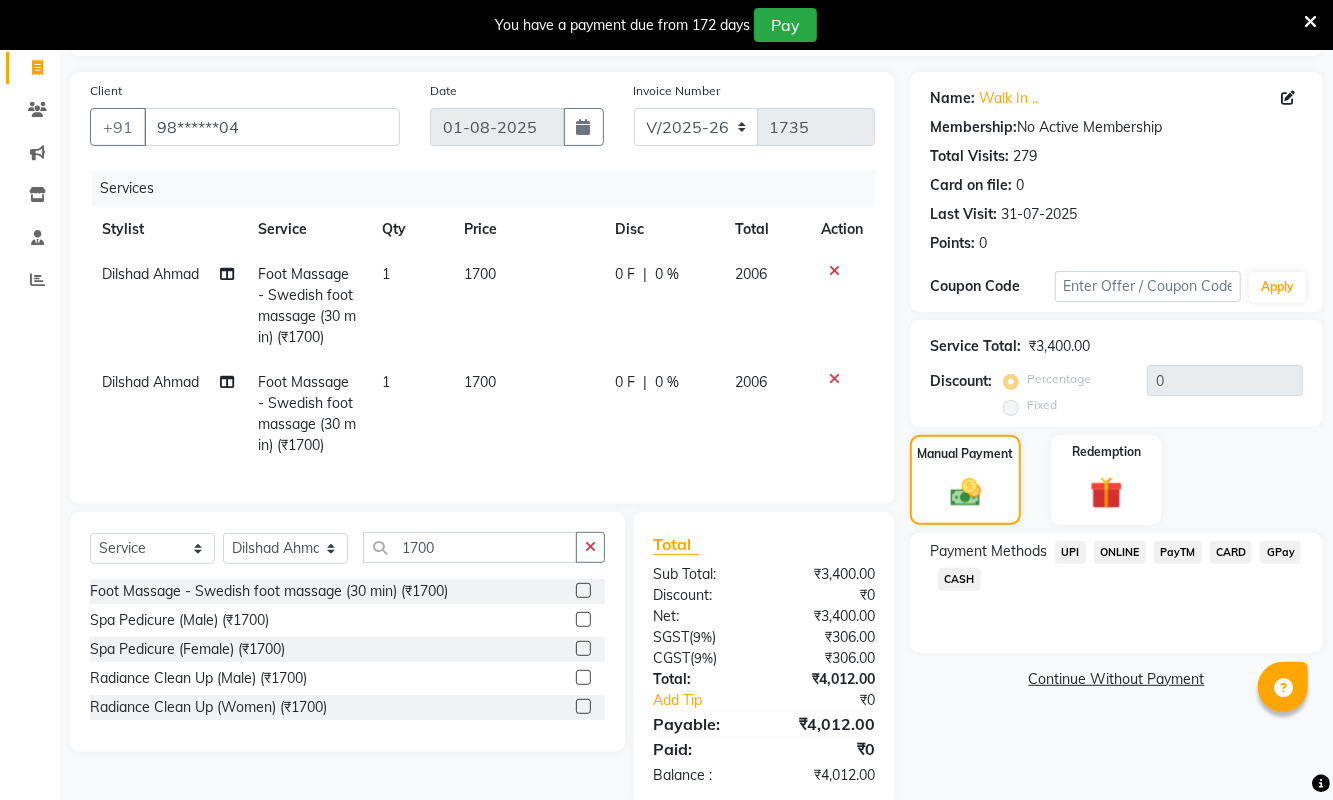 scroll, scrollTop: 137, scrollLeft: 0, axis: vertical 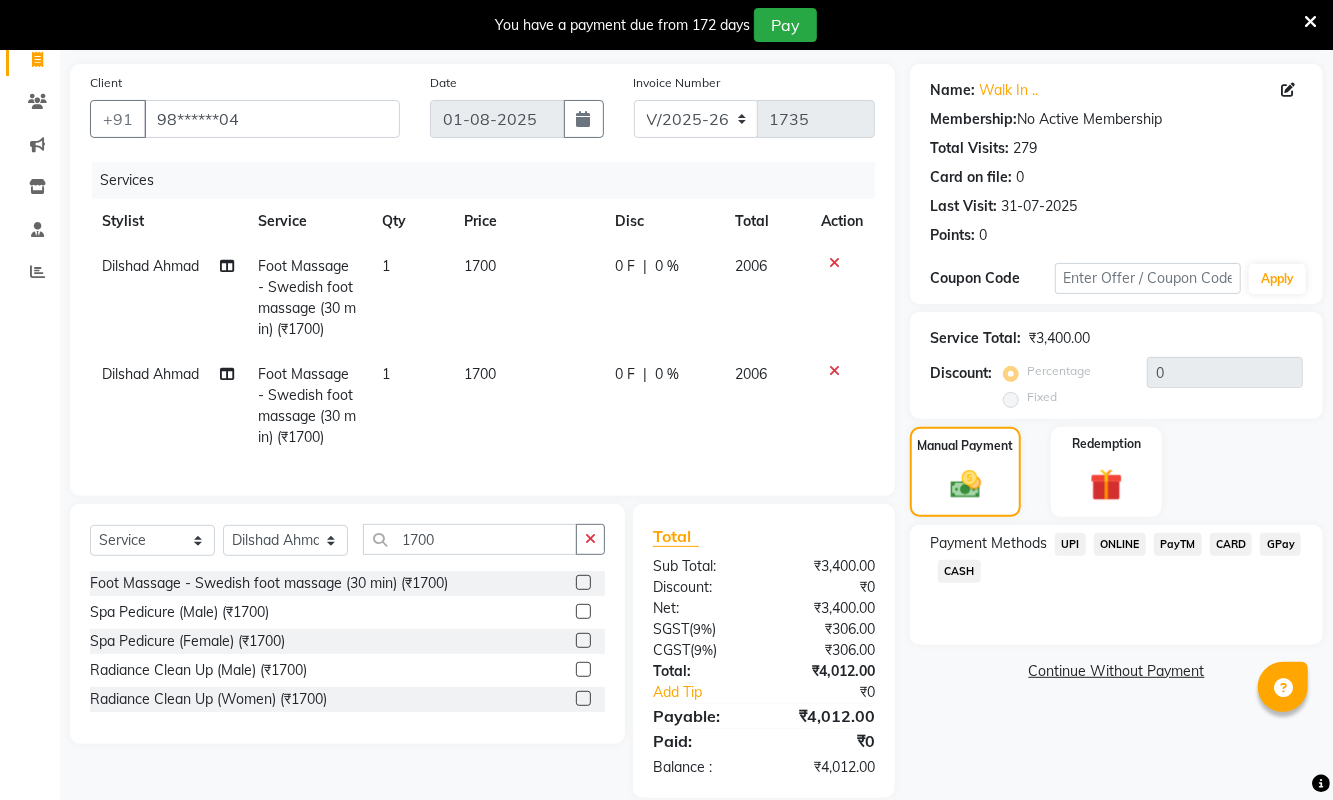 click on "CARD" 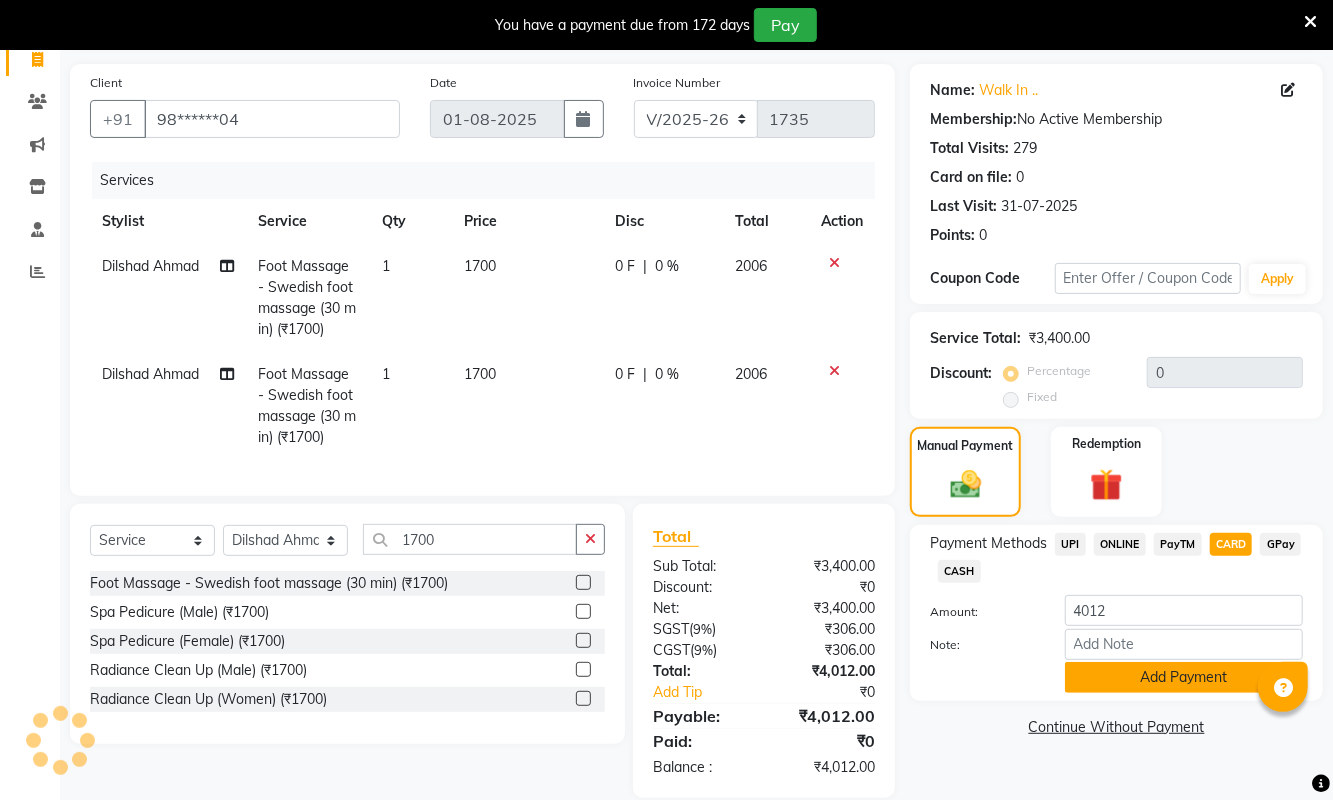 click on "Add Payment" 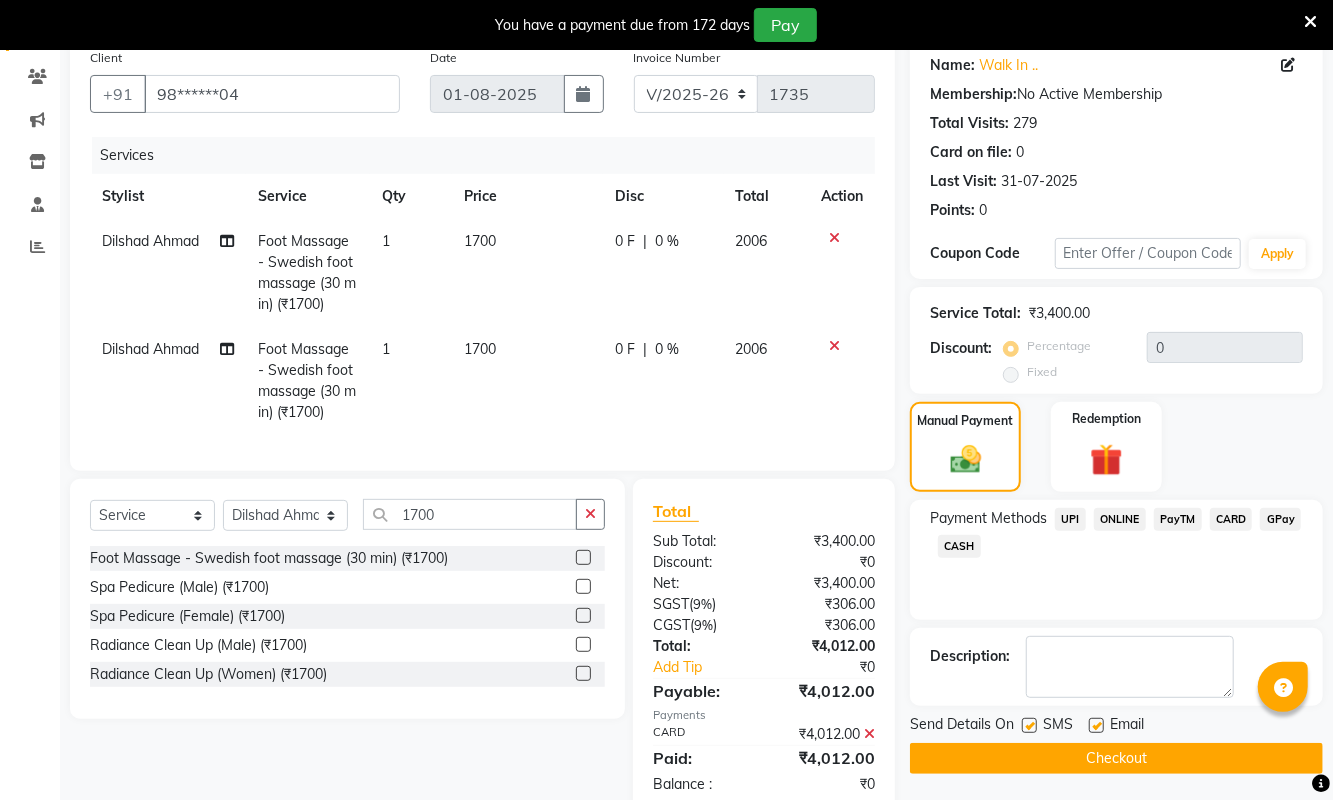scroll, scrollTop: 227, scrollLeft: 0, axis: vertical 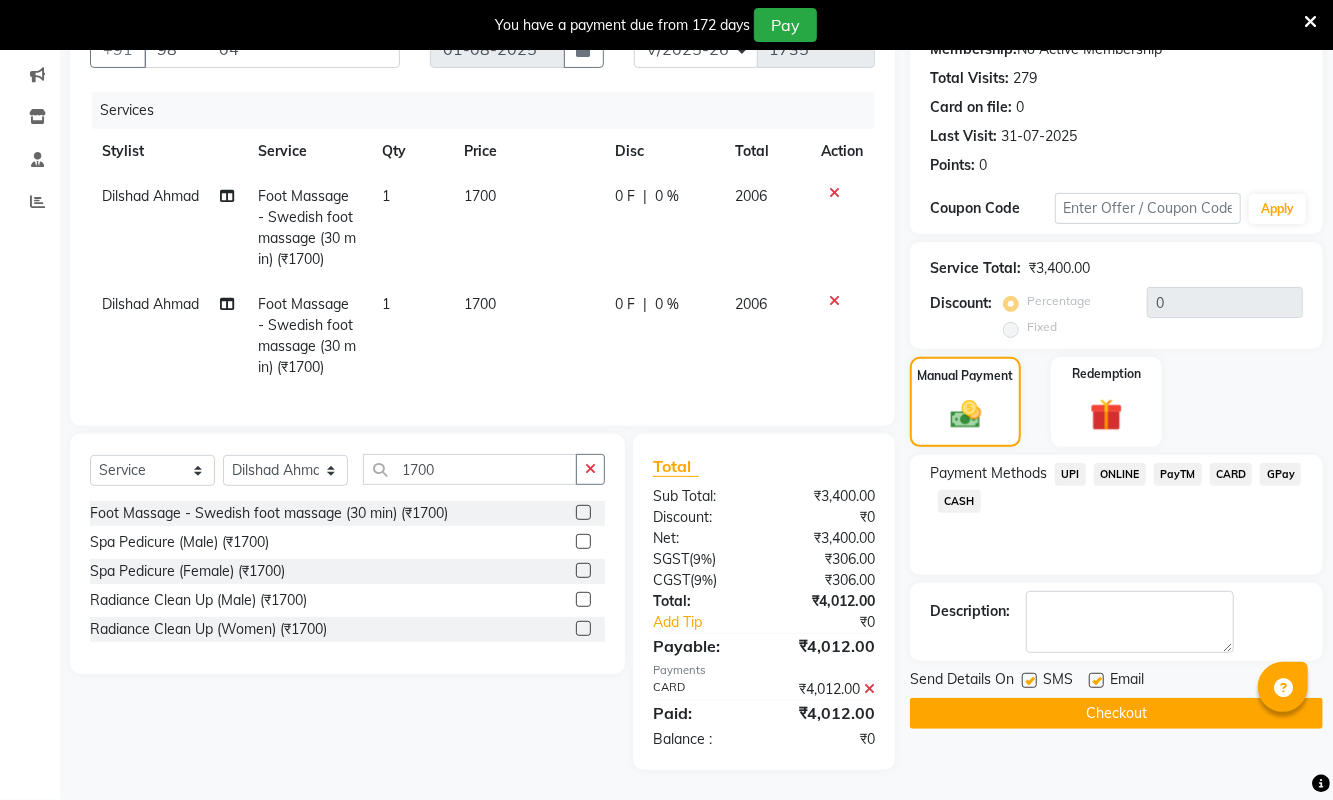 click on "Checkout" 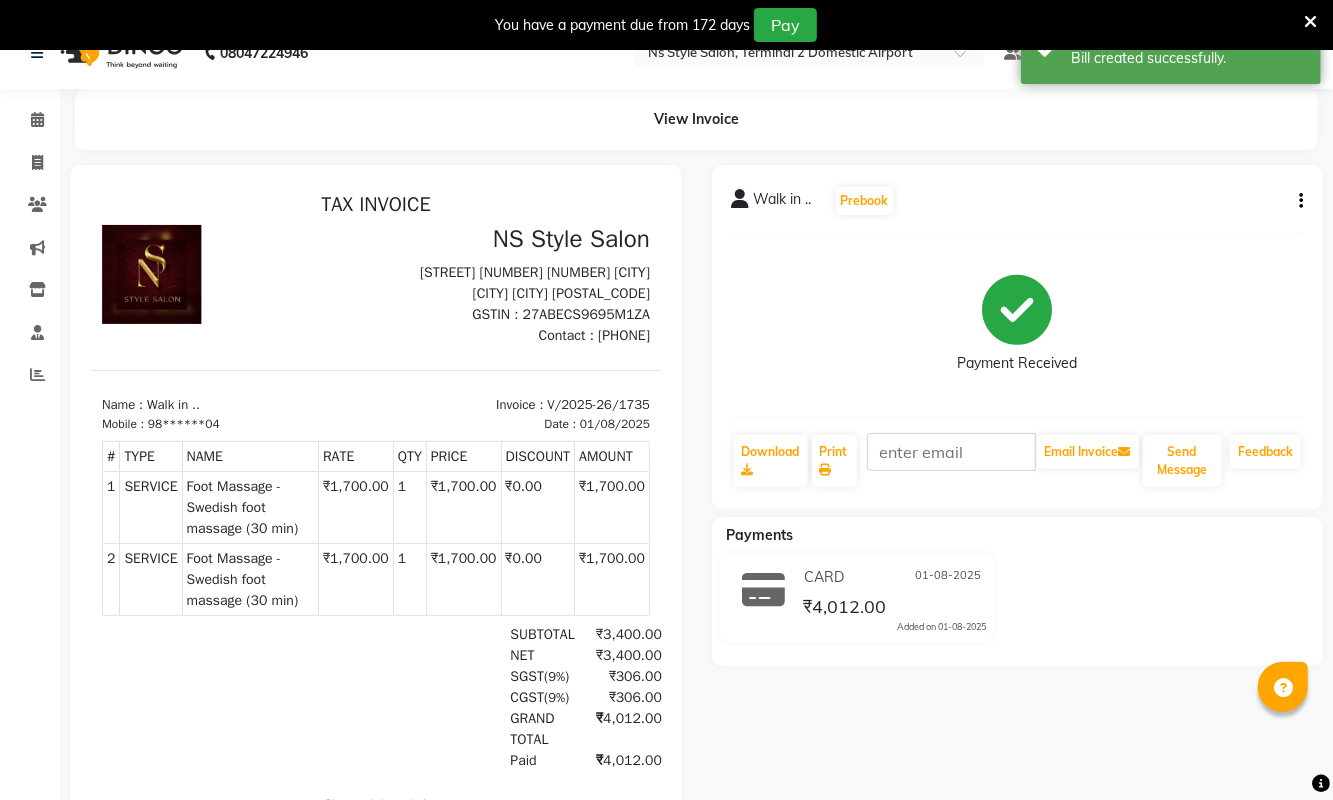 scroll, scrollTop: 0, scrollLeft: 0, axis: both 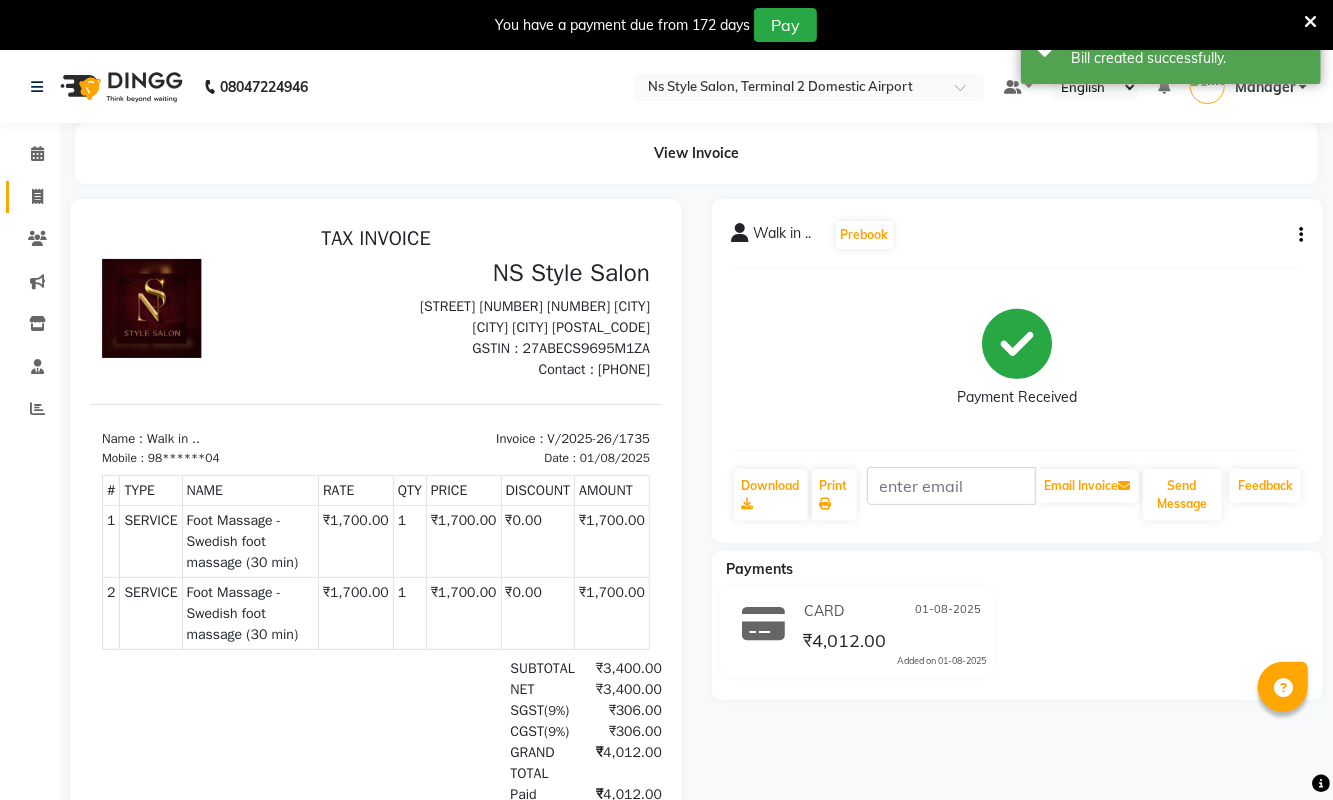 click 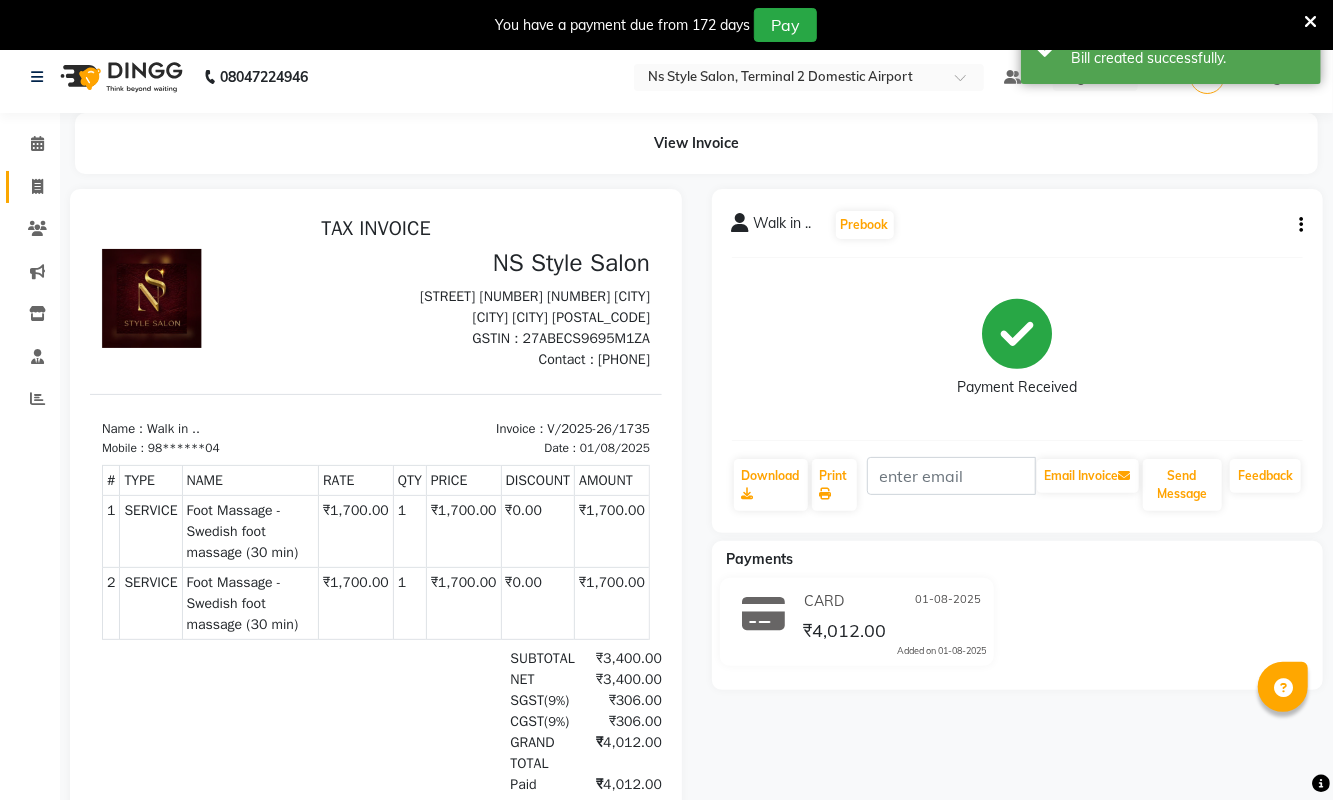 select on "service" 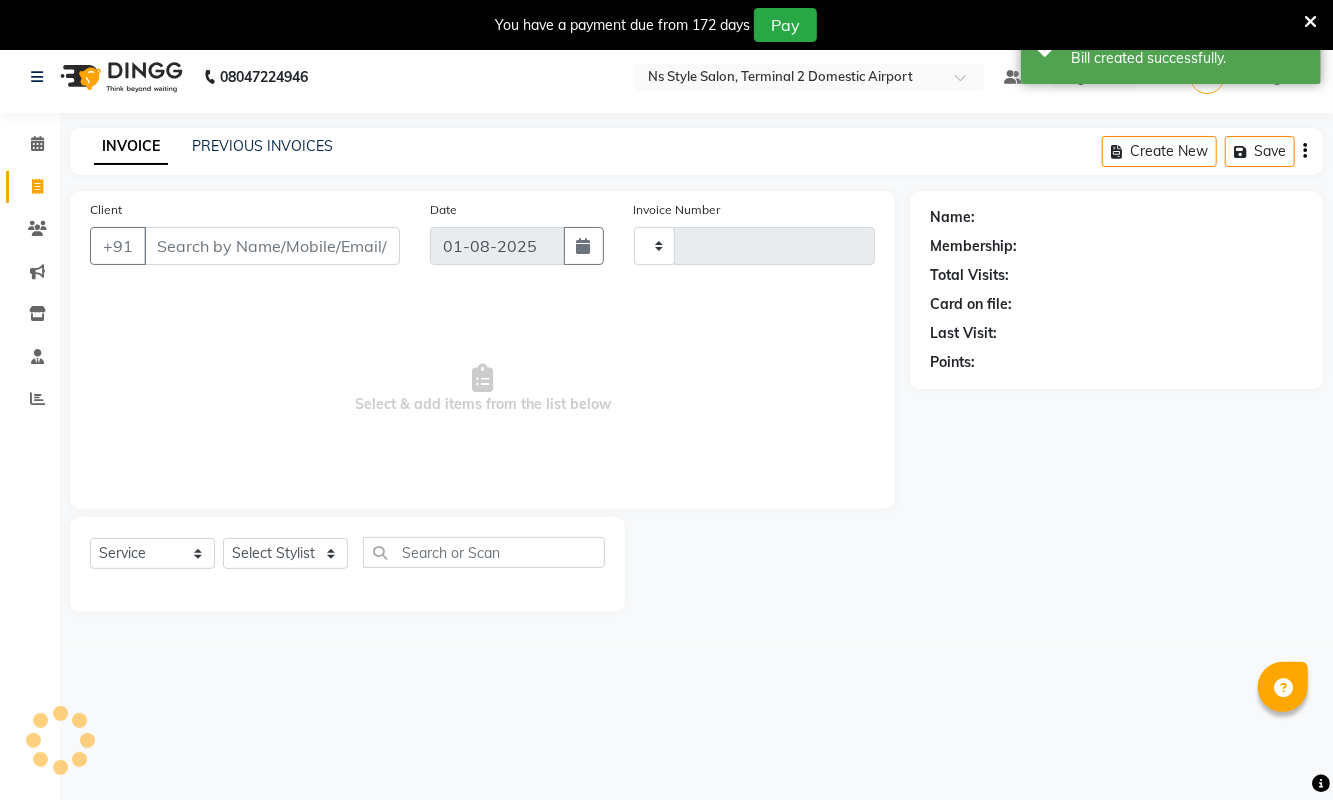 type on "1736" 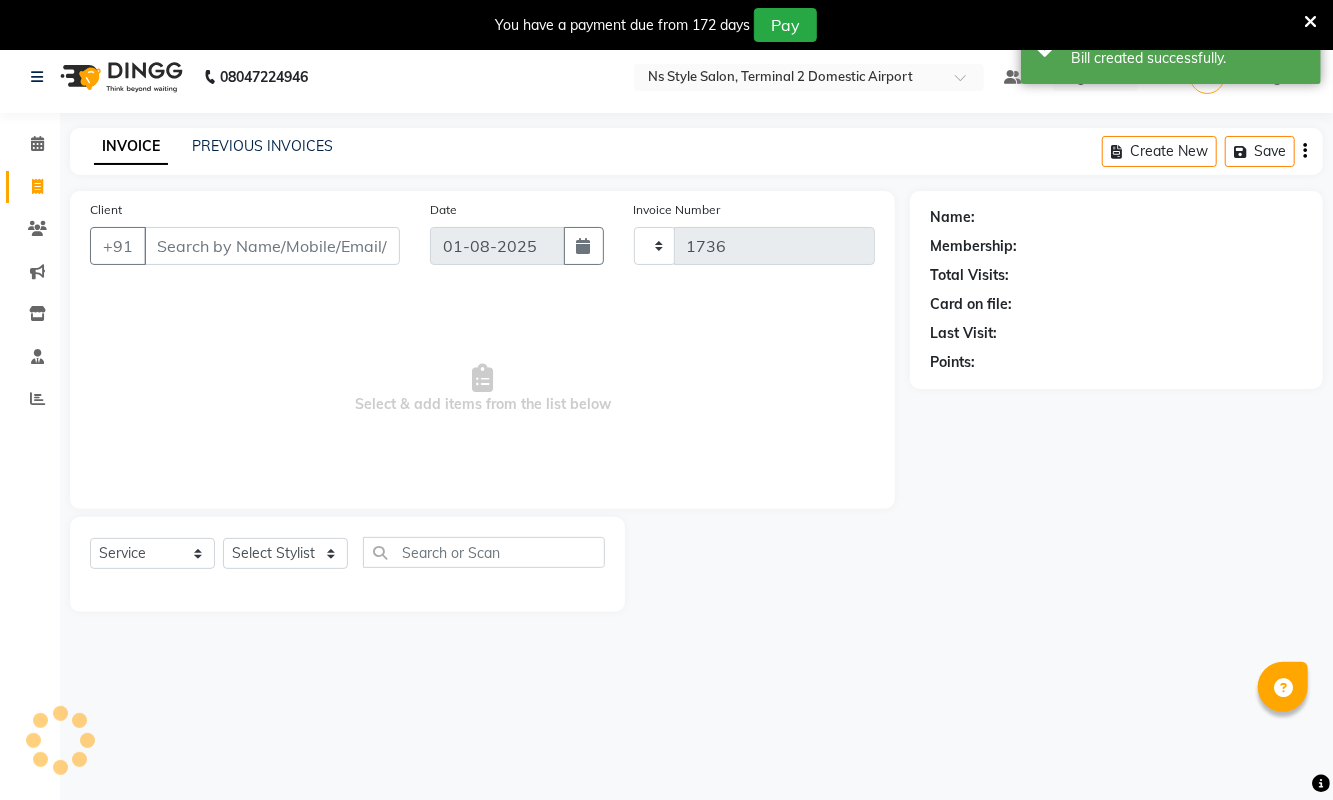 select on "5661" 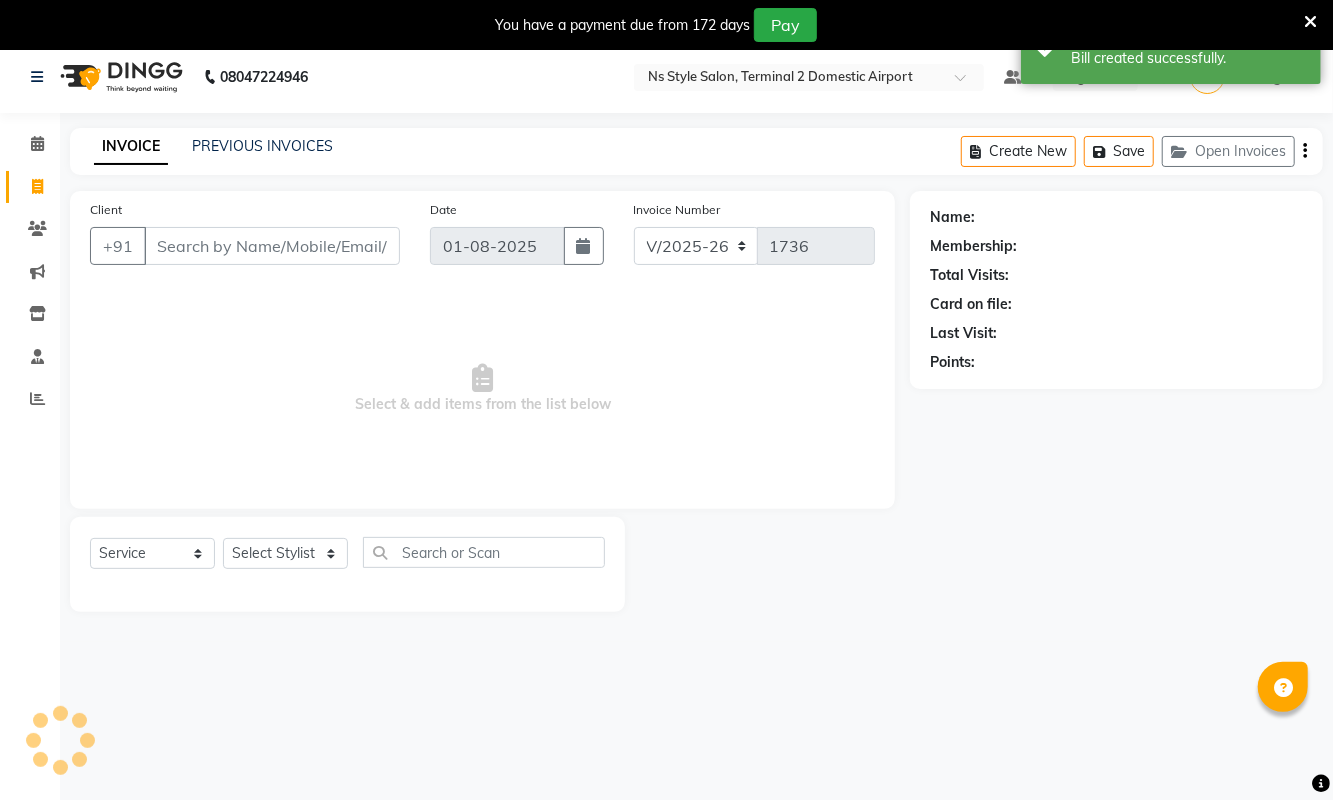 scroll, scrollTop: 51, scrollLeft: 0, axis: vertical 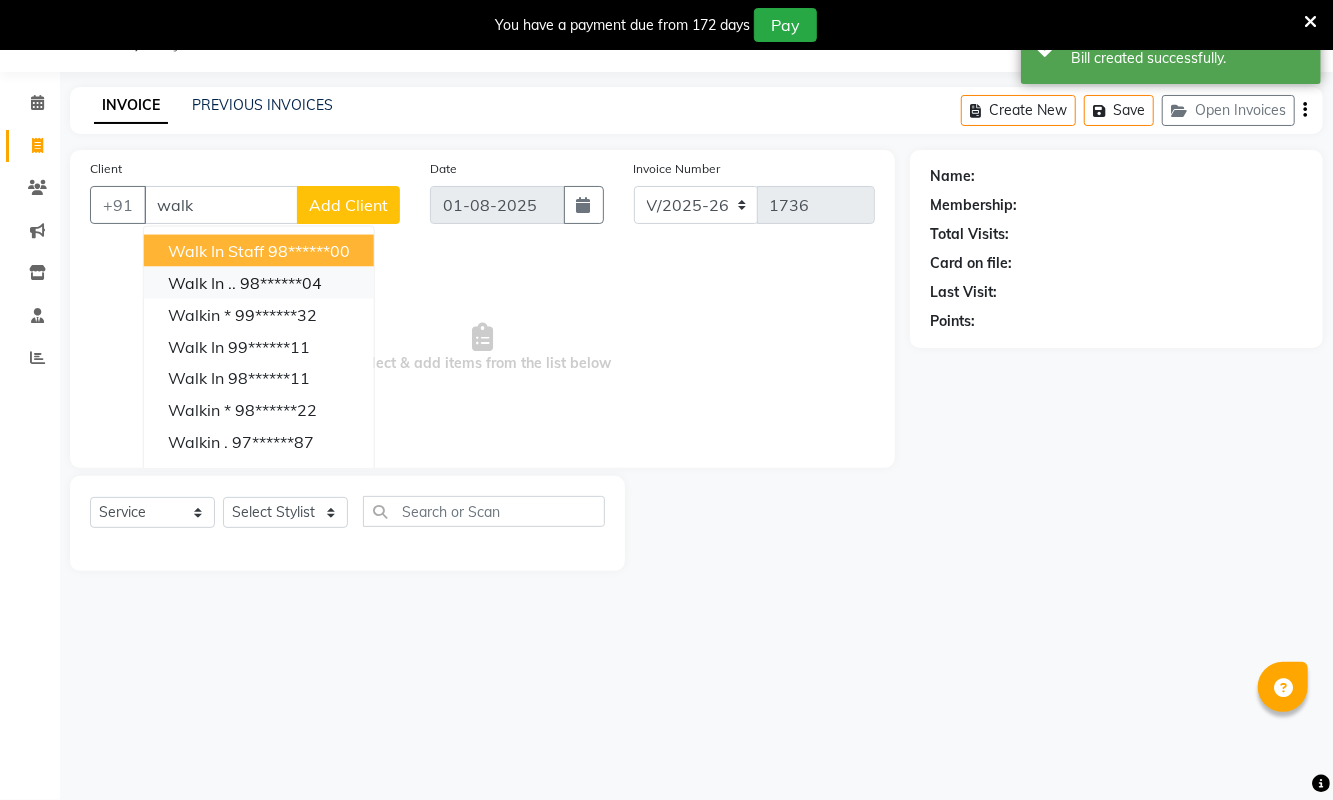 click on "98******04" at bounding box center [281, 283] 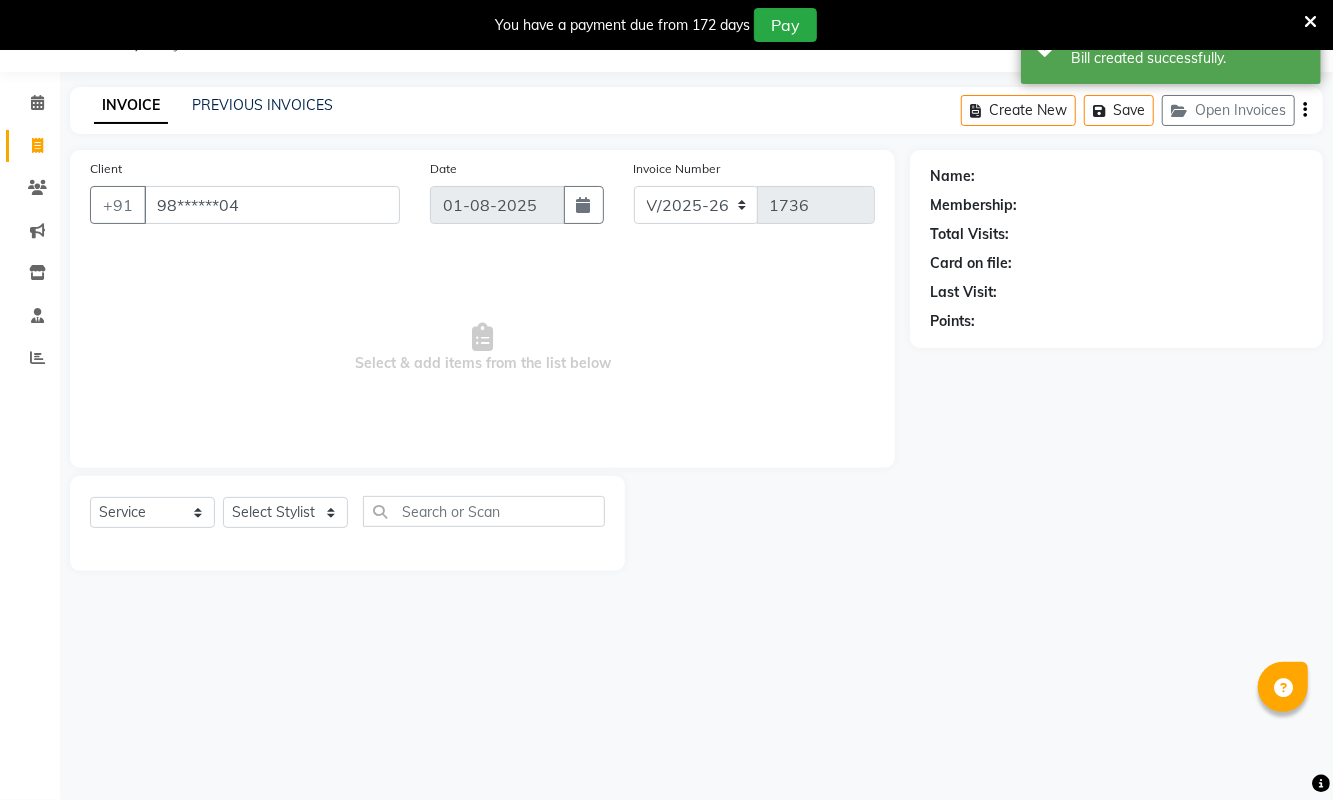 type on "98******04" 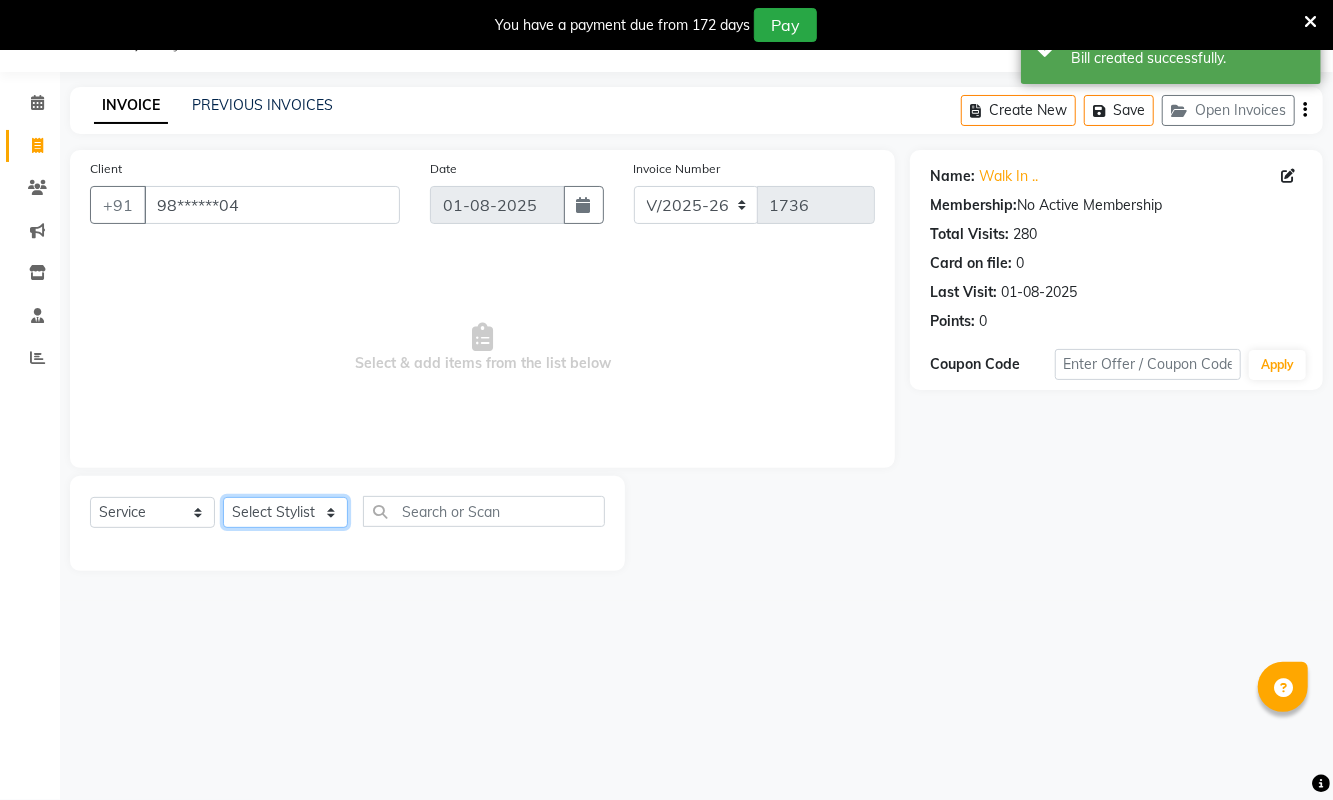 click on "Select Stylist [FIRST] [LAST] [FIRST] [FIRST] [FIRST] [LAST] [FIRST] [LAST] [FIRST] [LAST] [FIRST] [LAST] [FIRST] [LAST] [FIRST] [LAST] [TITLE] [FIRST] [LAST] [TITLE] [FIRST] [LAST] [TITLE] [FIRST] [LAST] [FIRST] [FIRST] [FIRST] [FIRST] [FIRST] [FIRST] [FIRST] [LAST]" 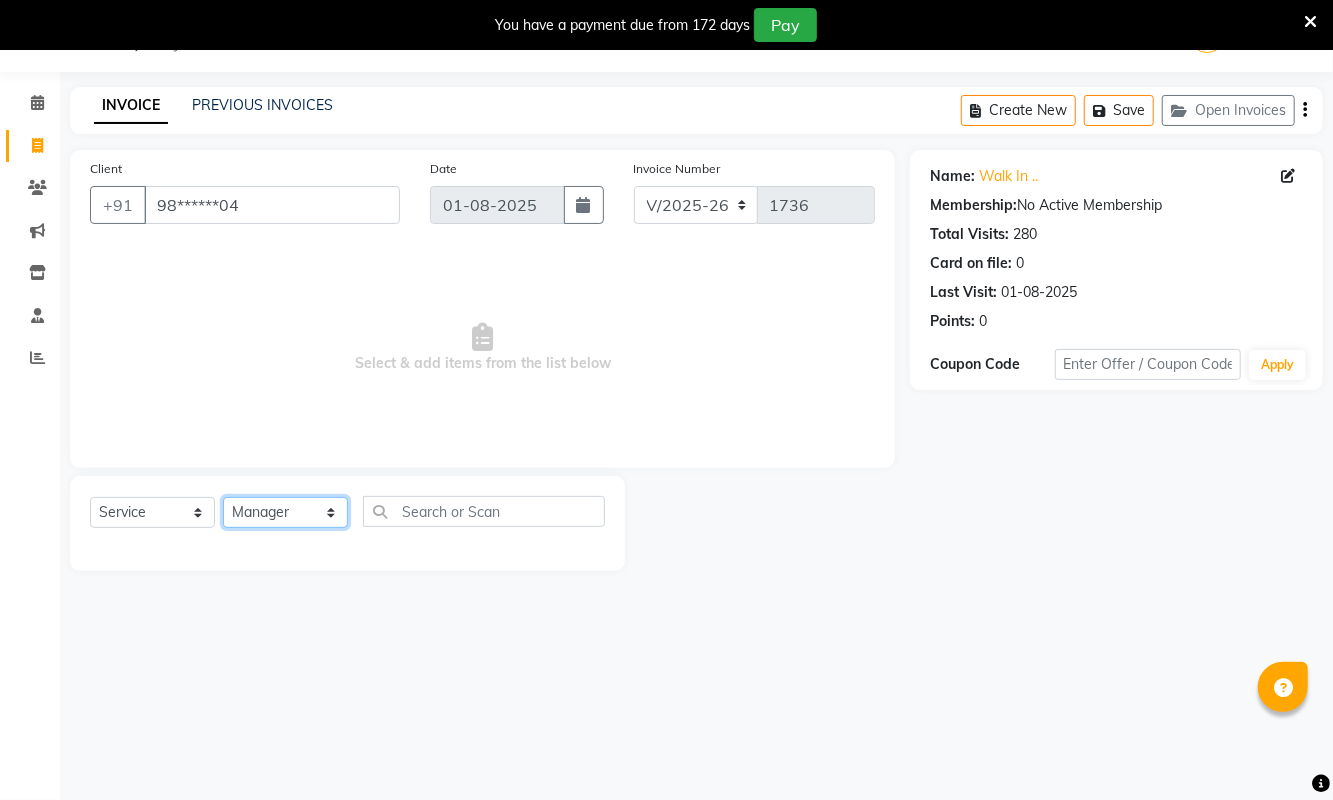 click on "Select Stylist [FIRST] [LAST] [FIRST] [FIRST] [FIRST] [LAST] [FIRST] [LAST] [FIRST] [LAST] [FIRST] [LAST] [FIRST] [LAST] [FIRST] [LAST] [TITLE] [FIRST] [LAST] [TITLE] [FIRST] [LAST] [TITLE] [FIRST] [LAST] [FIRST] [FIRST] [FIRST] [FIRST] [FIRST] [FIRST] [FIRST] [LAST]" 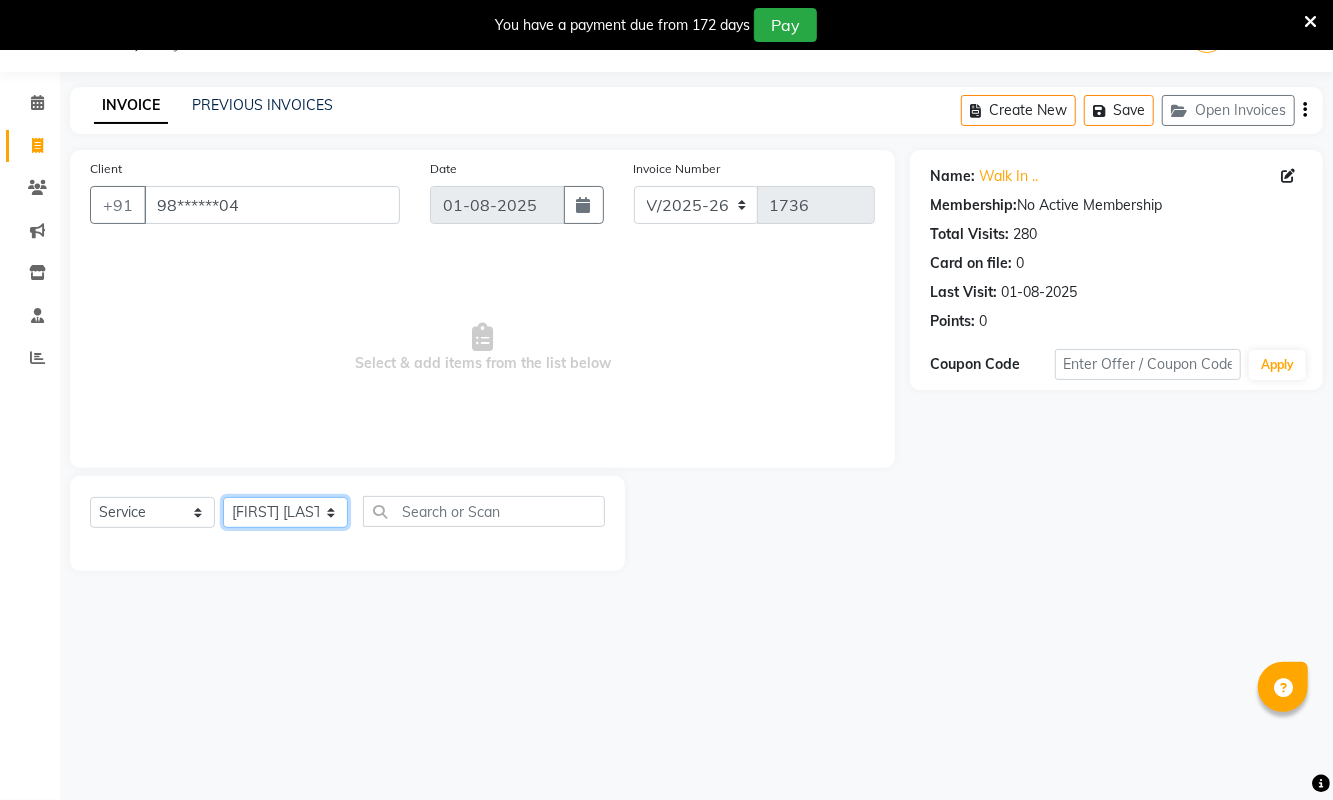 click on "Select Stylist [FIRST] [LAST] [FIRST] [FIRST] [FIRST] [LAST] [FIRST] [LAST] [FIRST] [LAST] [FIRST] [LAST] [FIRST] [LAST] [FIRST] [LAST] [TITLE] [FIRST] [LAST] [TITLE] [FIRST] [LAST] [TITLE] [FIRST] [LAST] [FIRST] [FIRST] [FIRST] [FIRST] [FIRST] [FIRST] [FIRST] [LAST]" 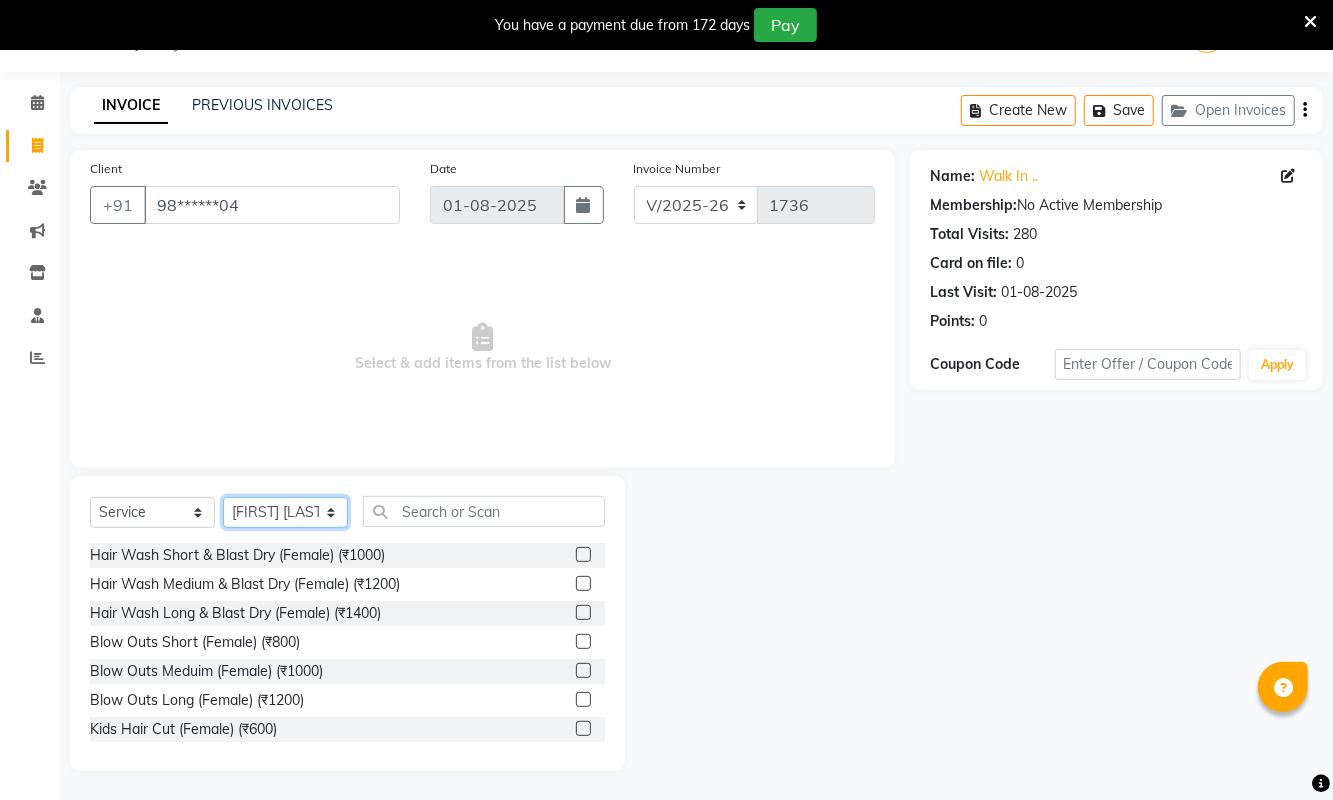 click on "Select Stylist [FIRST] [LAST] [FIRST] [FIRST] [FIRST] [LAST] [FIRST] [LAST] [FIRST] [LAST] [FIRST] [LAST] [FIRST] [LAST] [FIRST] [LAST] [TITLE] [FIRST] [LAST] [TITLE] [FIRST] [LAST] [TITLE] [FIRST] [LAST] [FIRST] [FIRST] [FIRST] [FIRST] [FIRST] [FIRST] [FIRST] [LAST]" 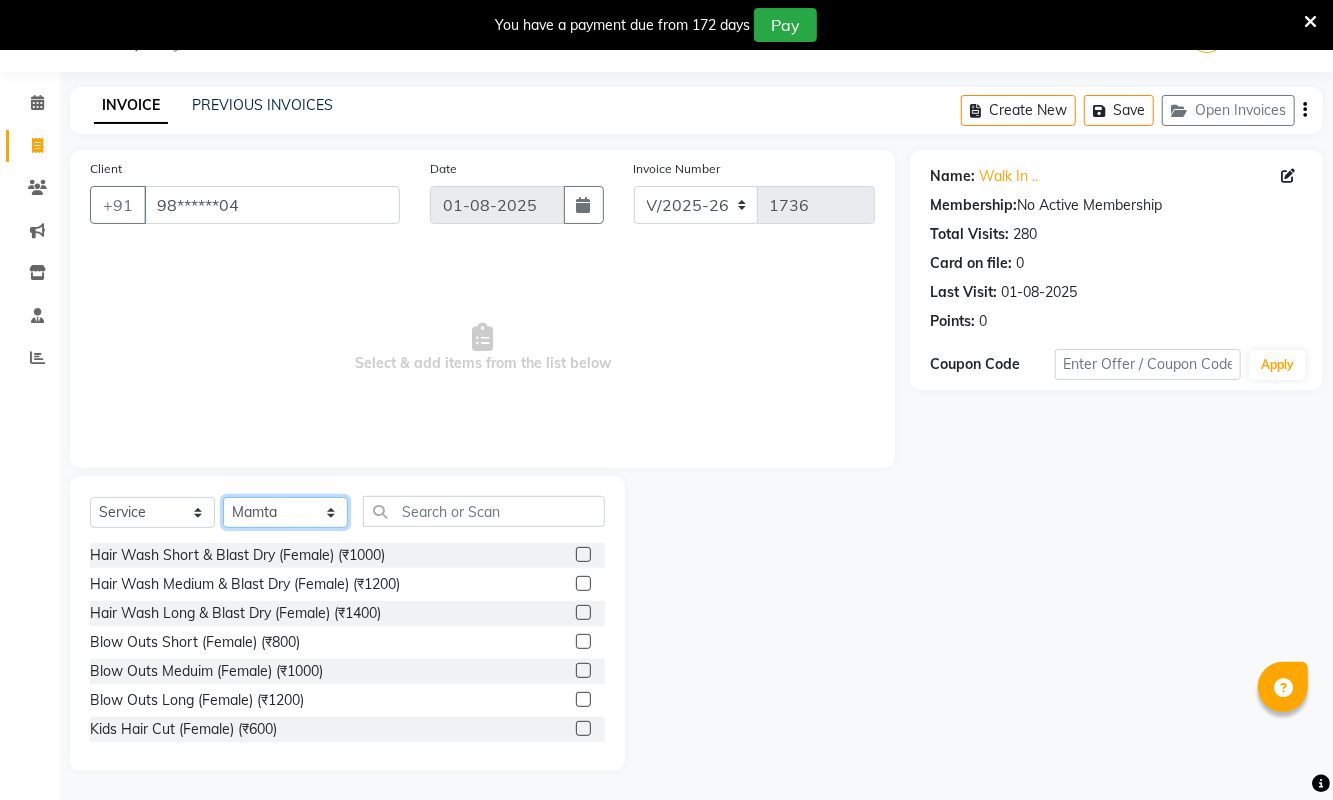 click on "Select Stylist [FIRST] [LAST] [FIRST] [FIRST] [FIRST] [LAST] [FIRST] [LAST] [FIRST] [LAST] [FIRST] [LAST] [FIRST] [LAST] [FIRST] [LAST] [TITLE] [FIRST] [LAST] [TITLE] [FIRST] [LAST] [TITLE] [FIRST] [LAST] [FIRST] [FIRST] [FIRST] [FIRST] [FIRST] [FIRST] [FIRST] [LAST]" 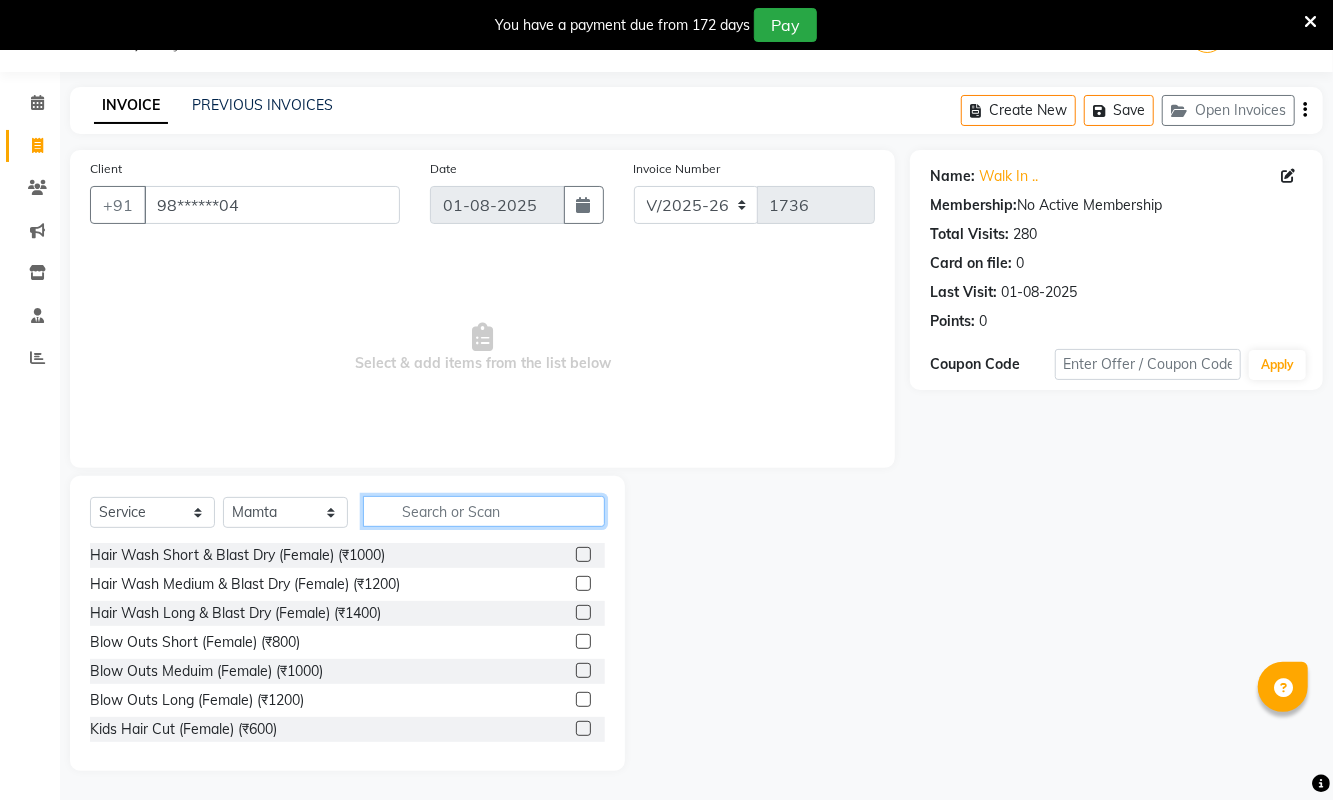 click 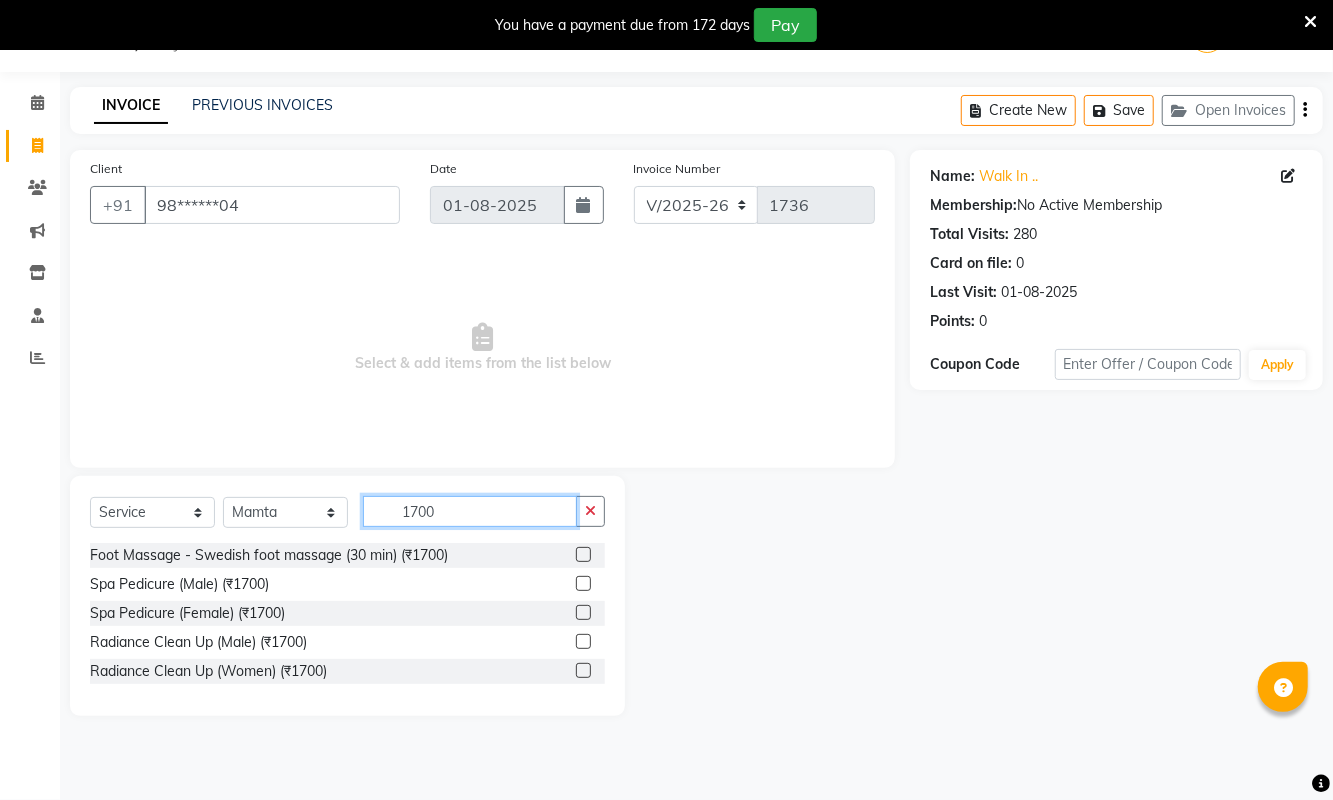 type on "1700" 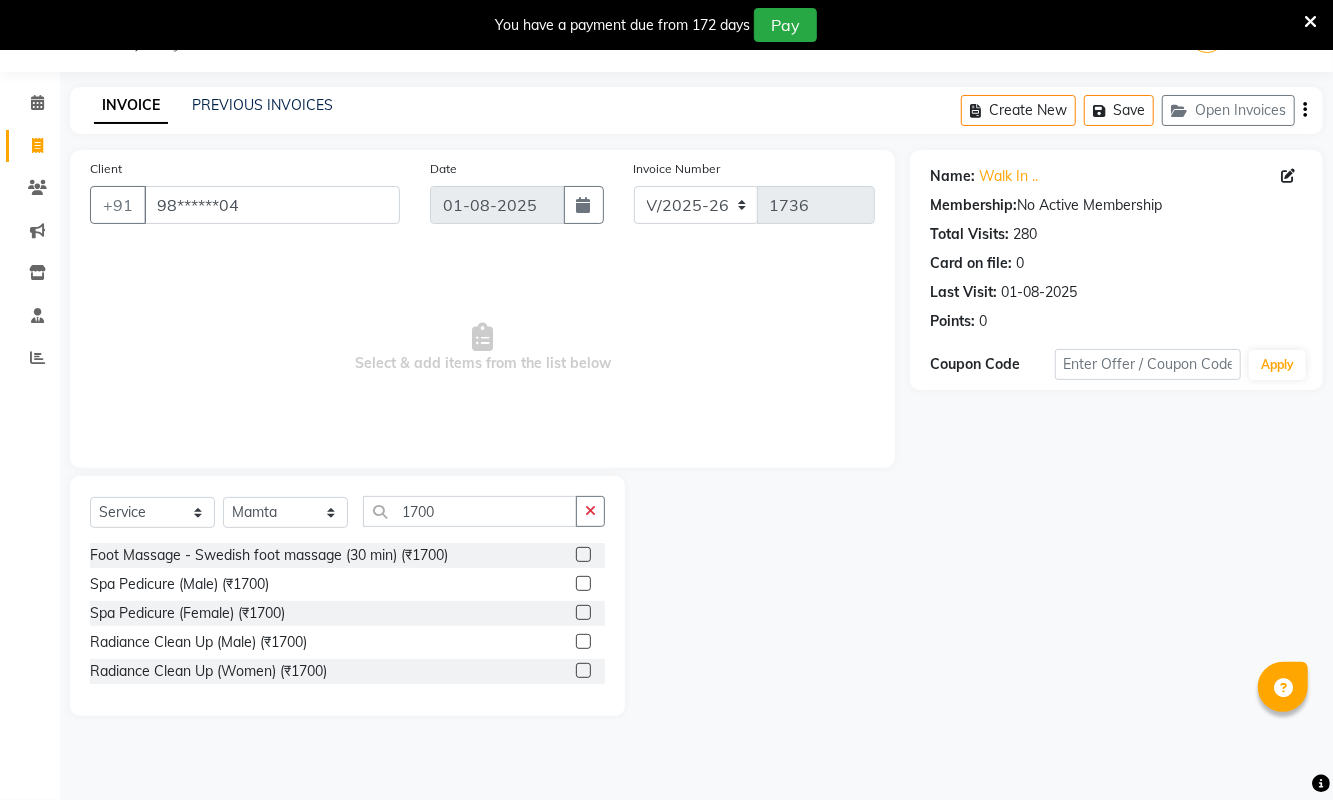 click 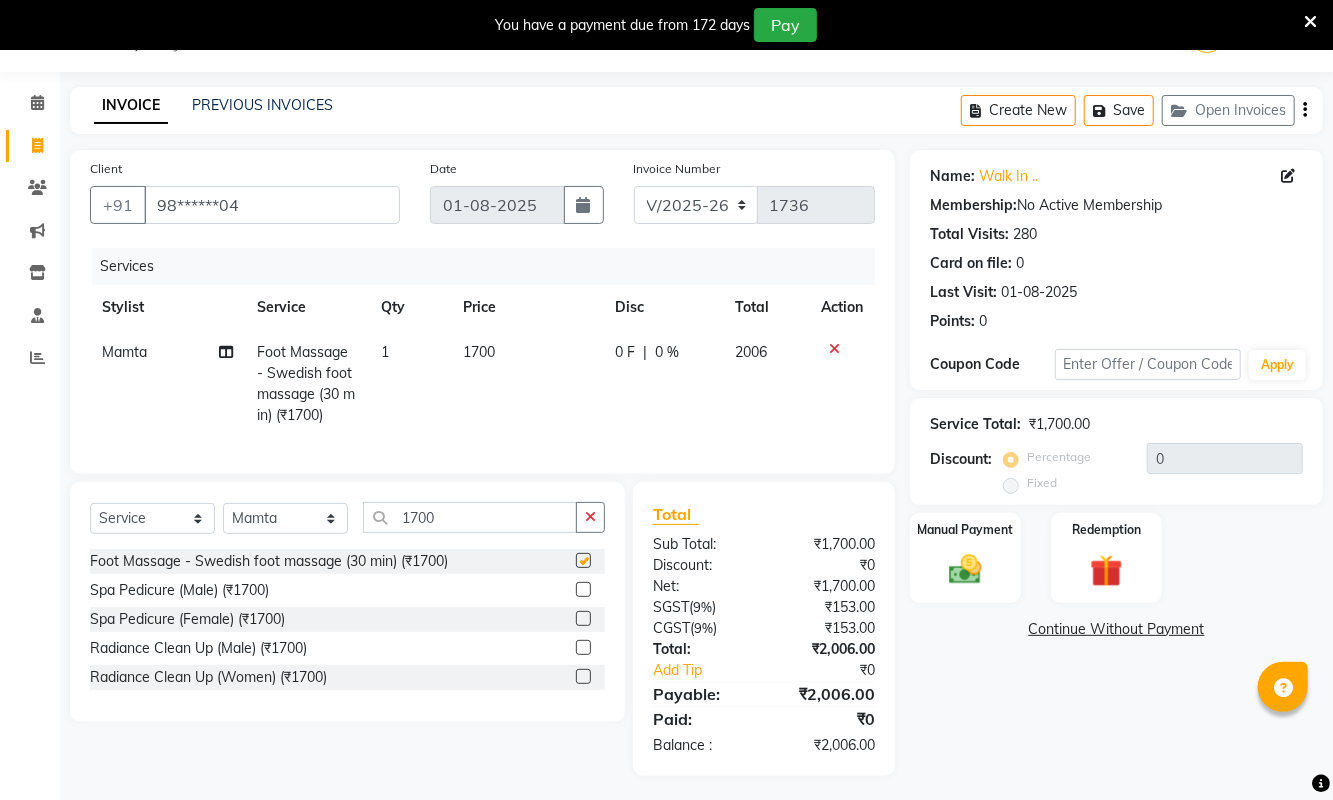 checkbox on "false" 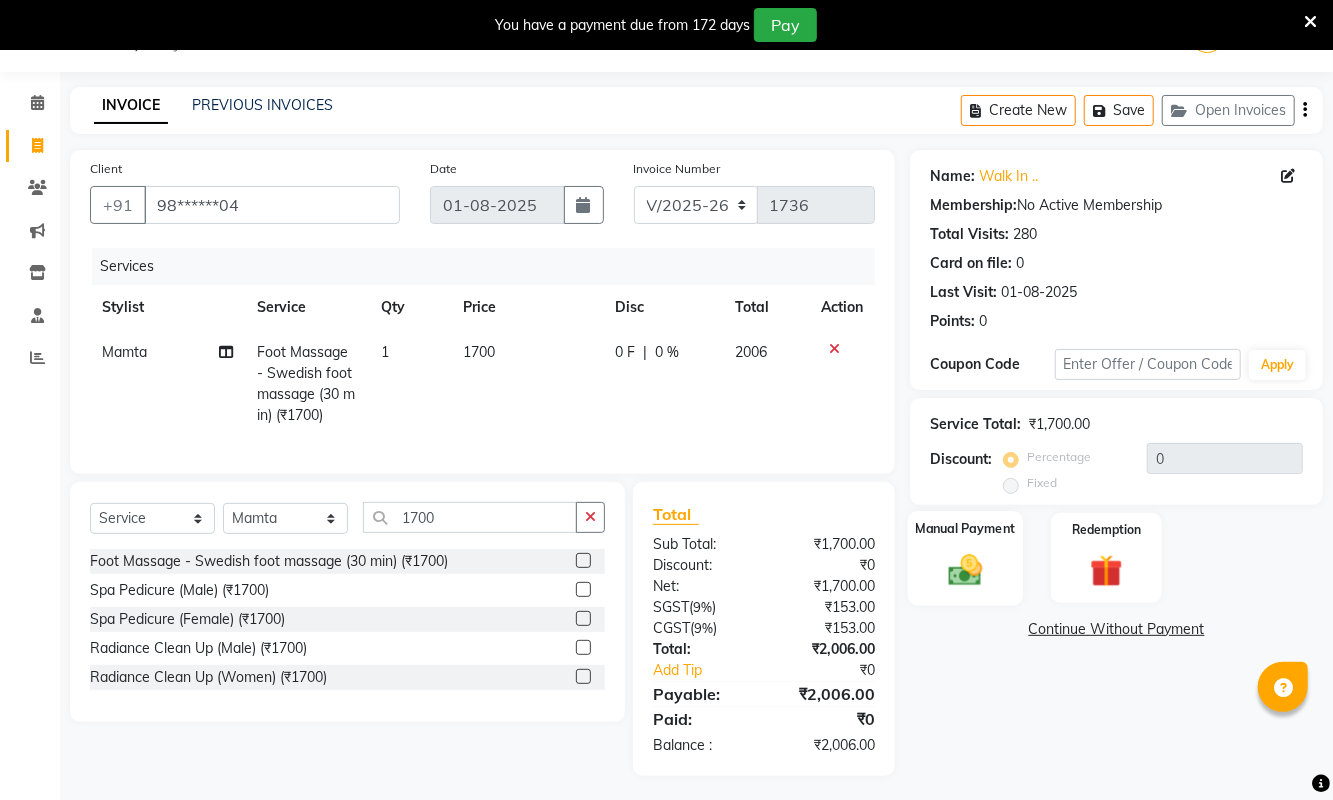 click 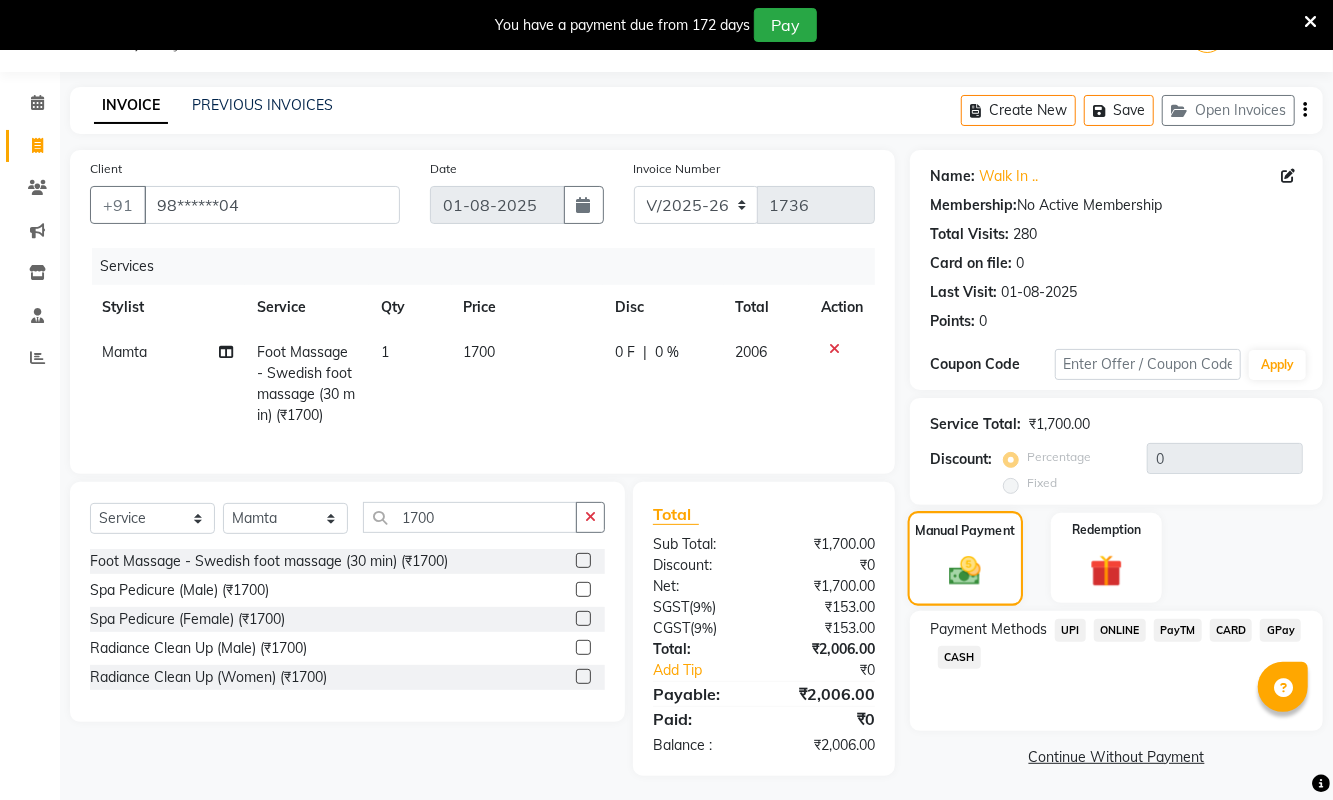 scroll, scrollTop: 76, scrollLeft: 0, axis: vertical 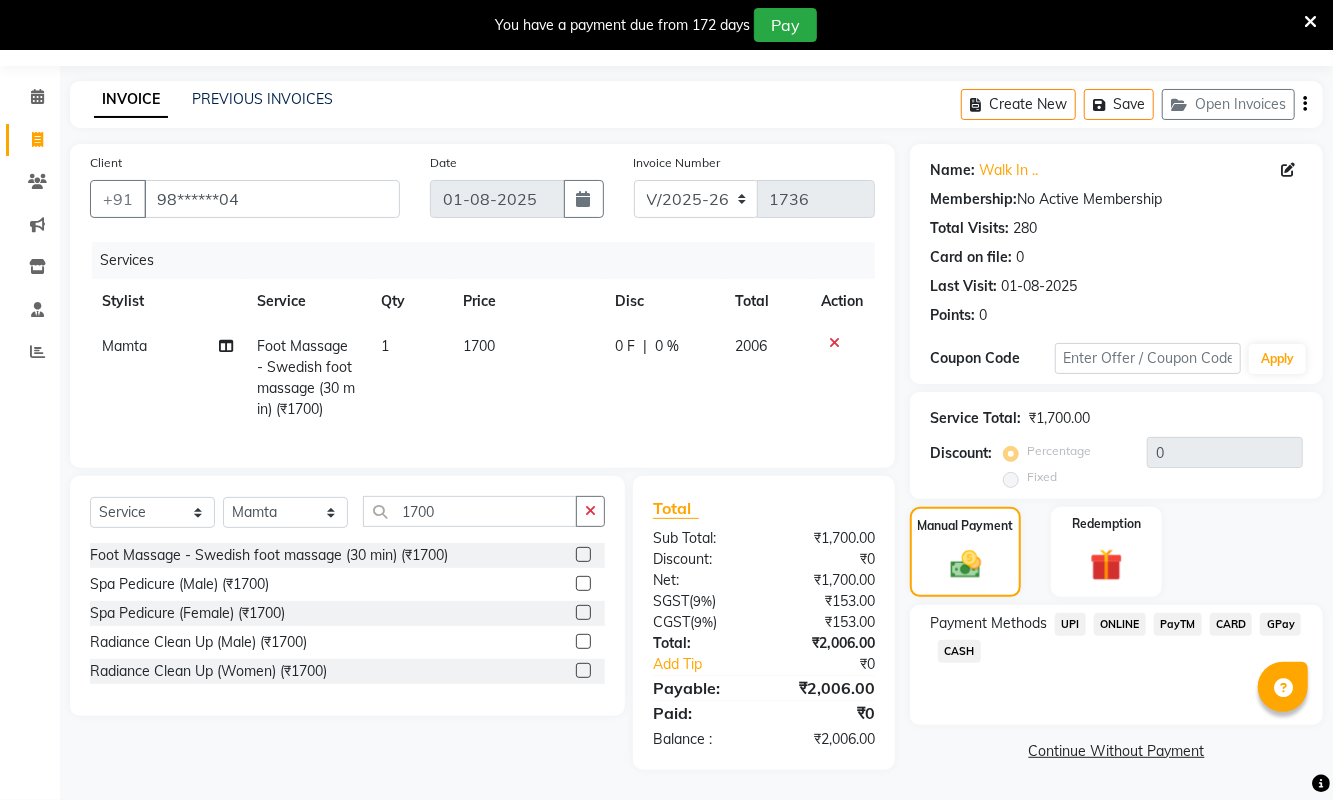 click on "CARD" 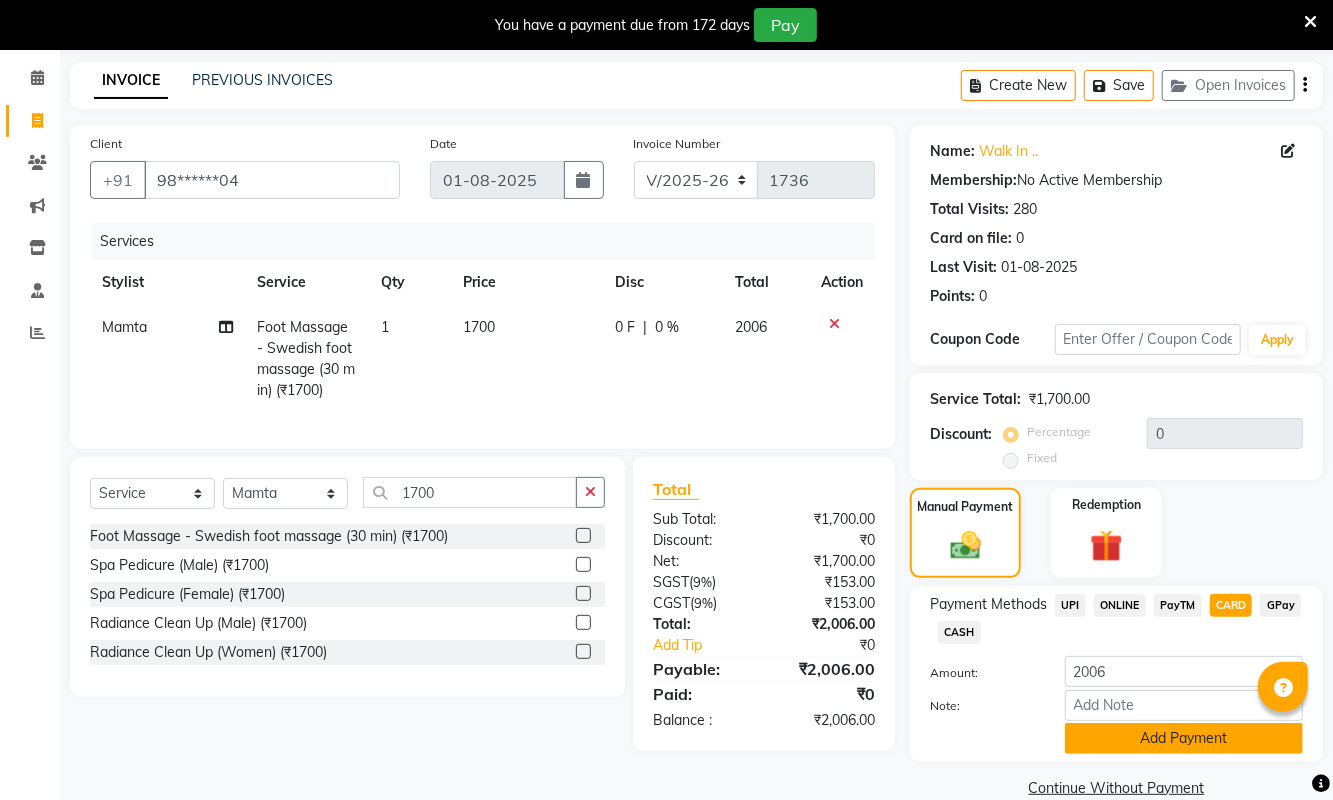 click on "Add Payment" 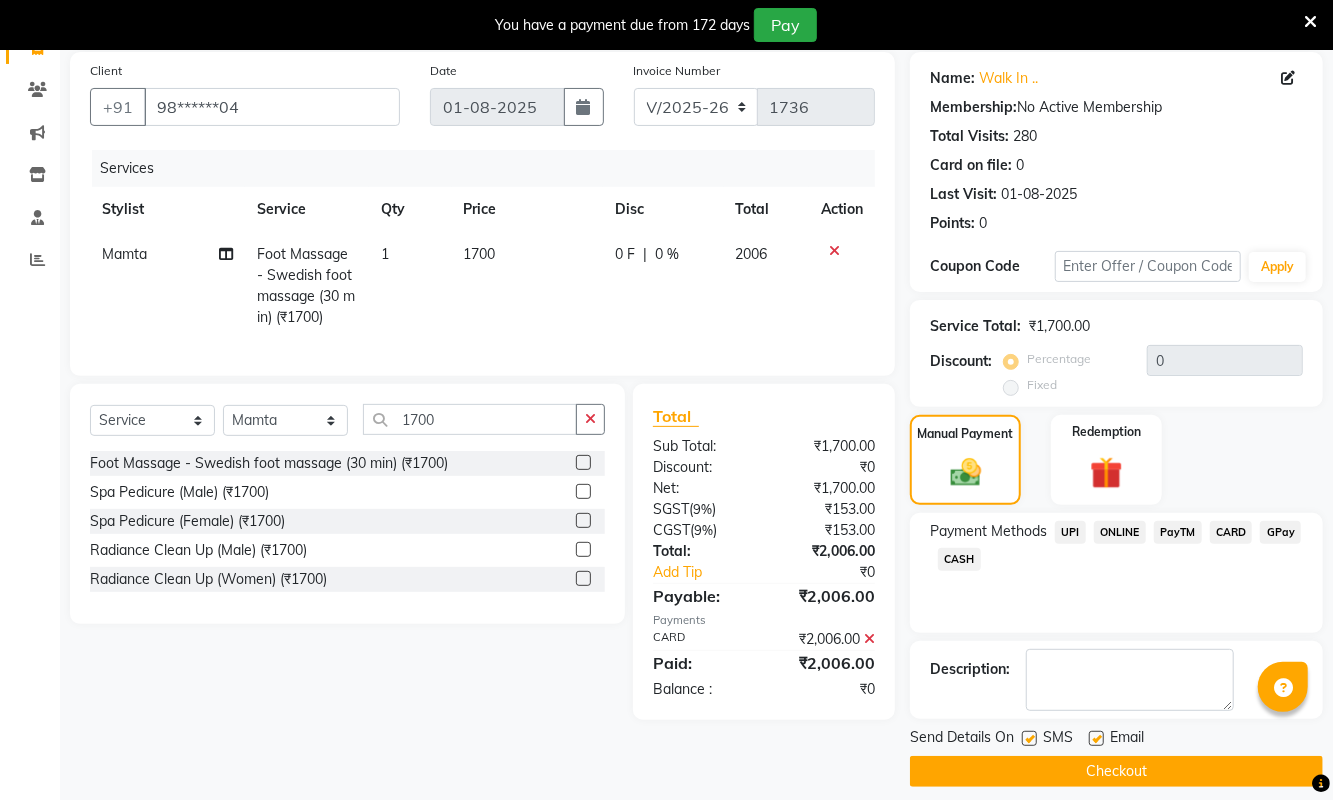 scroll, scrollTop: 167, scrollLeft: 0, axis: vertical 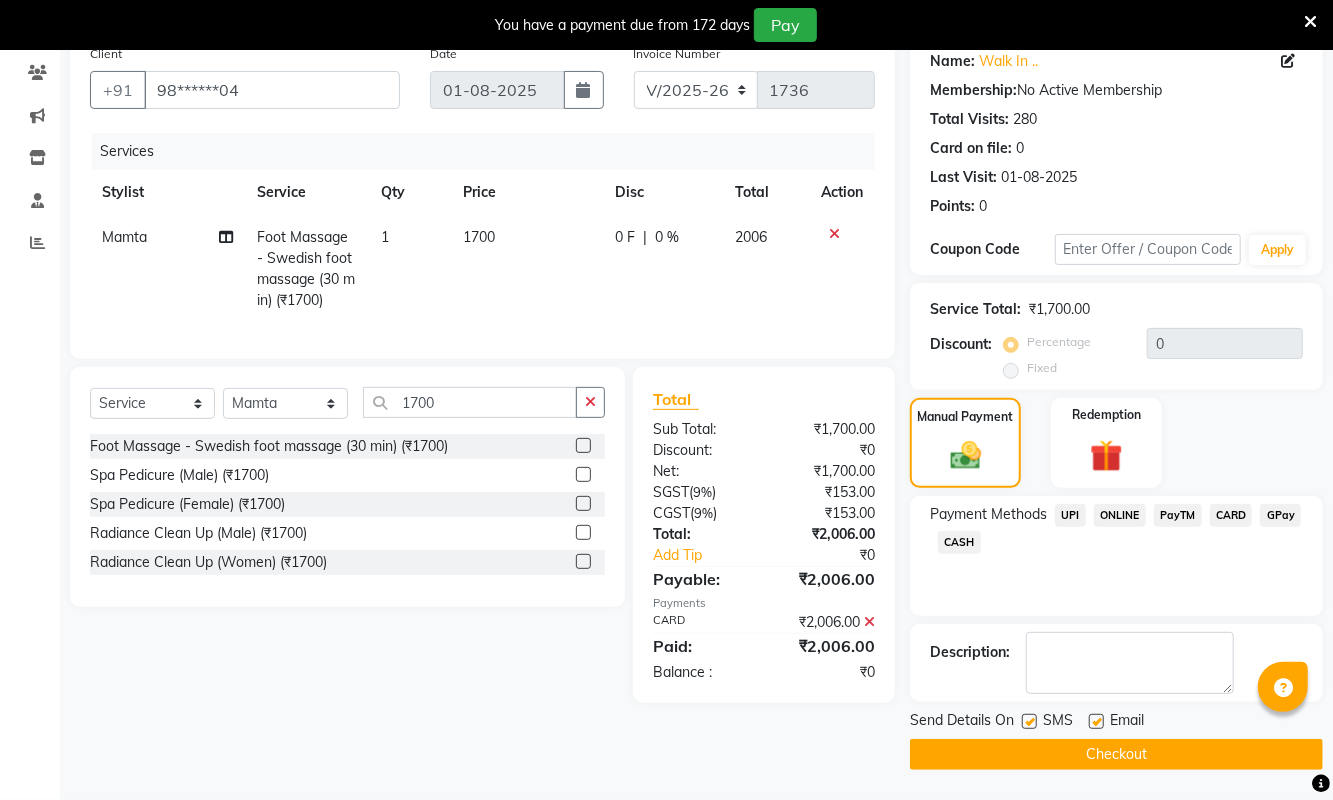 click on "Checkout" 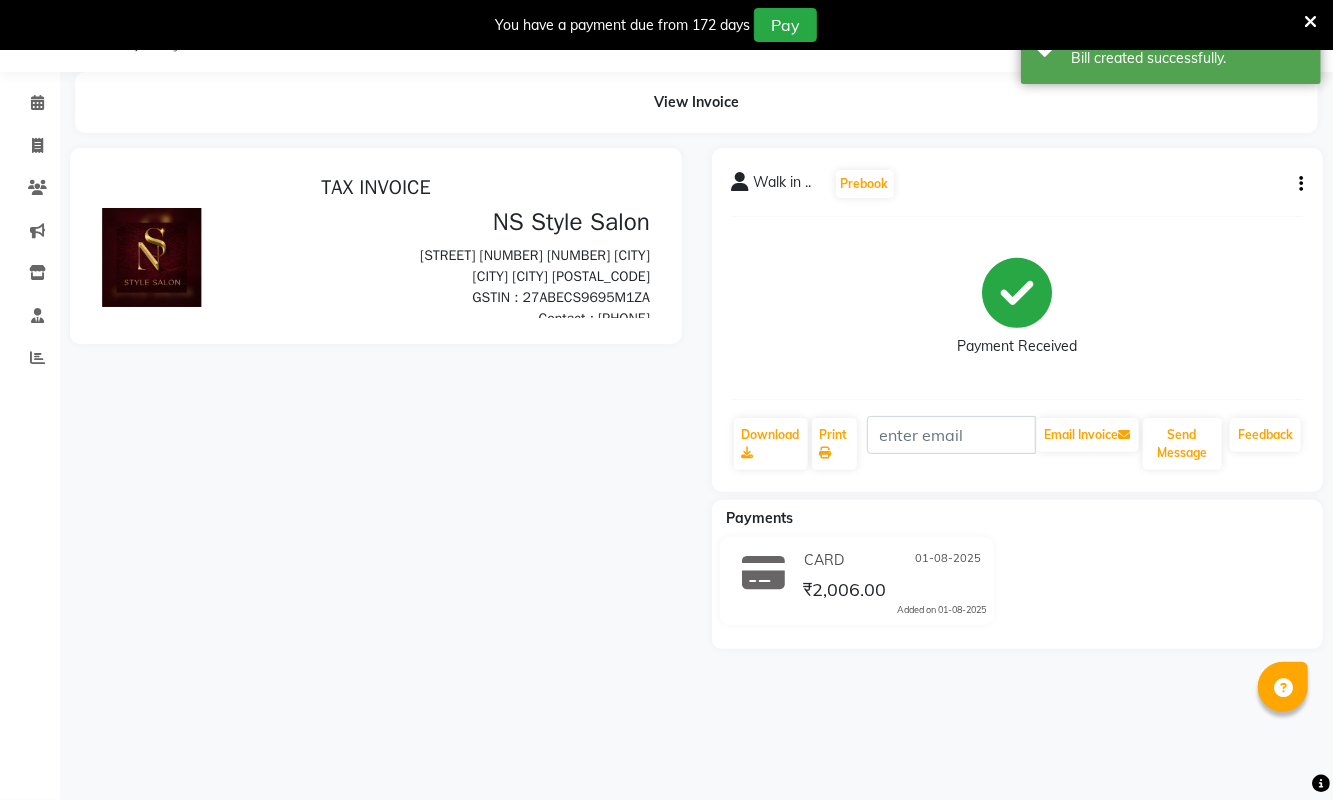 scroll, scrollTop: 0, scrollLeft: 0, axis: both 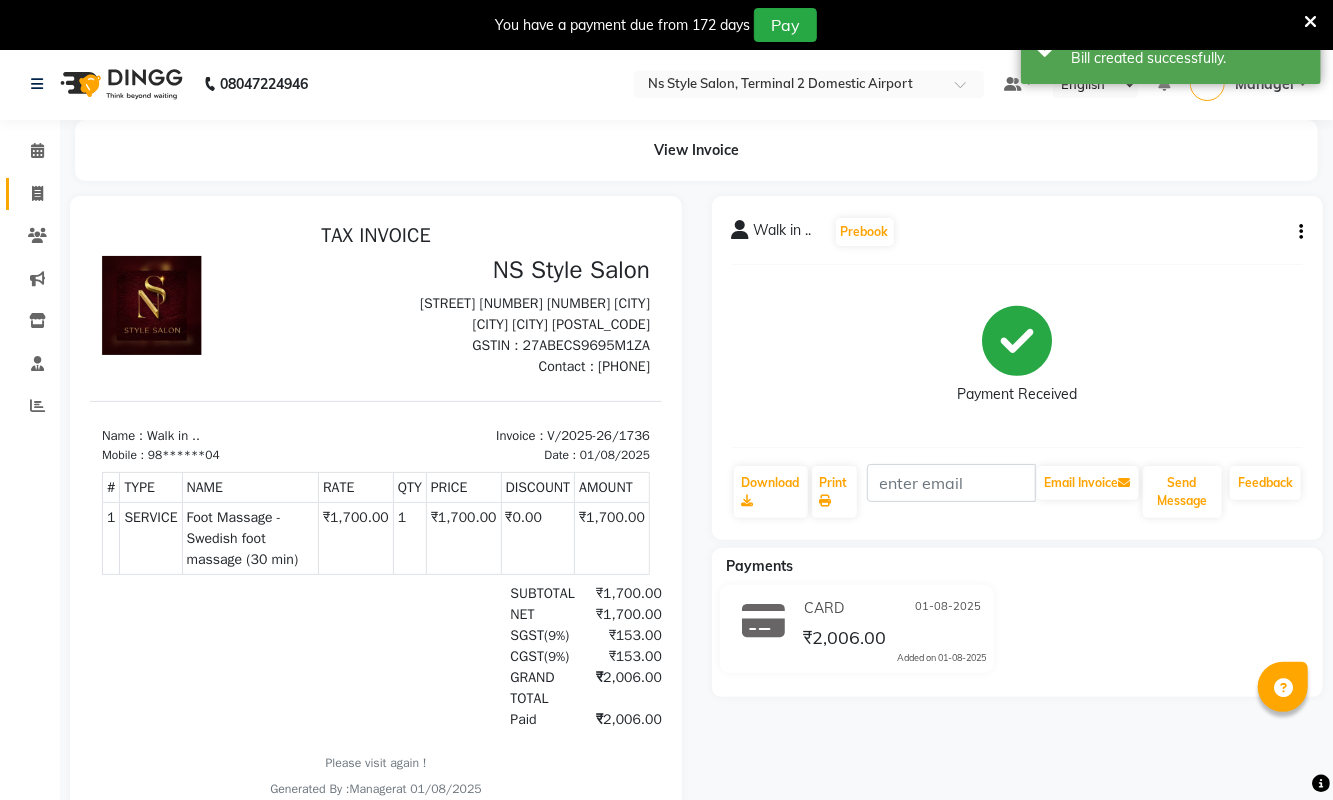 click 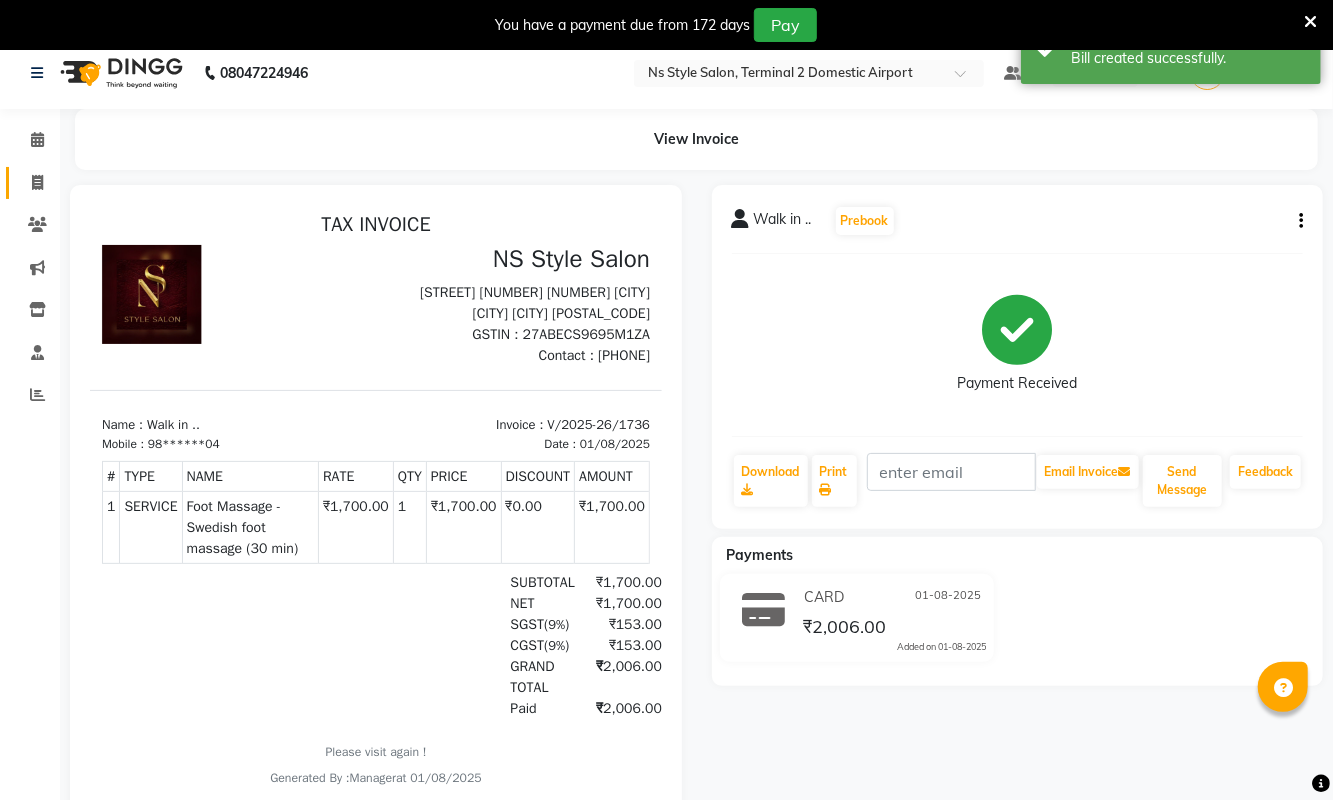 select on "service" 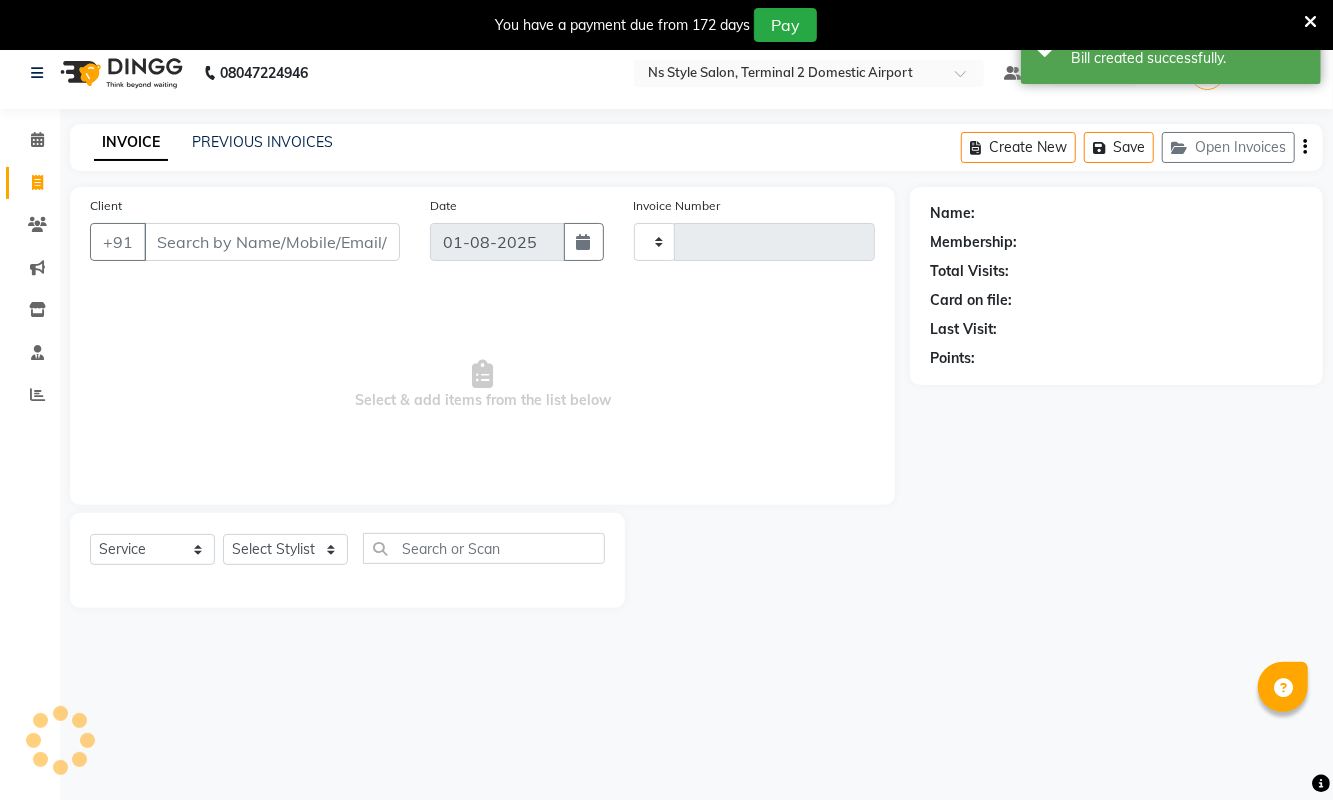 type on "1737" 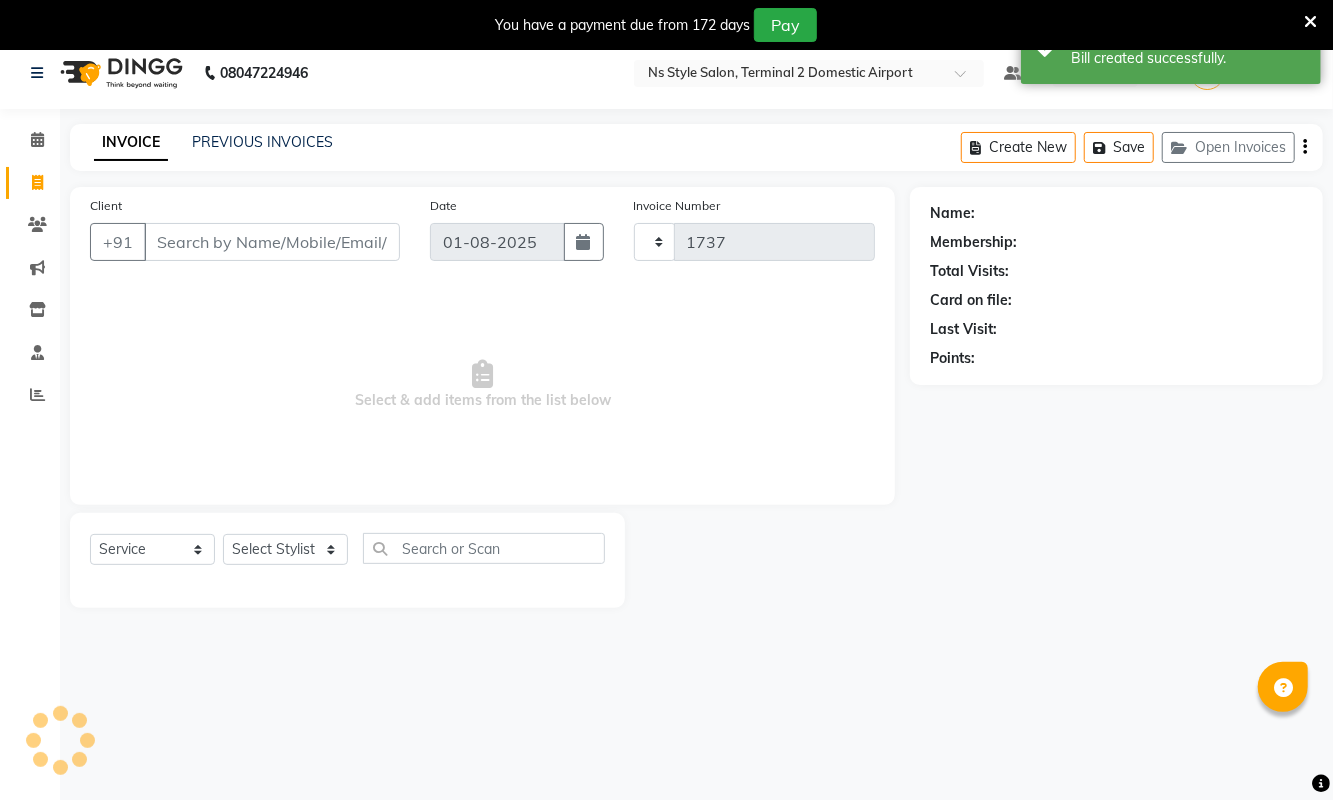 select on "5661" 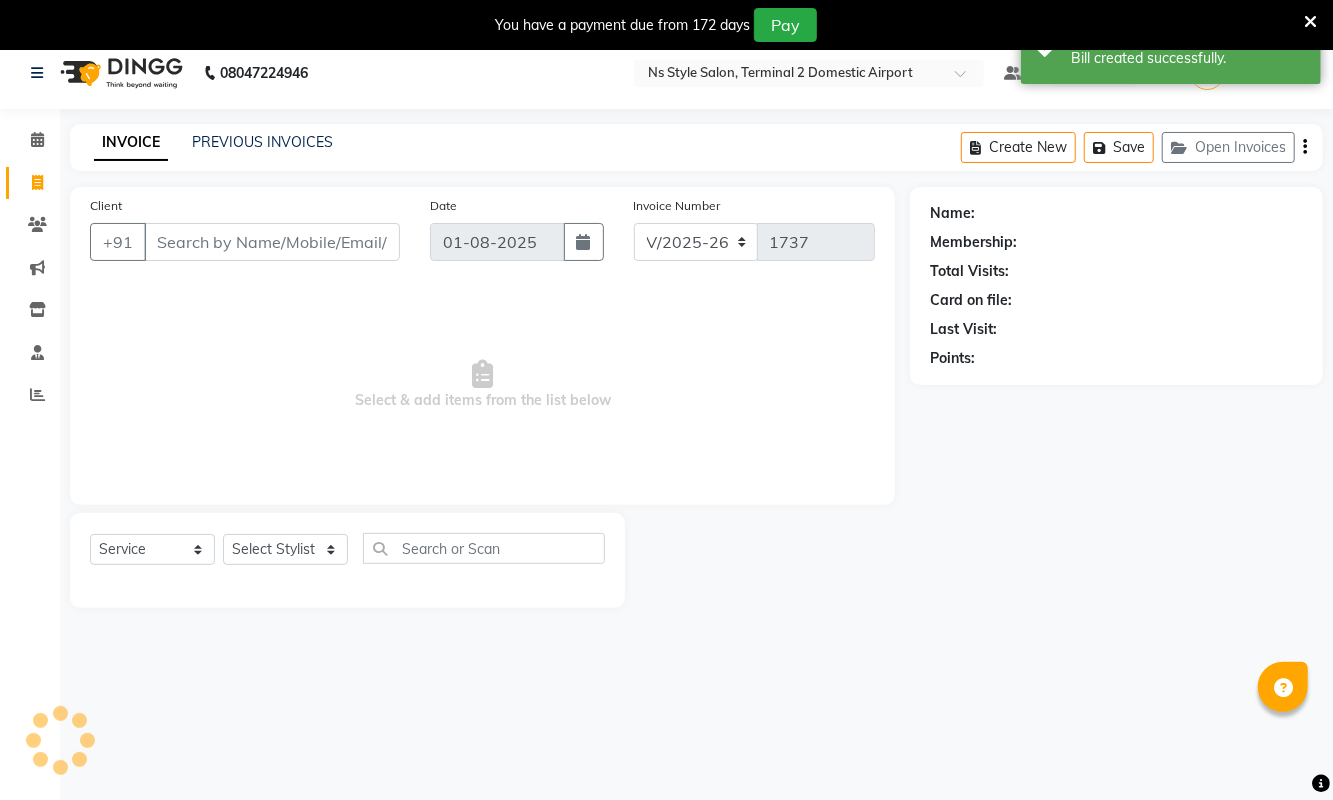 scroll, scrollTop: 51, scrollLeft: 0, axis: vertical 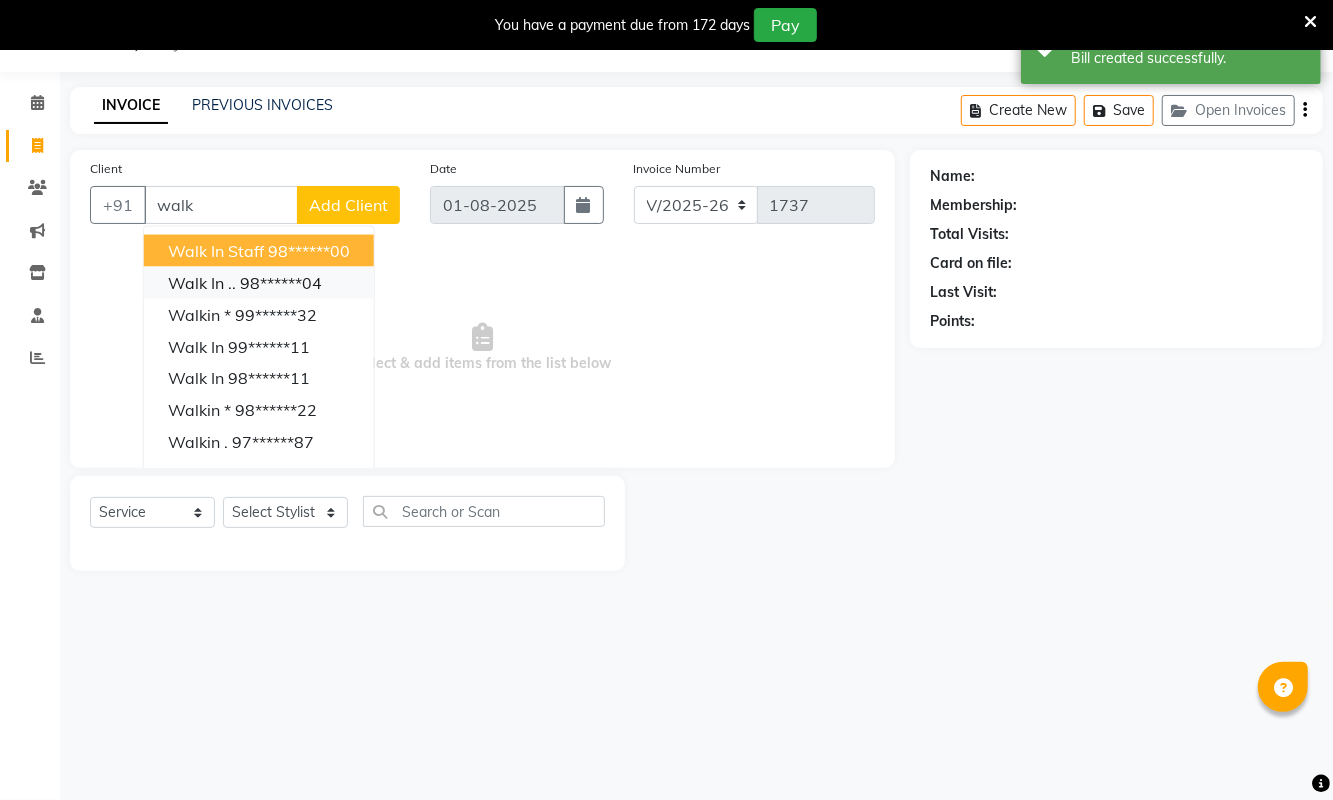 click on "98******04" at bounding box center [281, 283] 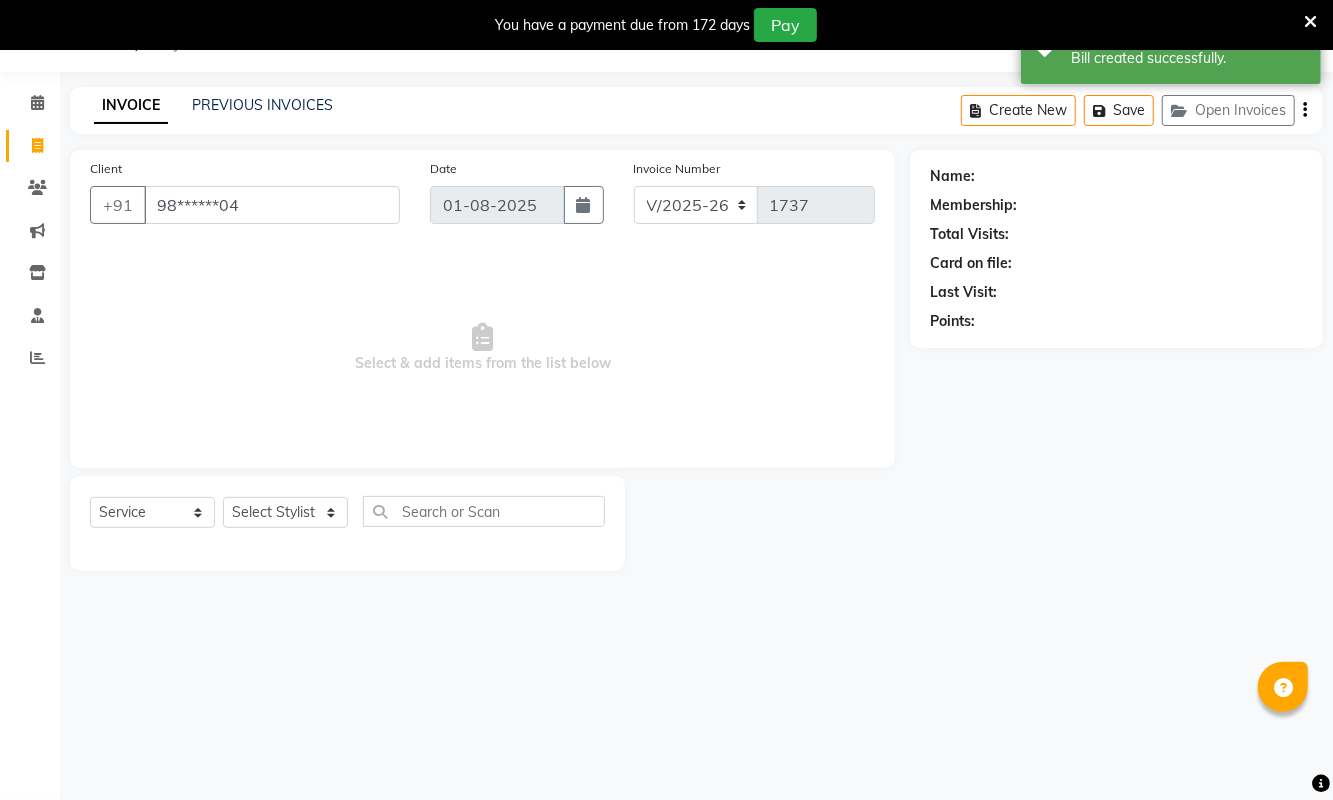 type on "98******04" 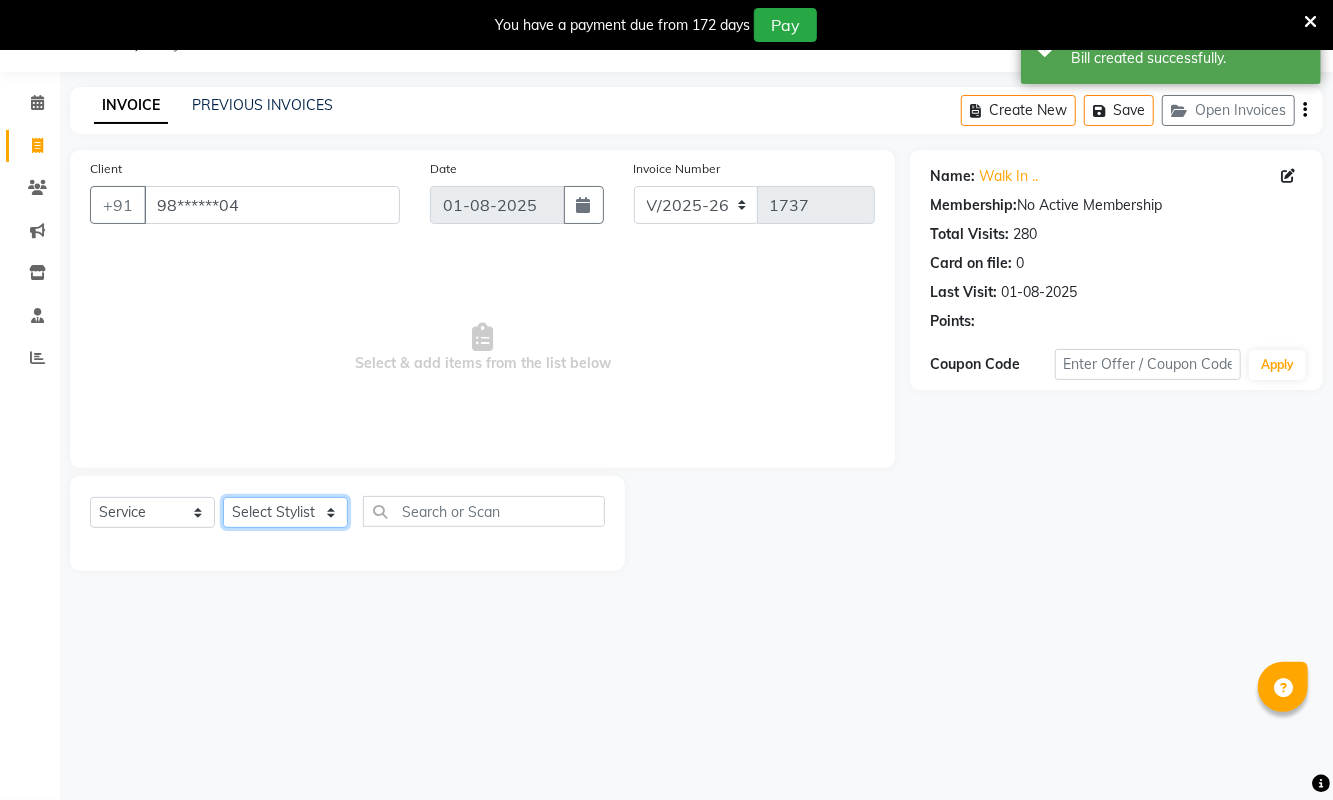 click on "Select Stylist [FIRST] [LAST] [FIRST] [FIRST] [FIRST] [LAST] [FIRST] [LAST] [FIRST] [LAST] [FIRST] [LAST] [FIRST] [LAST] [FIRST] [LAST] [TITLE] [FIRST] [LAST] [TITLE] [FIRST] [LAST] [TITLE] [FIRST] [LAST] [FIRST] [FIRST] [FIRST] [FIRST] [FIRST] [FIRST] [FIRST] [LAST]" 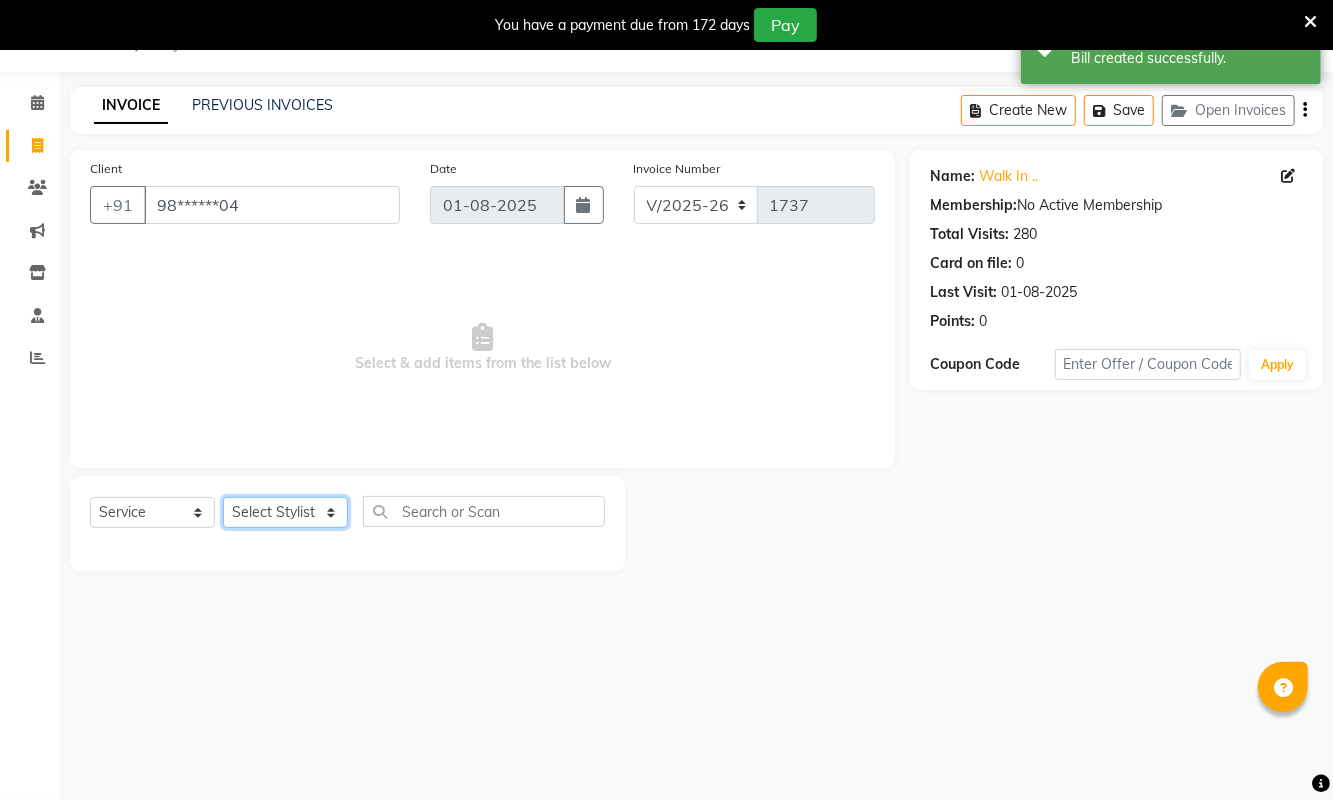 select on "39704" 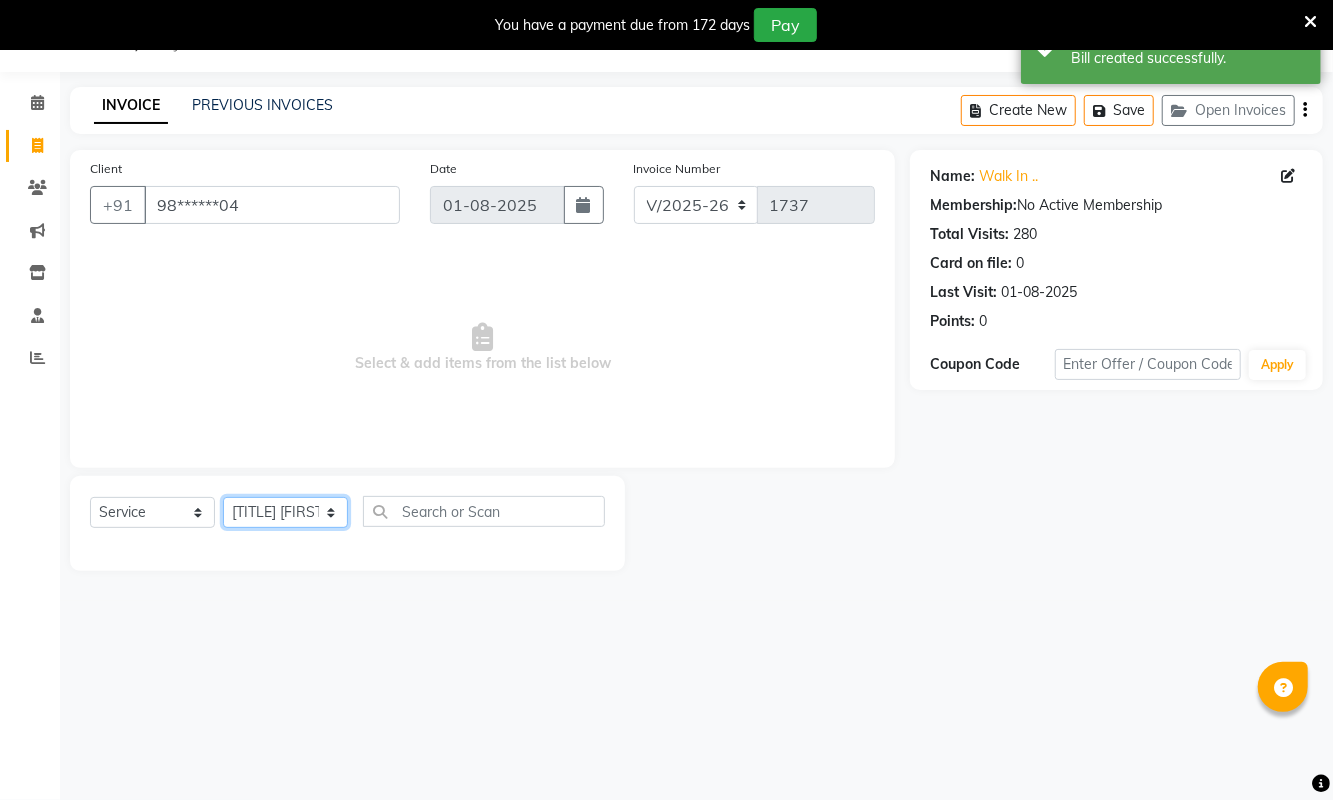 click on "Select Stylist [FIRST] [LAST] [FIRST] [FIRST] [FIRST] [LAST] [FIRST] [LAST] [FIRST] [LAST] [FIRST] [LAST] [FIRST] [LAST] [FIRST] [LAST] [TITLE] [FIRST] [LAST] [TITLE] [FIRST] [LAST] [TITLE] [FIRST] [LAST] [FIRST] [FIRST] [FIRST] [FIRST] [FIRST] [FIRST] [FIRST] [LAST]" 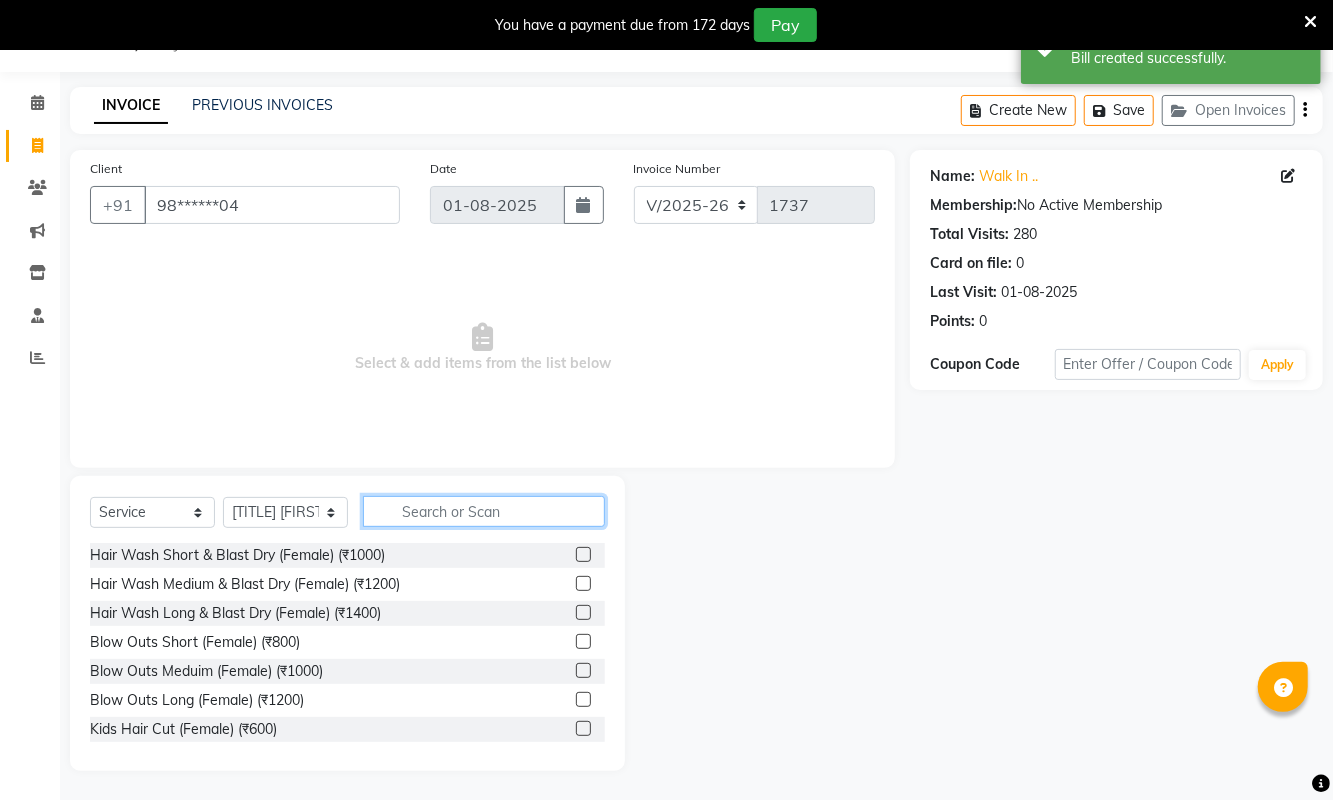 click 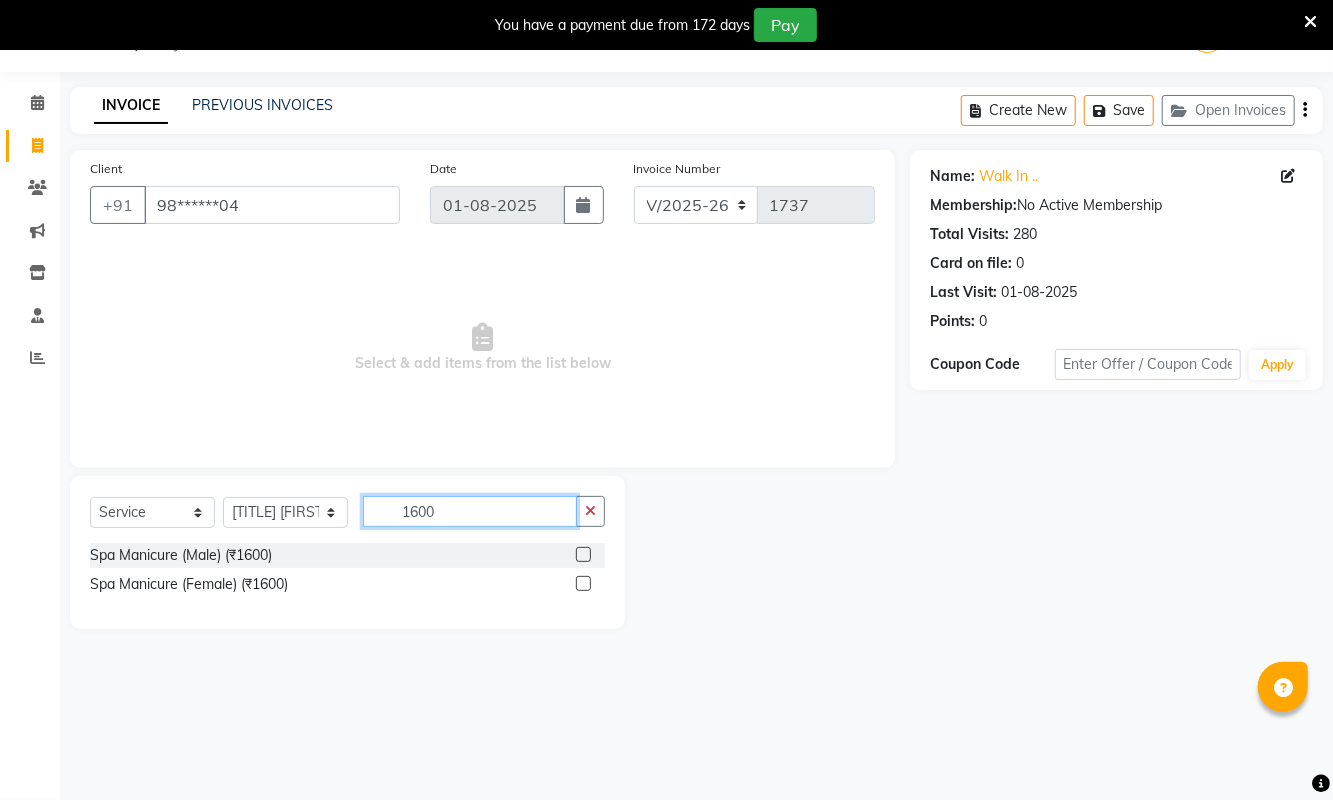 type on "1600" 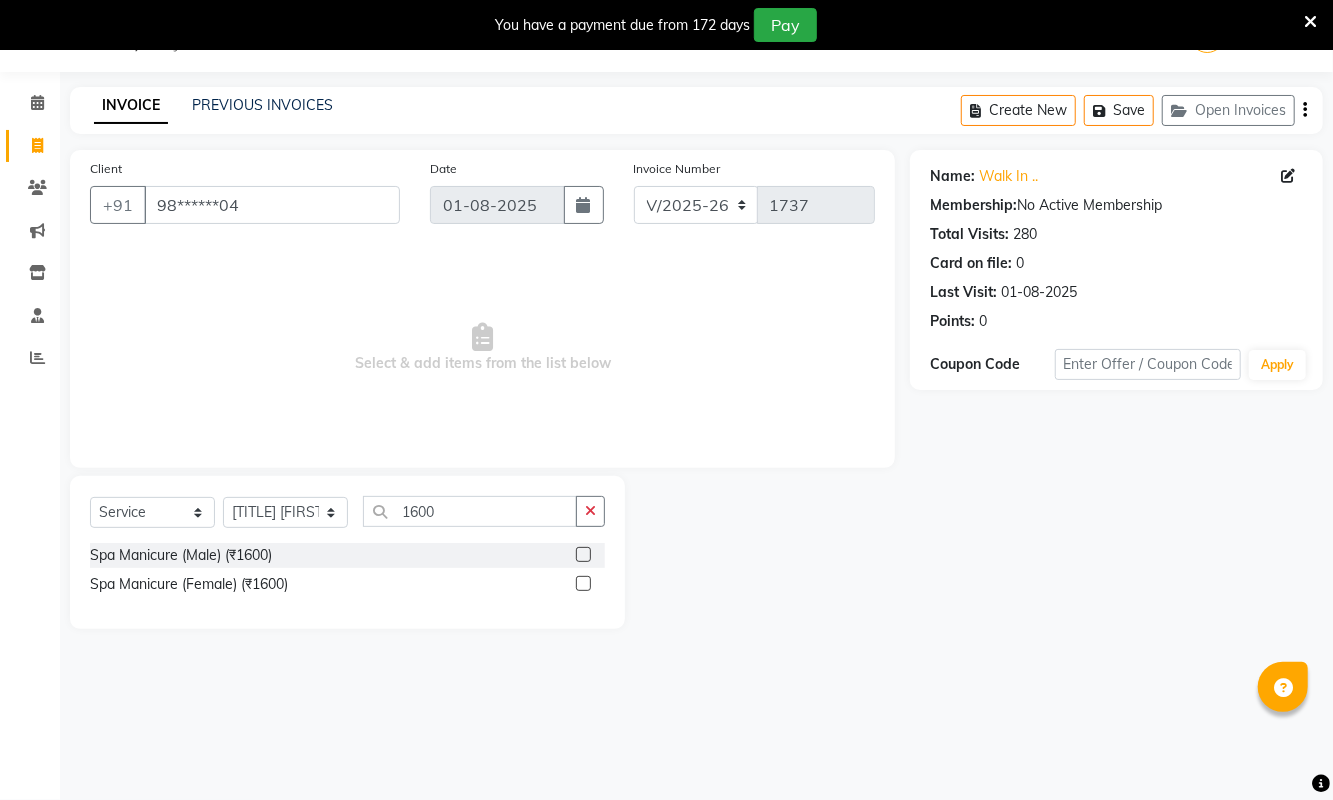 click 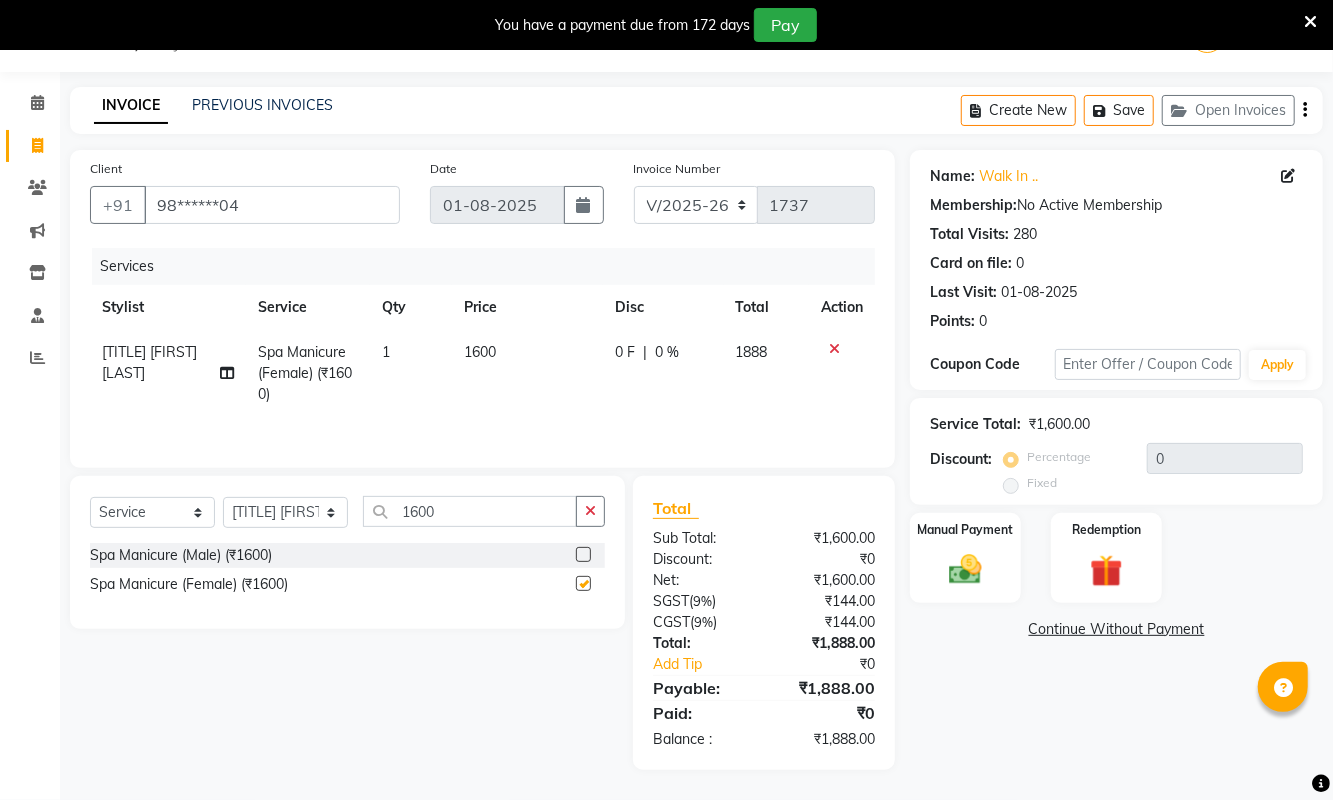 checkbox on "false" 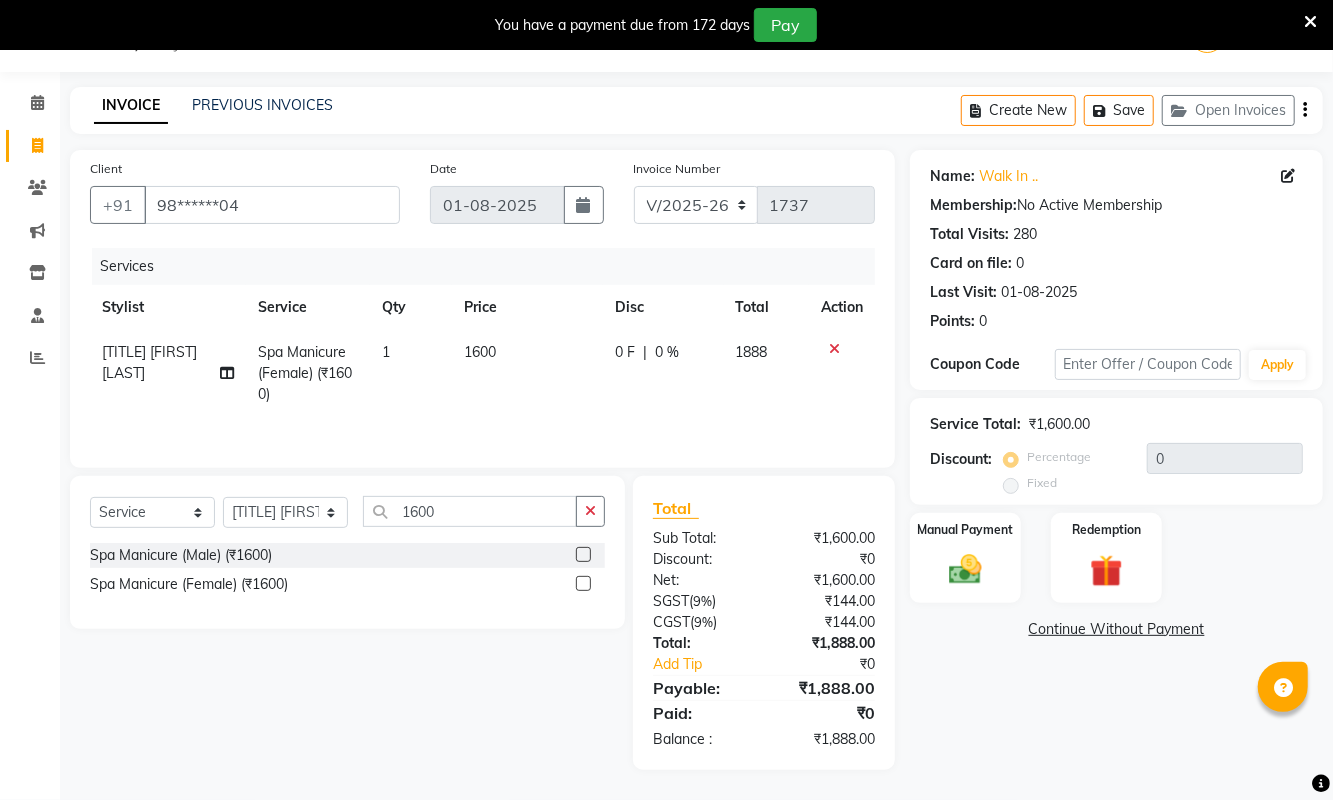 click 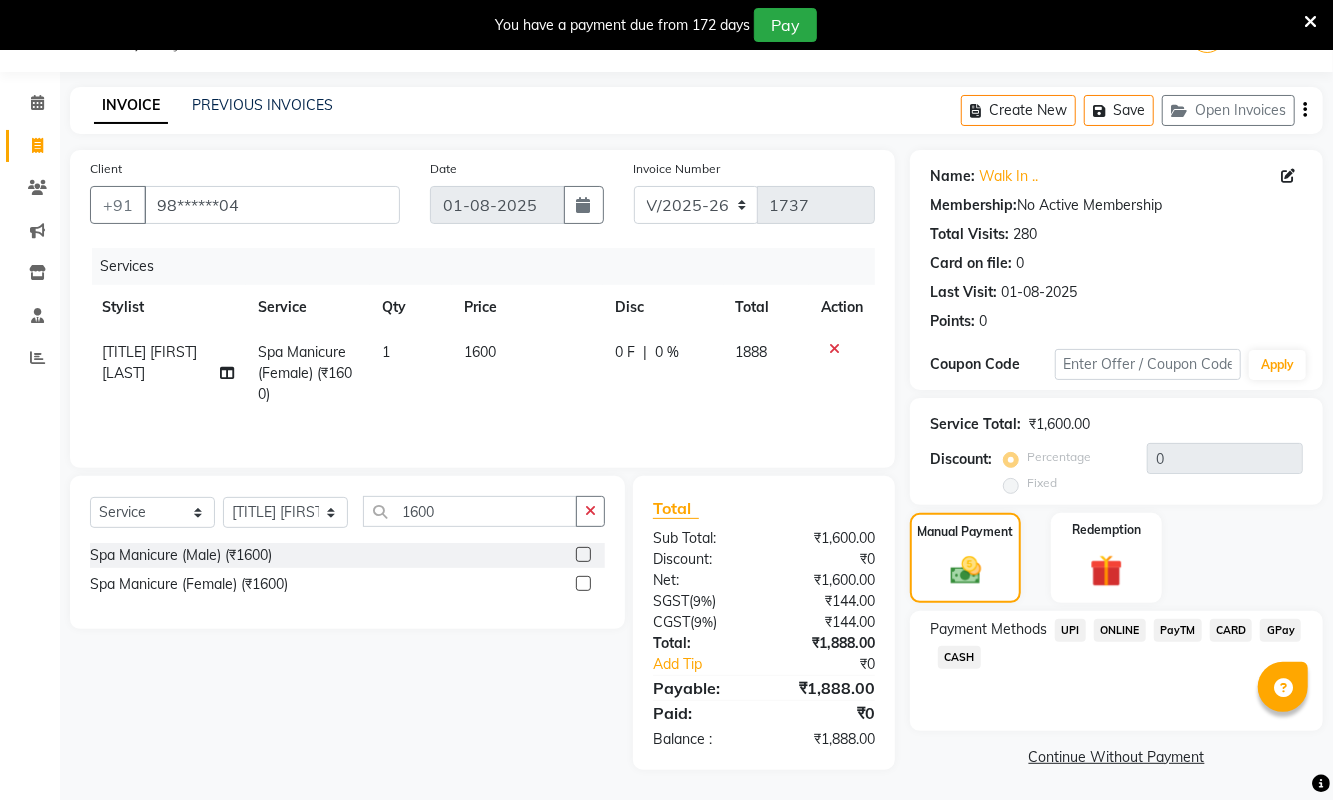 click on "CASH" 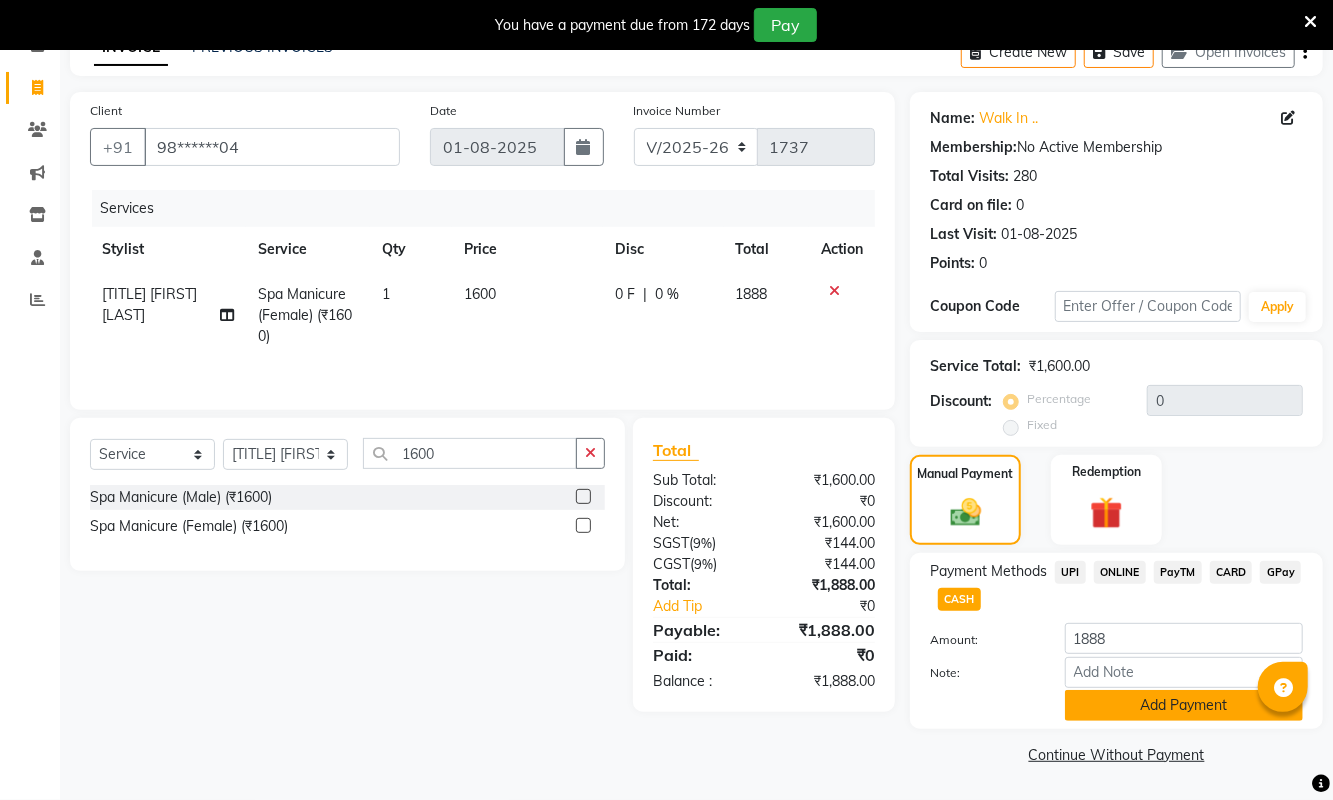 click on "Add Payment" 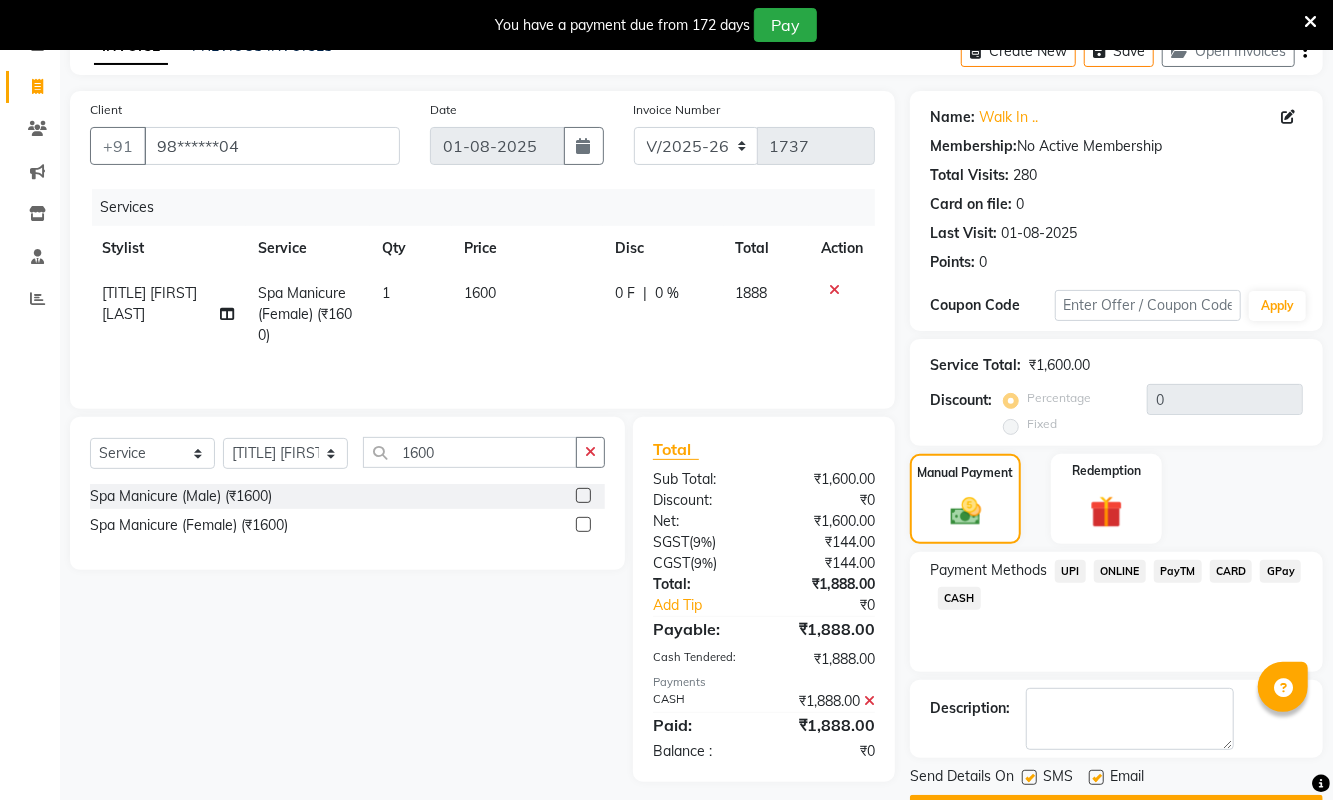 scroll, scrollTop: 167, scrollLeft: 0, axis: vertical 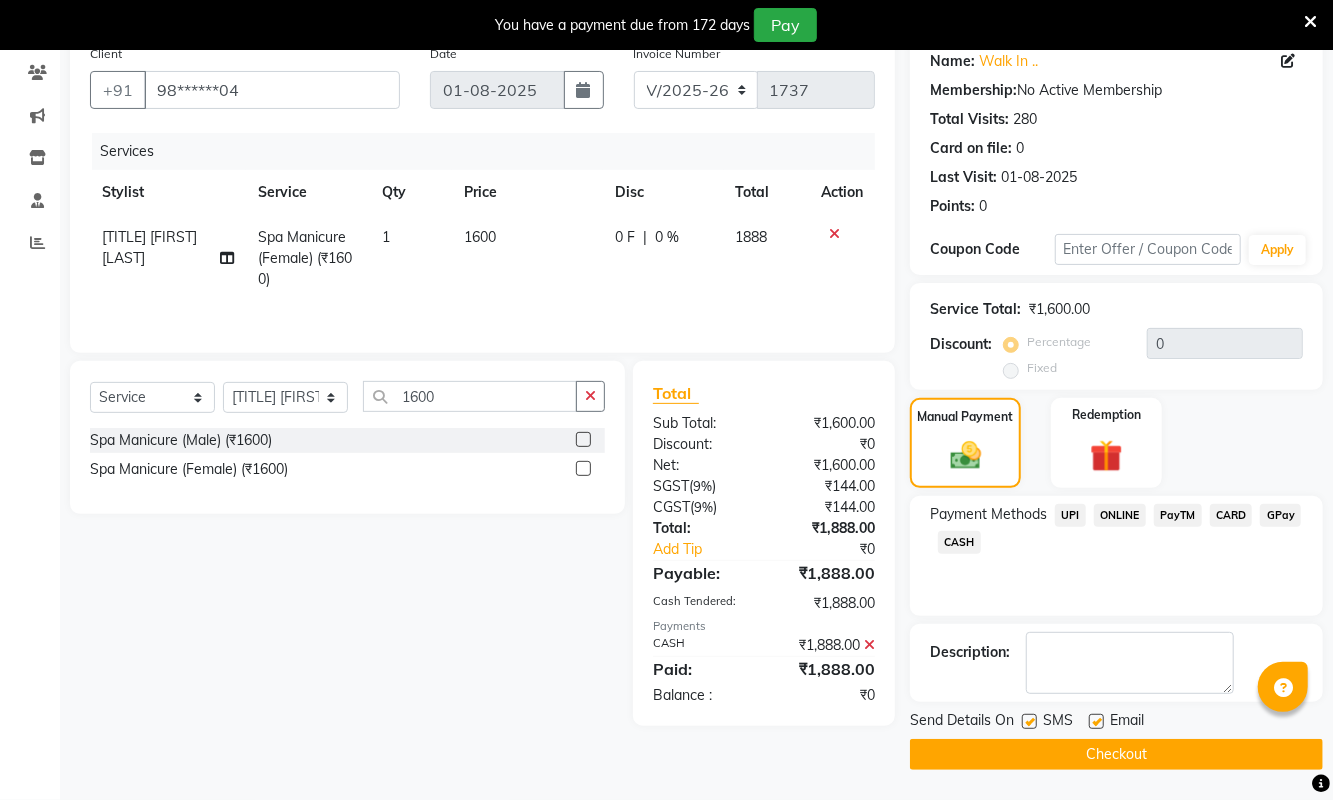 click on "Checkout" 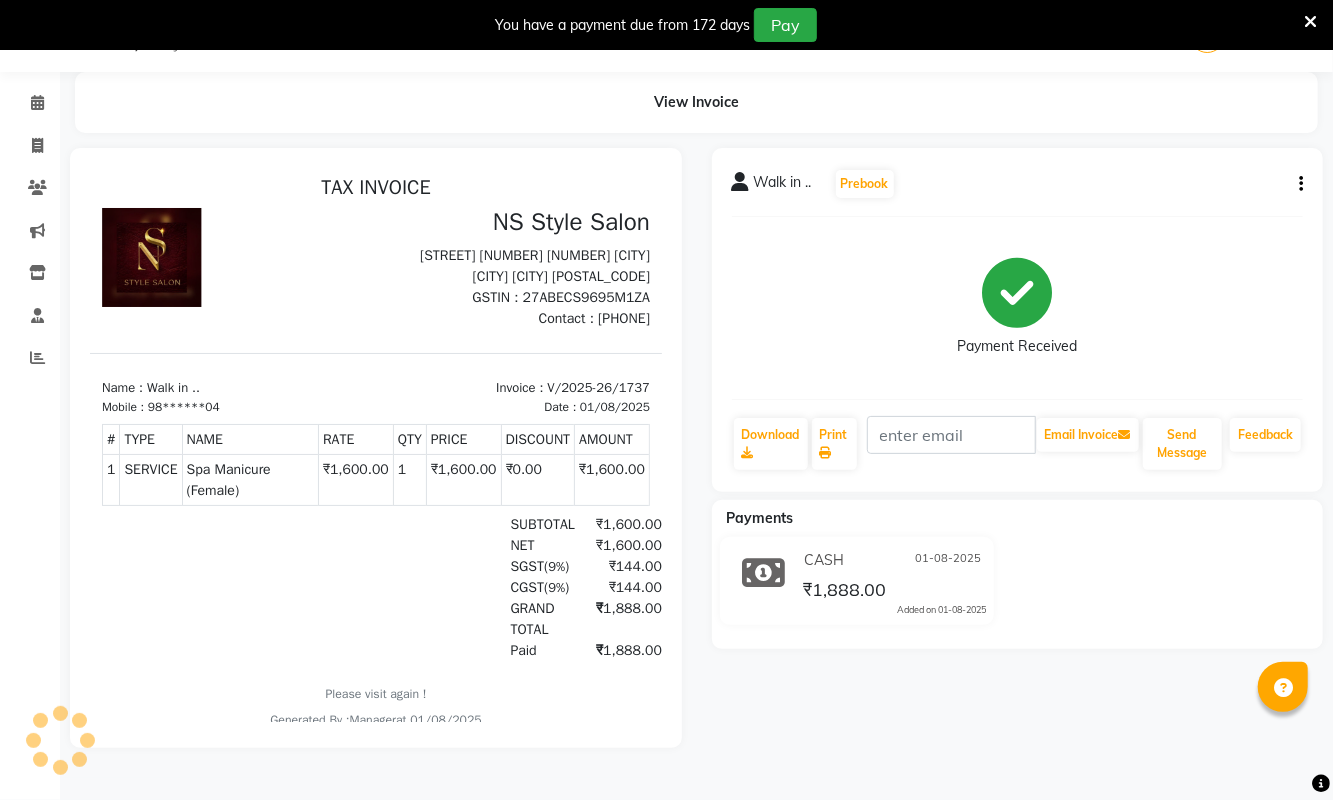 scroll, scrollTop: 0, scrollLeft: 0, axis: both 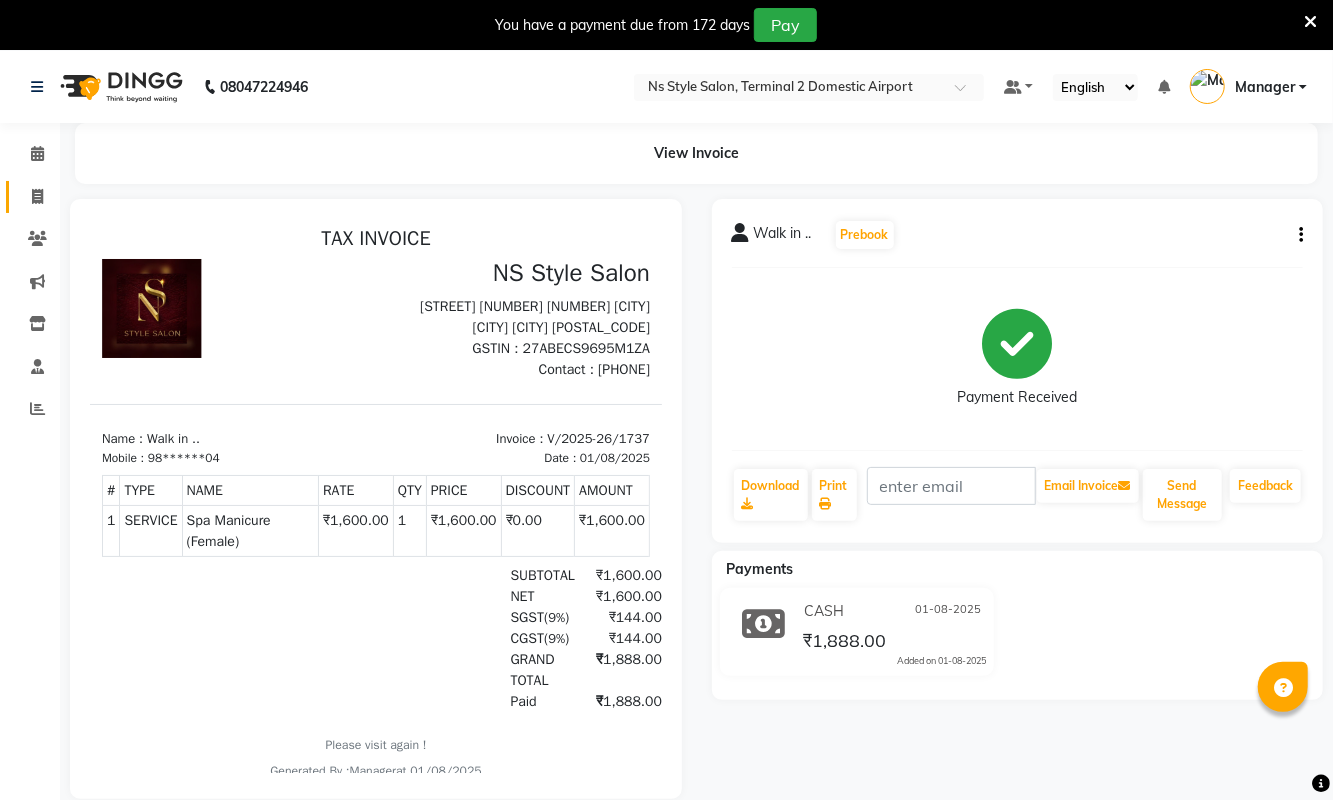 click 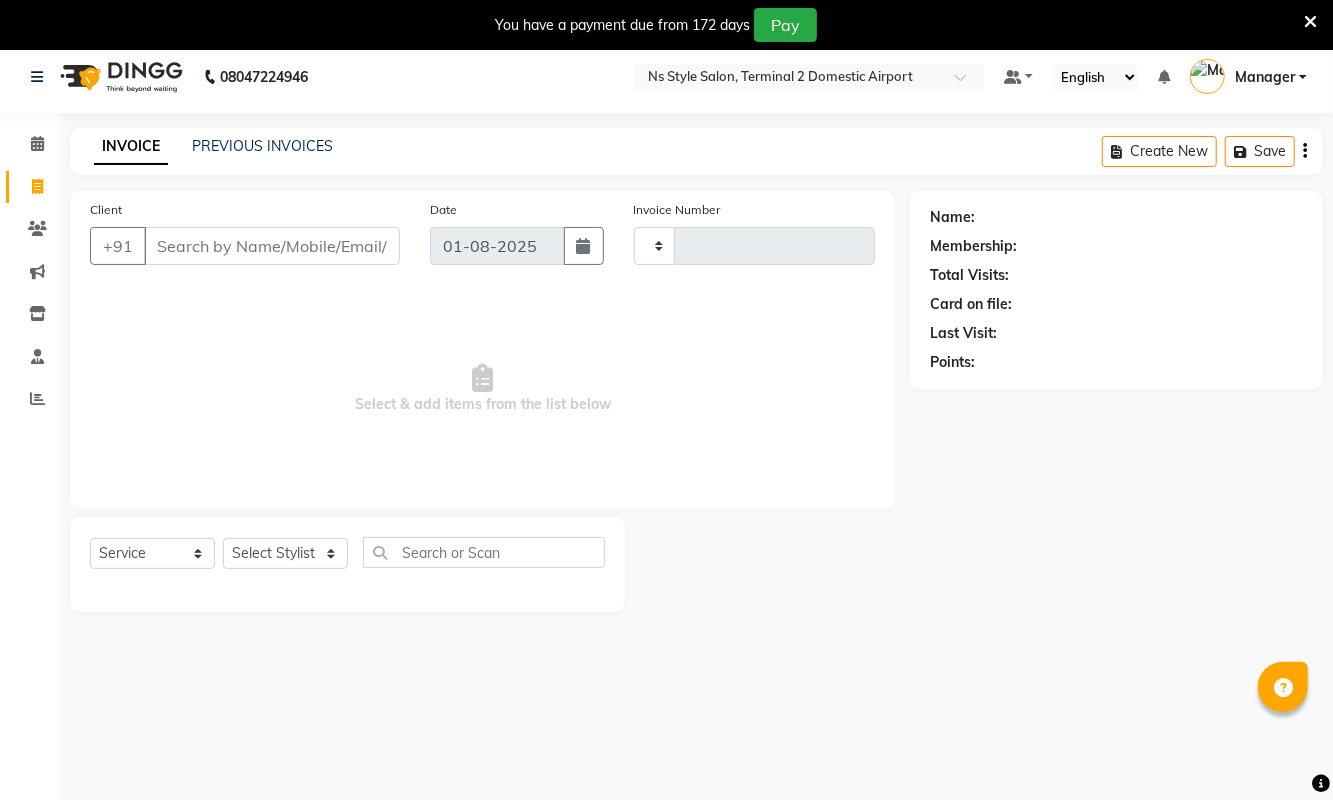 scroll, scrollTop: 51, scrollLeft: 0, axis: vertical 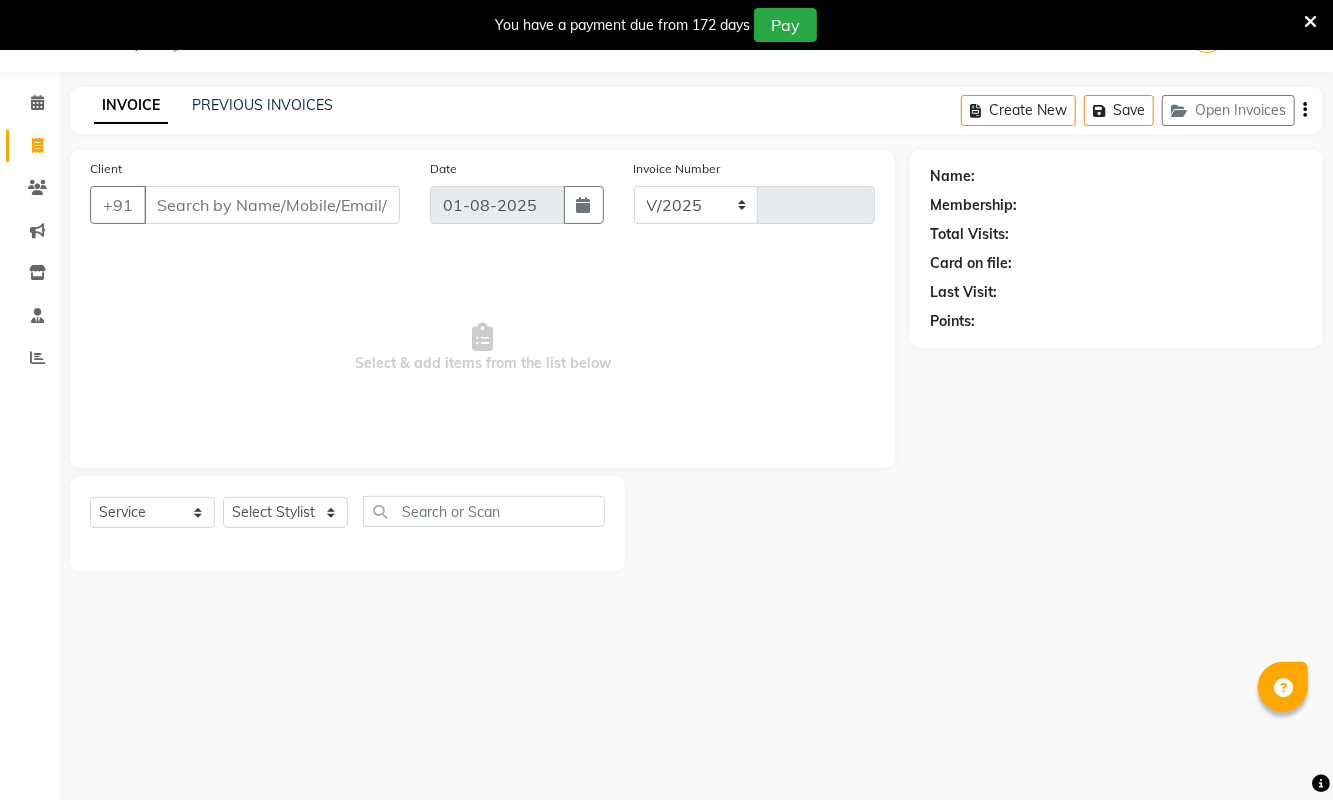 select on "5661" 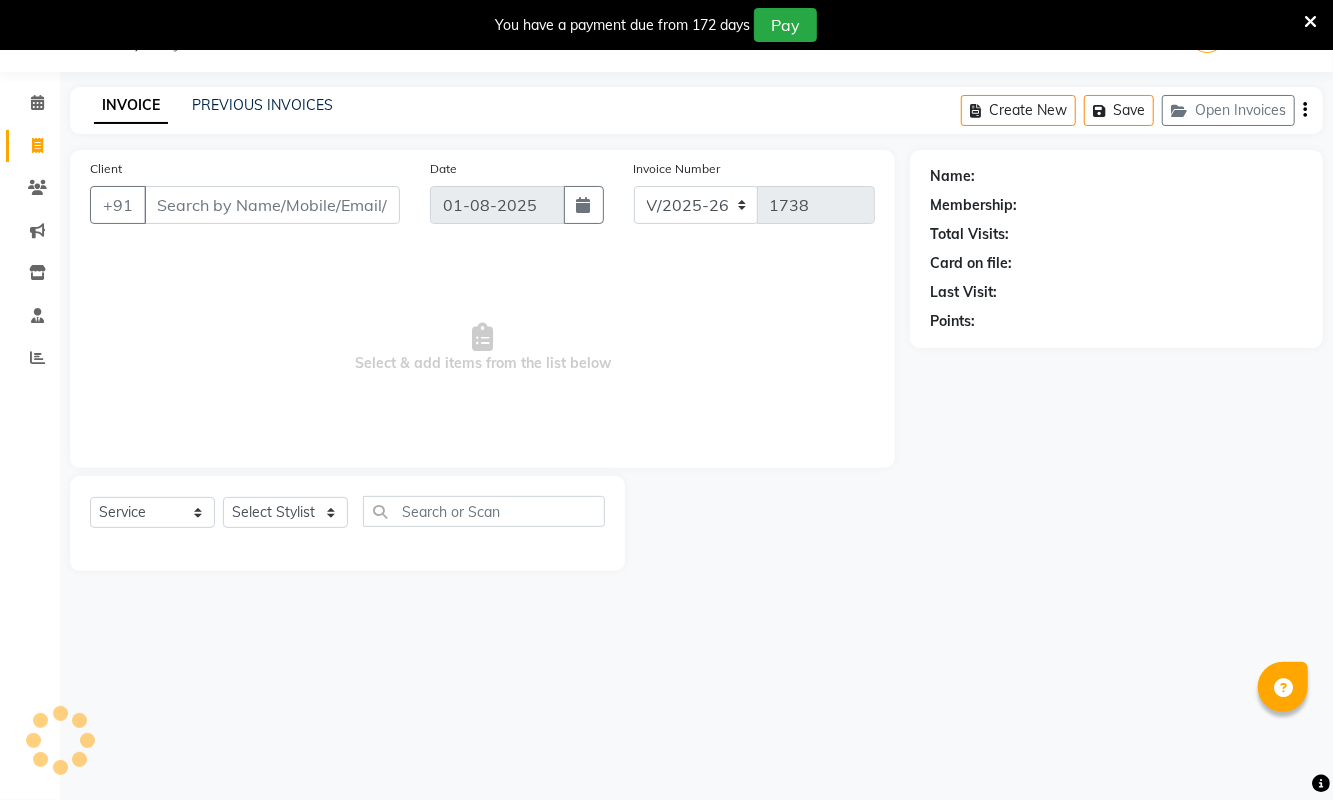 click on "Client" at bounding box center [272, 205] 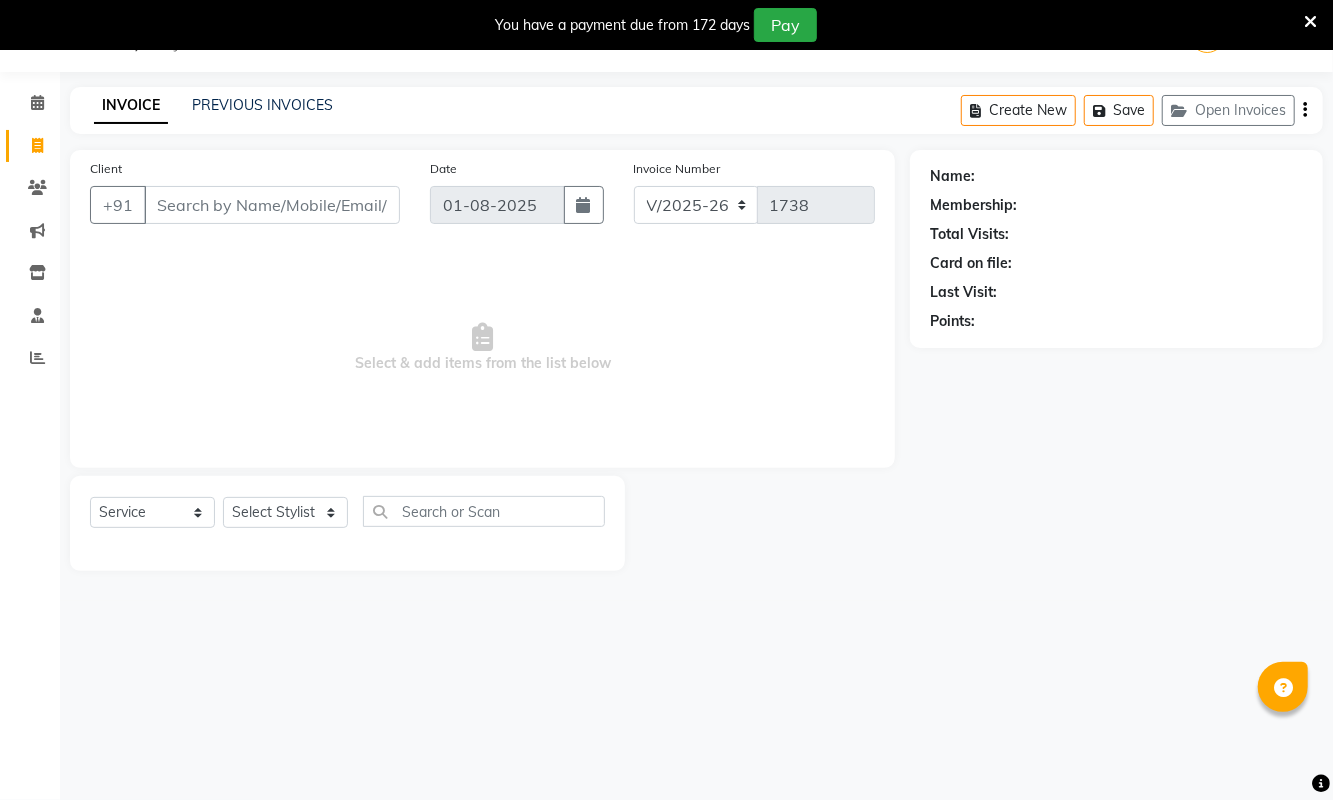 click on "Client" at bounding box center (272, 205) 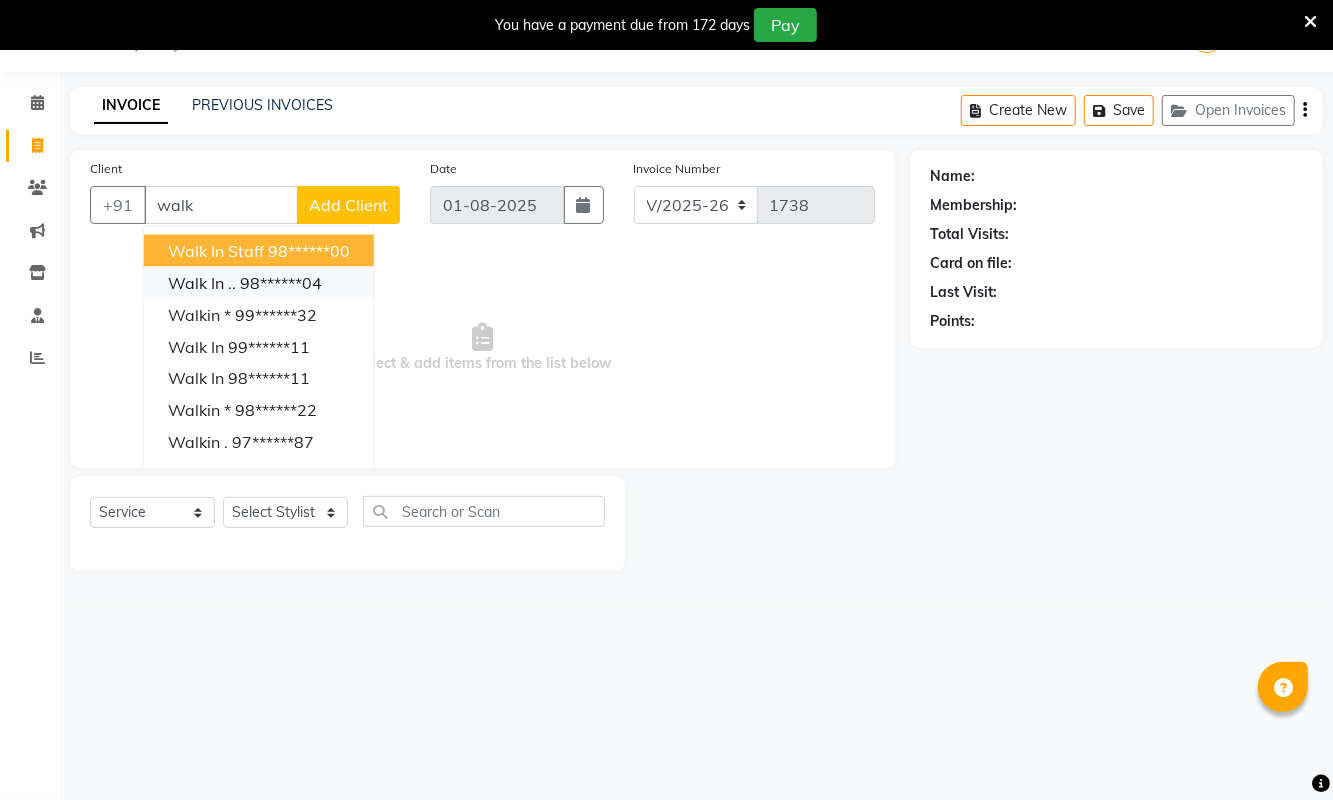 click on "98******04" at bounding box center (281, 283) 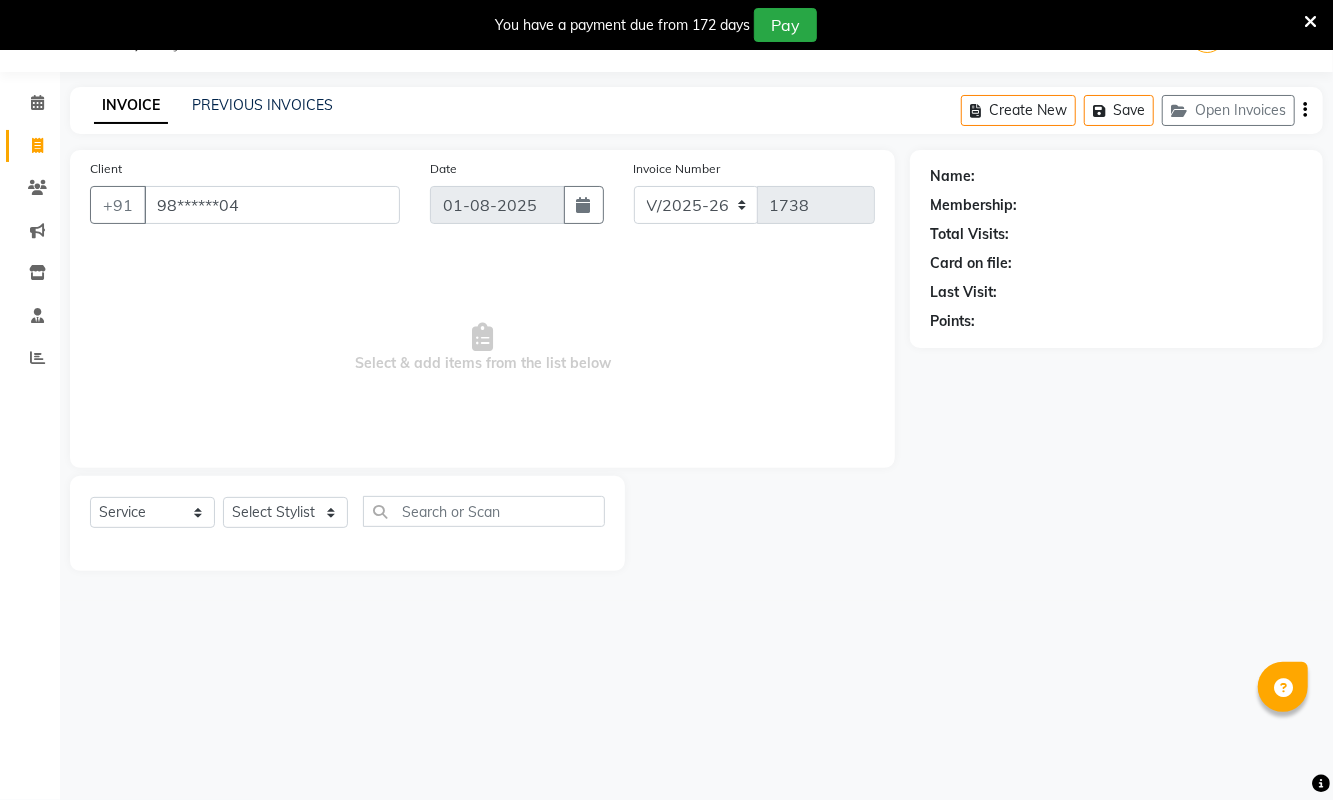 type on "98******04" 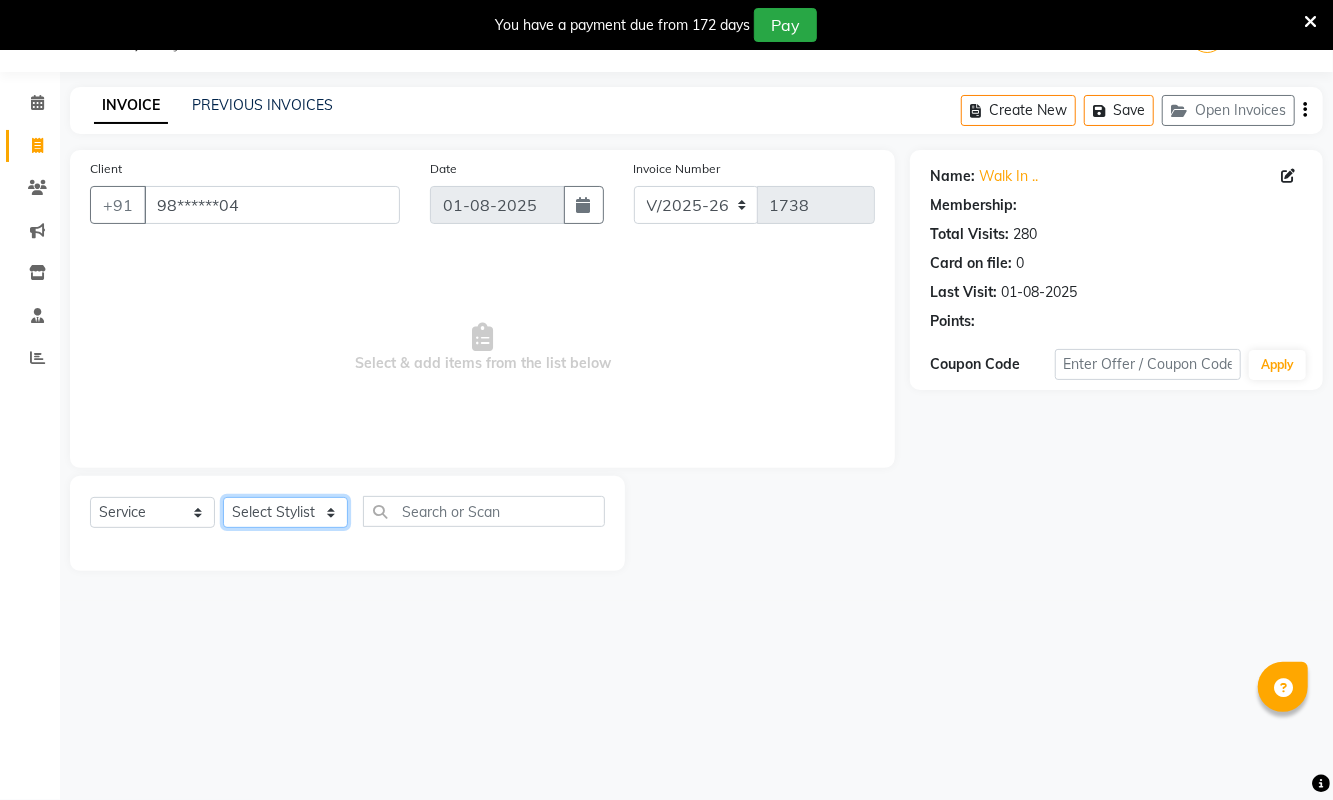 click on "Select Stylist [FIRST] [LAST] [FIRST] [FIRST] [FIRST] [LAST] [FIRST] [LAST] [FIRST] [LAST] [FIRST] [LAST] [FIRST] [LAST] [FIRST] [LAST] [TITLE] [FIRST] [LAST] [TITLE] [FIRST] [LAST] [TITLE] [FIRST] [LAST] [FIRST] [FIRST] [FIRST] [FIRST] [FIRST] [FIRST] [FIRST] [LAST]" 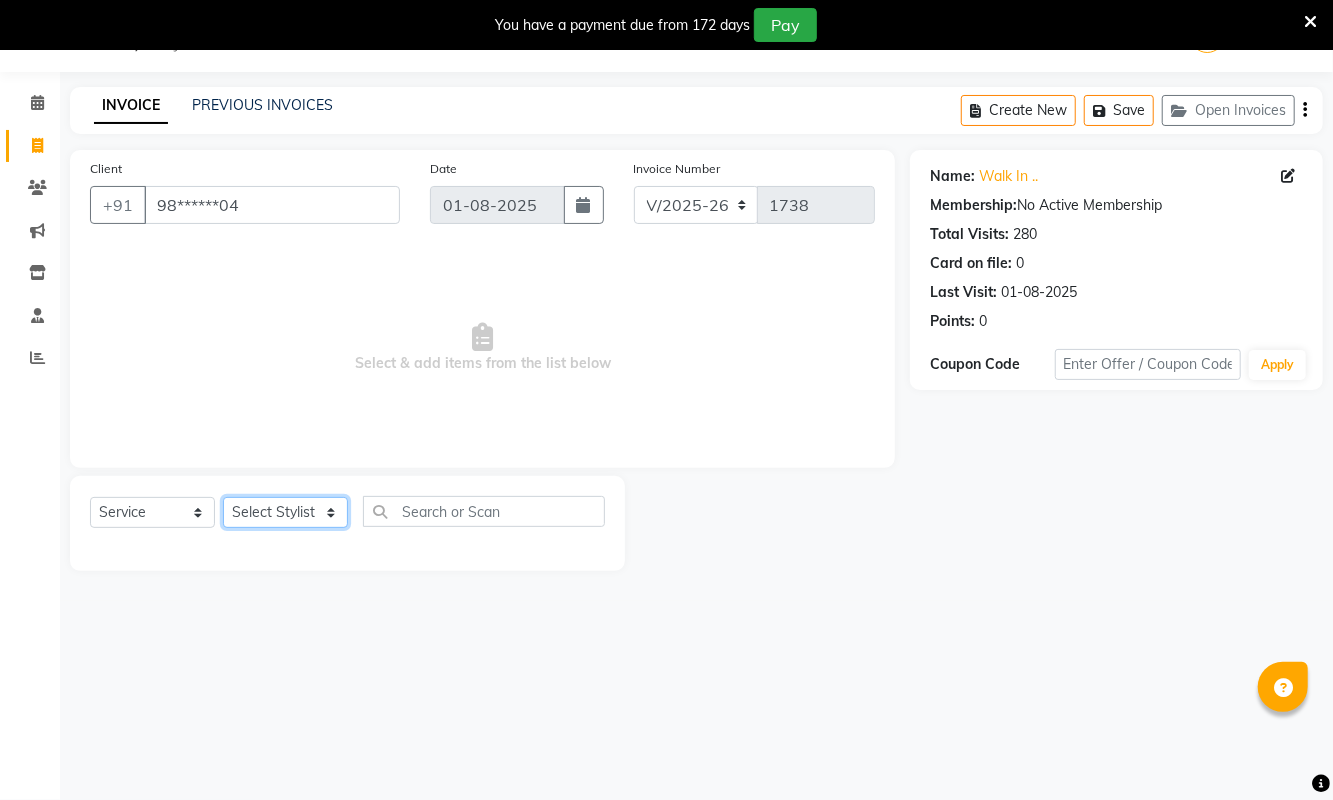 select on "39692" 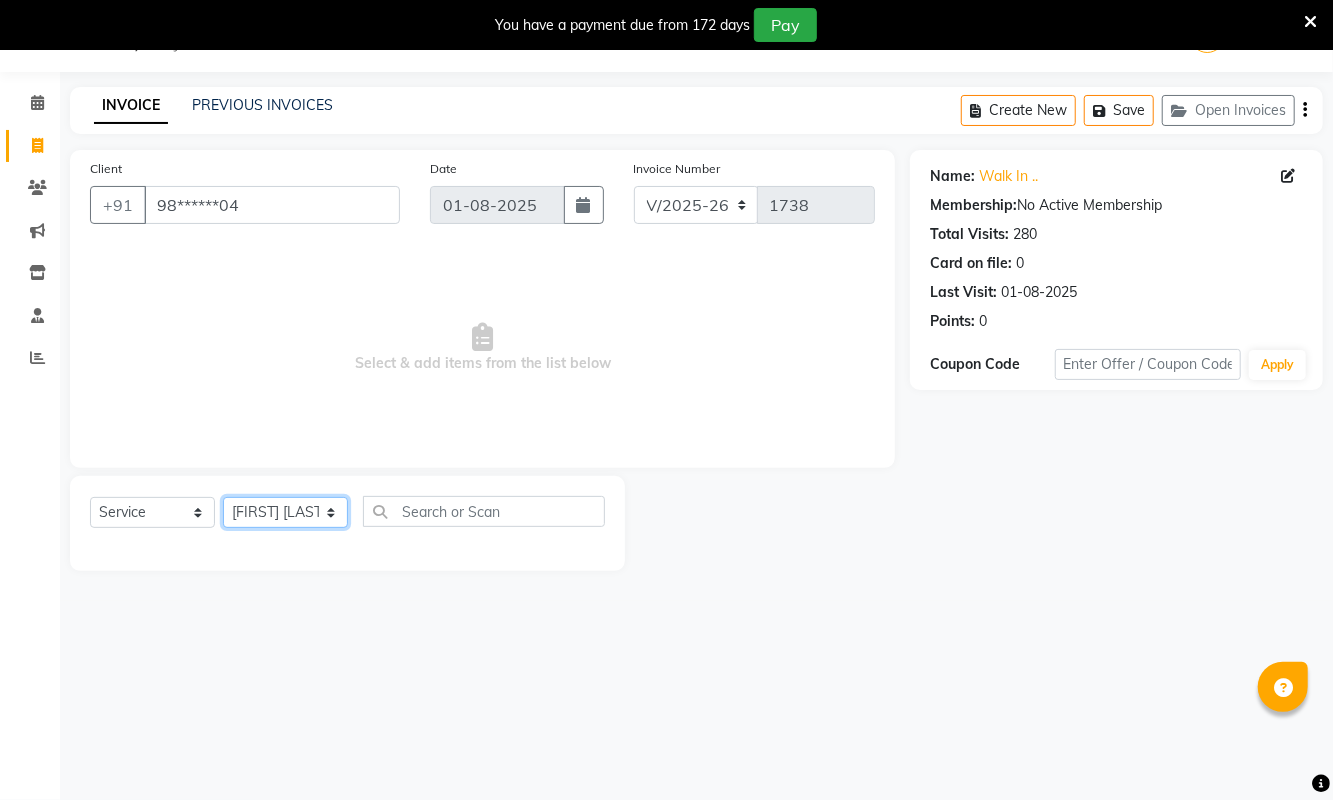 click on "Select Stylist [FIRST] [LAST] [FIRST] [FIRST] [FIRST] [LAST] [FIRST] [LAST] [FIRST] [LAST] [FIRST] [LAST] [FIRST] [LAST] [FIRST] [LAST] [TITLE] [FIRST] [LAST] [TITLE] [FIRST] [LAST] [TITLE] [FIRST] [LAST] [FIRST] [FIRST] [FIRST] [FIRST] [FIRST] [FIRST] [FIRST] [LAST]" 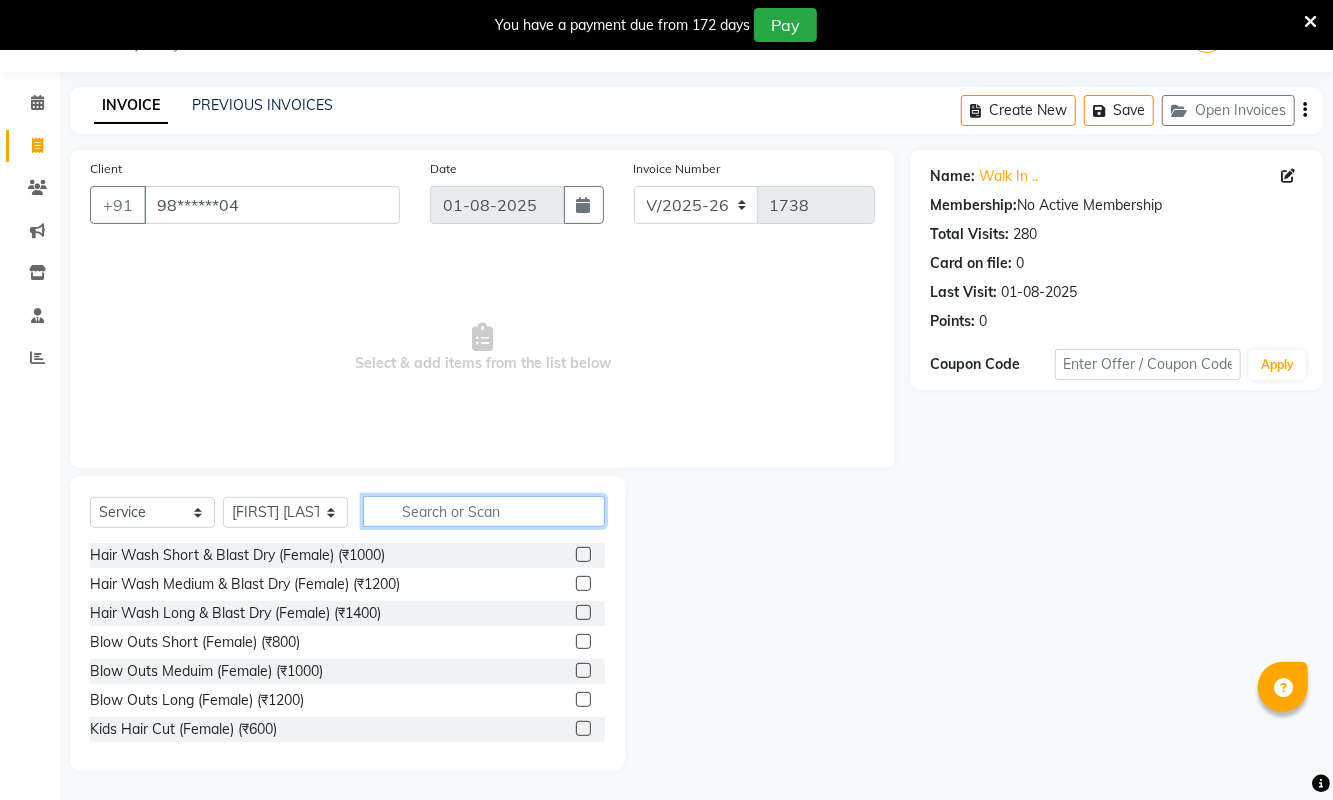 click 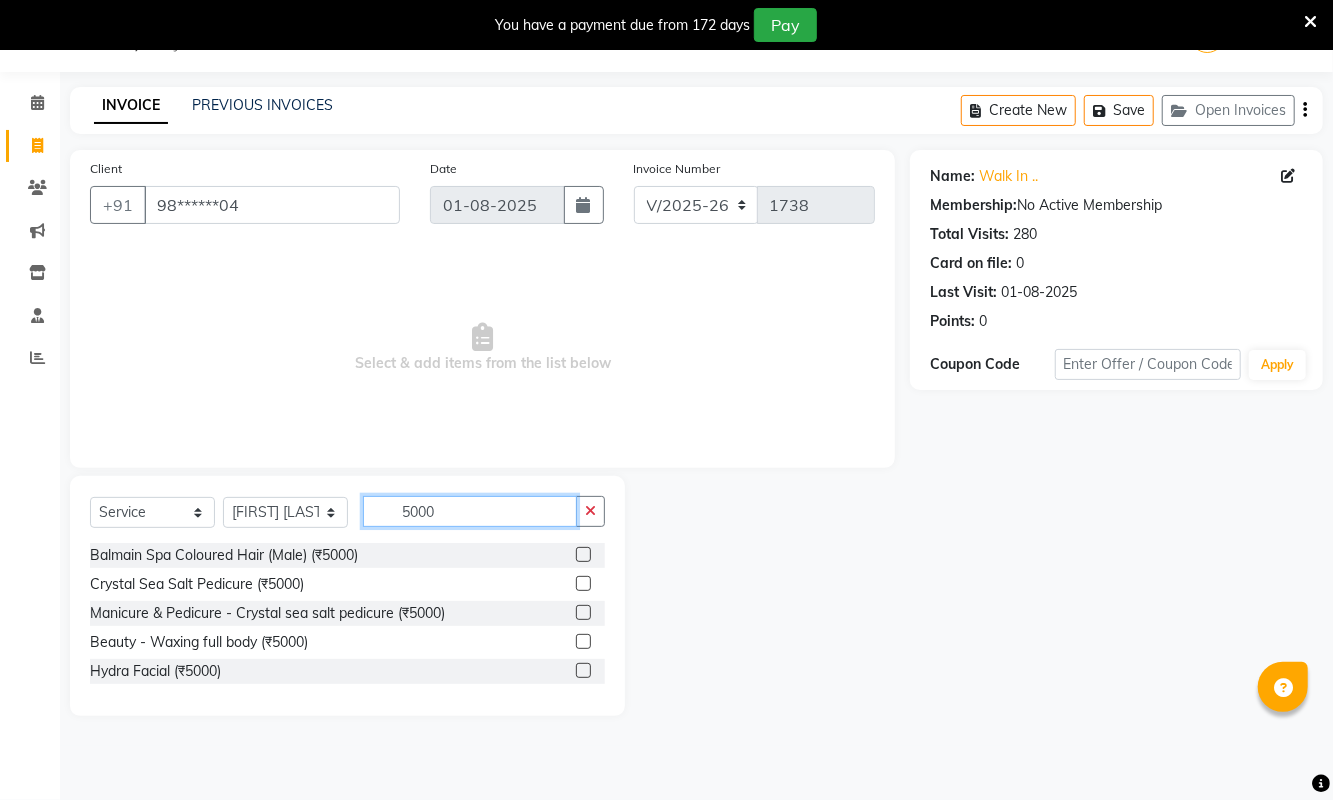 type on "5000" 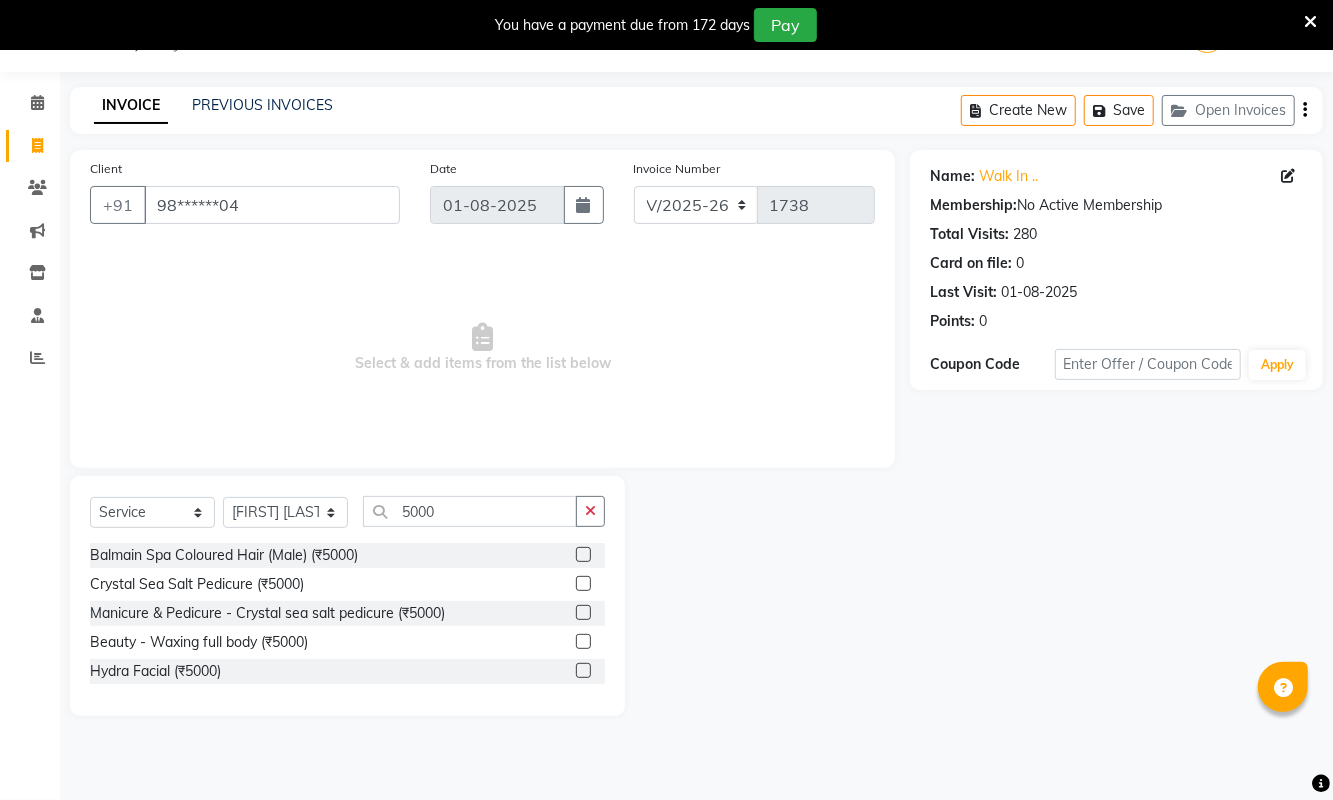 click 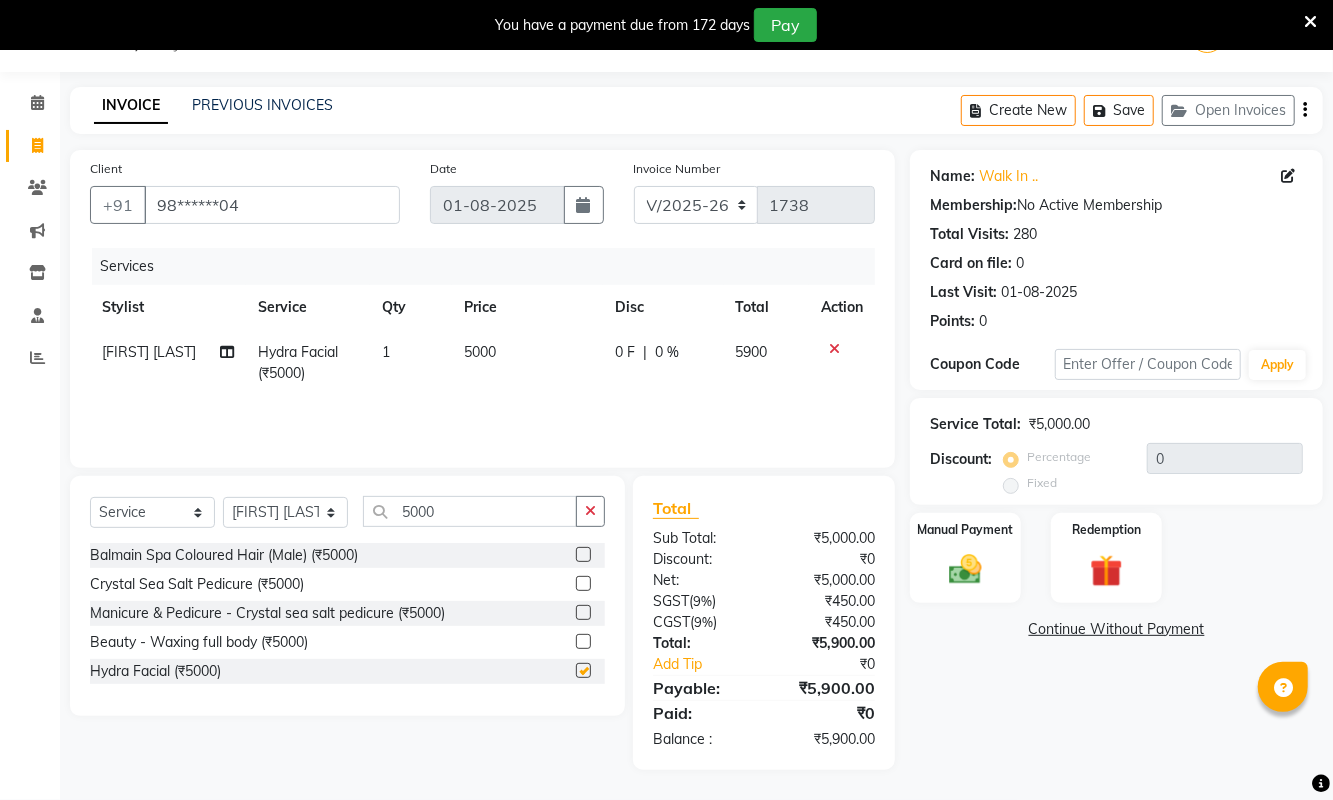 checkbox on "false" 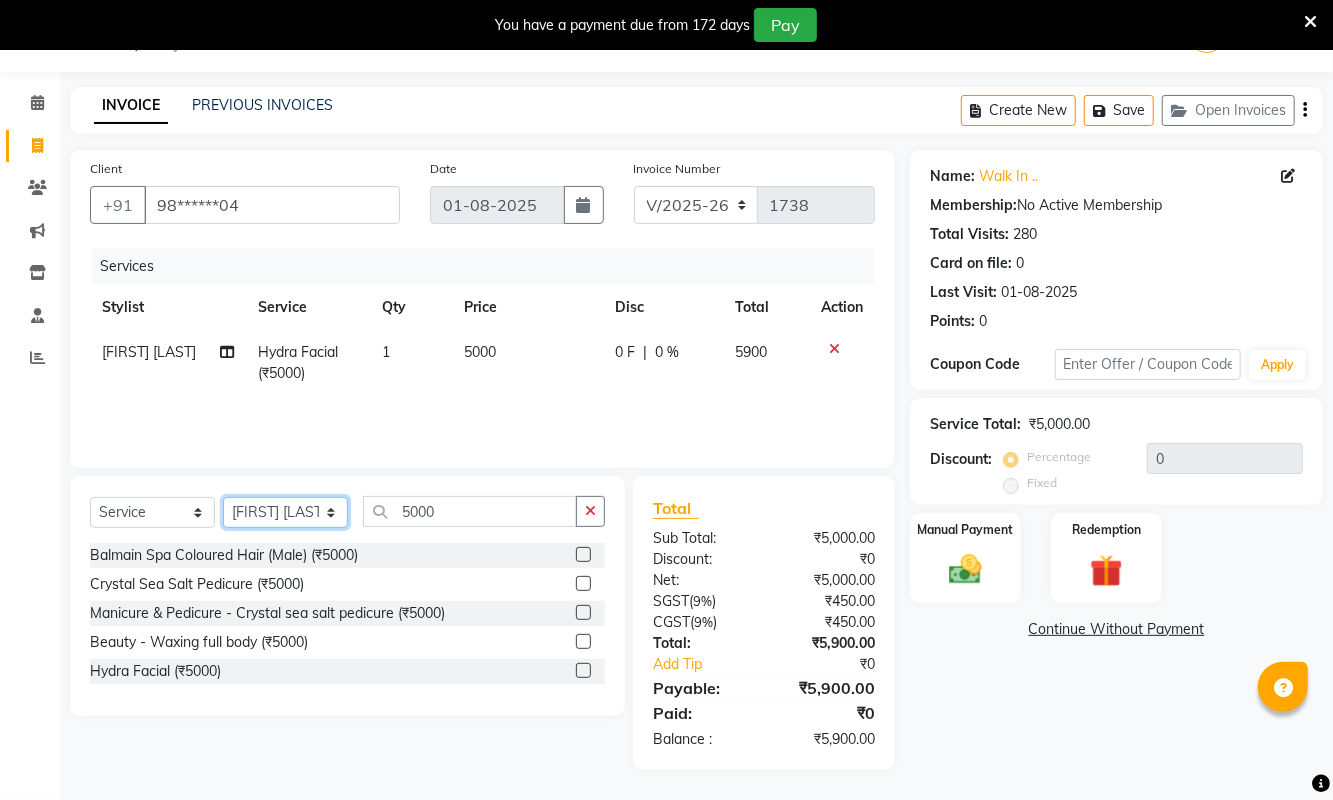 click on "Select Stylist [FIRST] [LAST] [FIRST] [FIRST] [FIRST] [LAST] [FIRST] [LAST] [FIRST] [LAST] [FIRST] [LAST] [FIRST] [LAST] [FIRST] [LAST] [TITLE] [FIRST] [LAST] [TITLE] [FIRST] [LAST] [TITLE] [FIRST] [LAST] [FIRST] [FIRST] [FIRST] [FIRST] [FIRST] [FIRST] [FIRST] [LAST]" 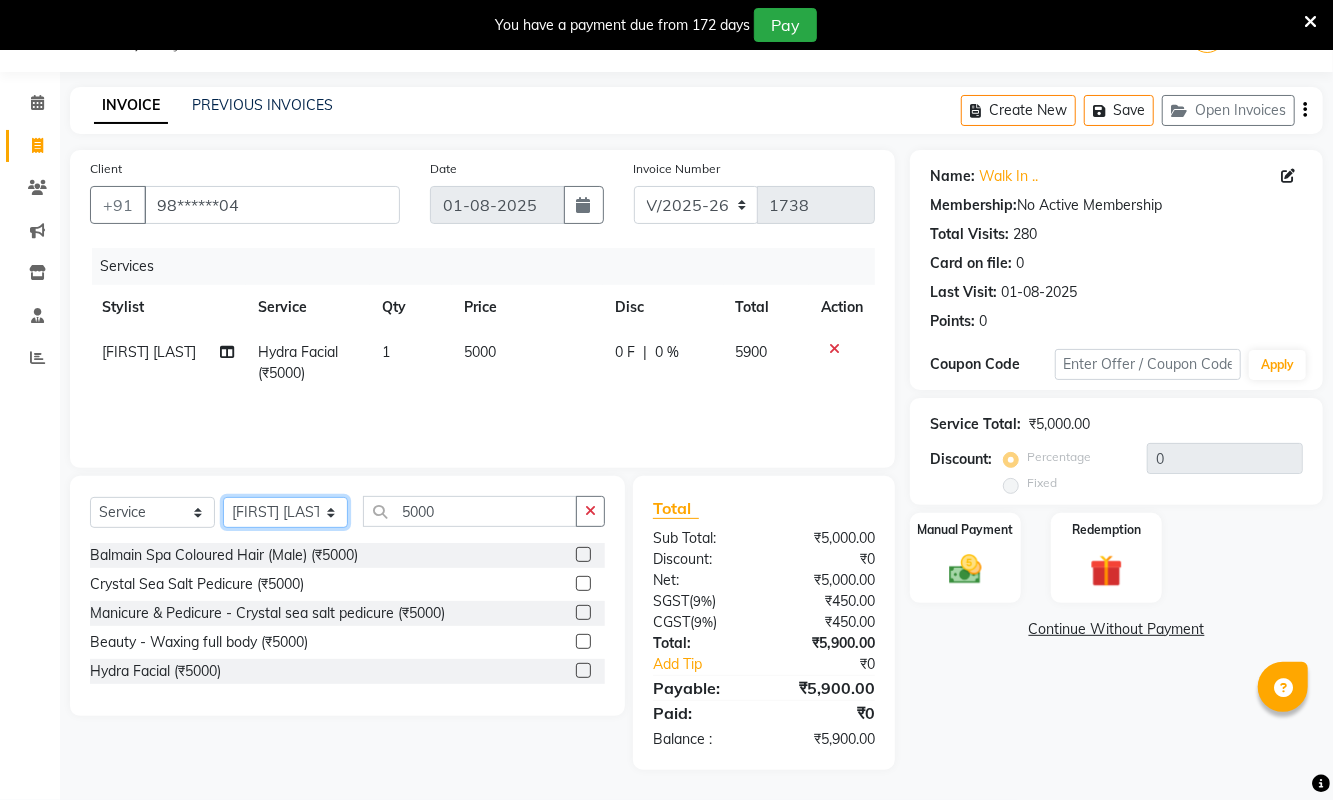 select on "39694" 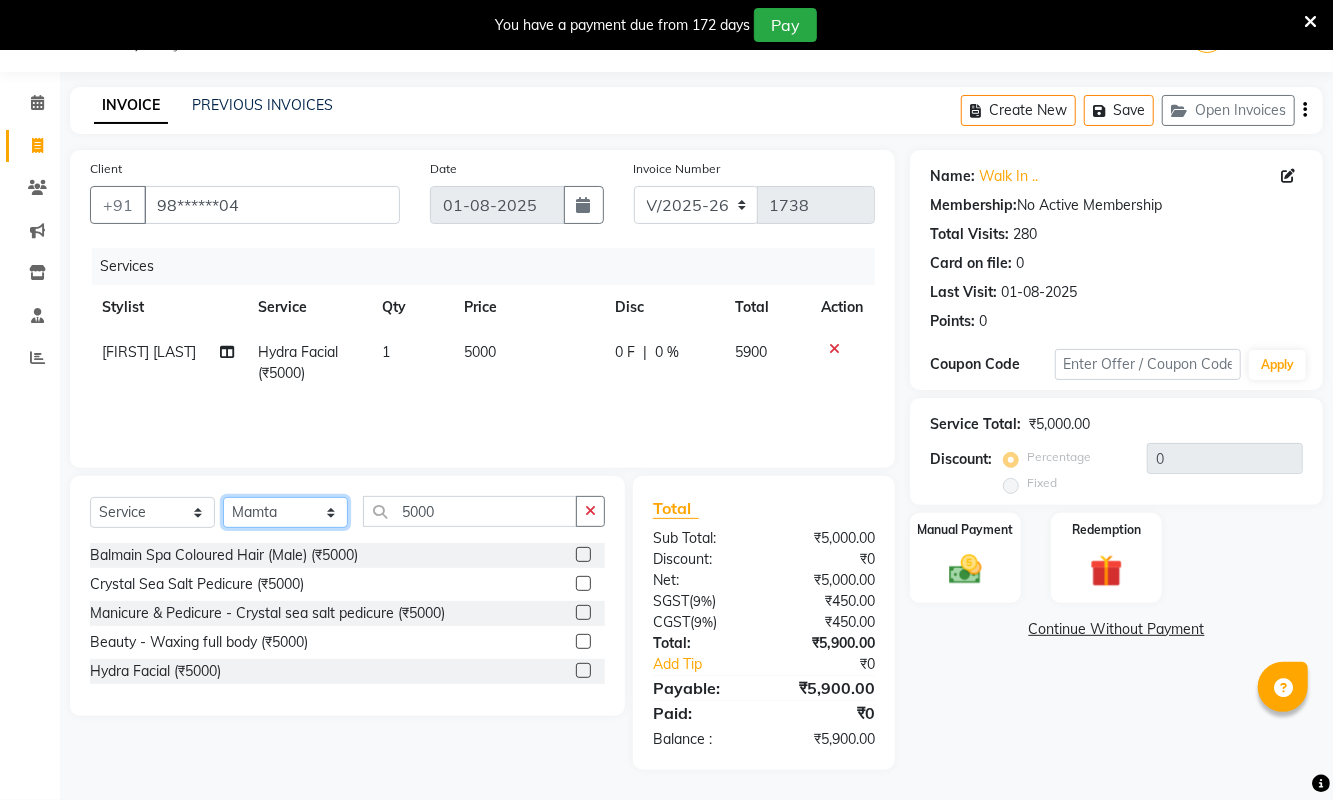 click on "Select Stylist [FIRST] [LAST] [FIRST] [FIRST] [FIRST] [LAST] [FIRST] [LAST] [FIRST] [LAST] [FIRST] [LAST] [FIRST] [LAST] [FIRST] [LAST] [TITLE] [FIRST] [LAST] [TITLE] [FIRST] [LAST] [TITLE] [FIRST] [LAST] [FIRST] [FIRST] [FIRST] [FIRST] [FIRST] [FIRST] [FIRST] [LAST]" 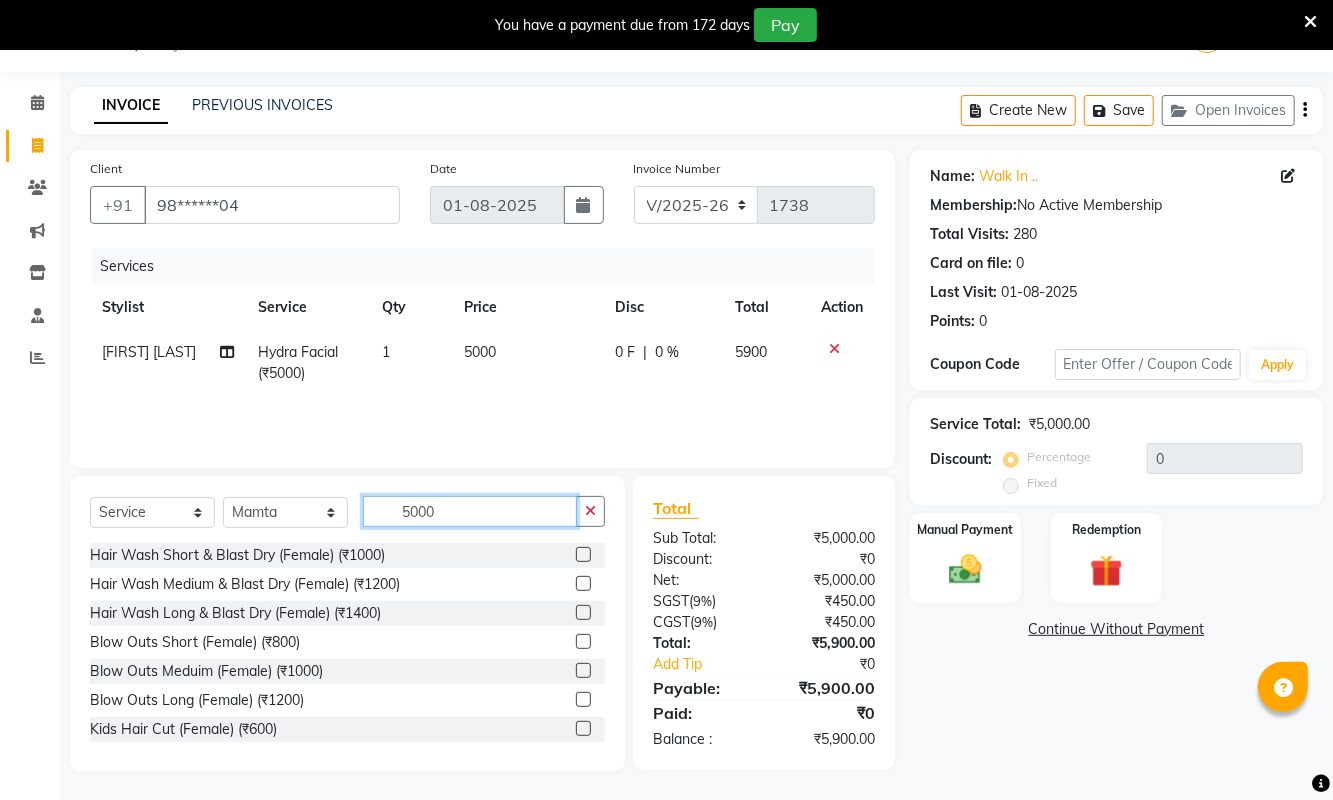 click on "5000" 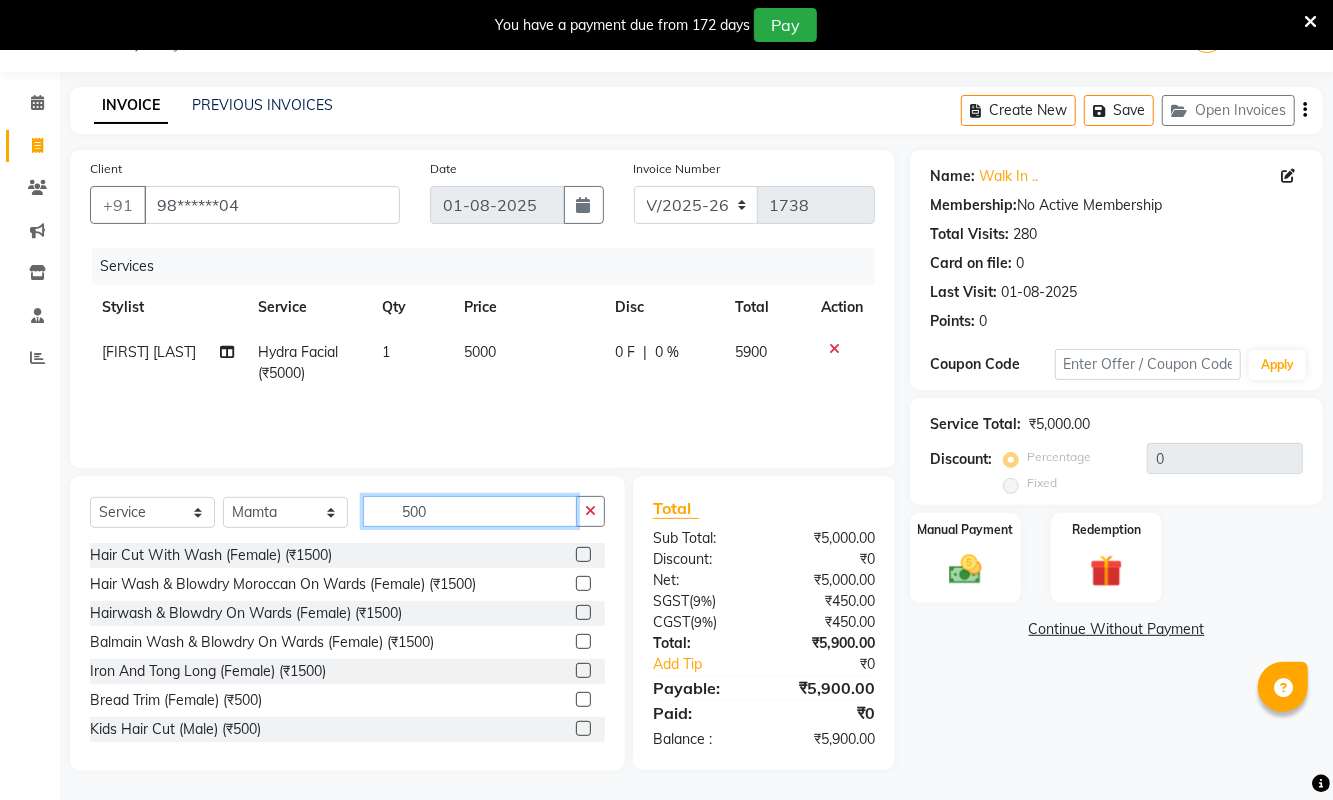 type on "5000" 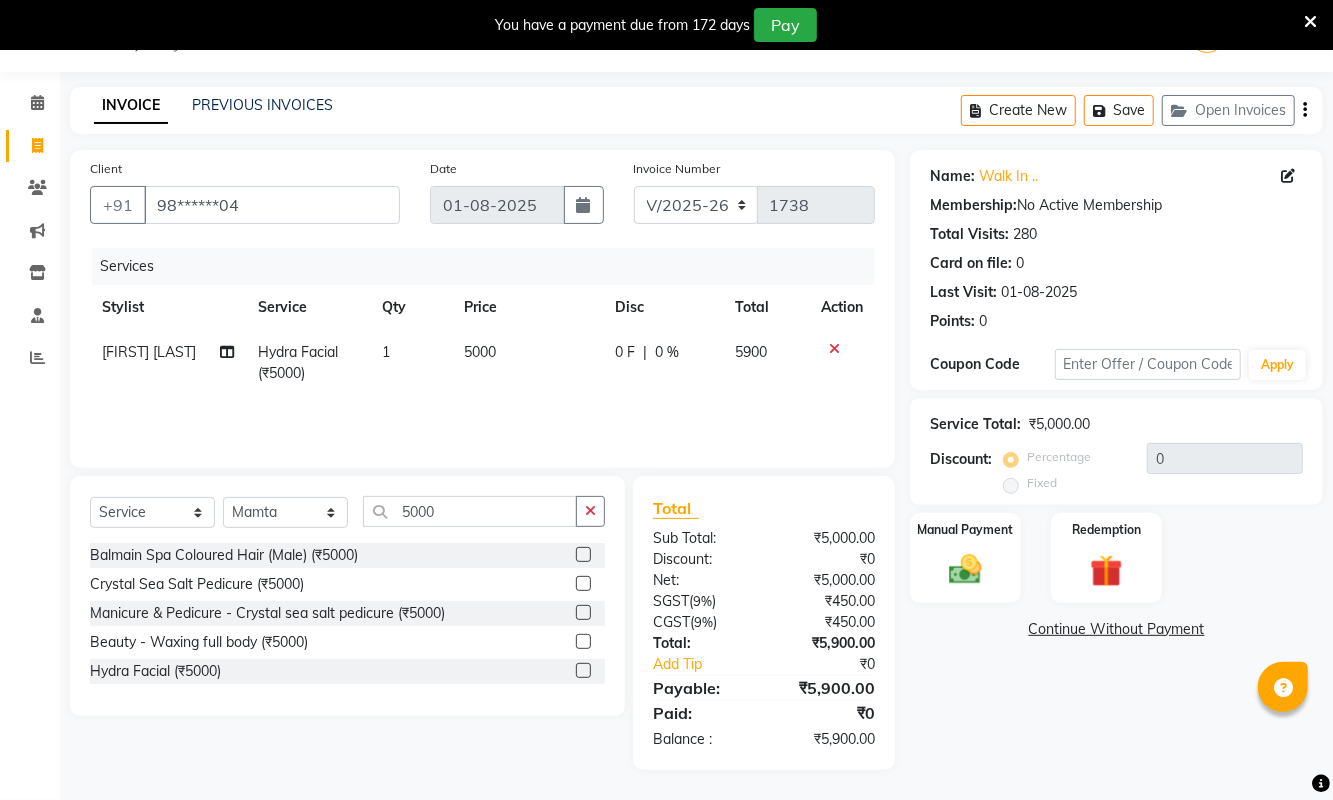 click 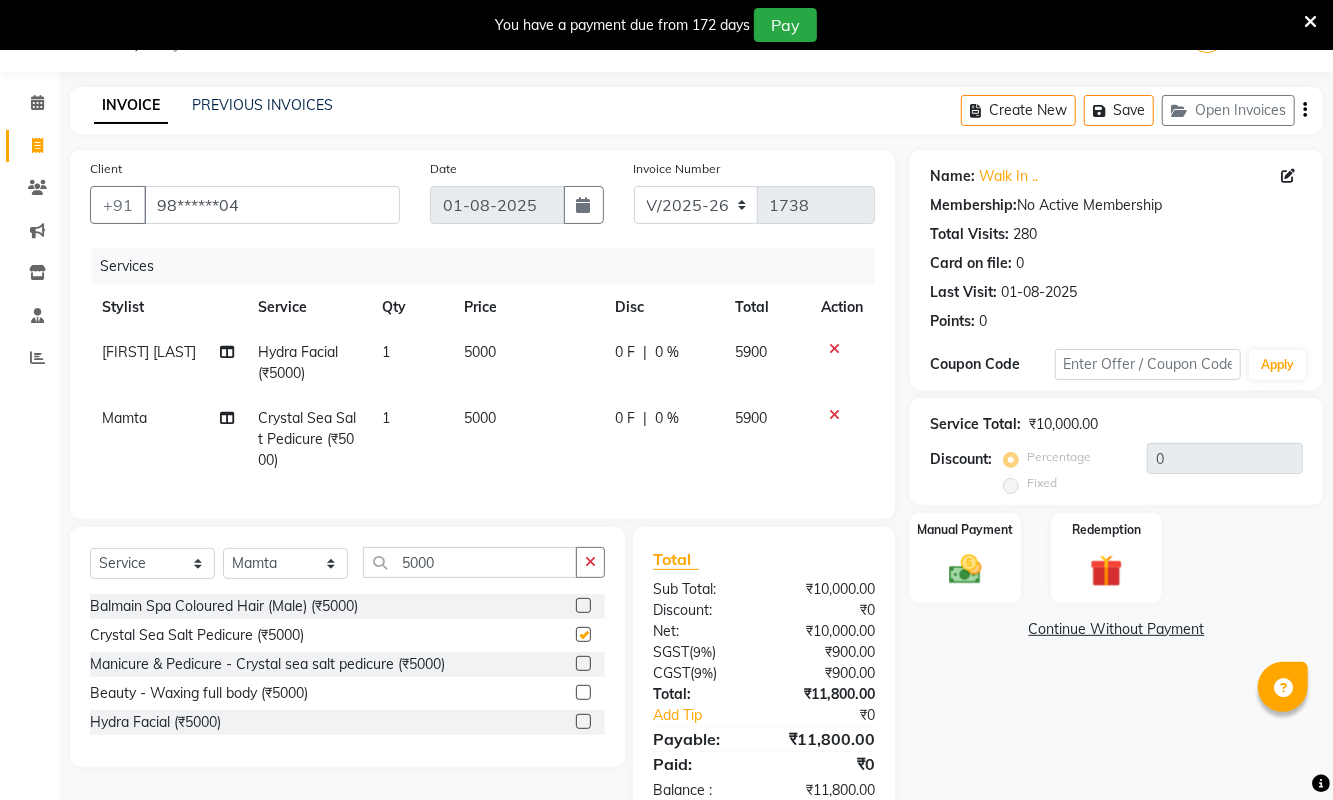 checkbox on "false" 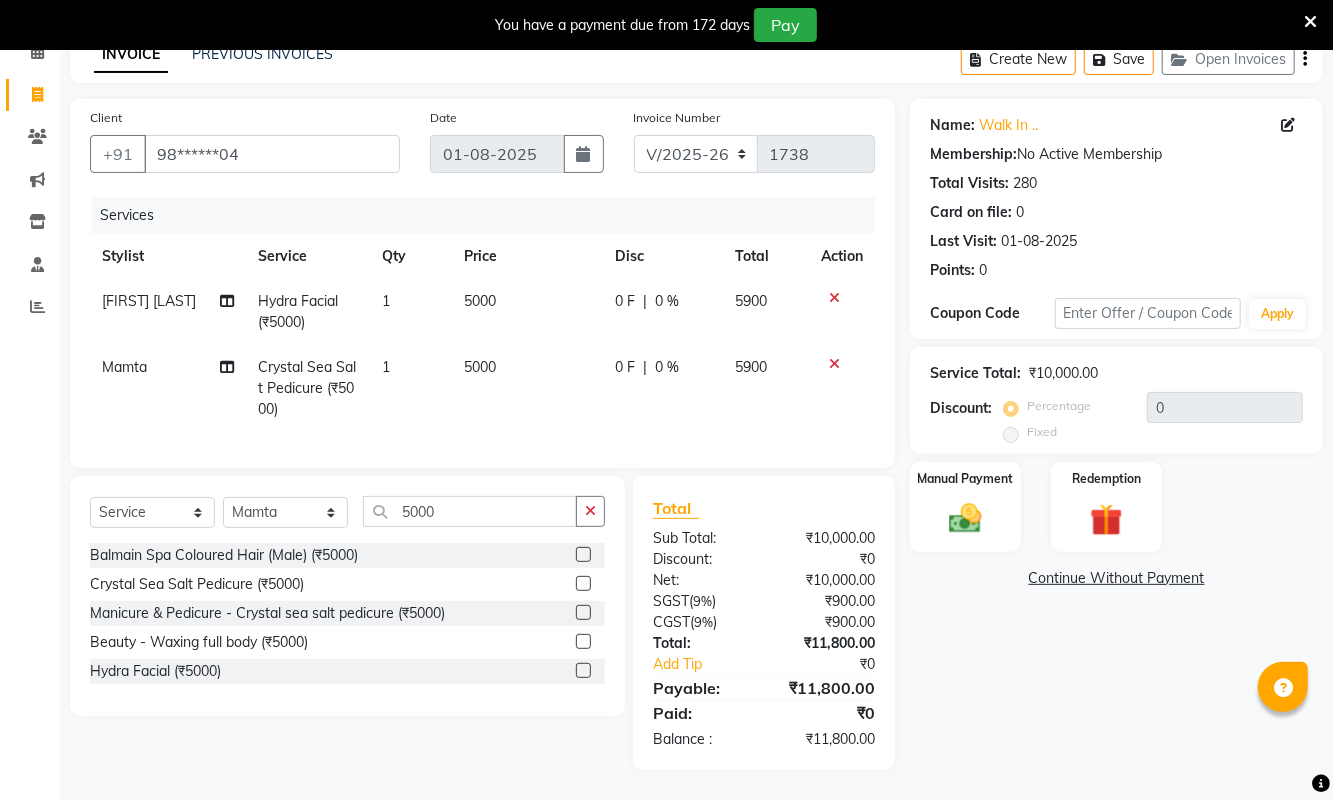 scroll, scrollTop: 121, scrollLeft: 0, axis: vertical 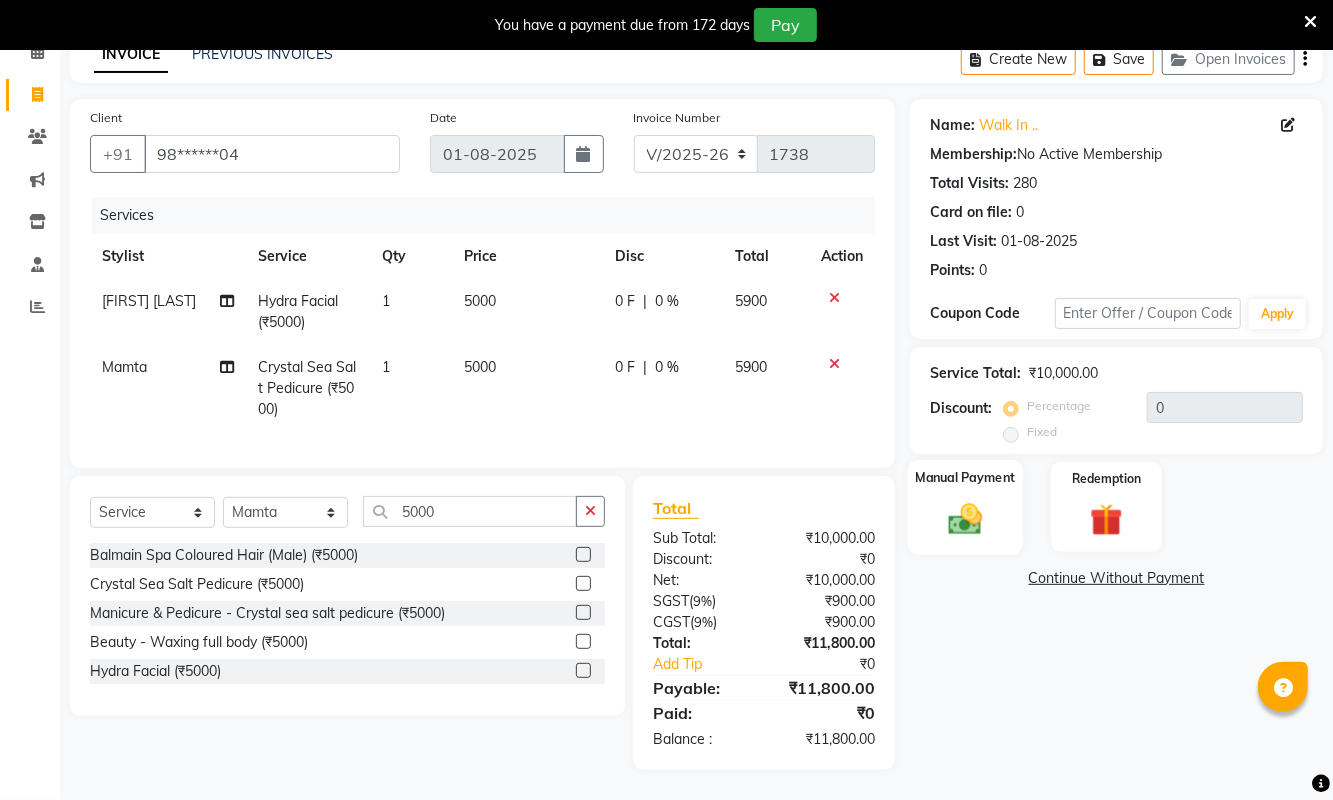 click 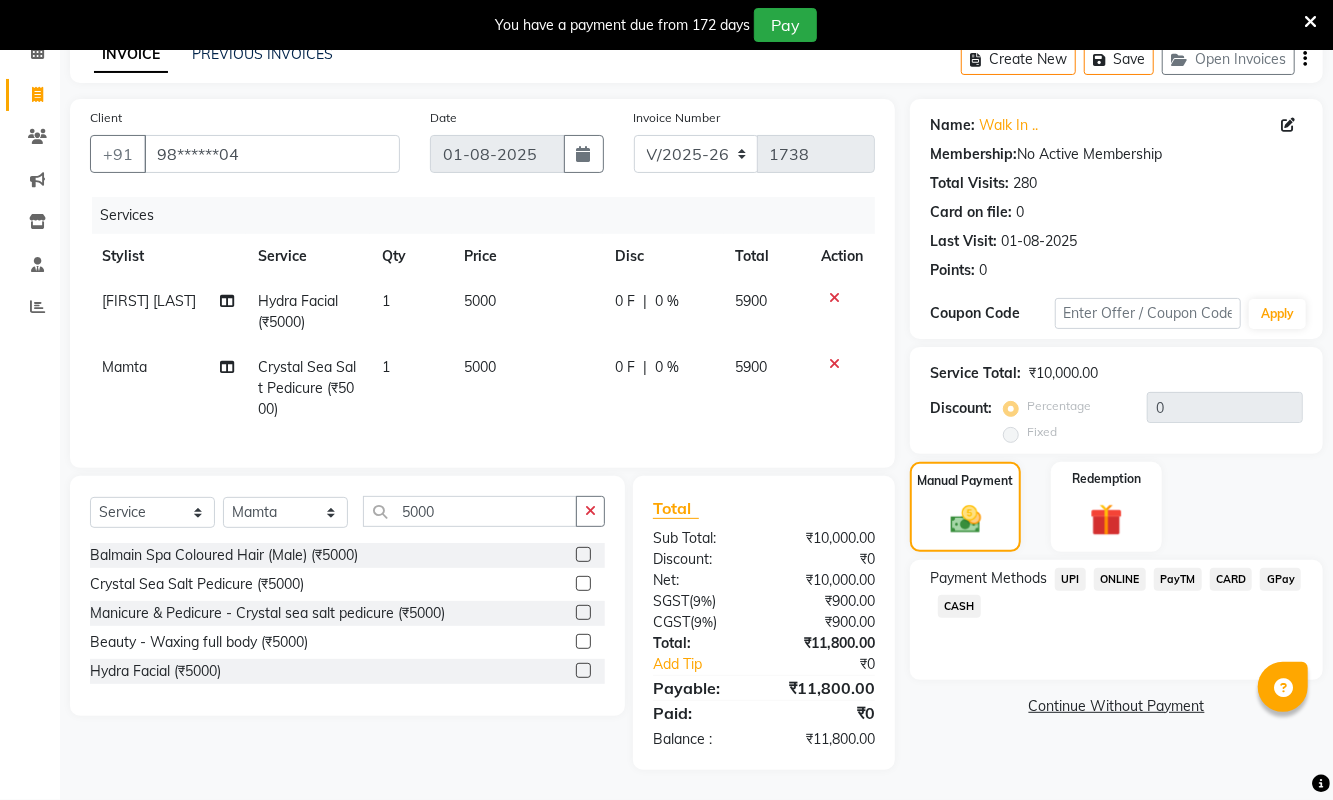click on "CARD" 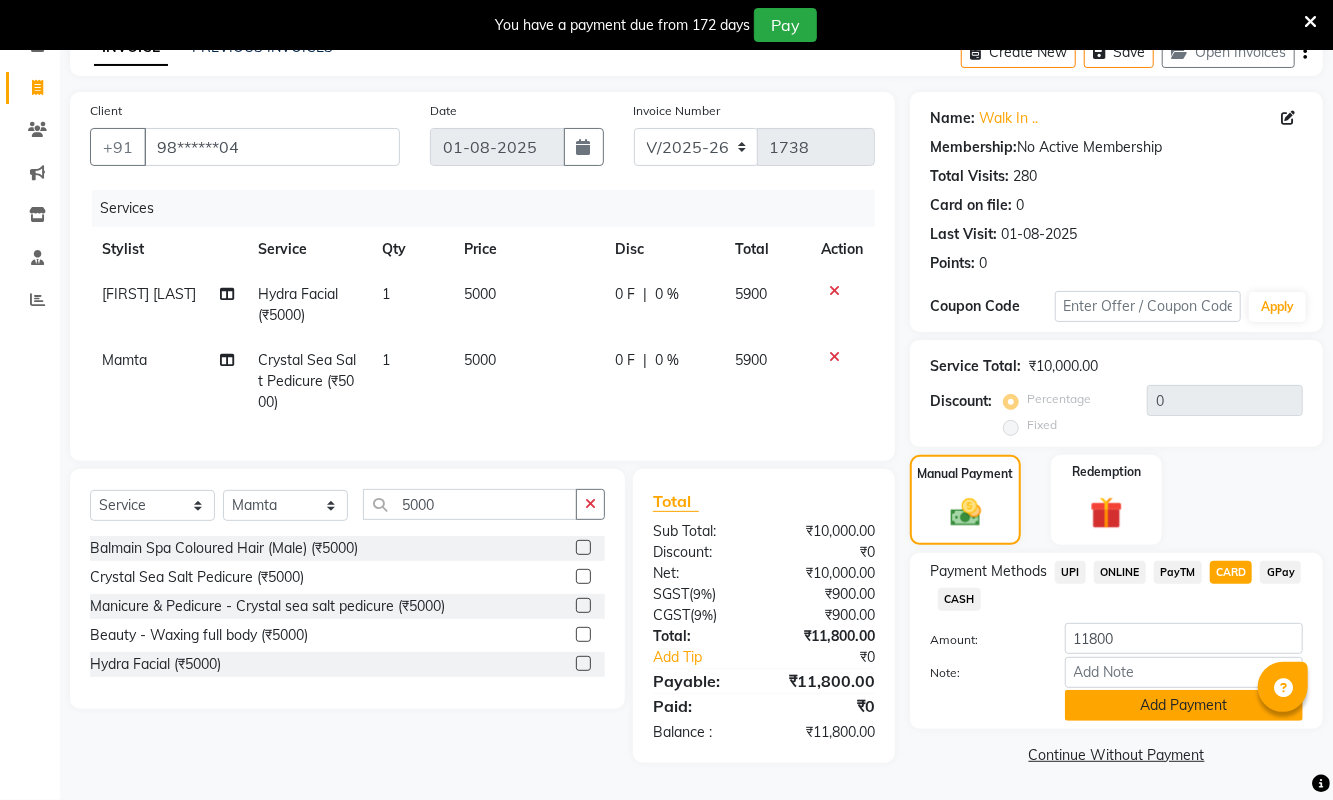 click on "Add Payment" 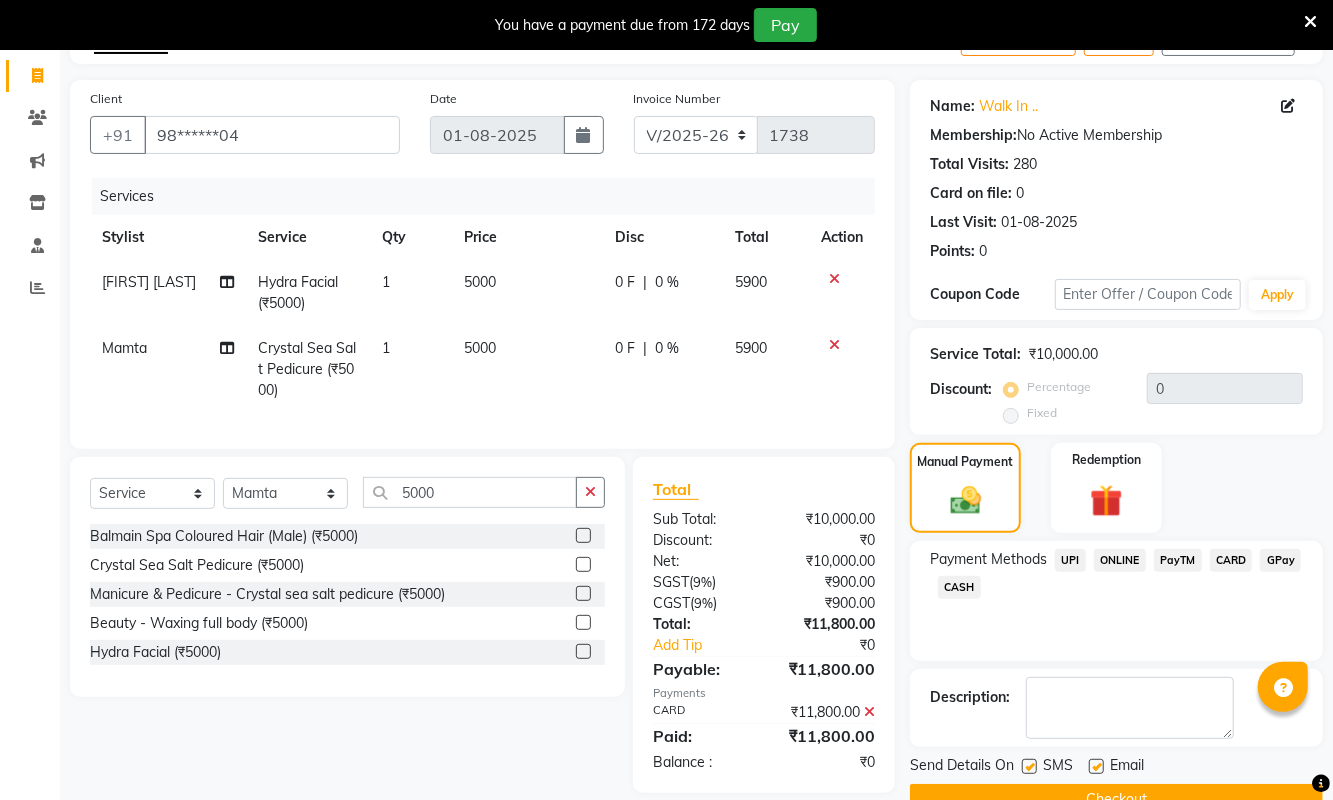 scroll, scrollTop: 167, scrollLeft: 0, axis: vertical 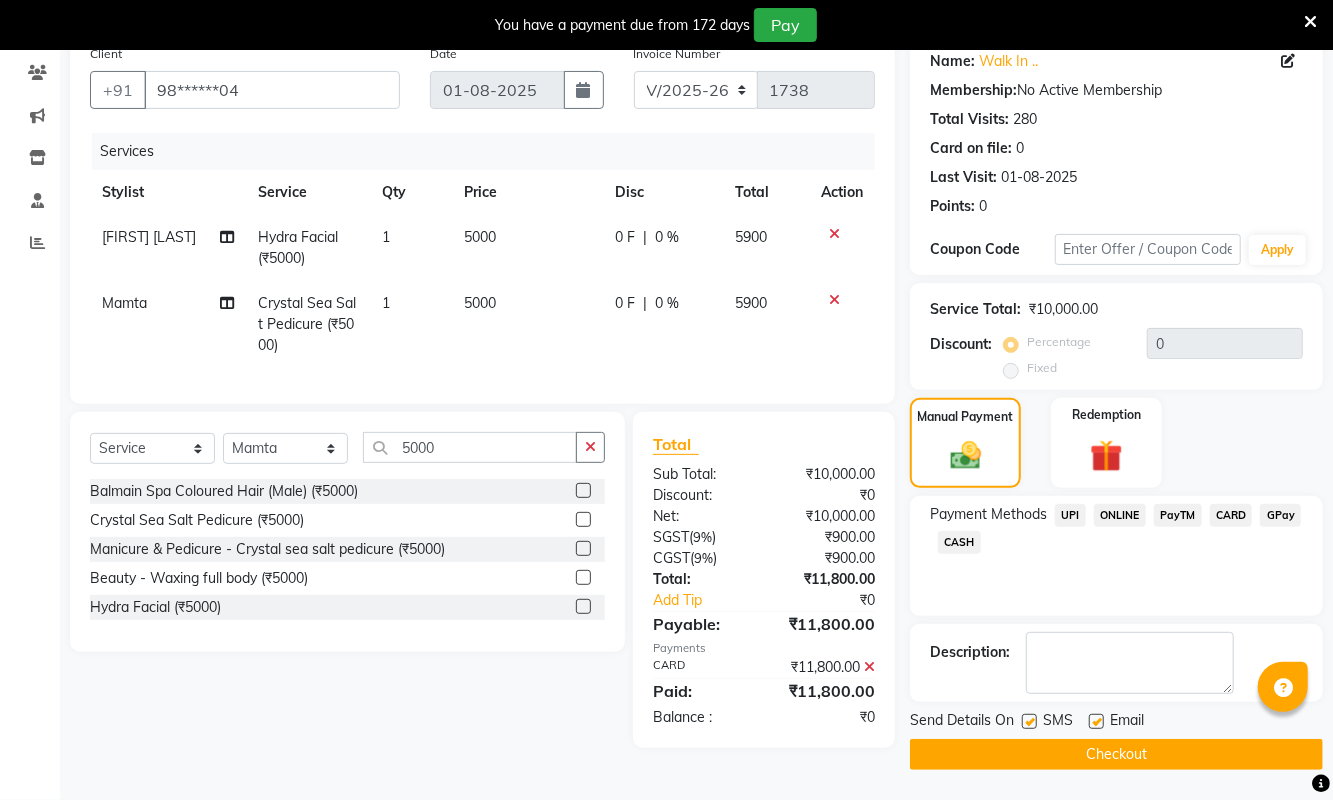 click on "Checkout" 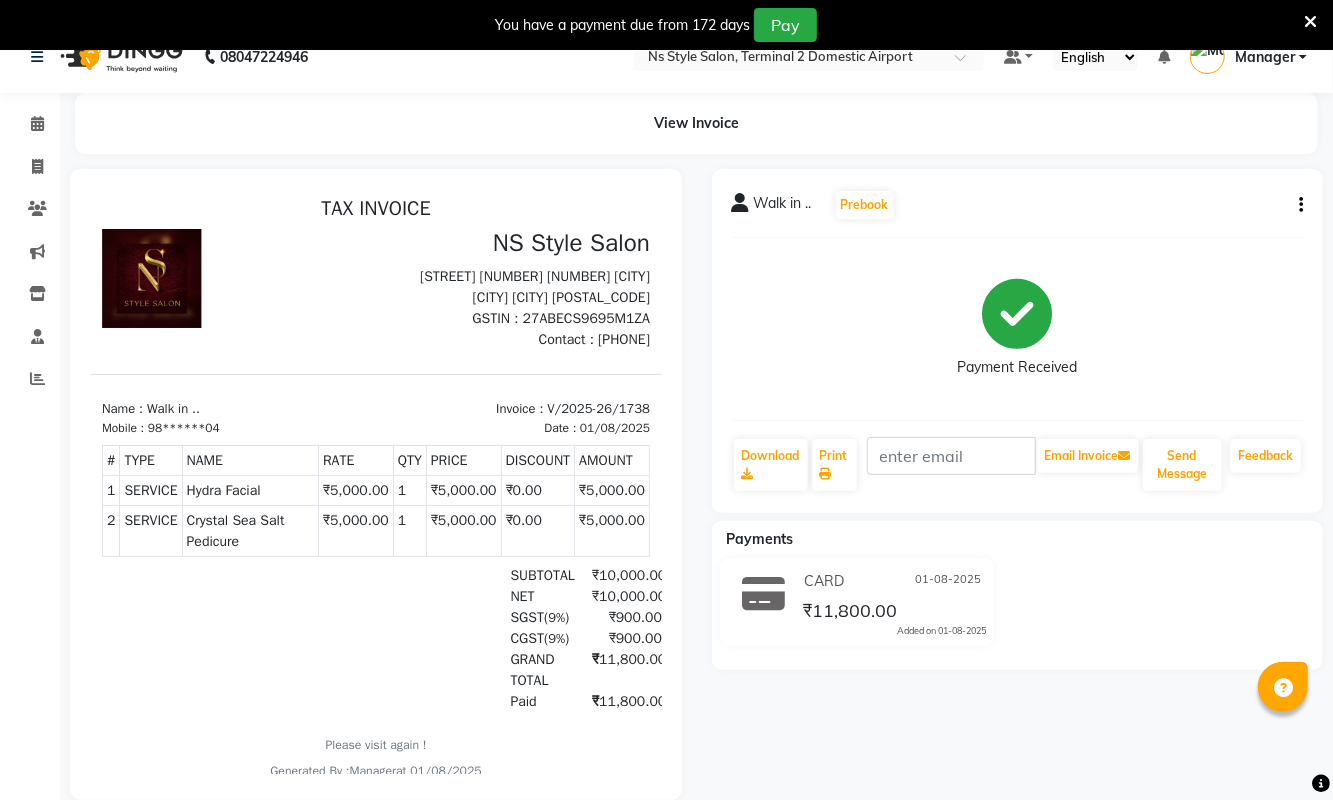 scroll, scrollTop: 0, scrollLeft: 0, axis: both 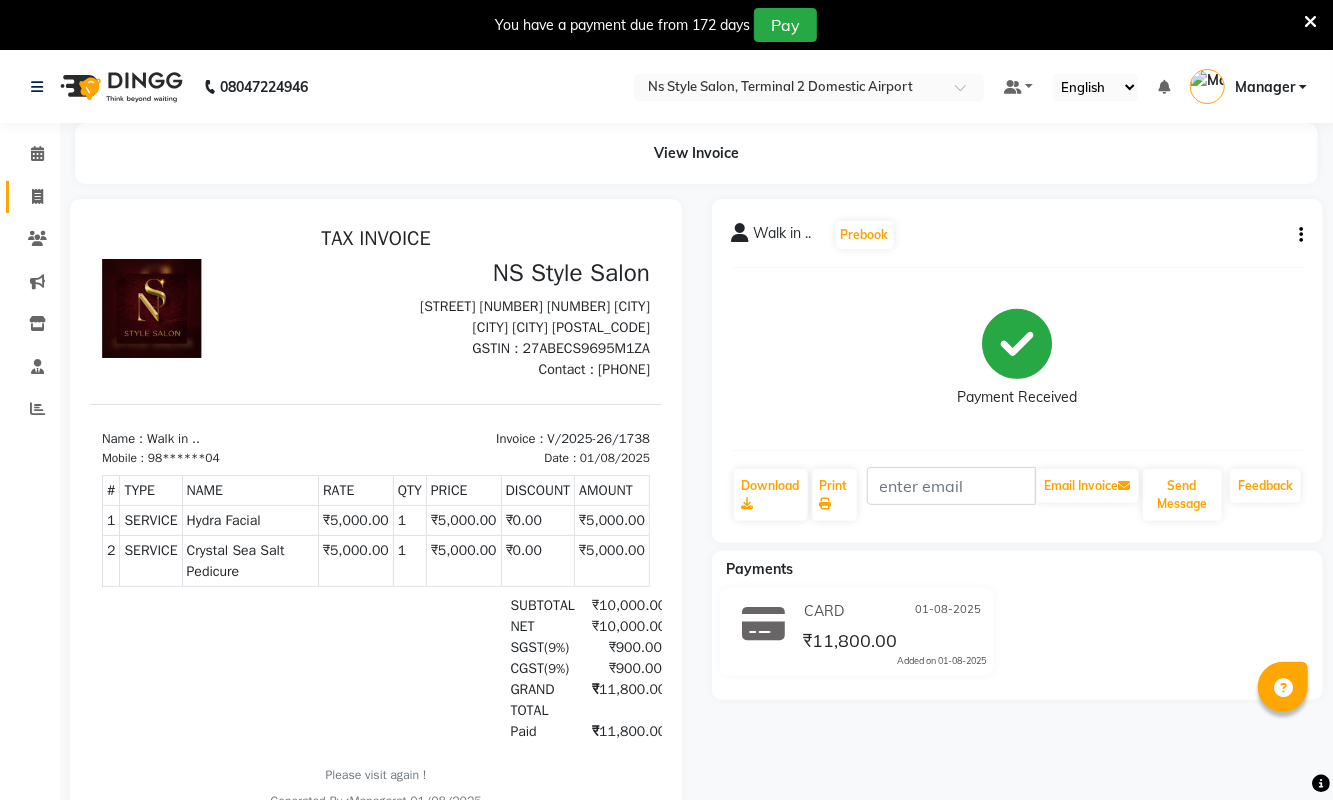 click 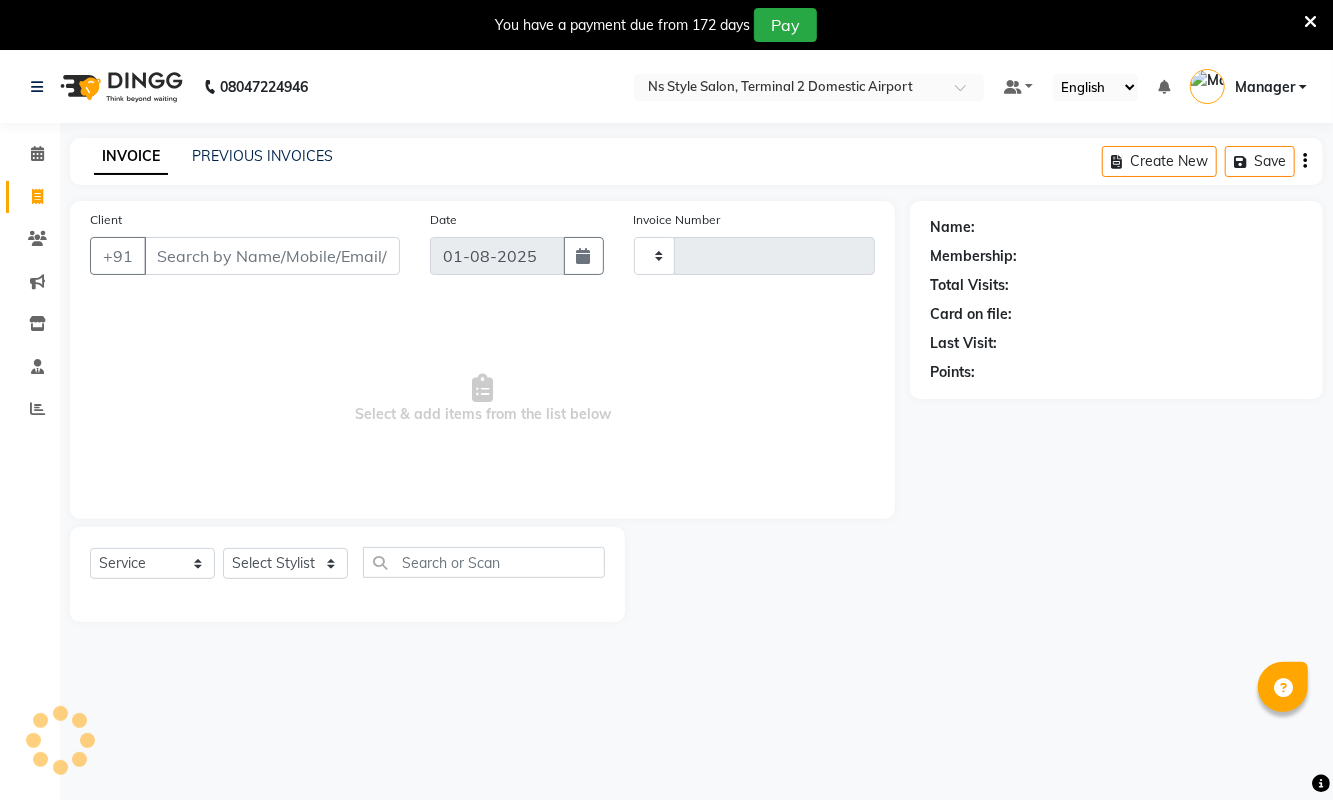 scroll, scrollTop: 51, scrollLeft: 0, axis: vertical 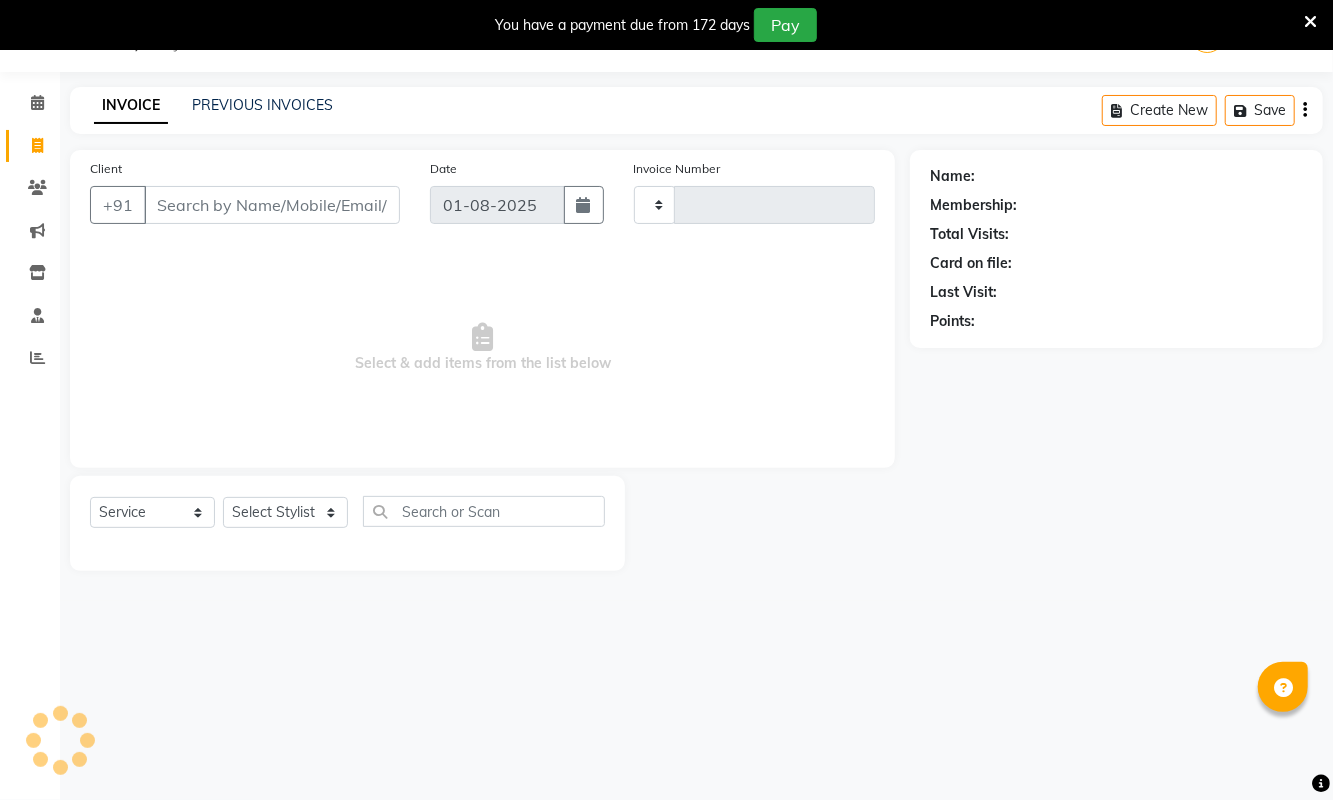 type on "1739" 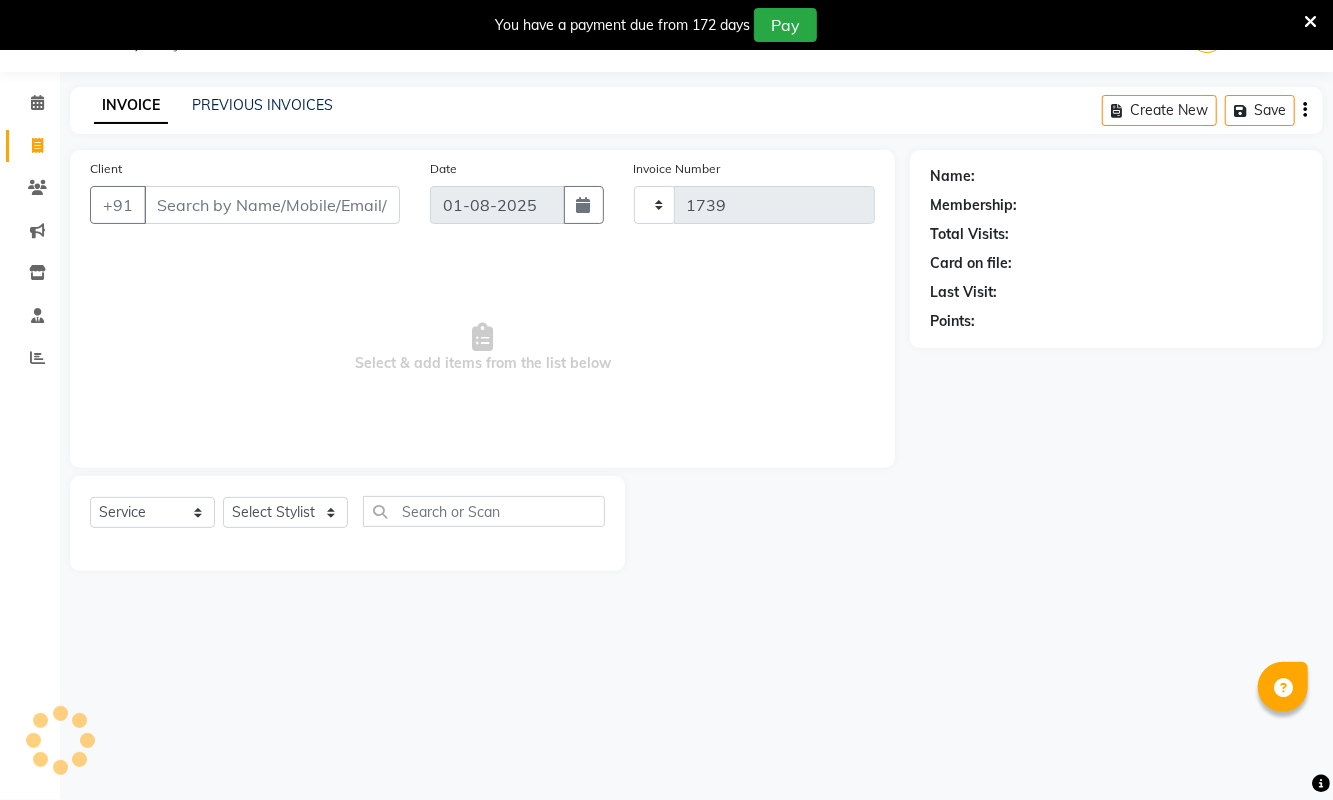 select on "5661" 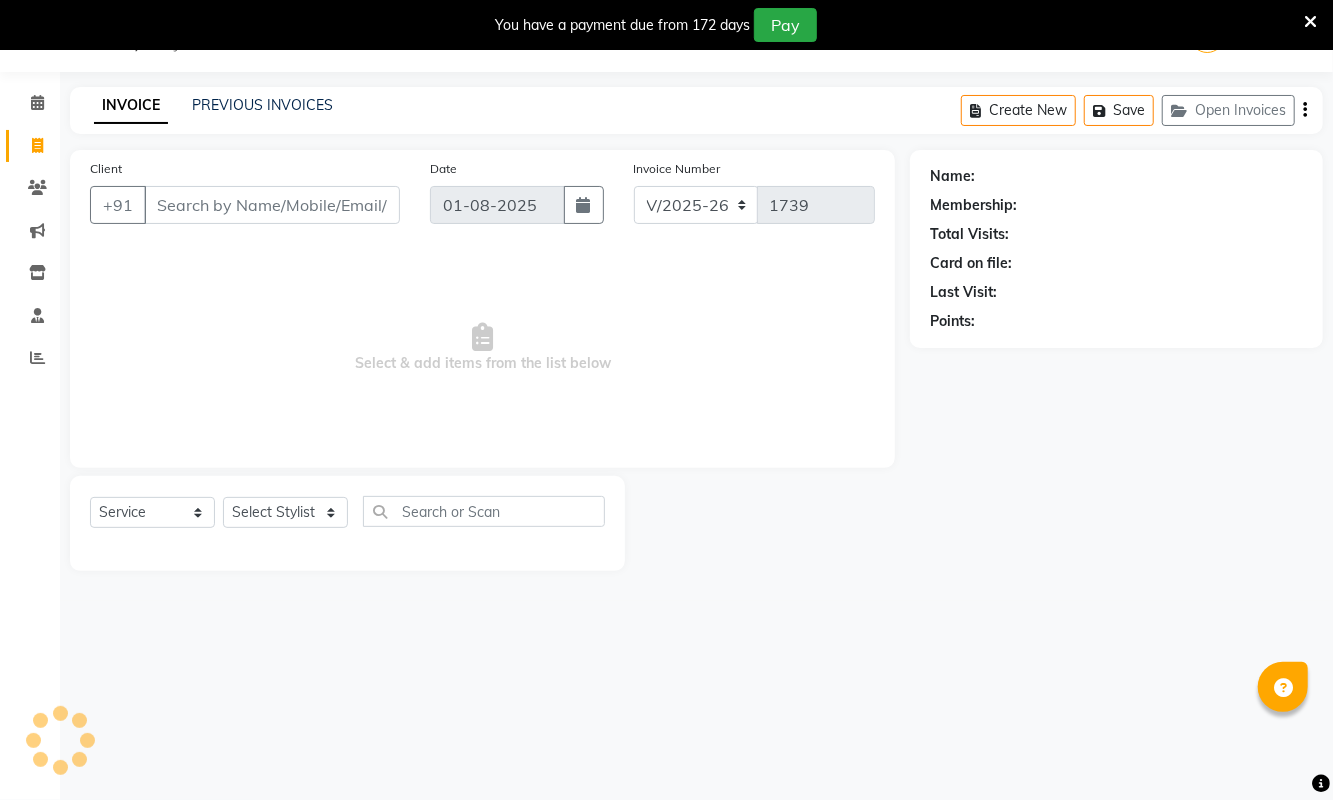 click on "Client" at bounding box center [272, 205] 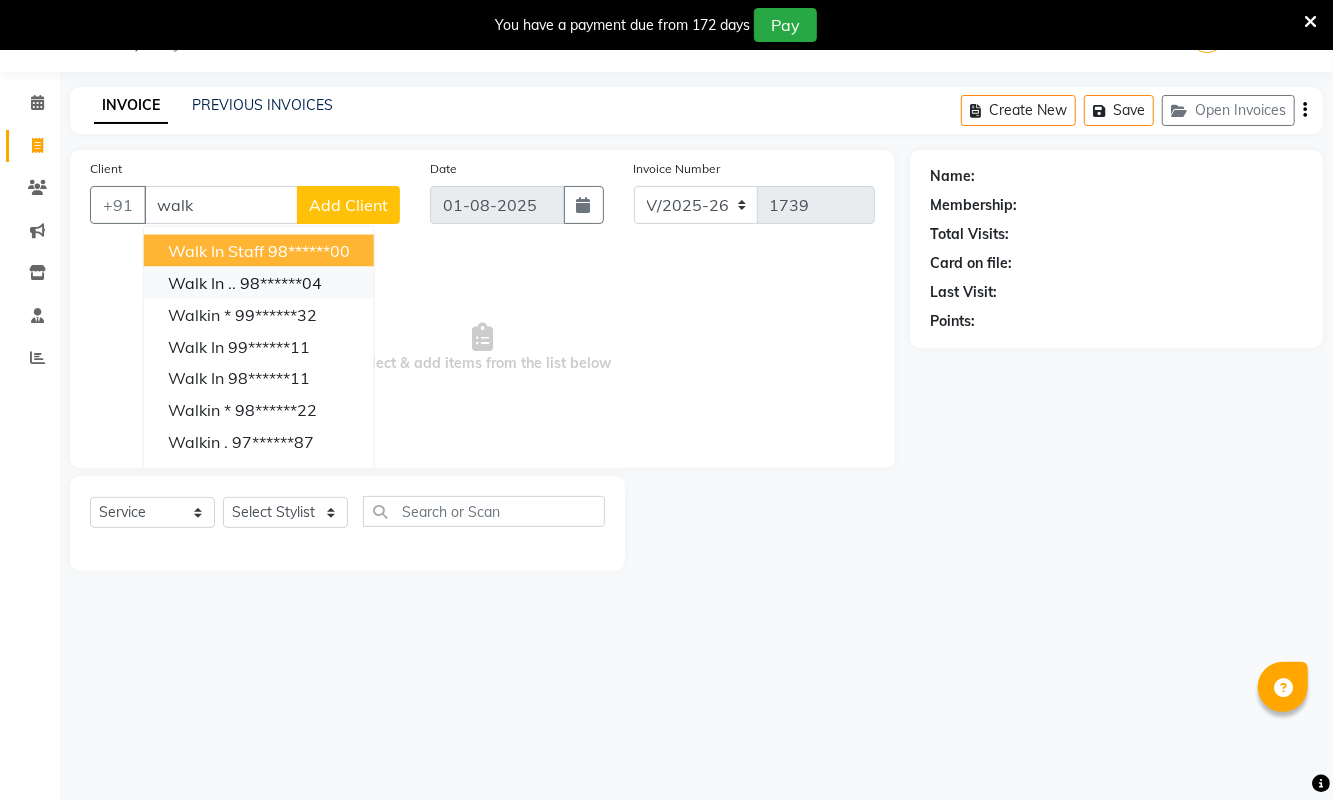 click on "98******04" at bounding box center [281, 283] 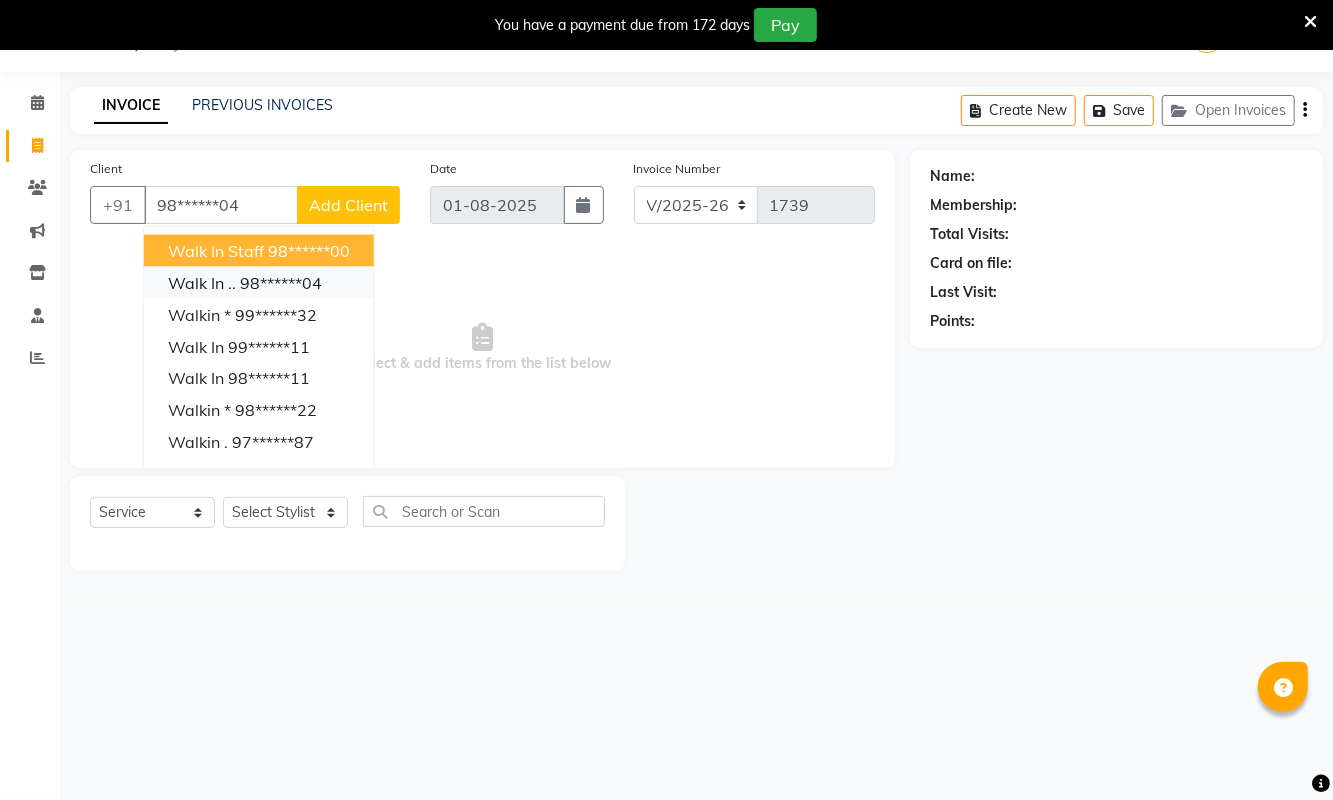 type on "98******04" 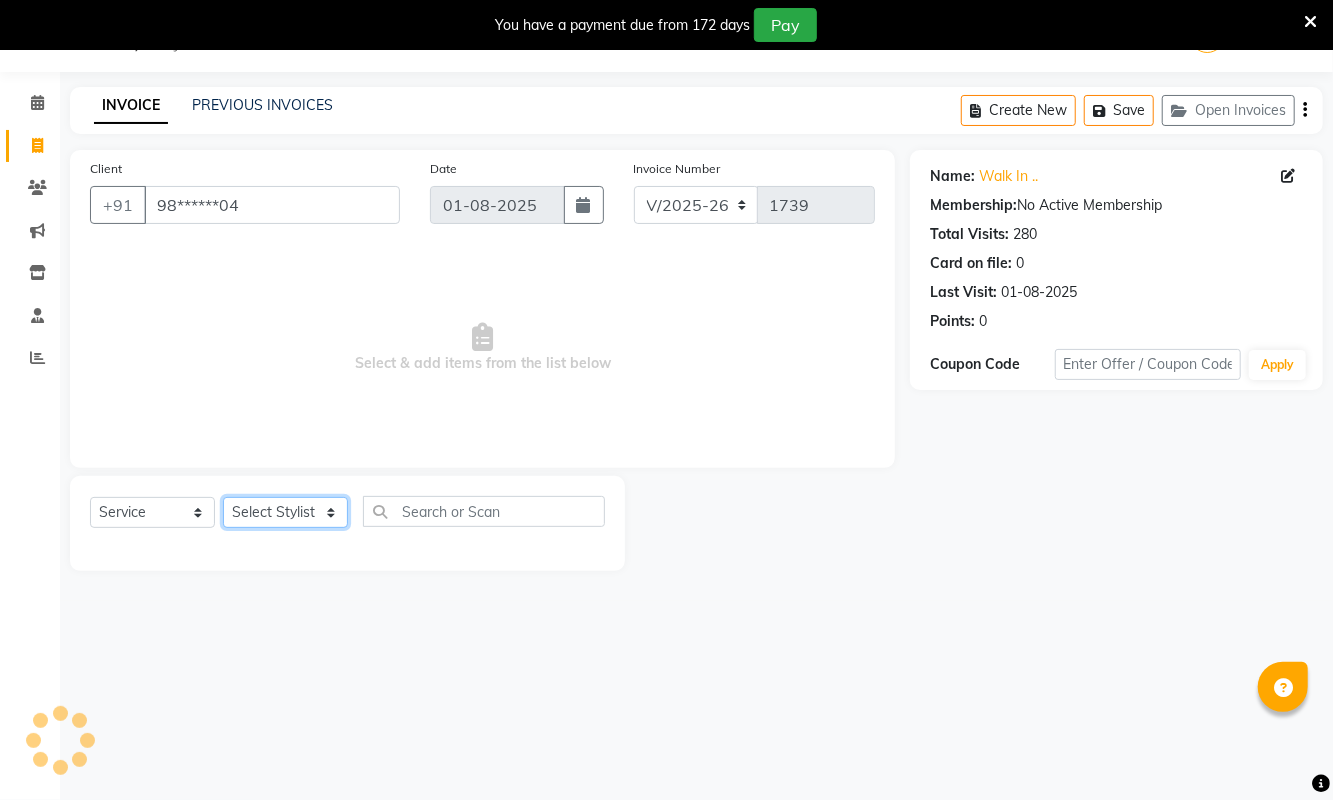 click on "Select Stylist [FIRST] [LAST] [FIRST] [FIRST] [FIRST] [LAST] [FIRST] [LAST] [FIRST] [LAST] [FIRST] [LAST] [FIRST] [LAST] [FIRST] [LAST] [TITLE] [FIRST] [LAST] [TITLE] [FIRST] [LAST] [TITLE] [FIRST] [LAST] [FIRST] [FIRST] [FIRST] [FIRST] [FIRST] [FIRST] [FIRST] [LAST]" 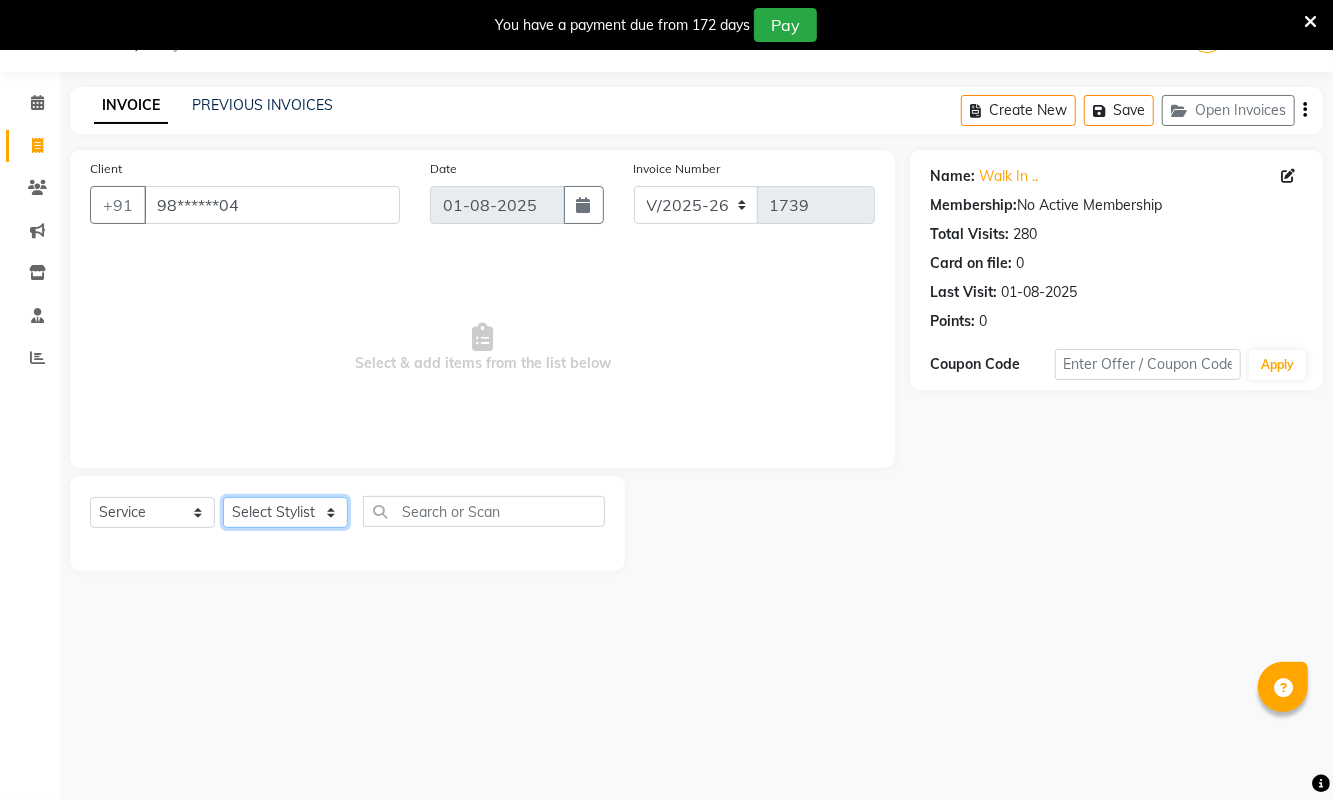 select on "39699" 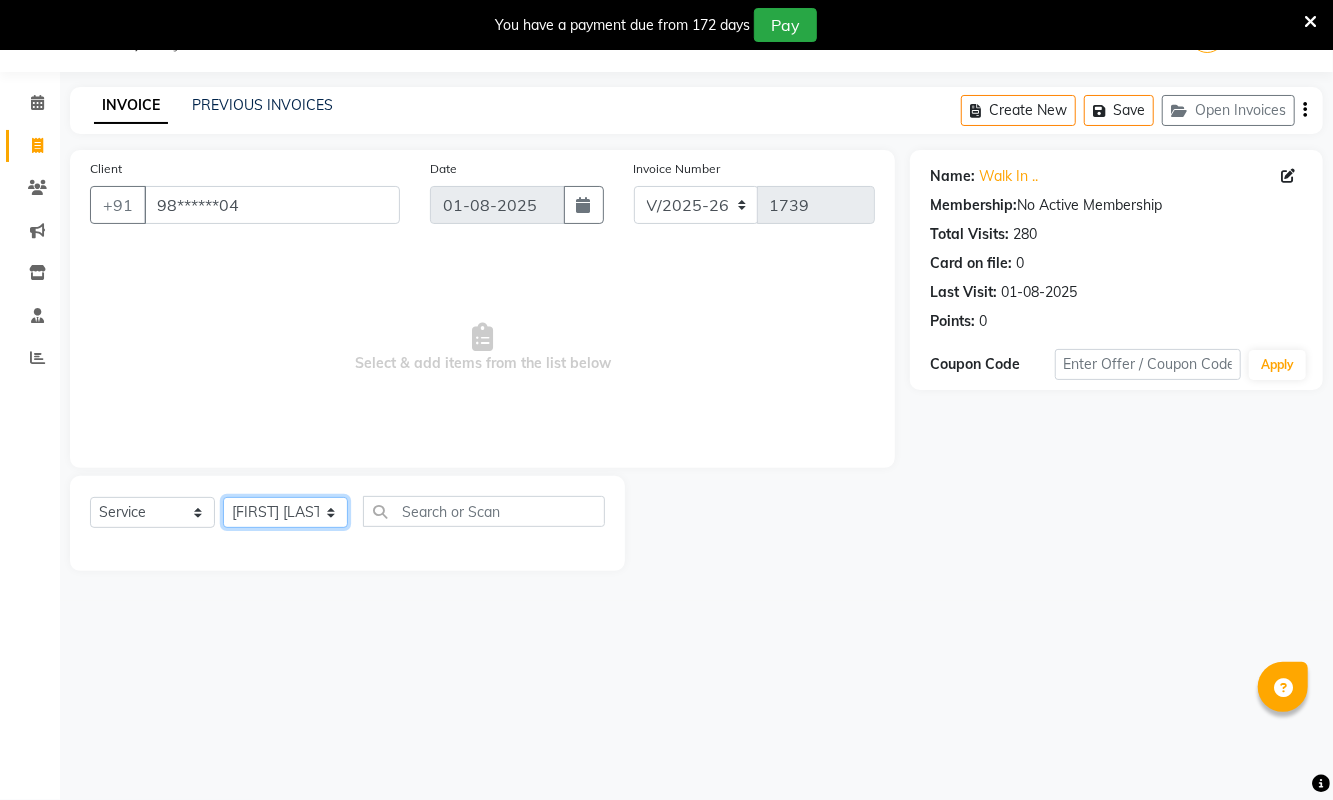 click on "Select Stylist [FIRST] [LAST] [FIRST] [FIRST] [FIRST] [LAST] [FIRST] [LAST] [FIRST] [LAST] [FIRST] [LAST] [FIRST] [LAST] [FIRST] [LAST] [TITLE] [FIRST] [LAST] [TITLE] [FIRST] [LAST] [TITLE] [FIRST] [LAST] [FIRST] [FIRST] [FIRST] [FIRST] [FIRST] [FIRST] [FIRST] [LAST]" 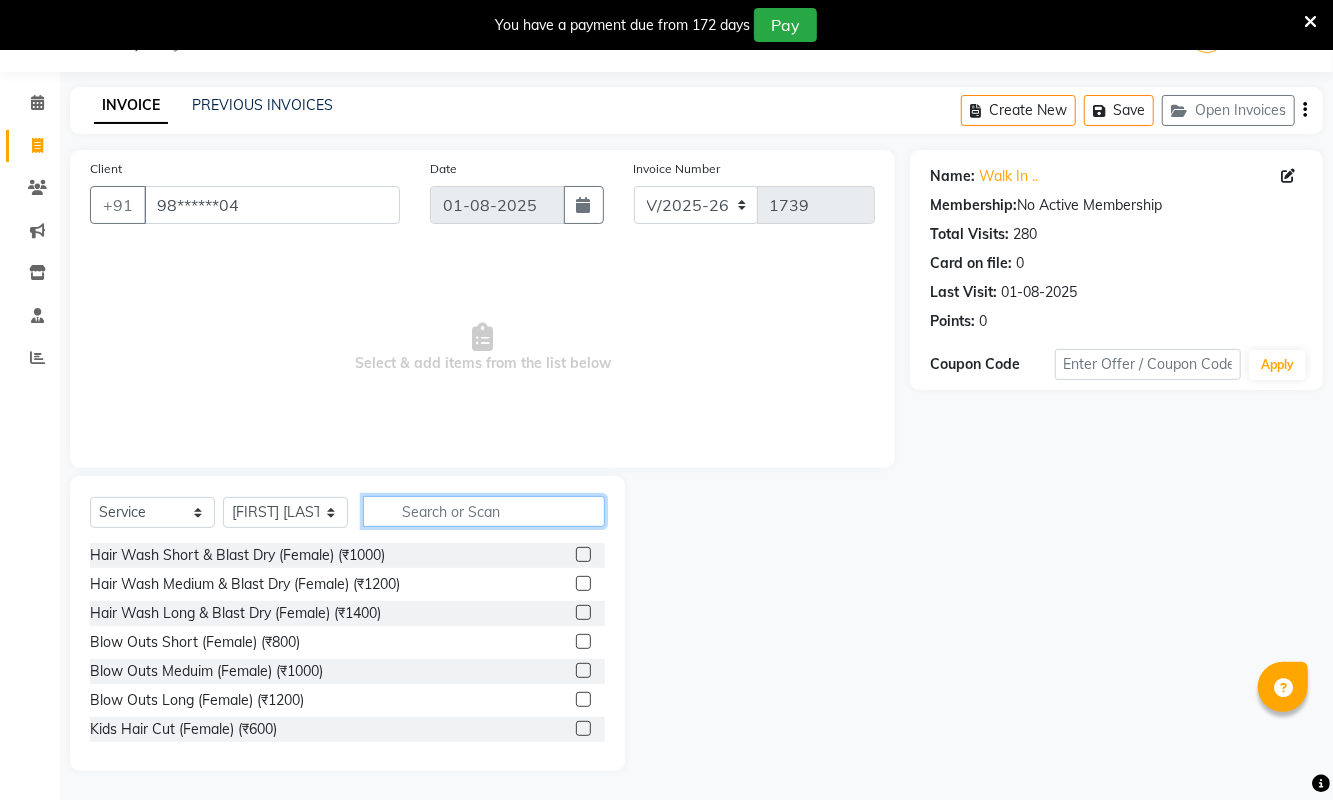 click 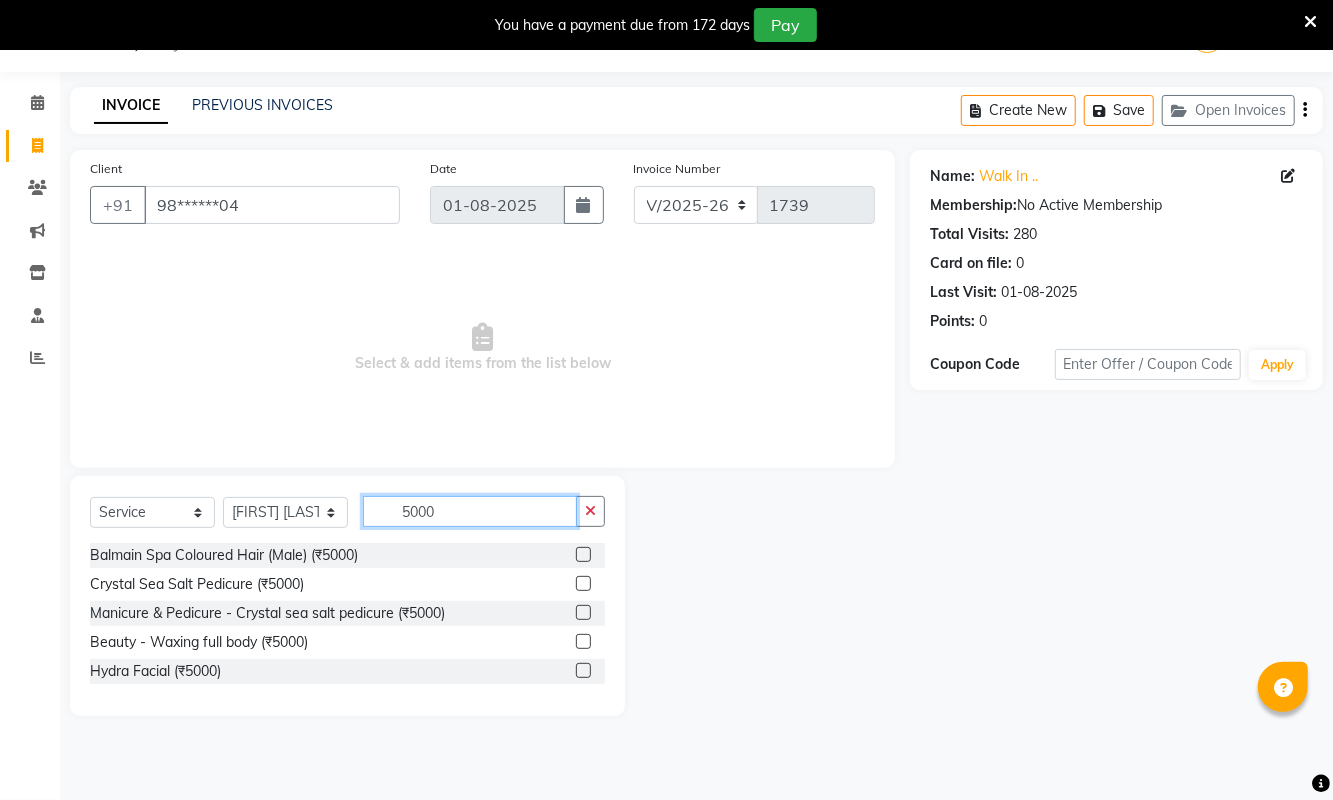 type on "5000" 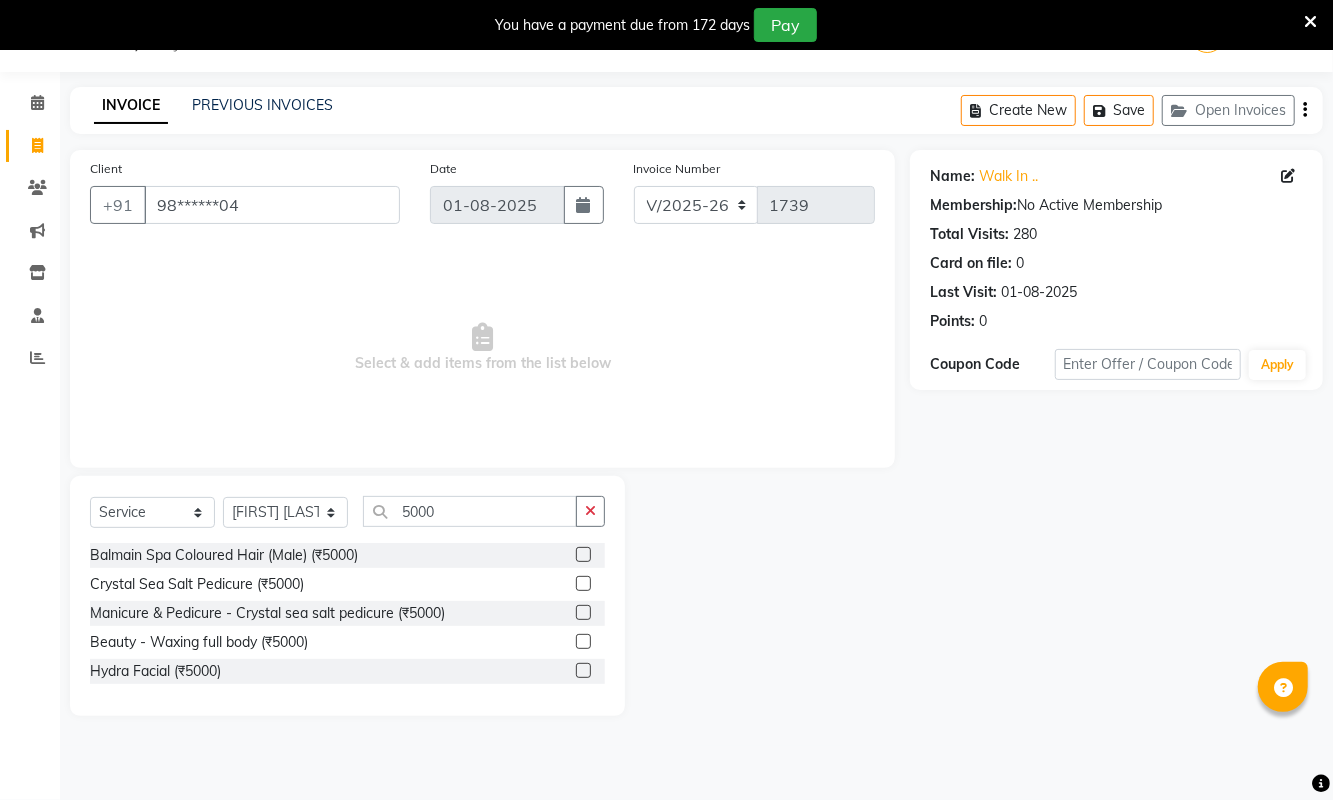 click 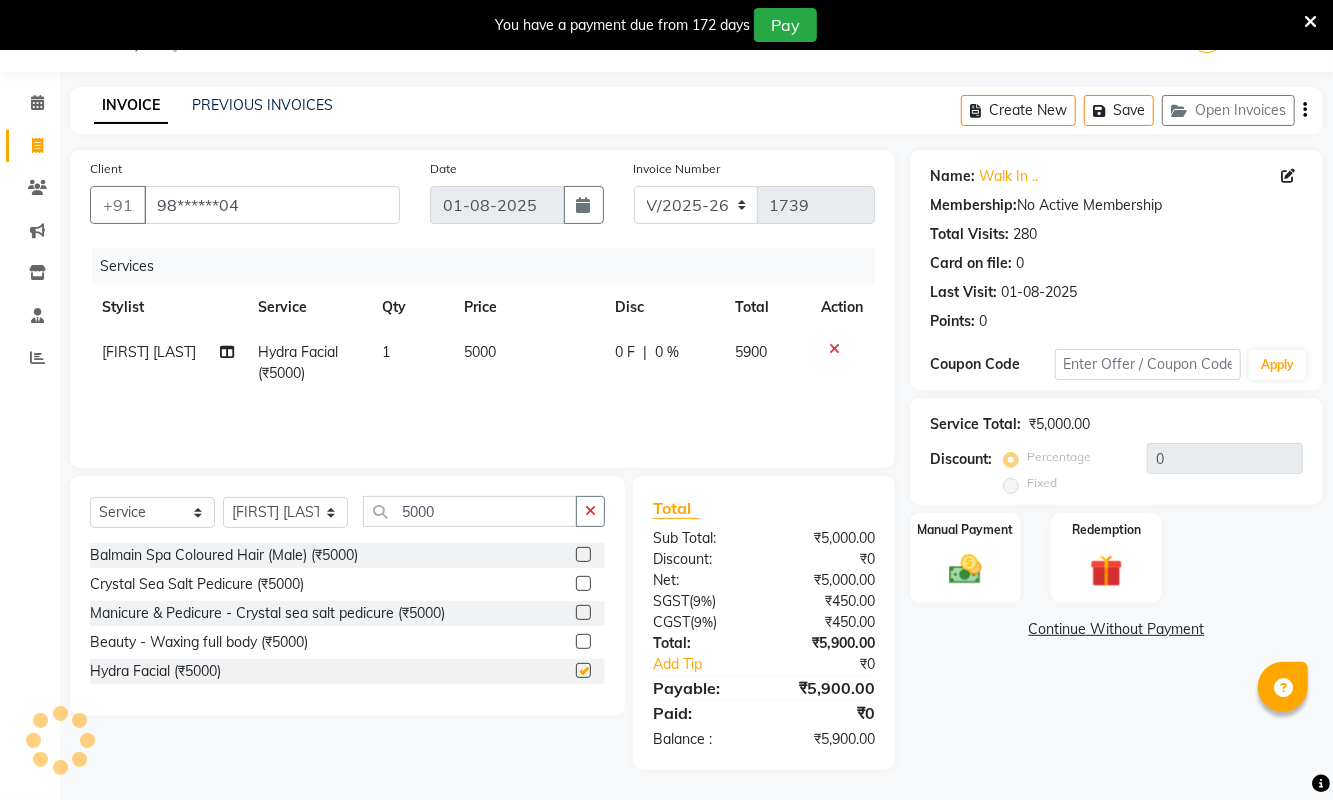 checkbox on "false" 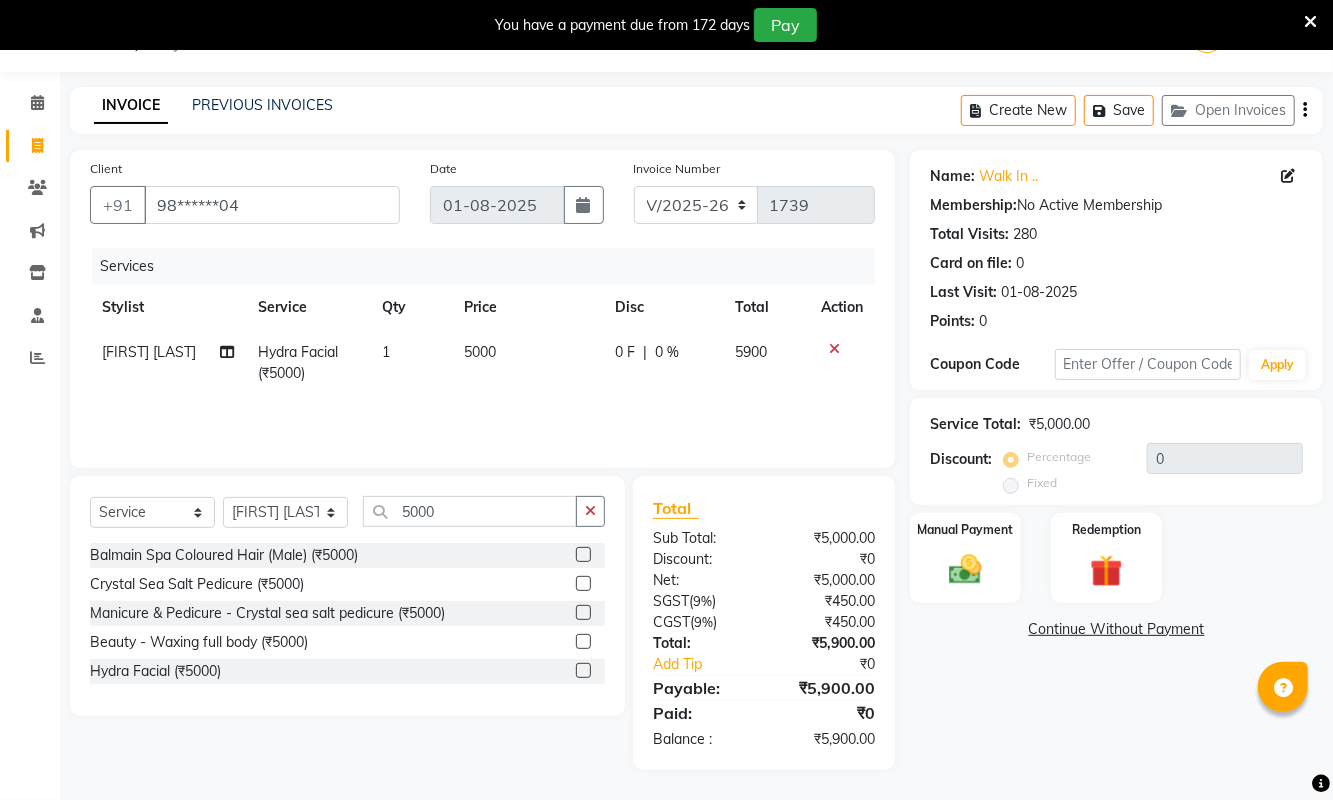 click 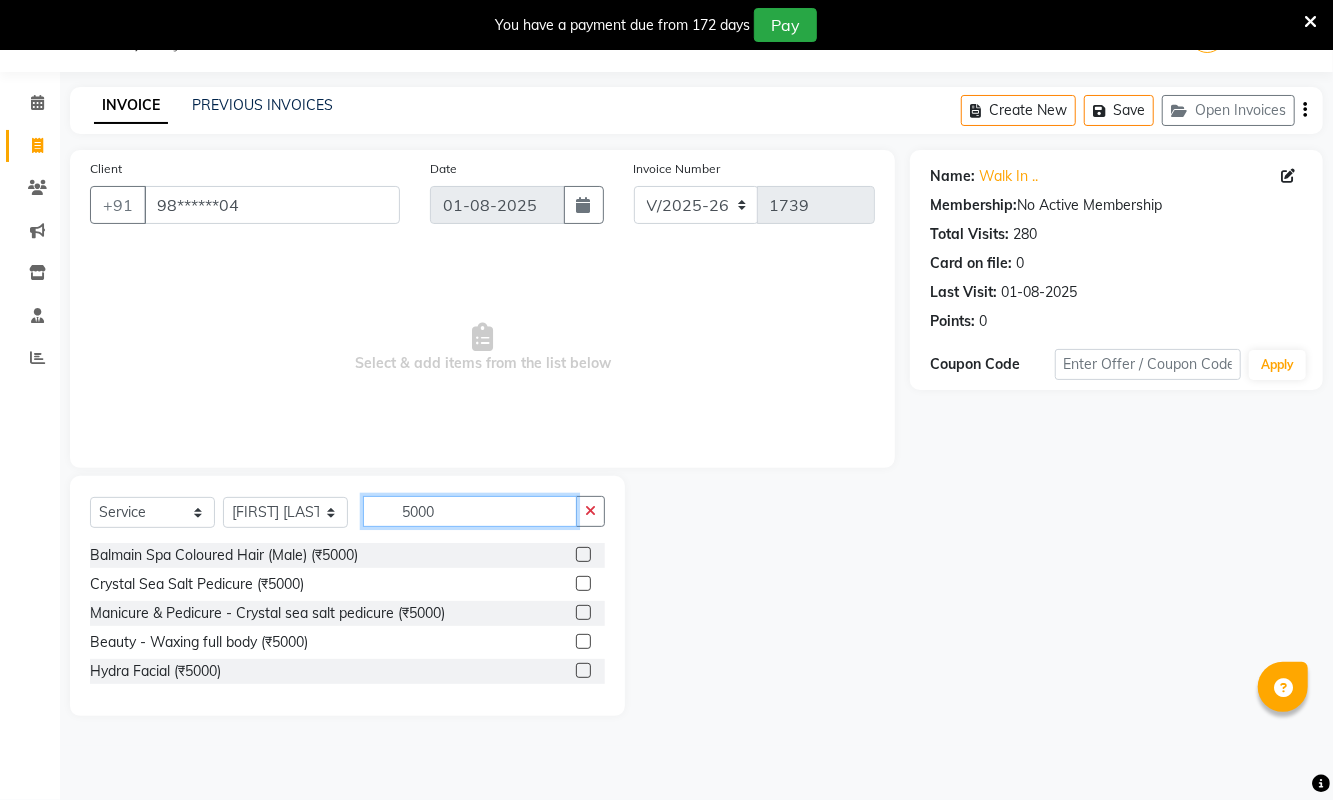 click on "5000" 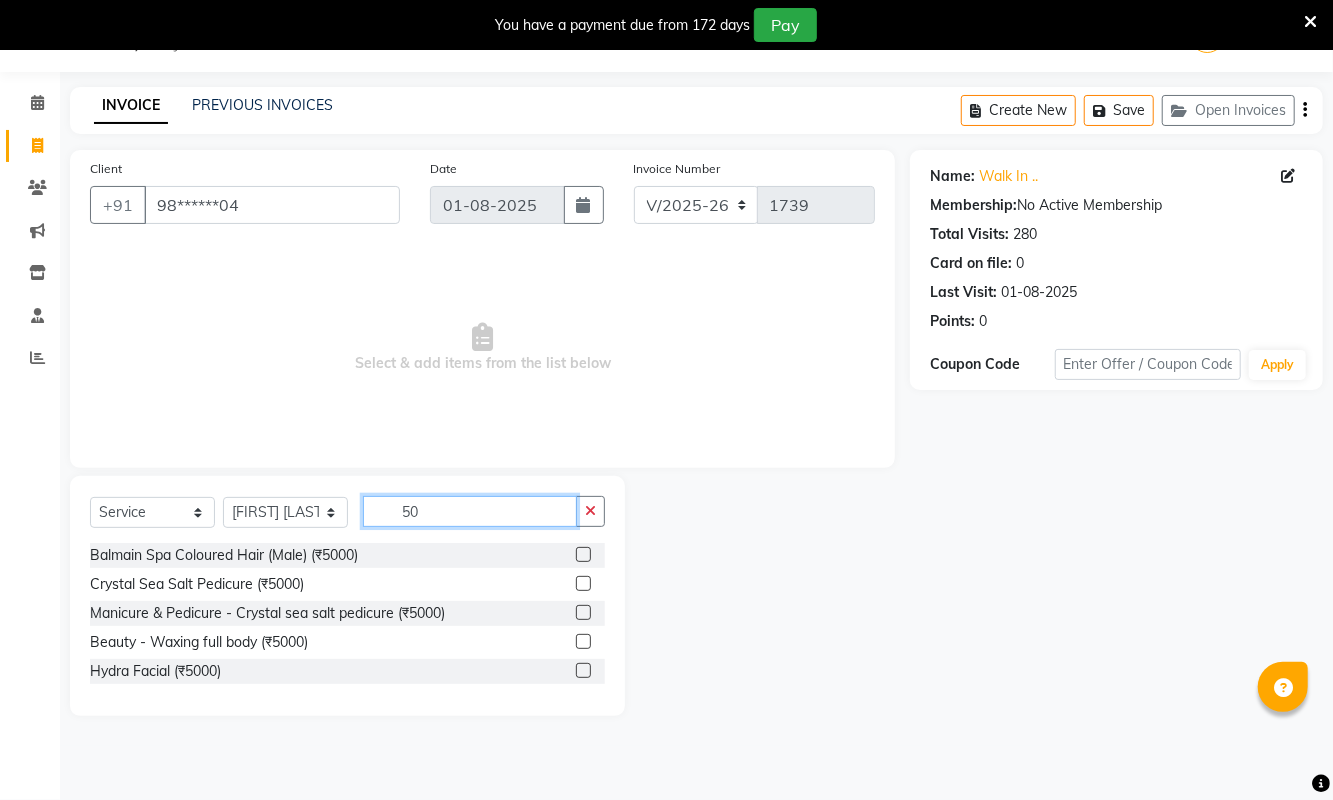 type on "5" 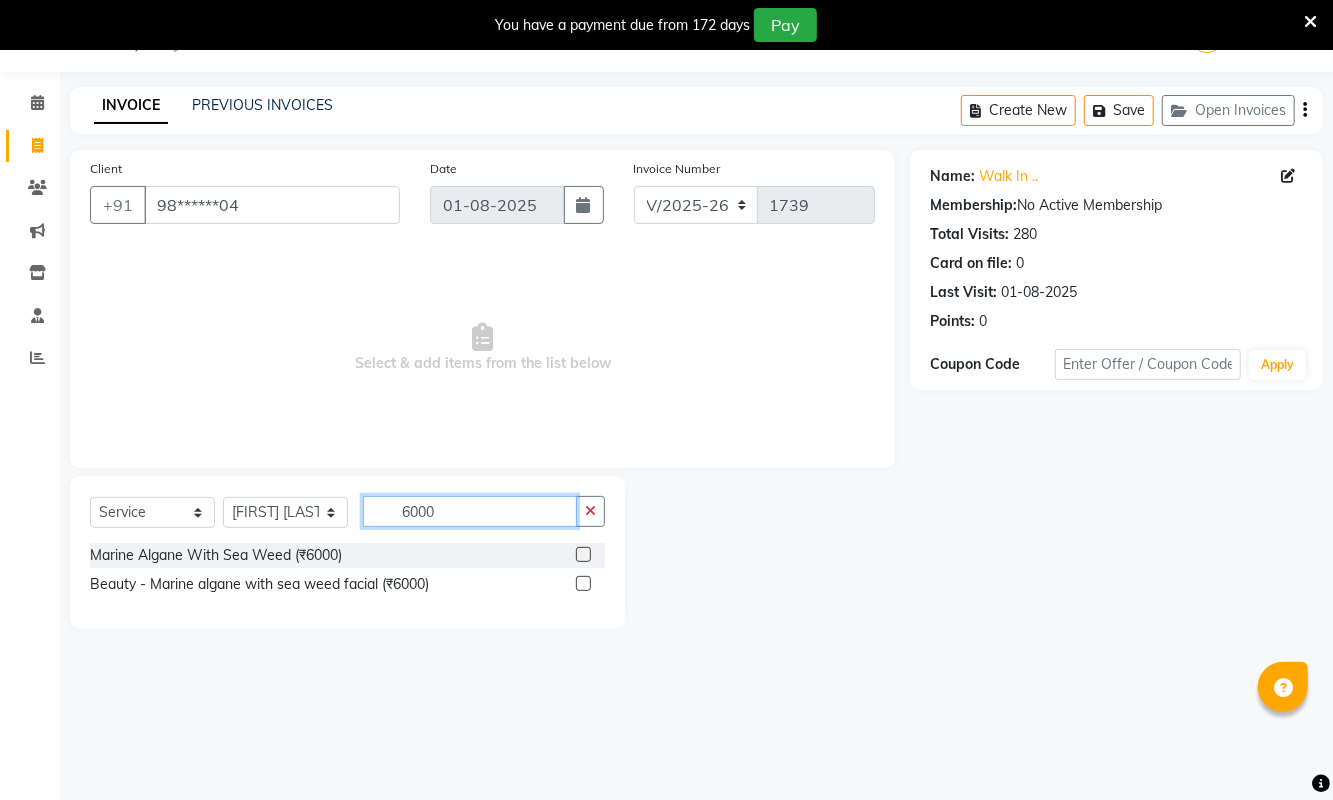 type on "6000" 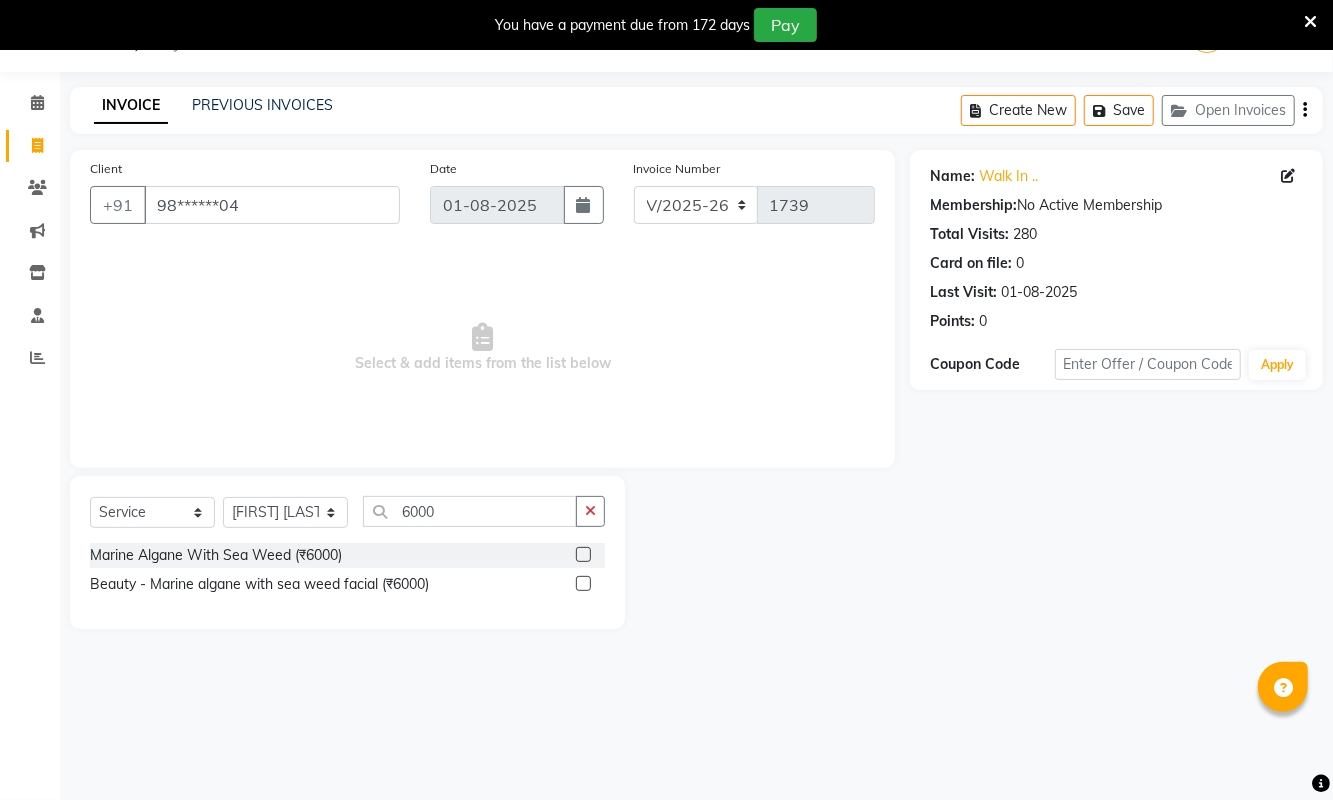 click 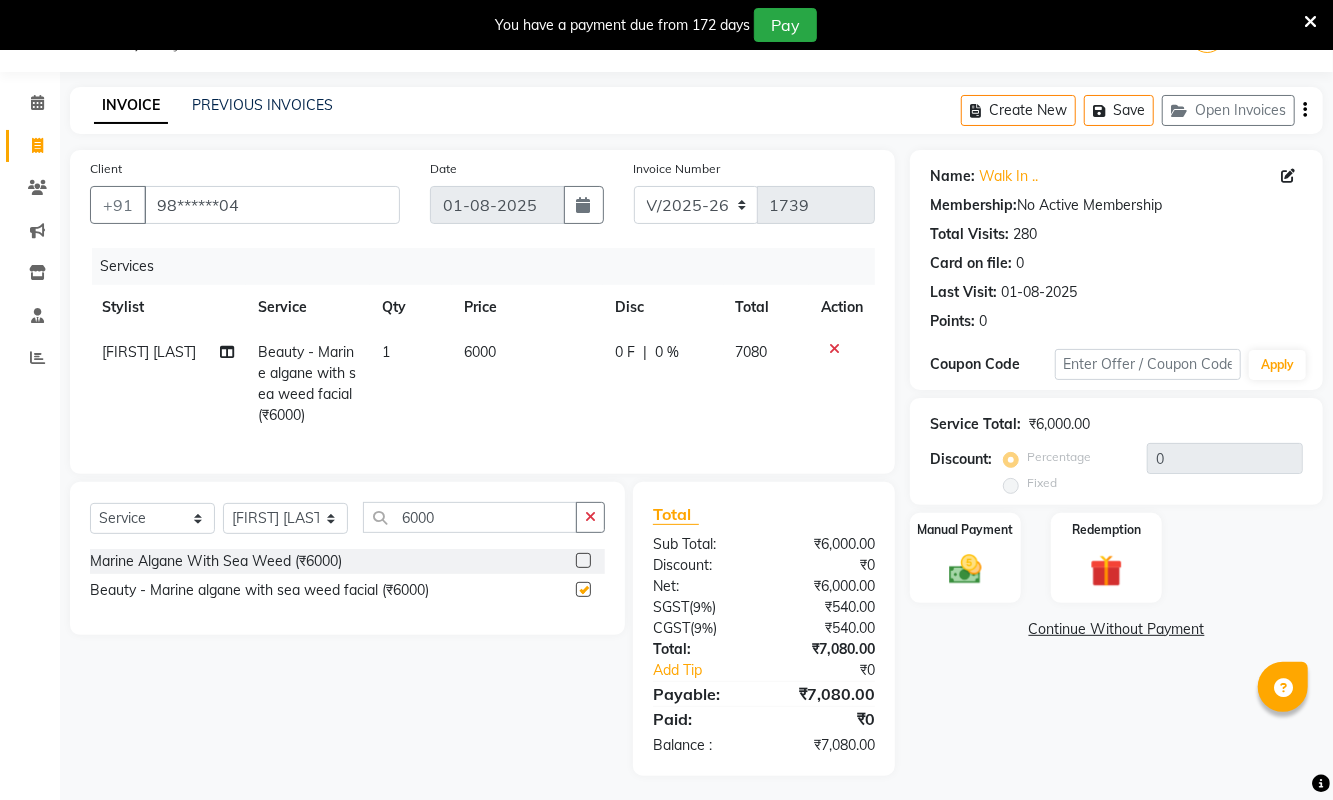 checkbox on "false" 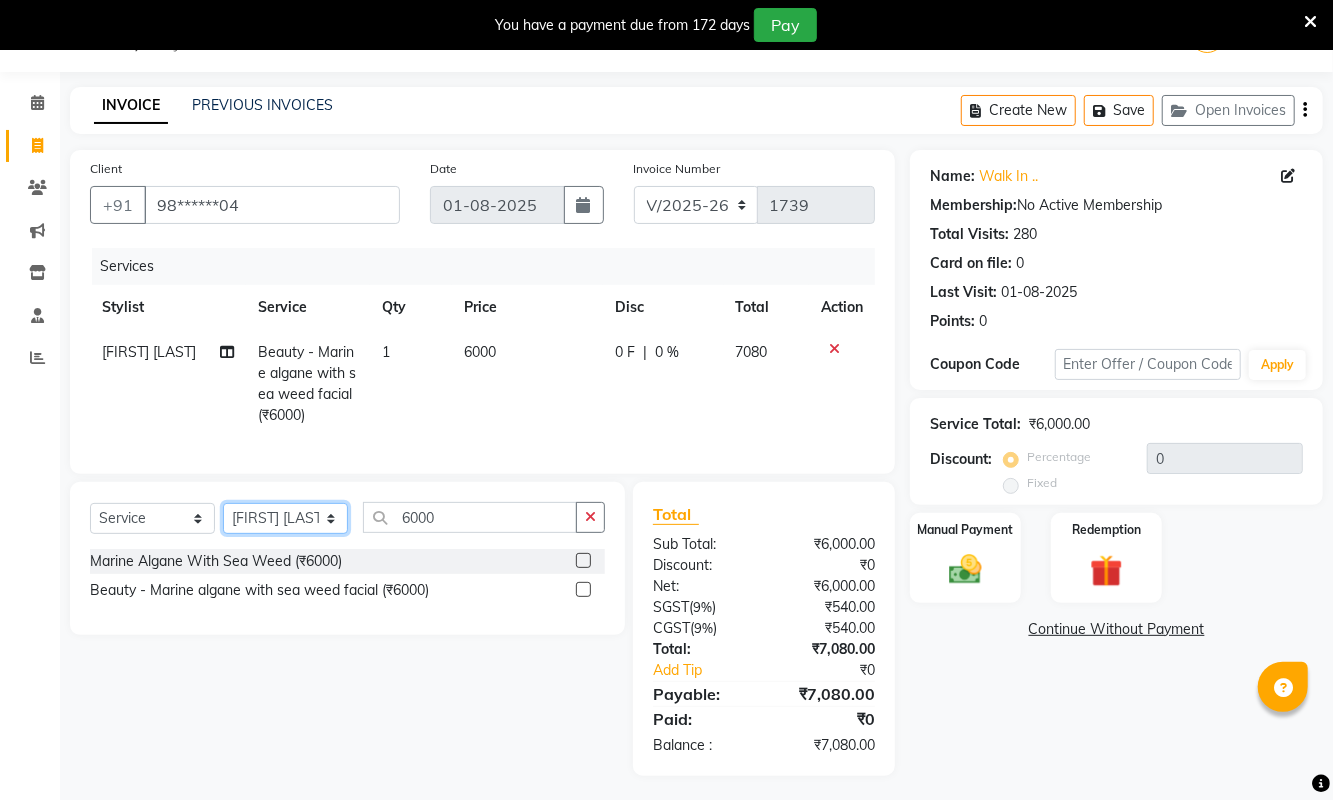 click on "Select Stylist [FIRST] [LAST] [FIRST] [FIRST] [FIRST] [LAST] [FIRST] [LAST] [FIRST] [LAST] [FIRST] [LAST] [FIRST] [LAST] [FIRST] [LAST] [TITLE] [FIRST] [LAST] [TITLE] [FIRST] [LAST] [TITLE] [FIRST] [LAST] [FIRST] [FIRST] [FIRST] [FIRST] [FIRST] [FIRST] [FIRST] [LAST]" 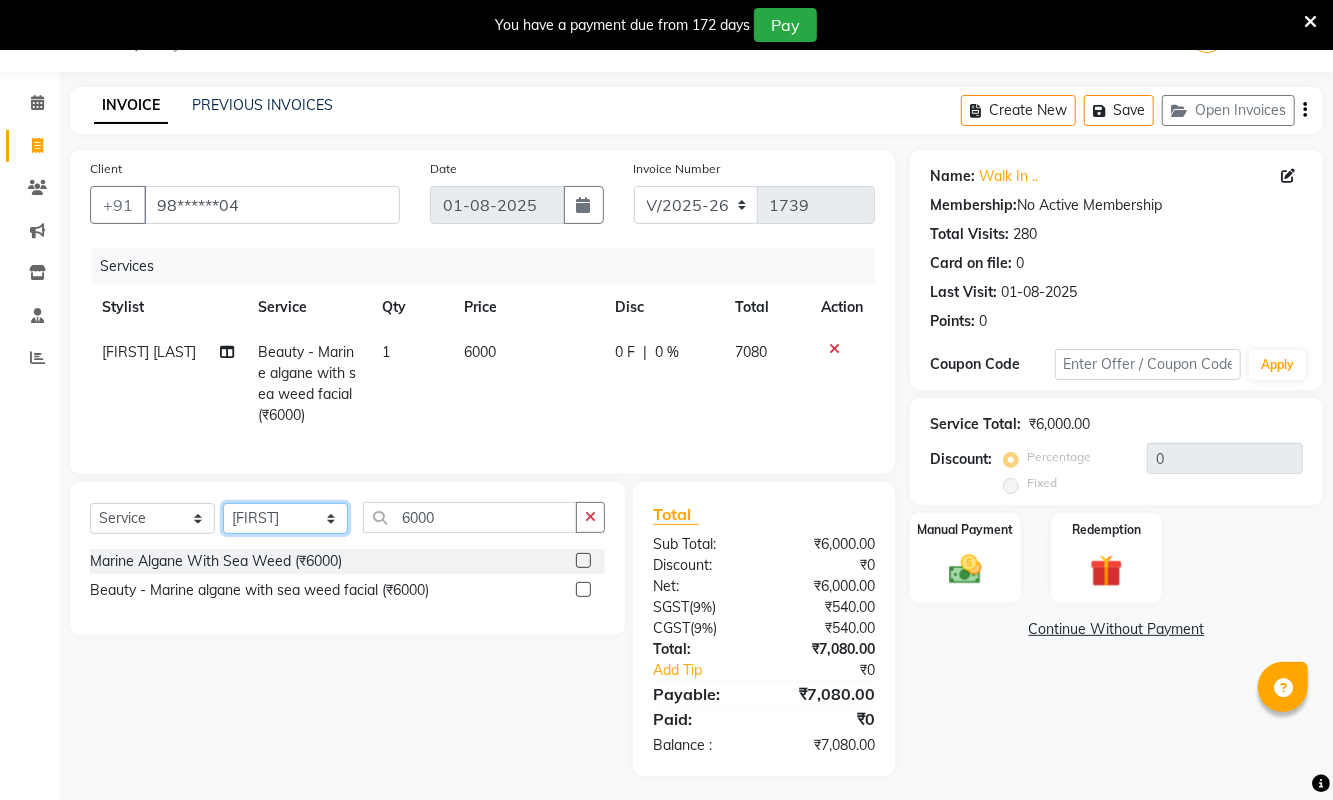click on "Select Stylist [FIRST] [LAST] [FIRST] [FIRST] [FIRST] [LAST] [FIRST] [LAST] [FIRST] [LAST] [FIRST] [LAST] [FIRST] [LAST] [FIRST] [LAST] [TITLE] [FIRST] [LAST] [TITLE] [FIRST] [LAST] [TITLE] [FIRST] [LAST] [FIRST] [FIRST] [FIRST] [FIRST] [FIRST] [FIRST] [FIRST] [LAST]" 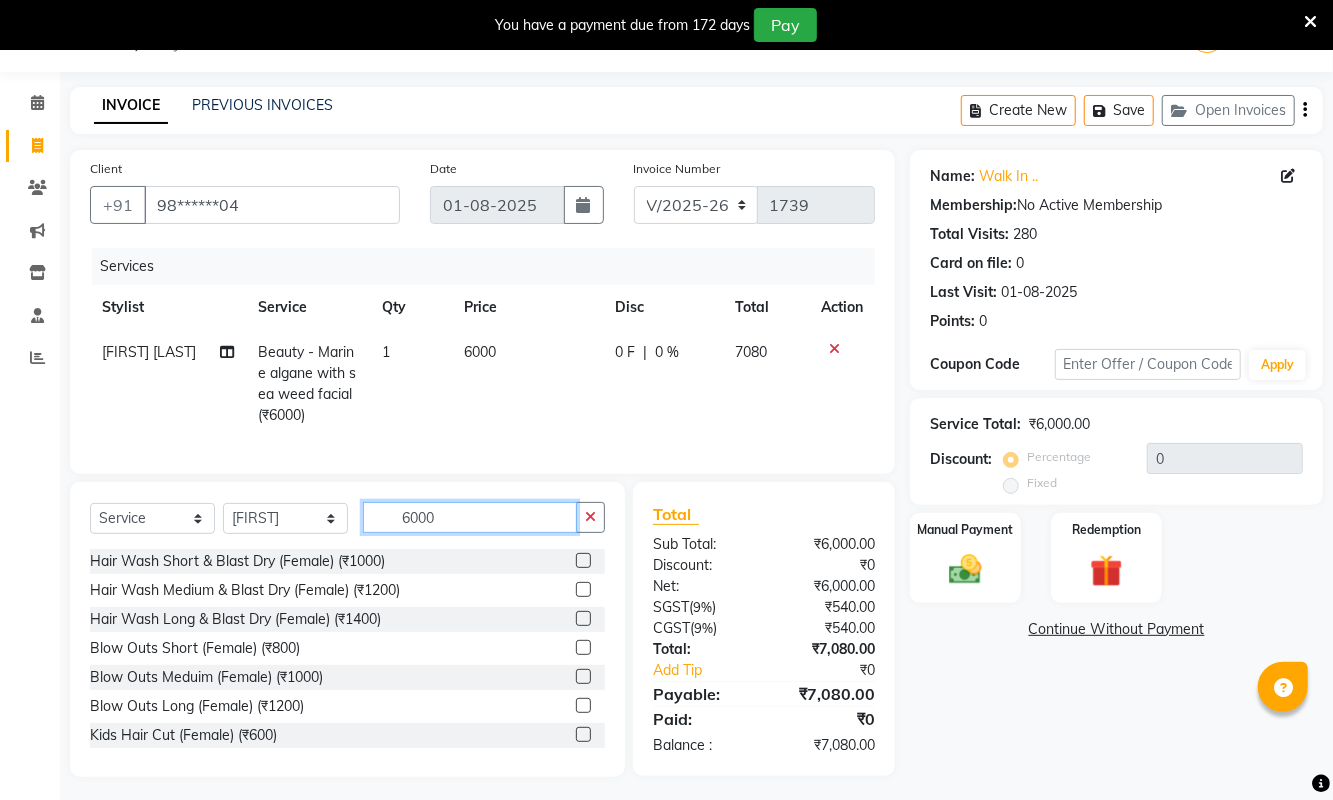 click on "6000" 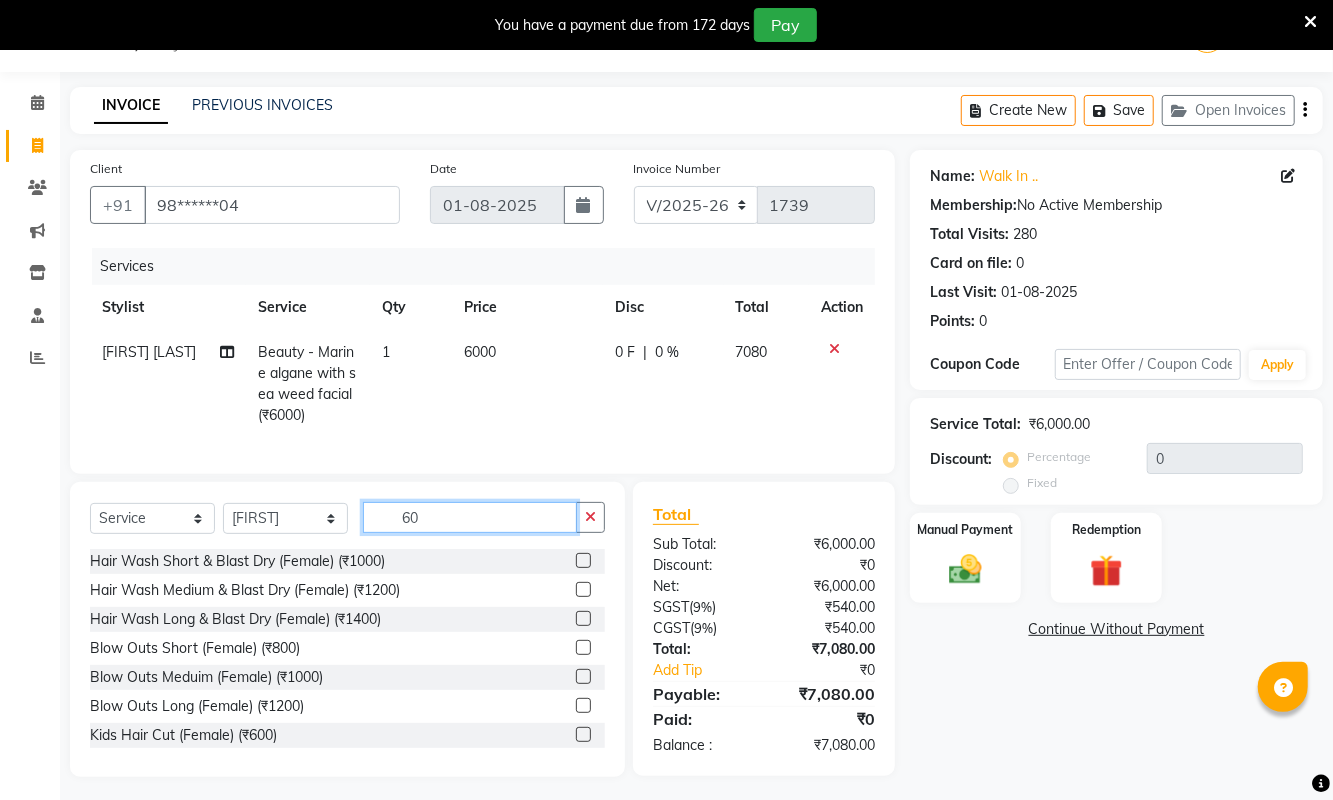 type on "6" 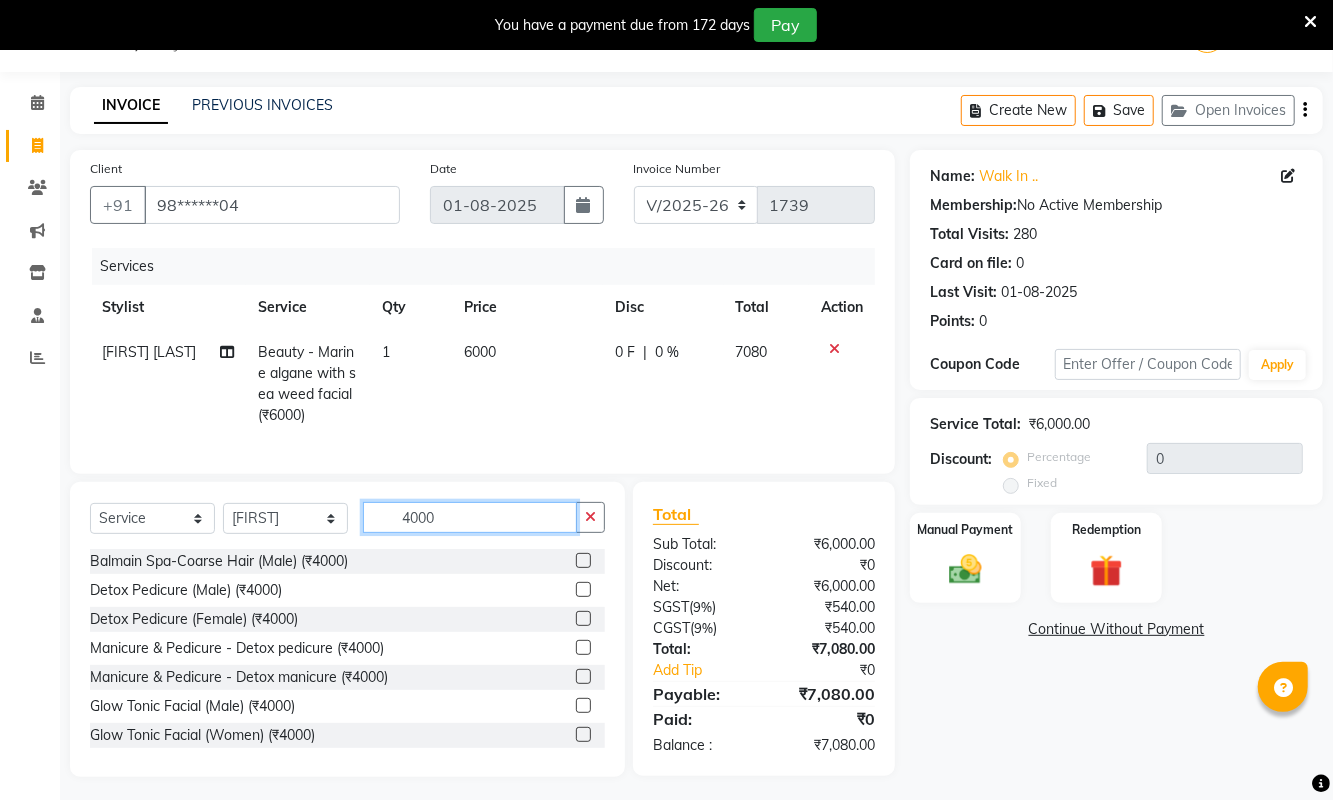 scroll, scrollTop: 2, scrollLeft: 0, axis: vertical 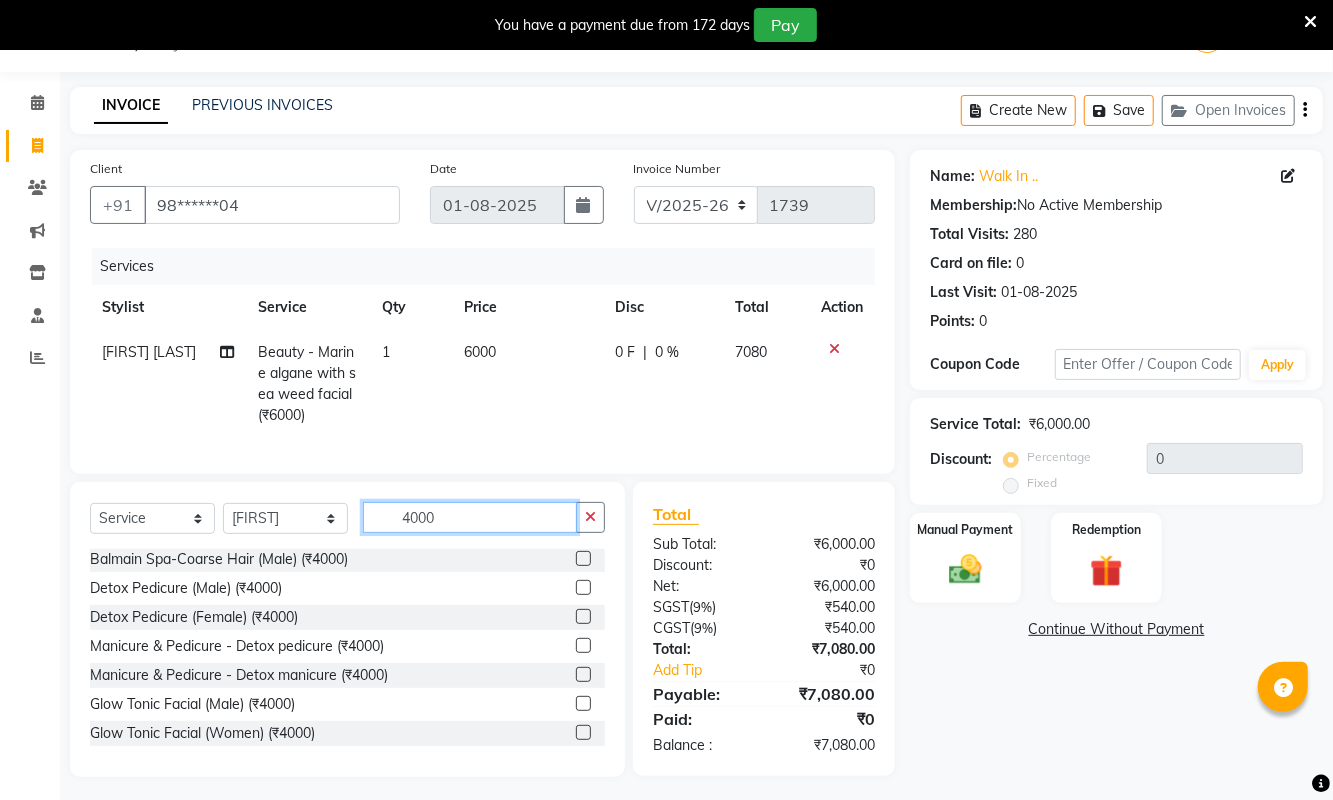 type on "4000" 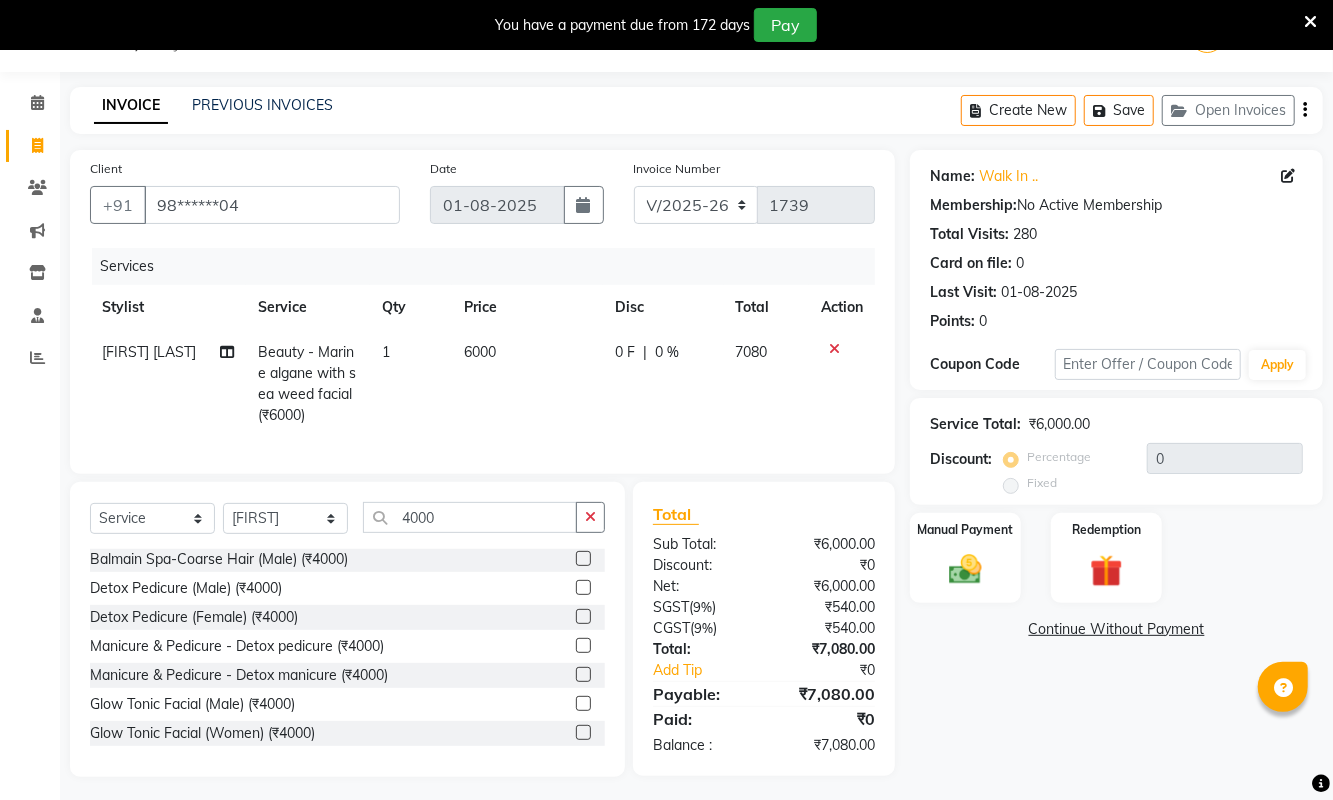 click 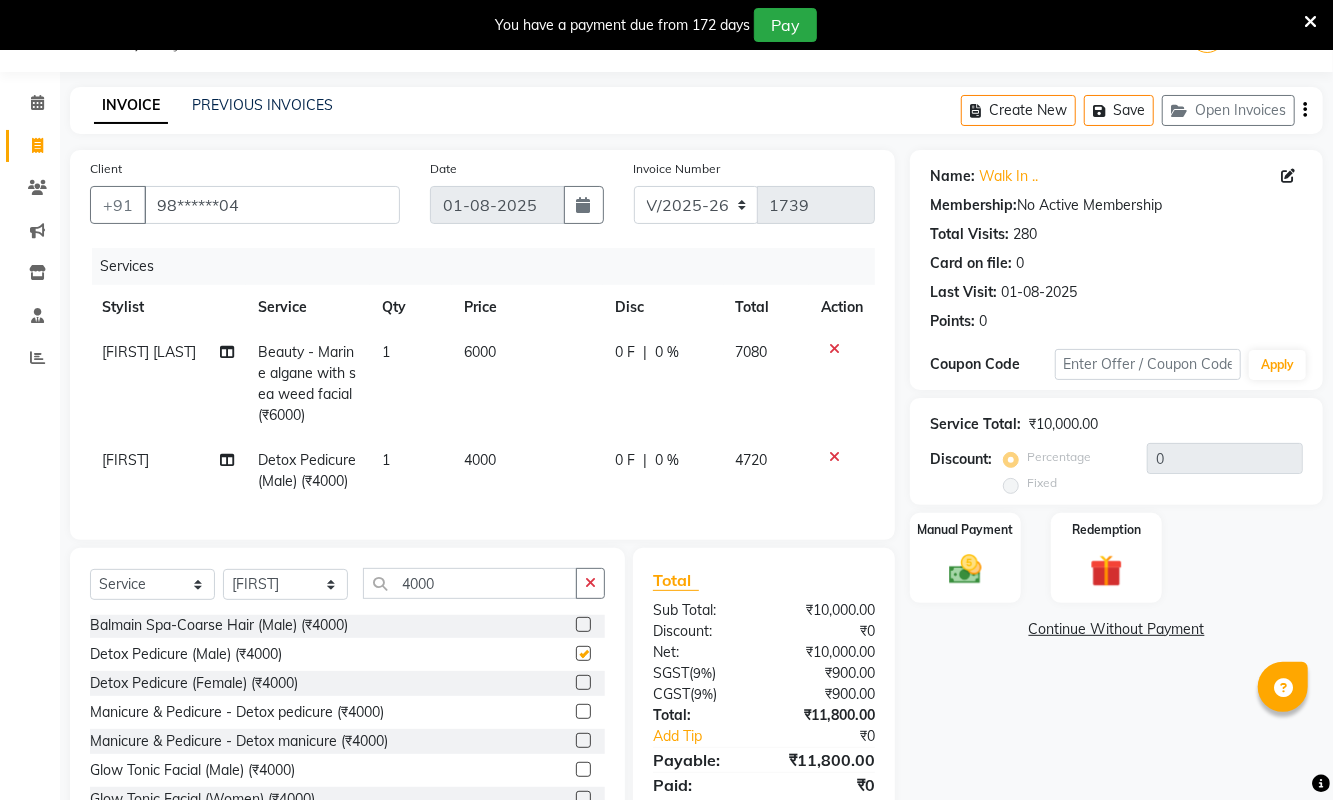 checkbox on "false" 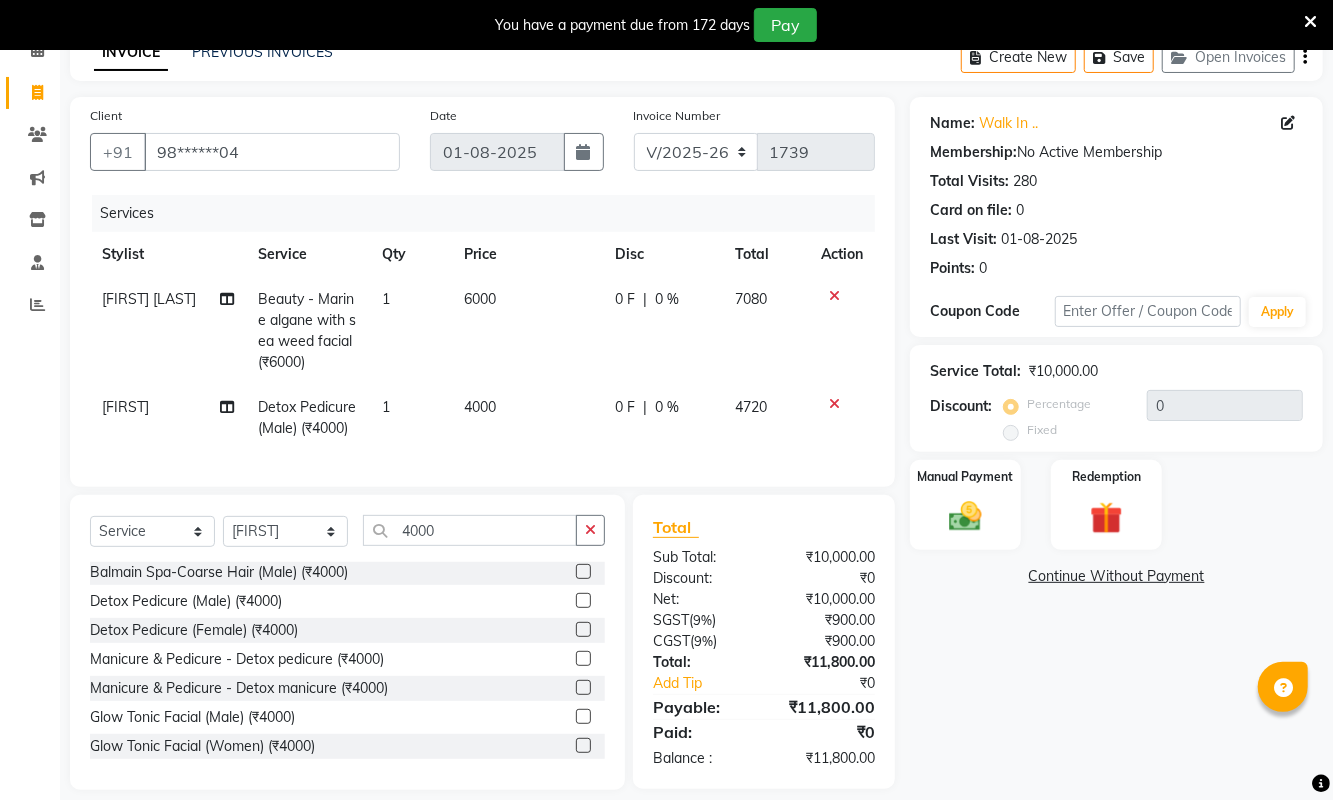 scroll, scrollTop: 128, scrollLeft: 0, axis: vertical 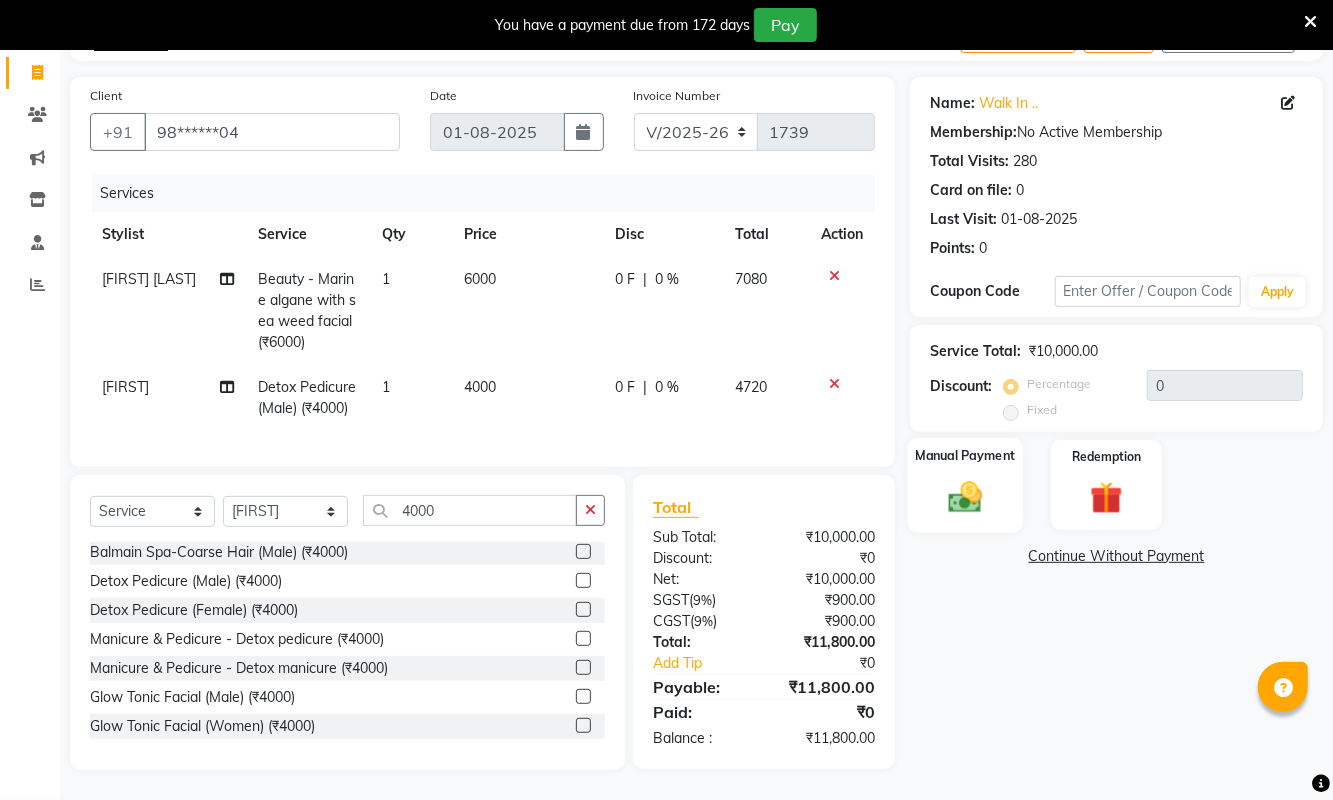 click 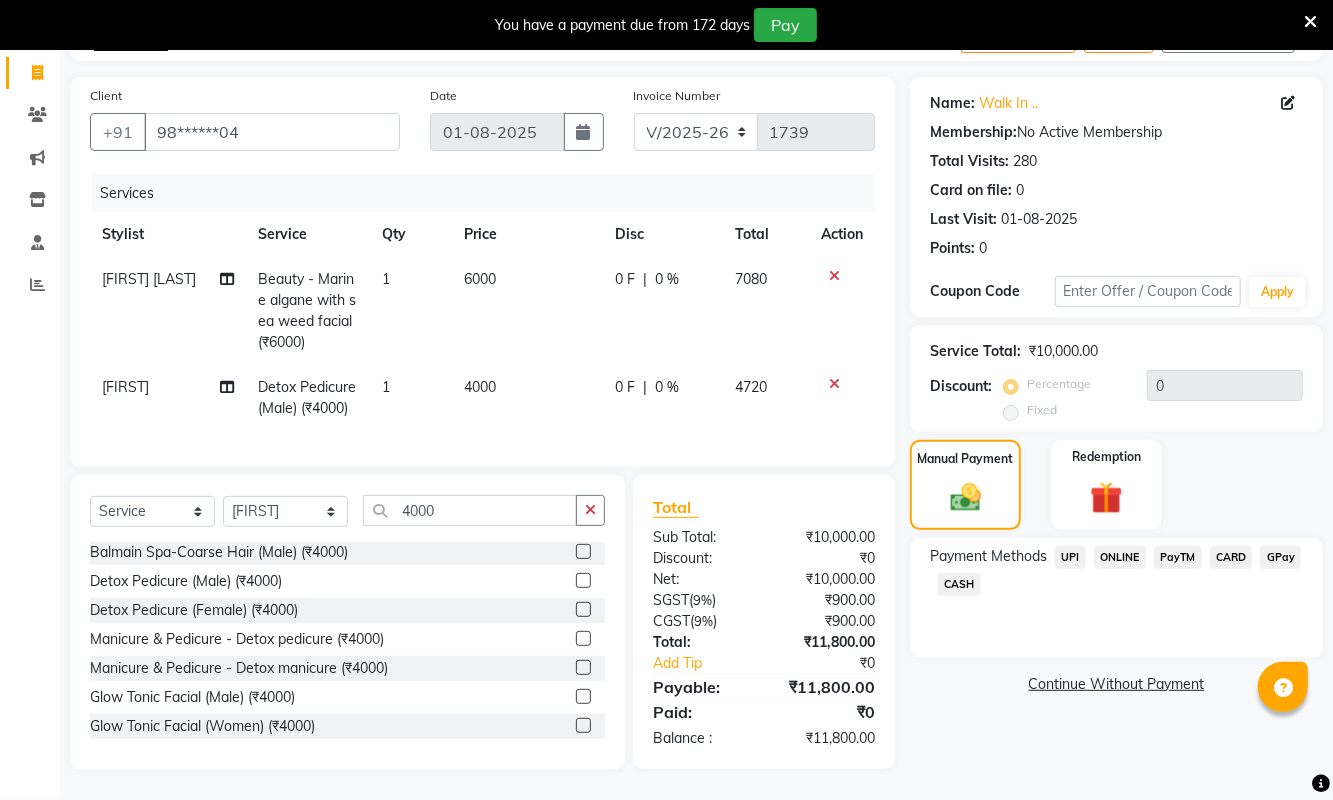 click on "CARD" 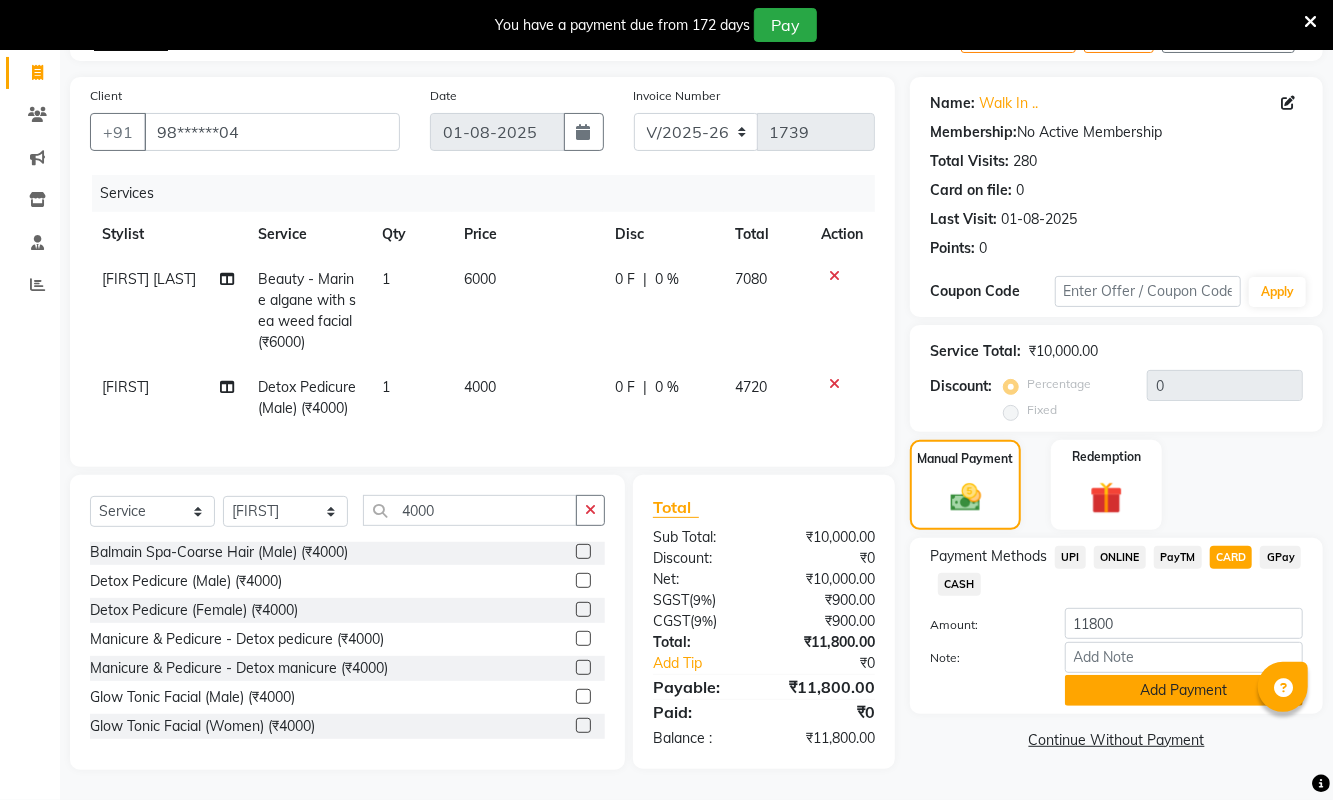 click on "Add Payment" 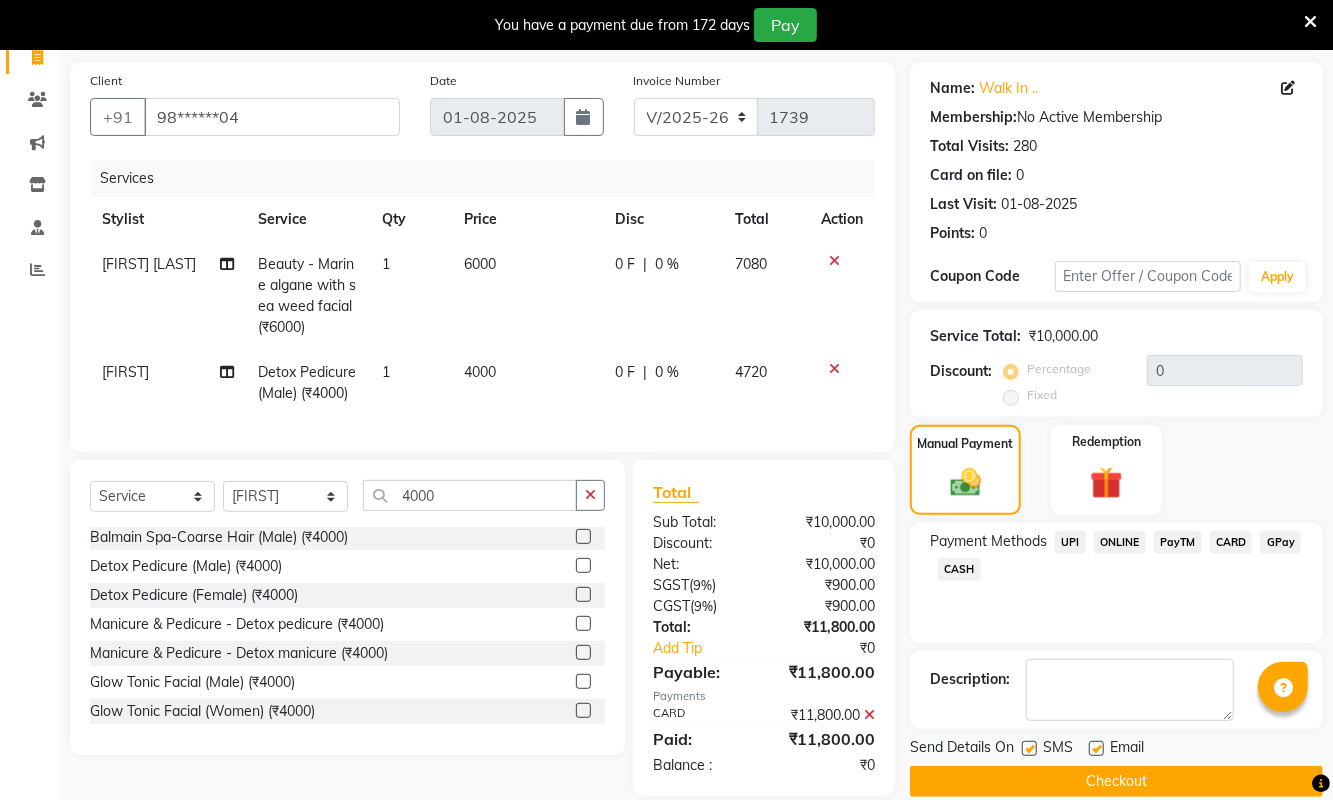 scroll, scrollTop: 184, scrollLeft: 0, axis: vertical 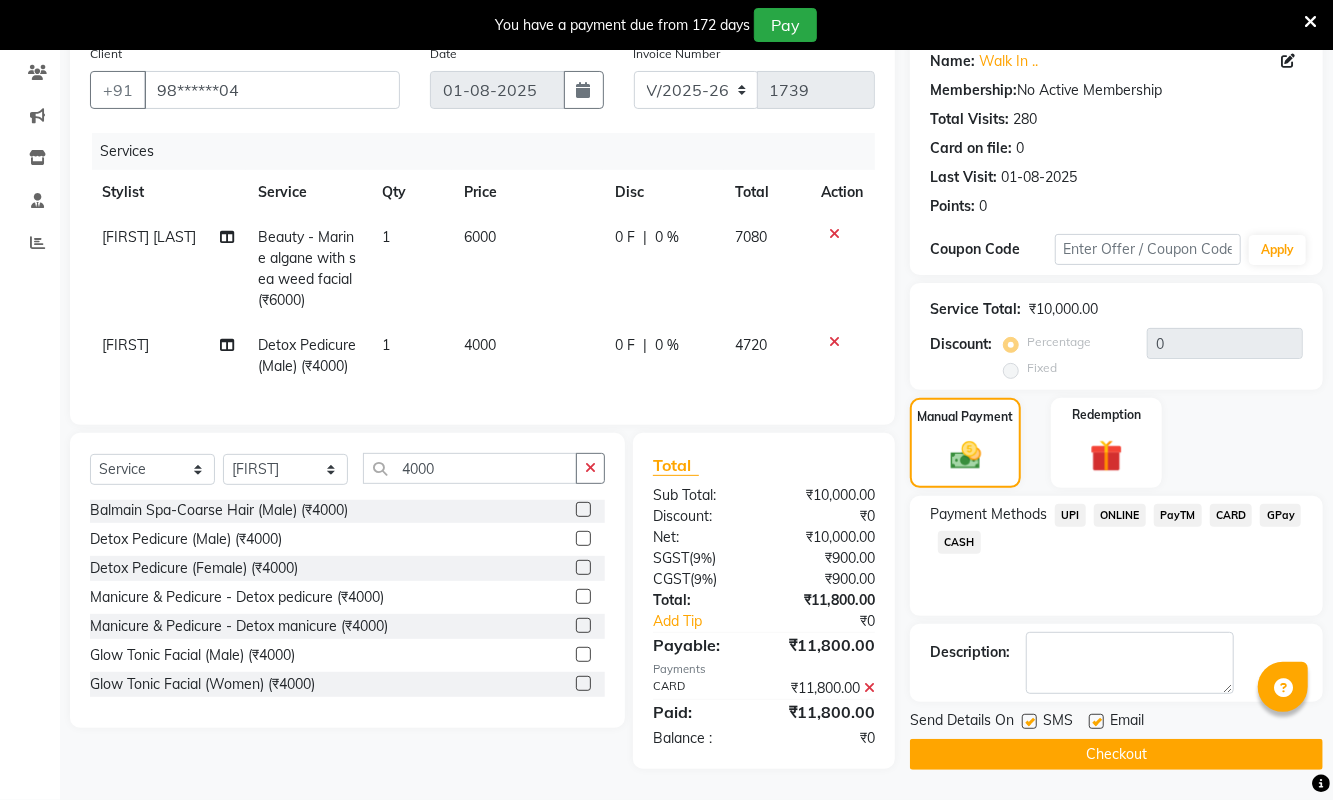 click on "Checkout" 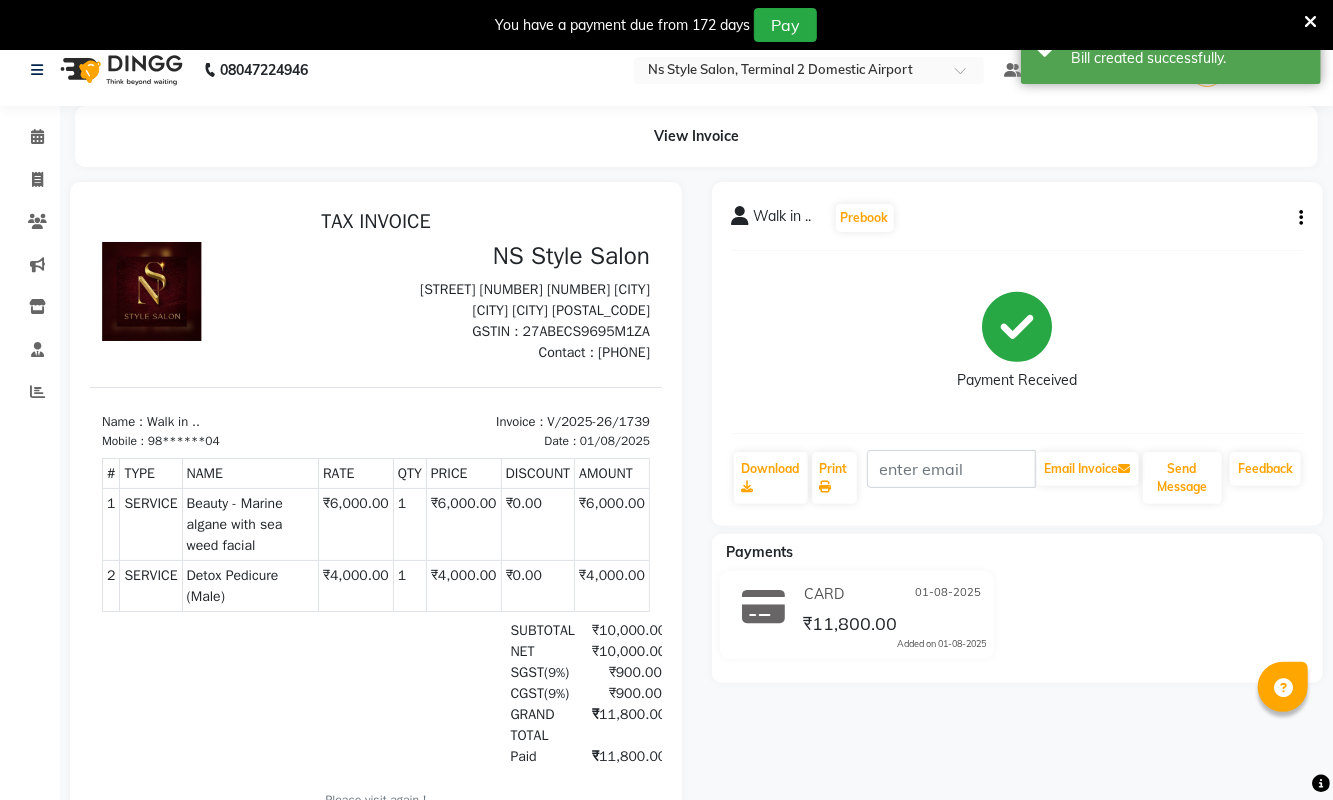 scroll, scrollTop: 0, scrollLeft: 0, axis: both 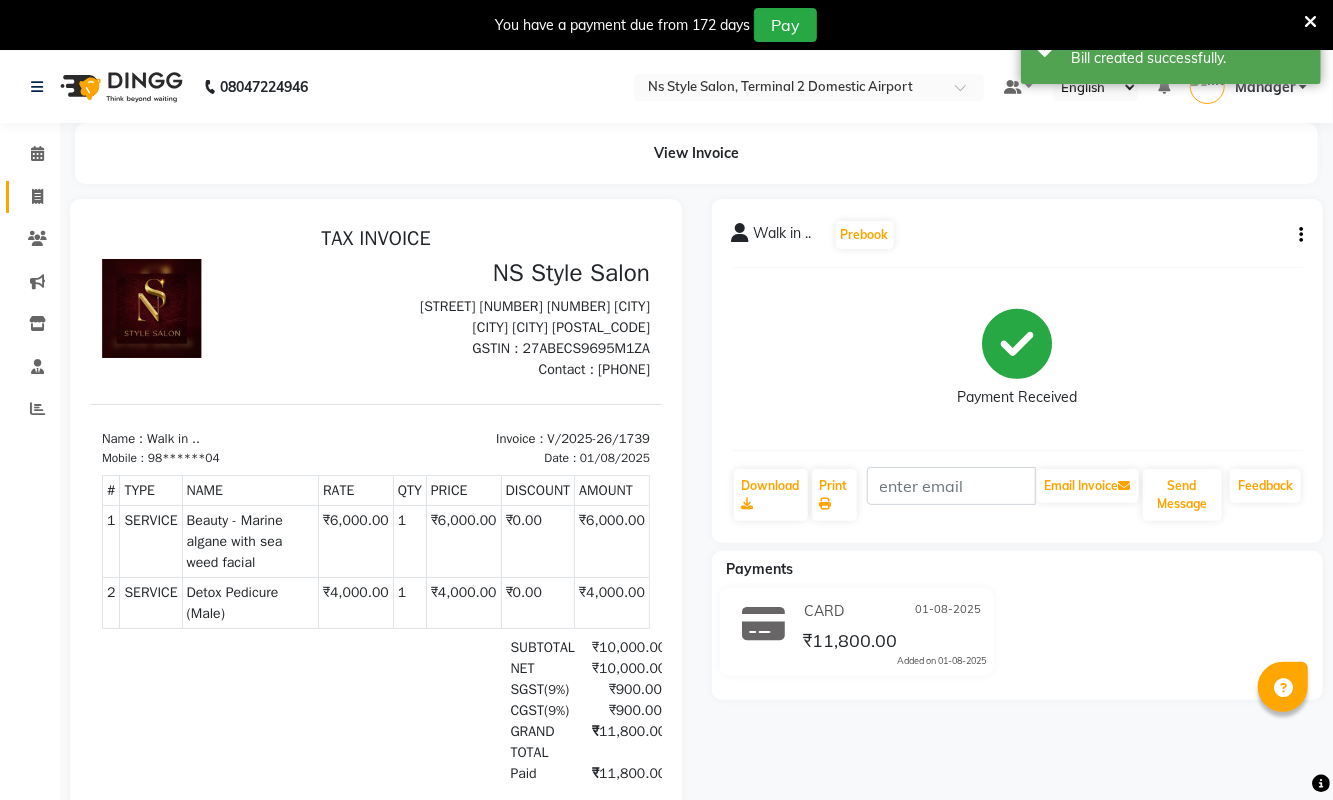 click 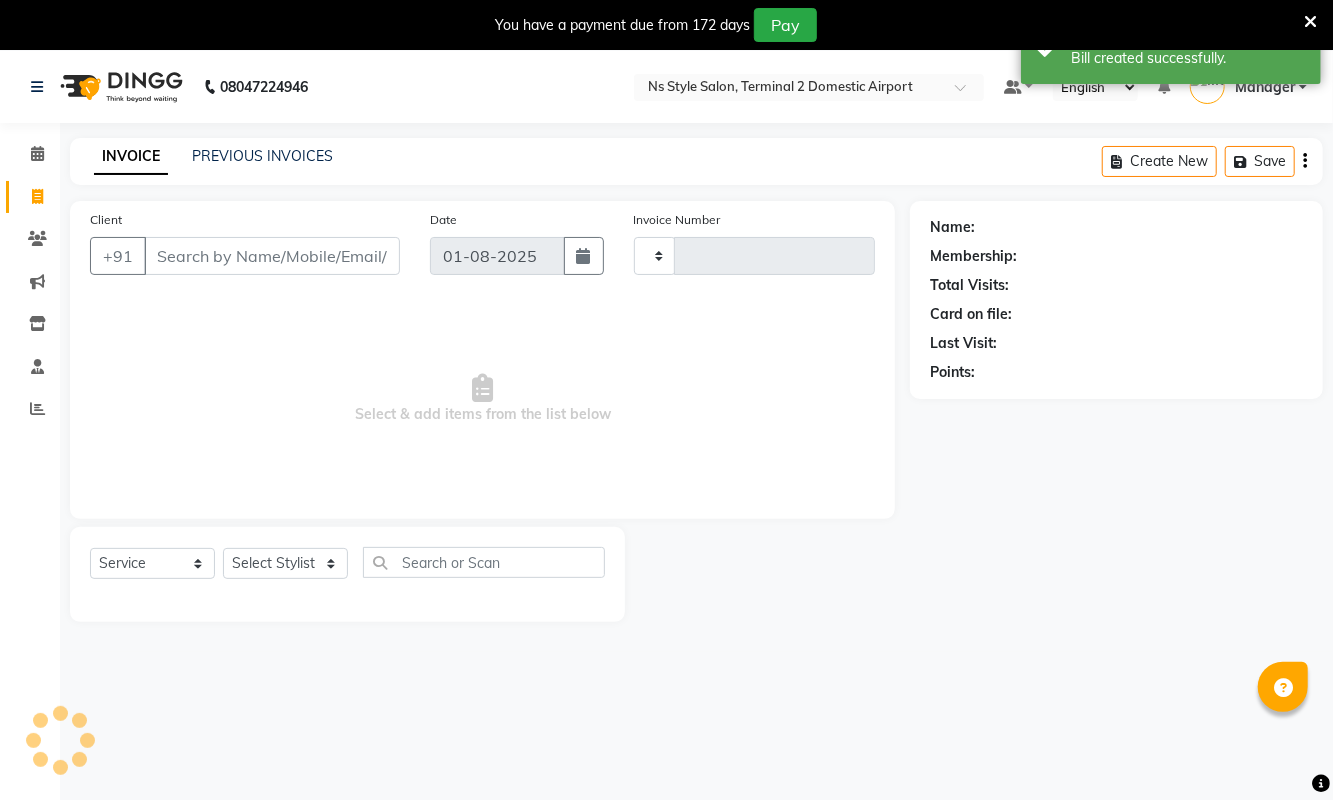 scroll, scrollTop: 51, scrollLeft: 0, axis: vertical 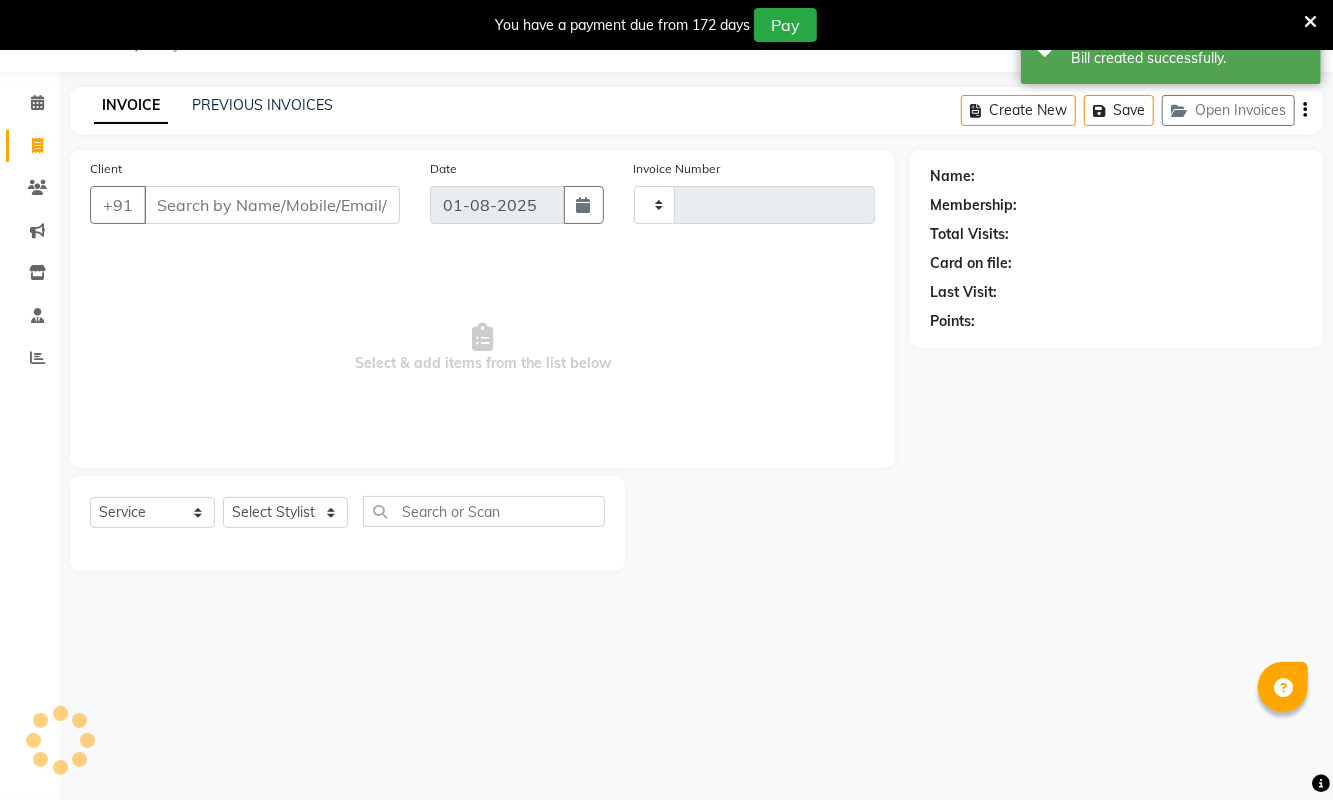type on "1740" 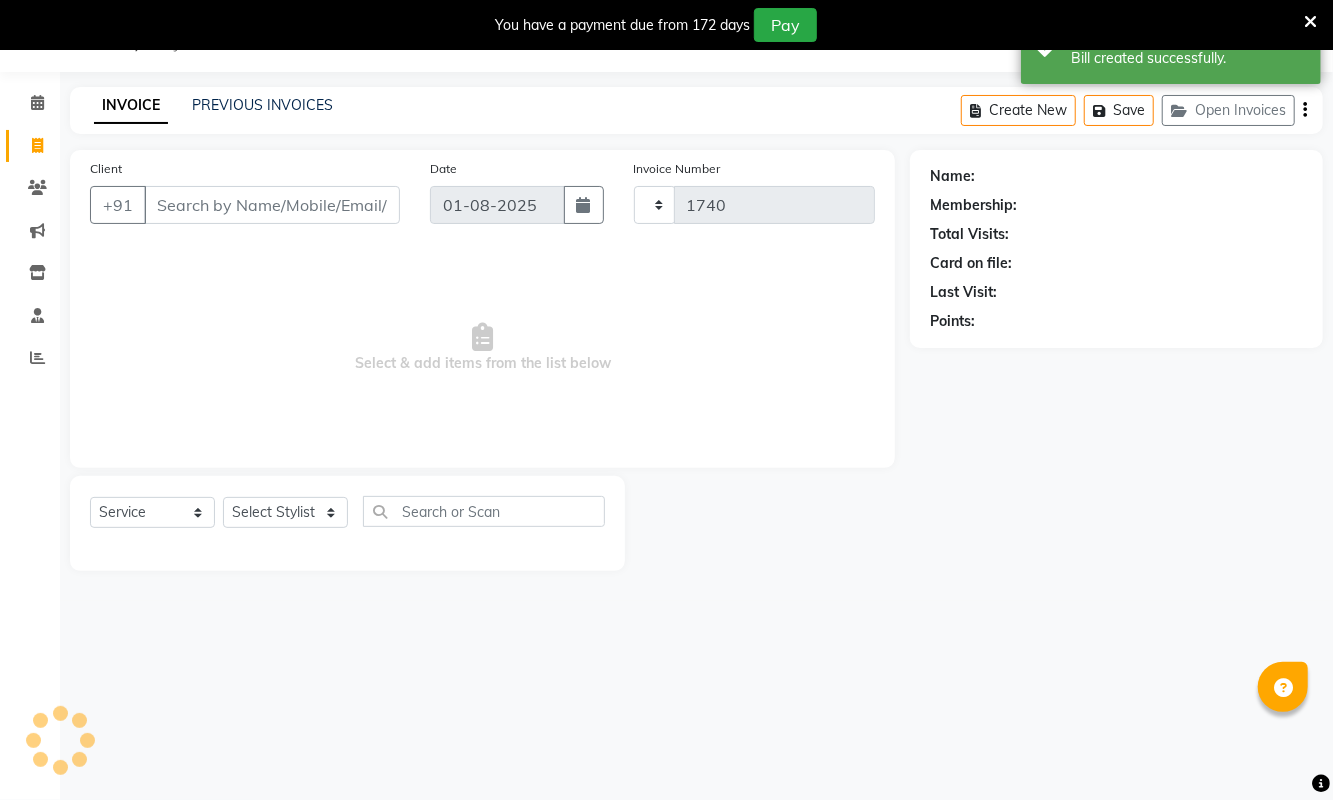 select on "5661" 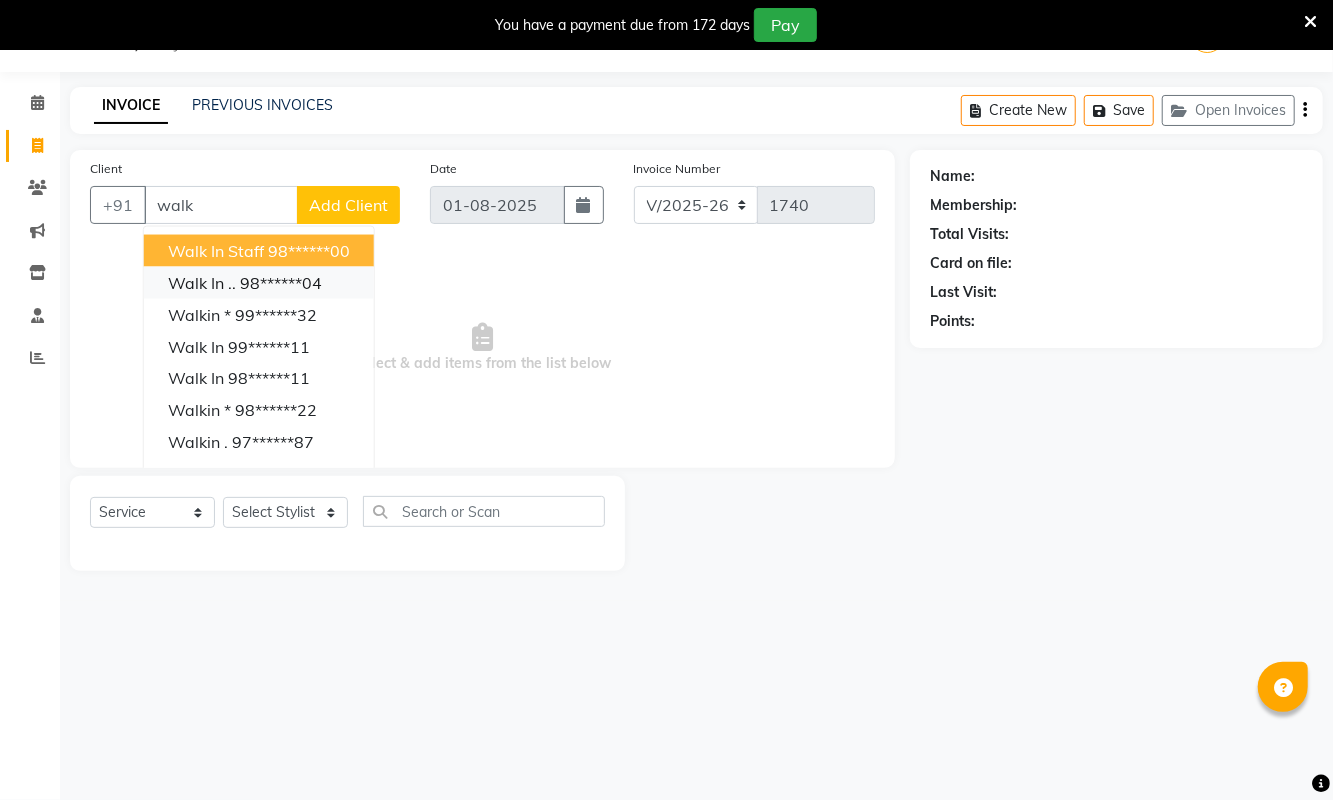 click on "98******04" at bounding box center (281, 283) 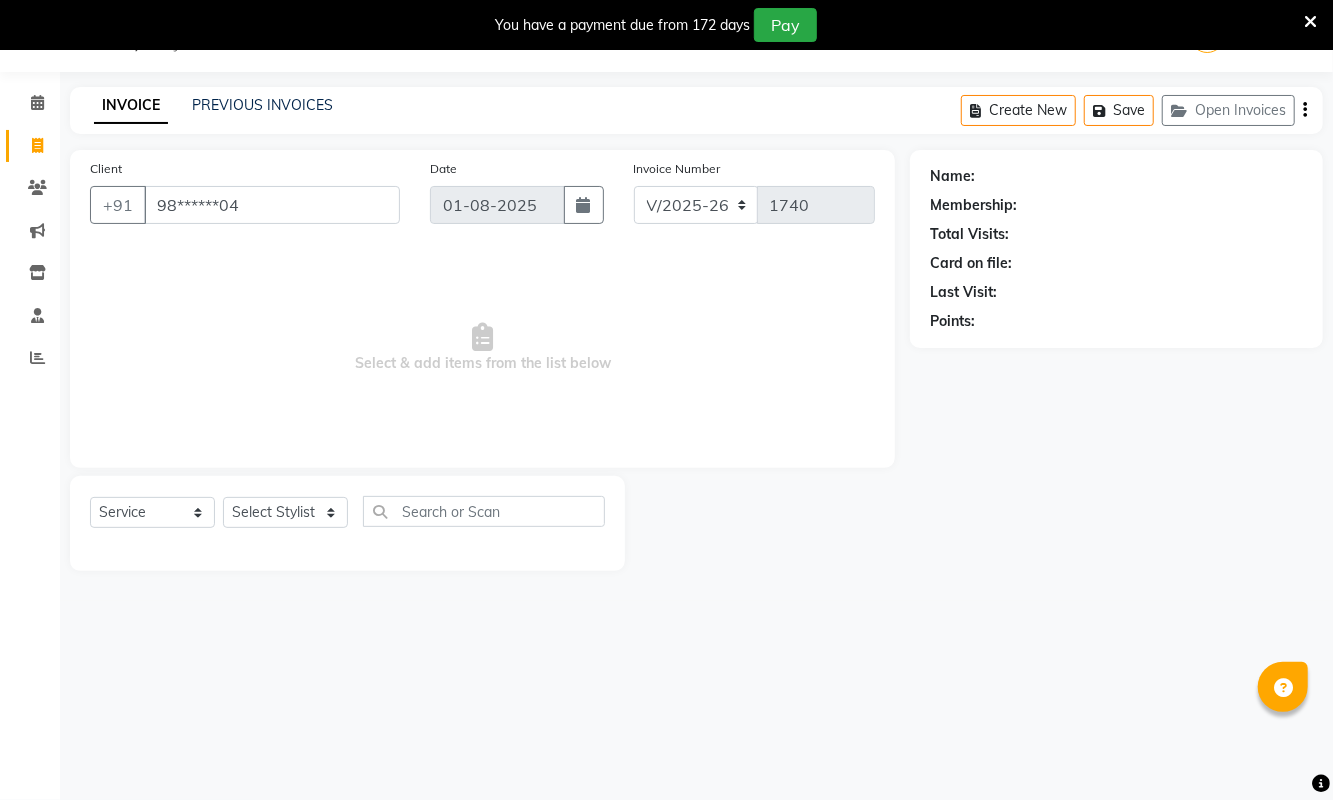 type on "98******04" 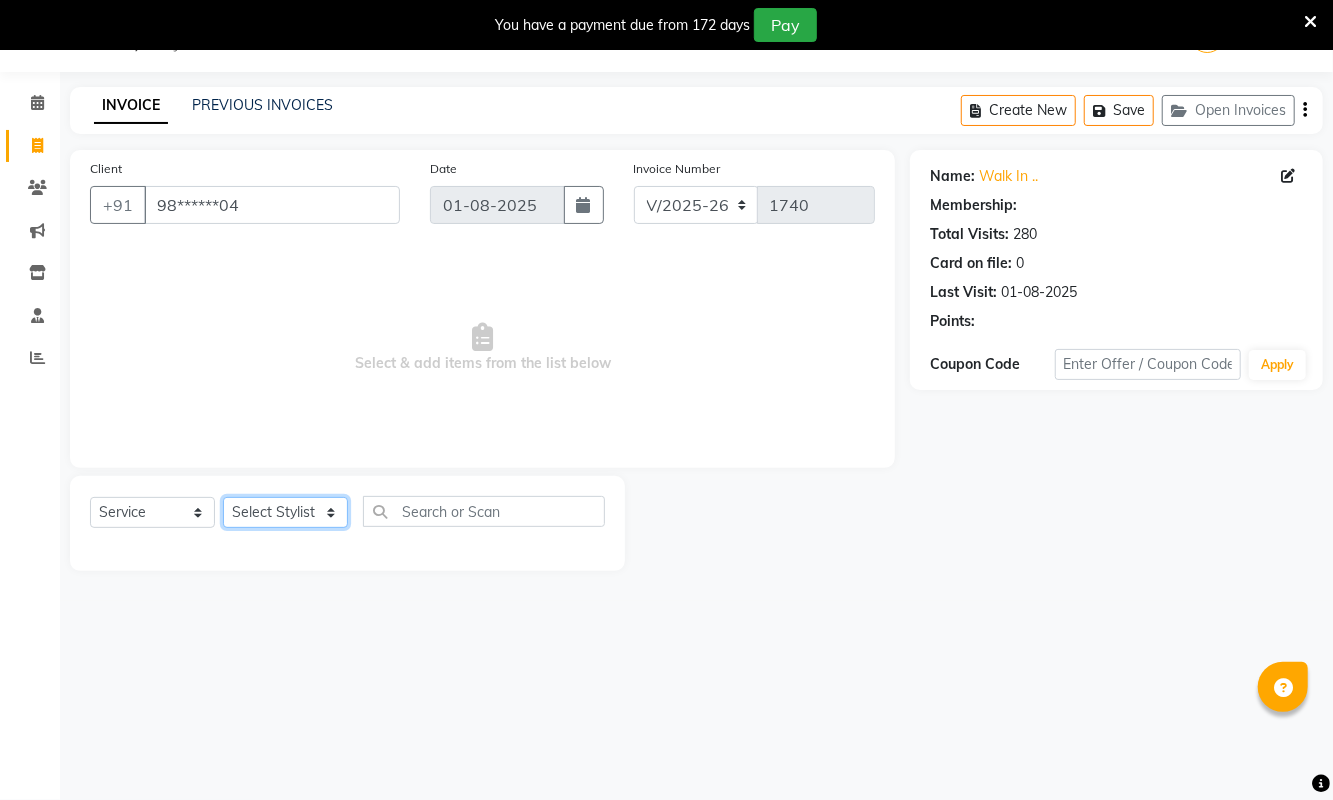 click on "Select Stylist [FIRST] [LAST] [FIRST] [FIRST] [FIRST] [LAST] [FIRST] [LAST] [FIRST] [LAST] [FIRST] [LAST] [FIRST] [LAST] [FIRST] [LAST] [TITLE] [FIRST] [LAST] [TITLE] [FIRST] [LAST] [TITLE] [FIRST] [LAST] [FIRST] [FIRST] [FIRST] [FIRST] [FIRST] [FIRST] [FIRST] [LAST]" 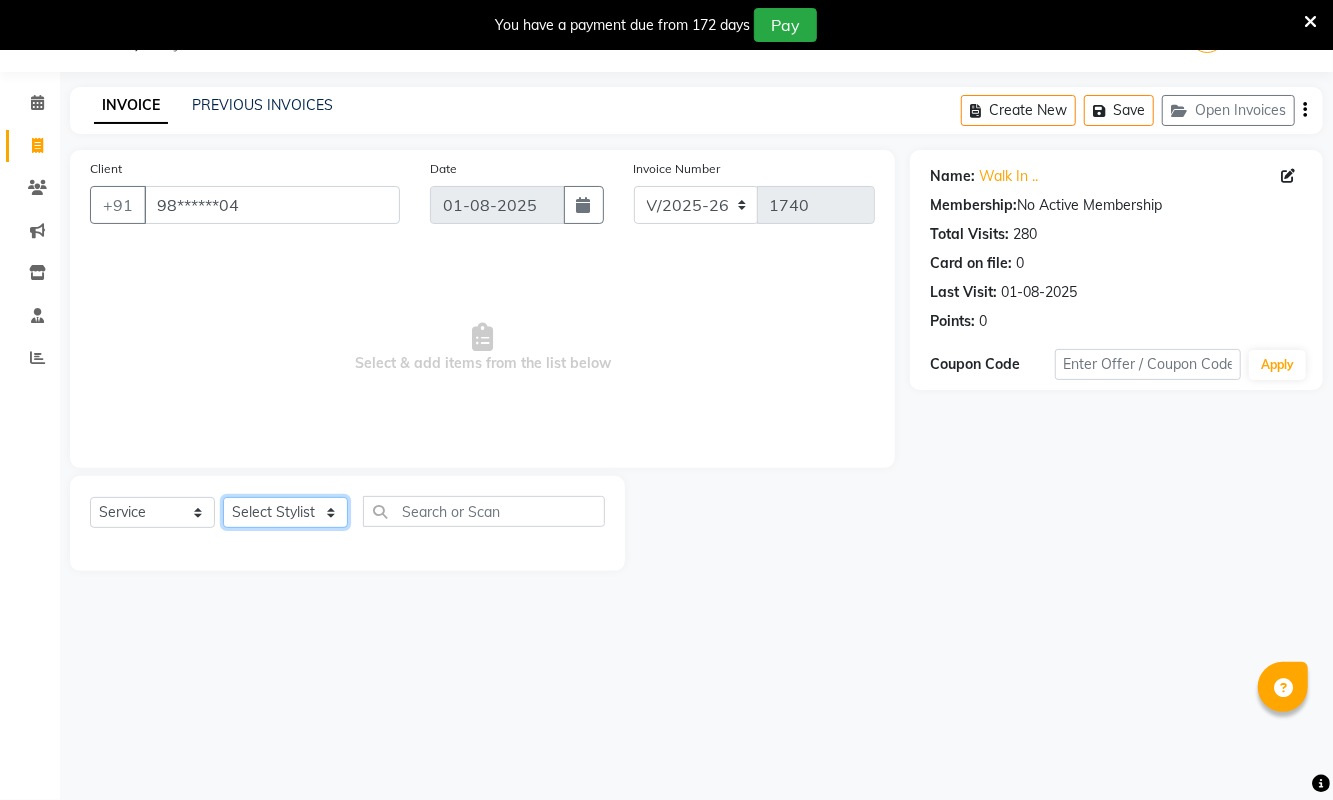 select on "39697" 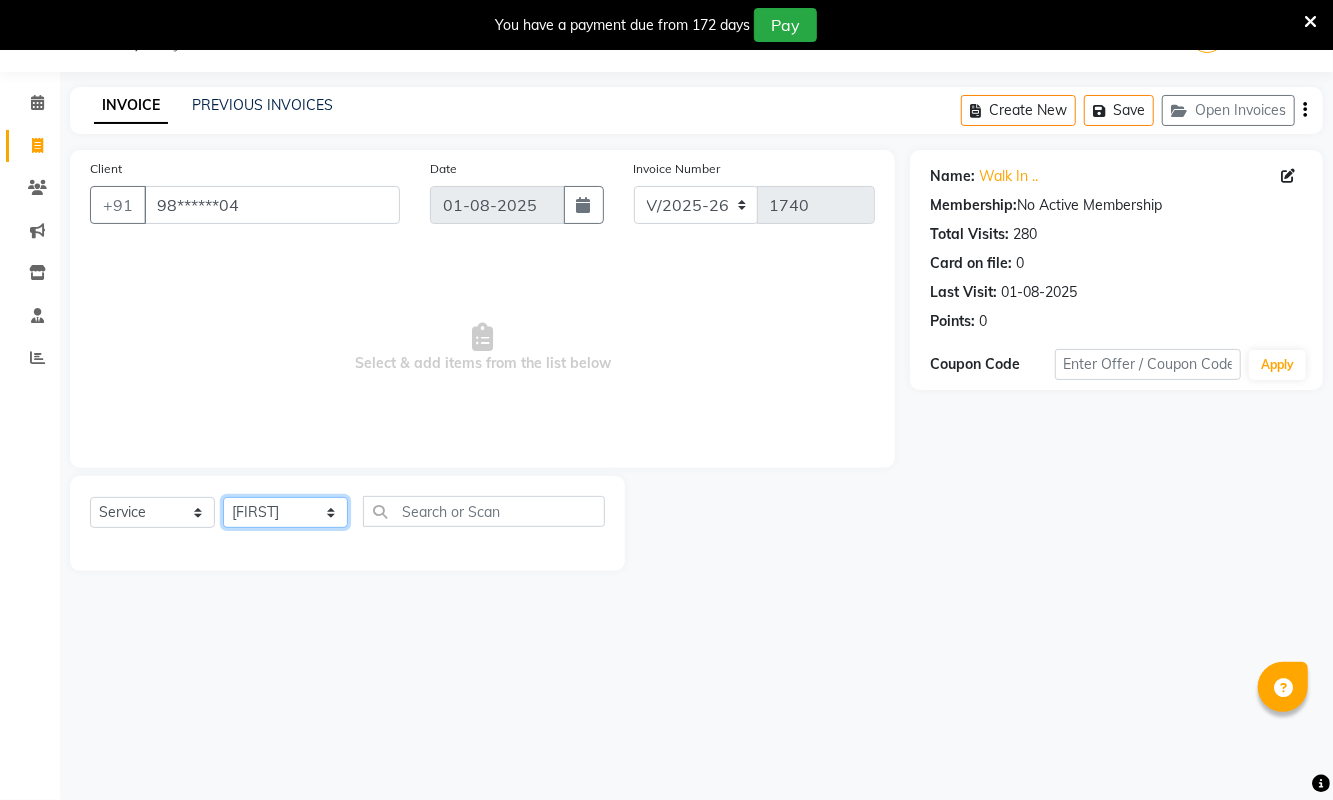 click on "Select Stylist [FIRST] [LAST] [FIRST] [FIRST] [FIRST] [LAST] [FIRST] [LAST] [FIRST] [LAST] [FIRST] [LAST] [FIRST] [LAST] [FIRST] [LAST] [TITLE] [FIRST] [LAST] [TITLE] [FIRST] [LAST] [TITLE] [FIRST] [LAST] [FIRST] [FIRST] [FIRST] [FIRST] [FIRST] [FIRST] [FIRST] [LAST]" 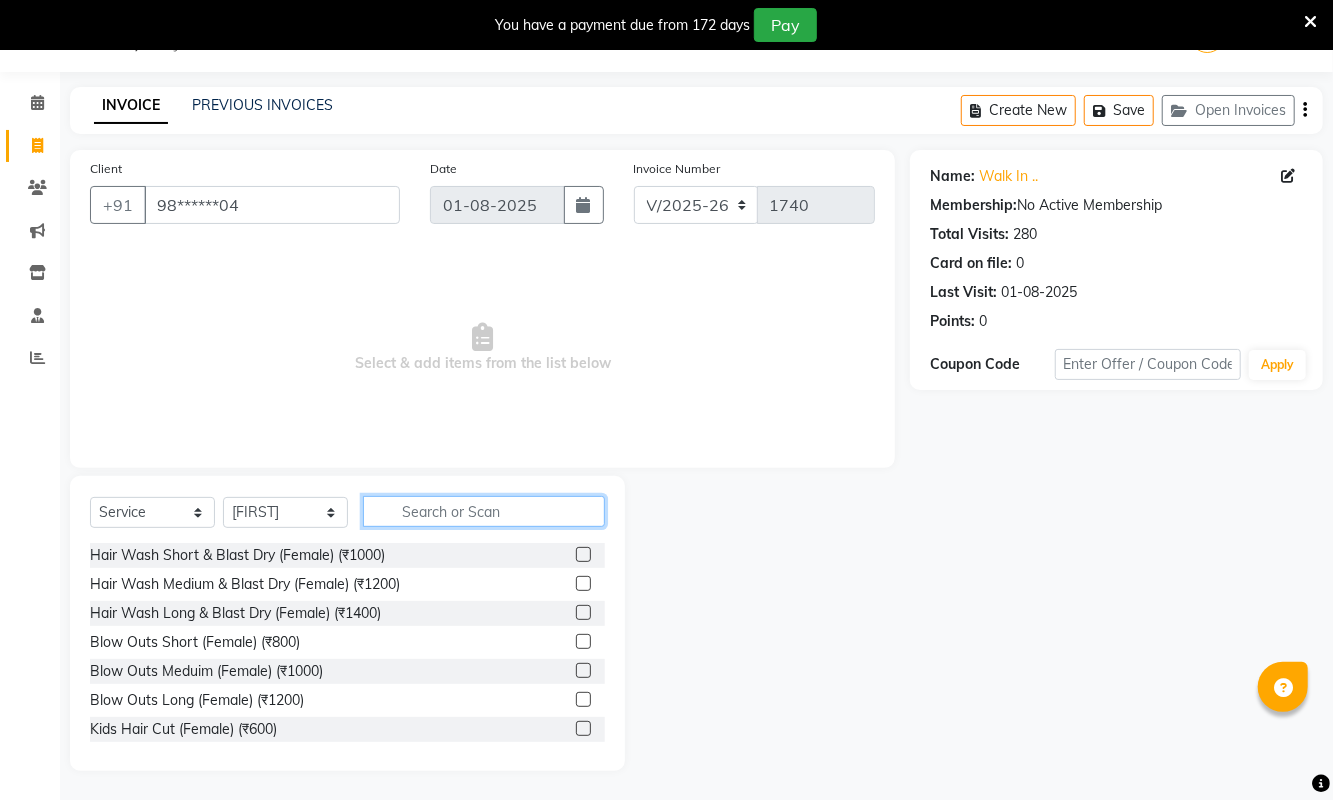 click 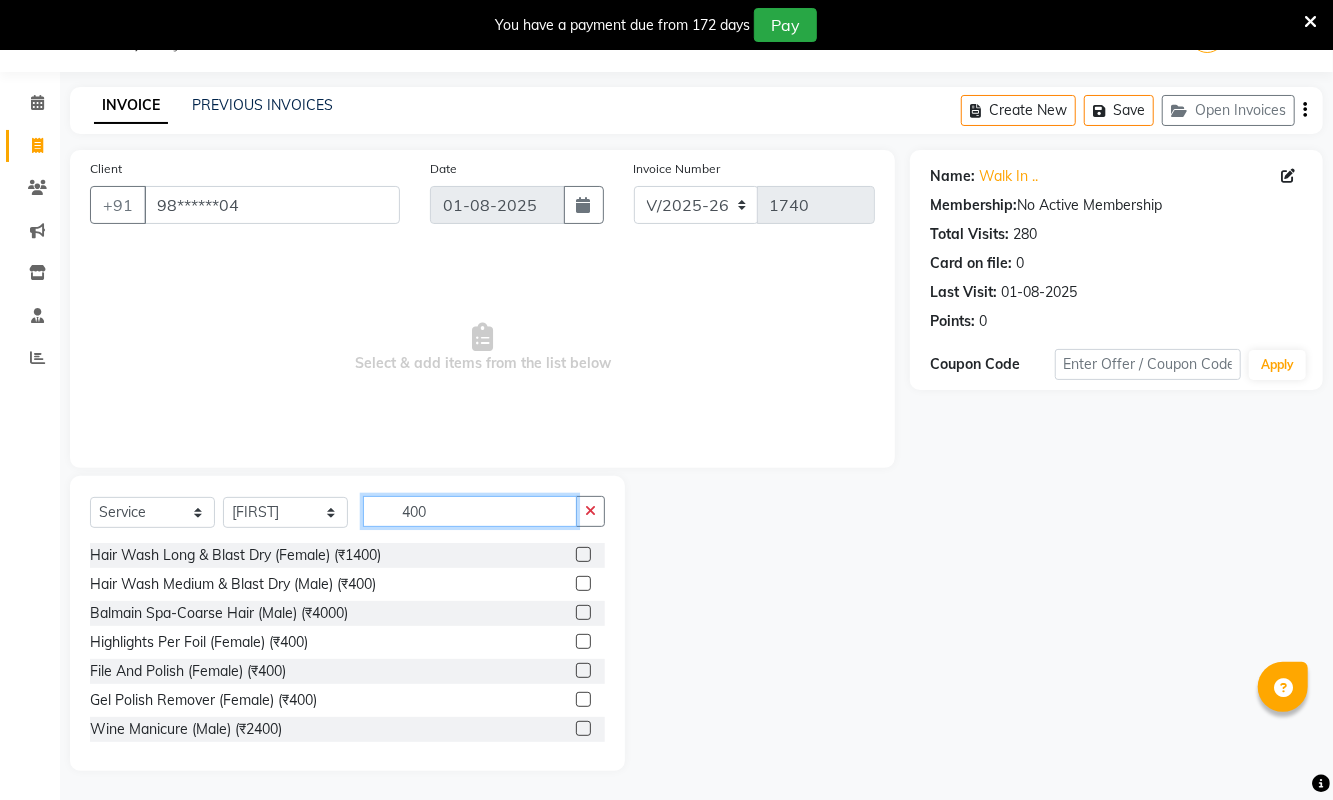 type on "400" 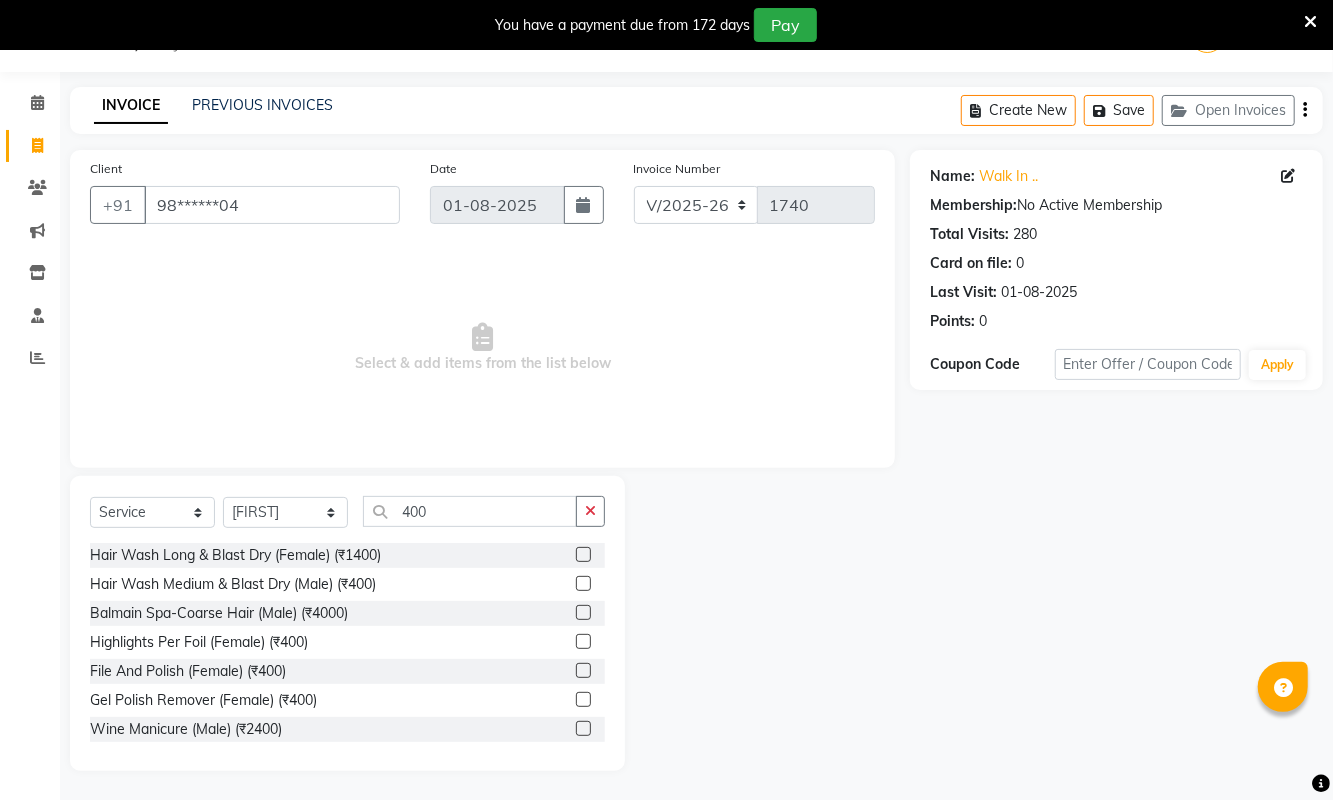 click 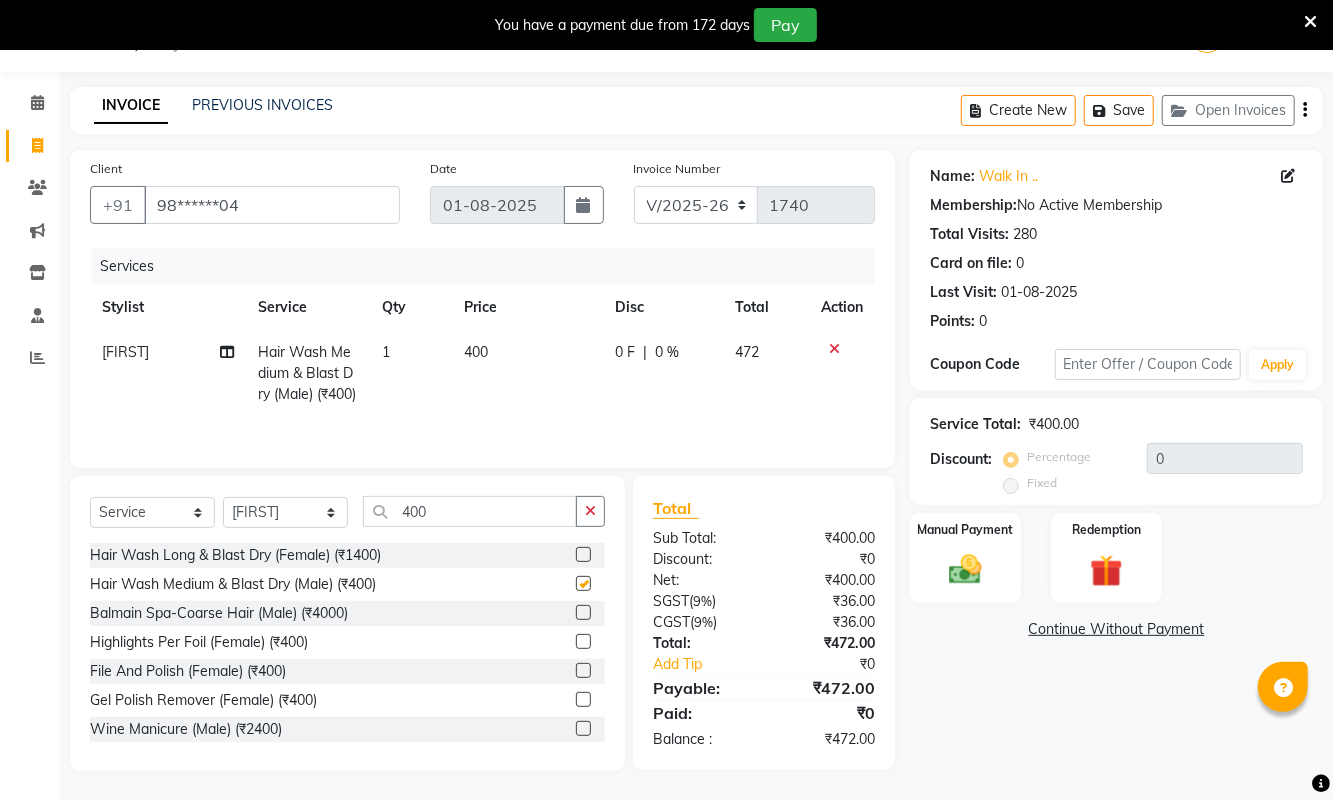 checkbox on "false" 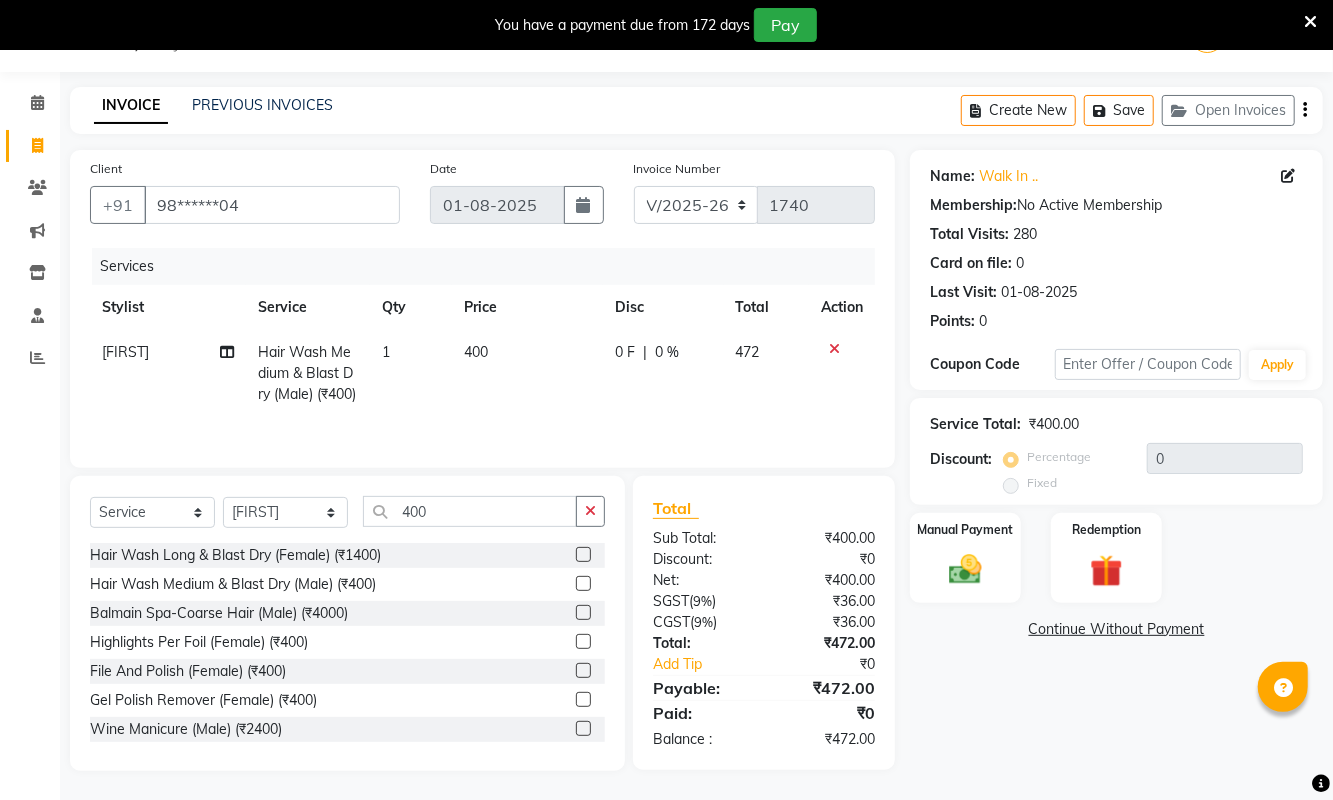 click 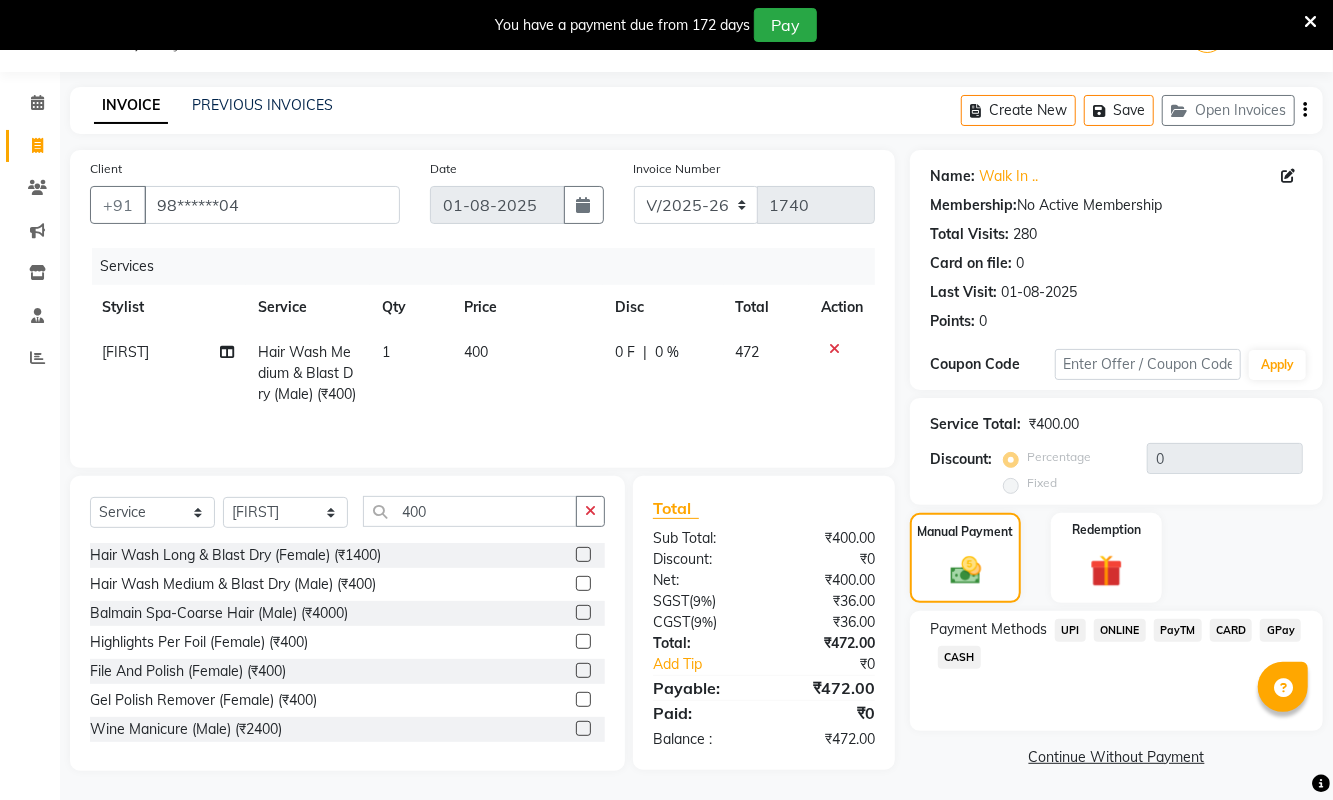 click on "CARD" 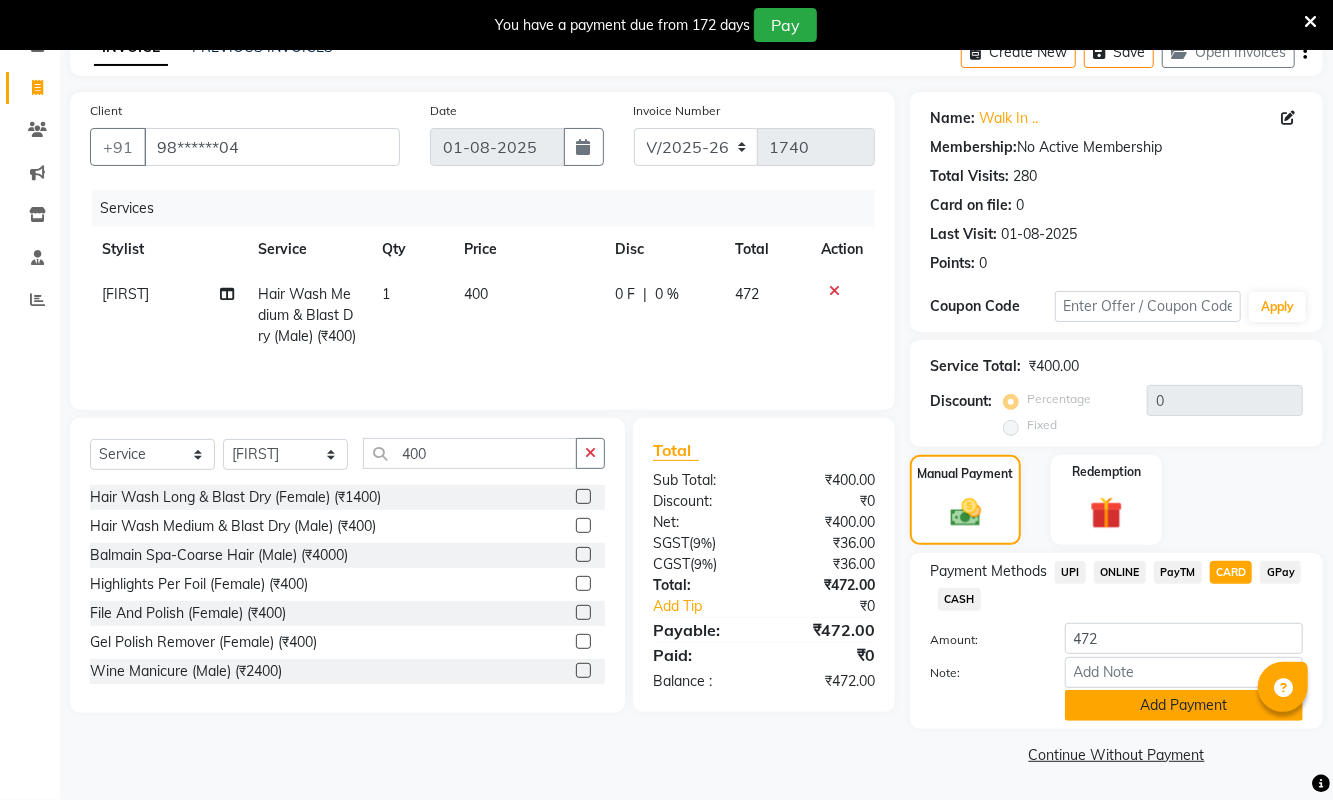 click on "Add Payment" 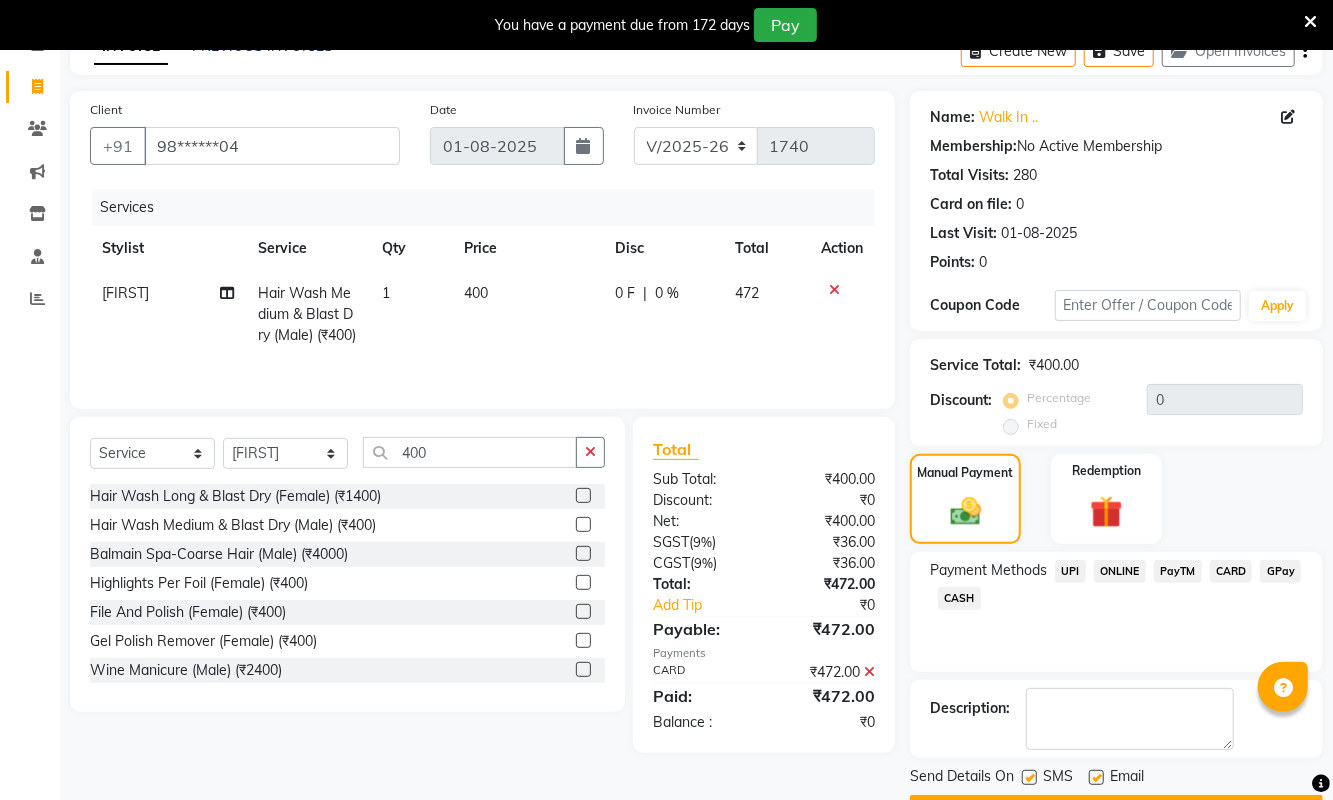 scroll, scrollTop: 167, scrollLeft: 0, axis: vertical 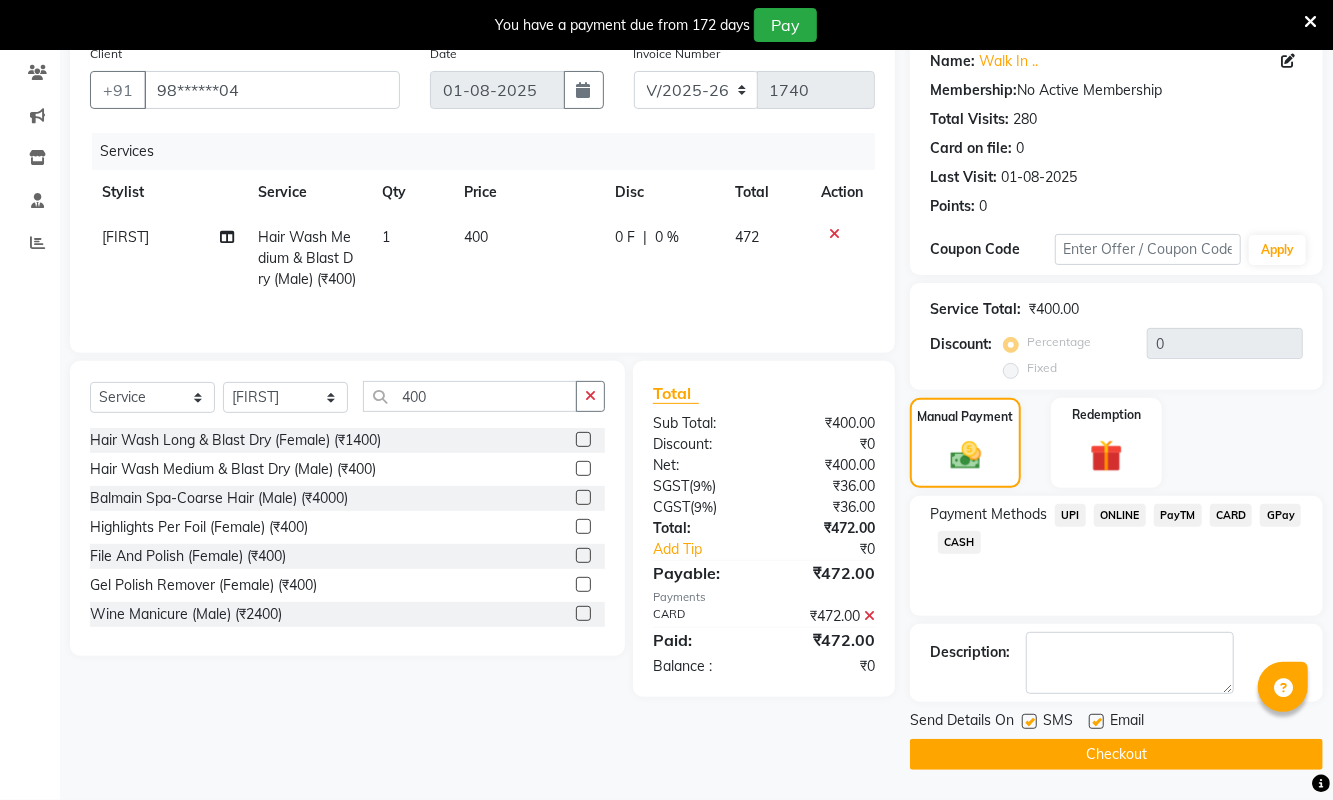 click on "Checkout" 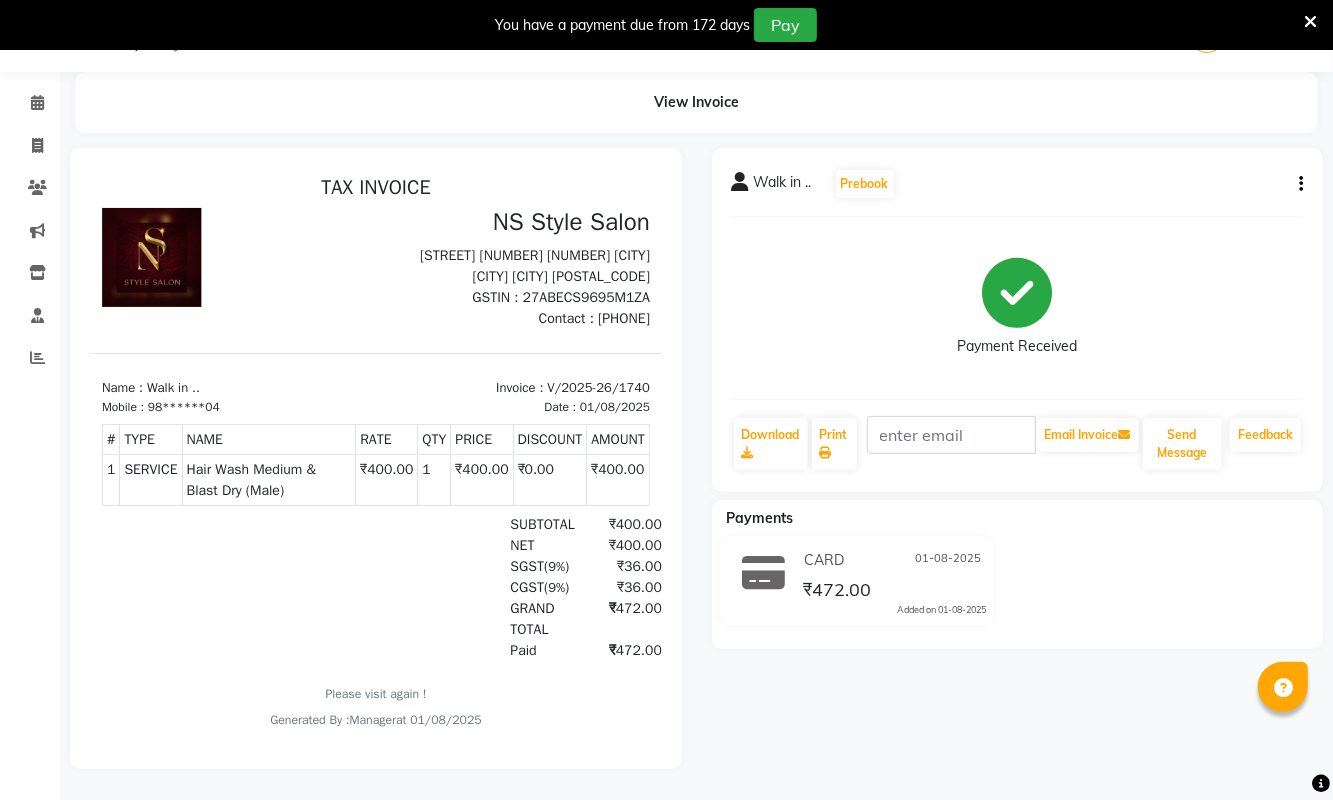 scroll, scrollTop: 0, scrollLeft: 0, axis: both 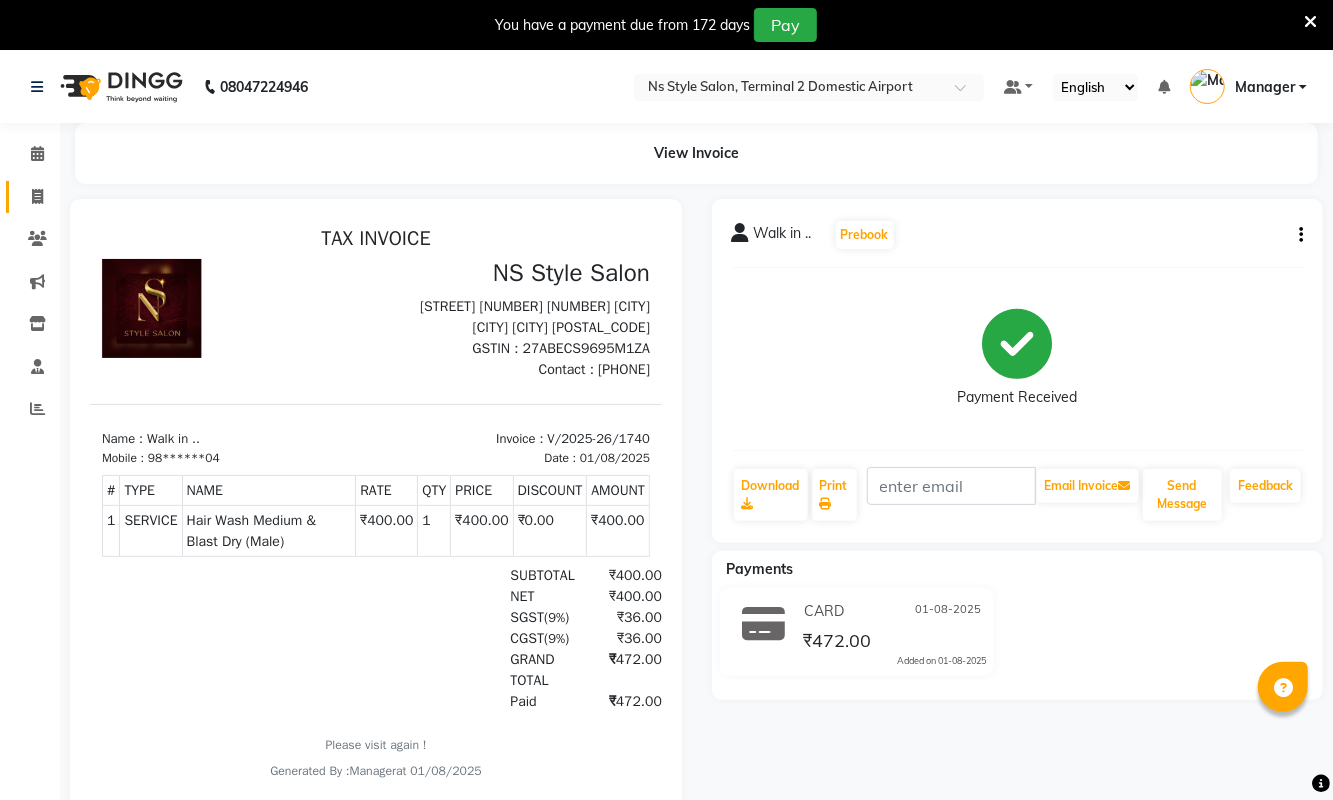 click on "Invoice" 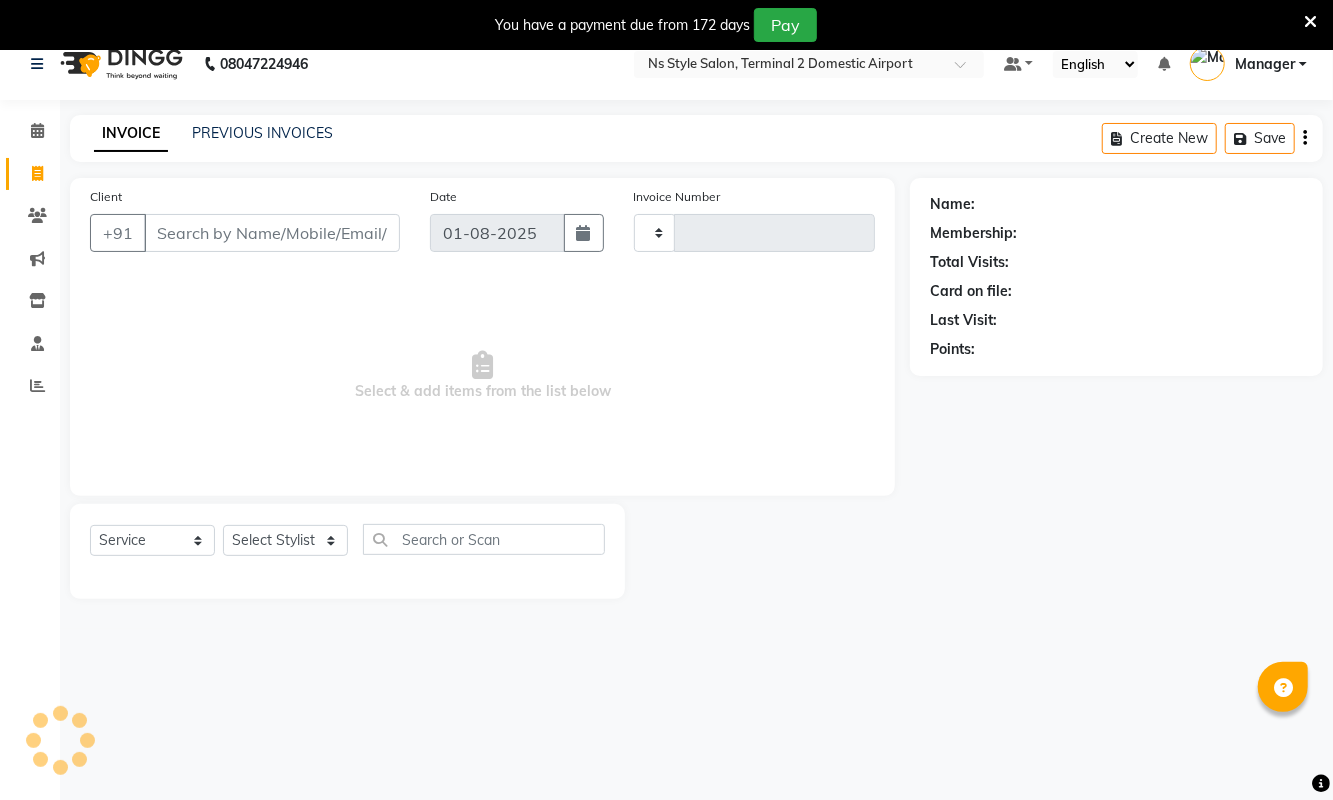 type on "1741" 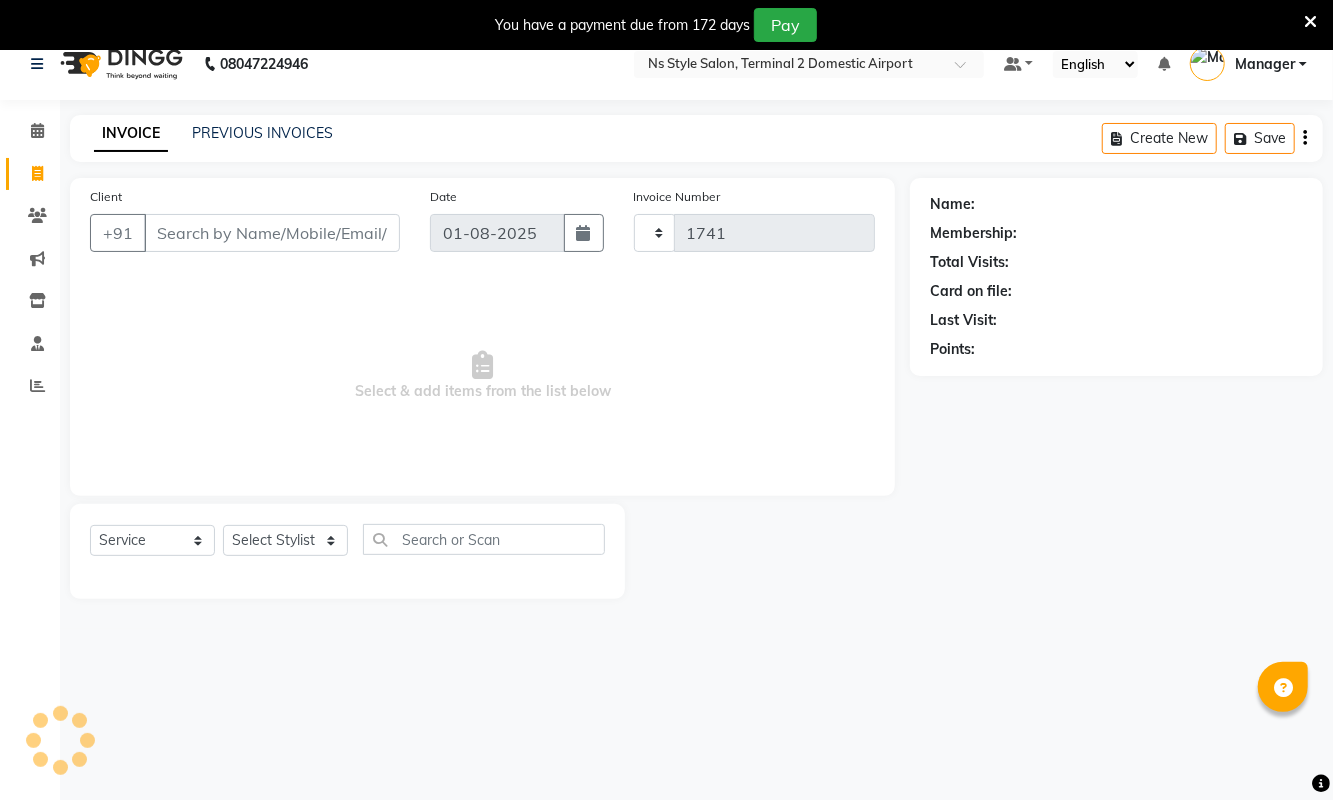 scroll, scrollTop: 51, scrollLeft: 0, axis: vertical 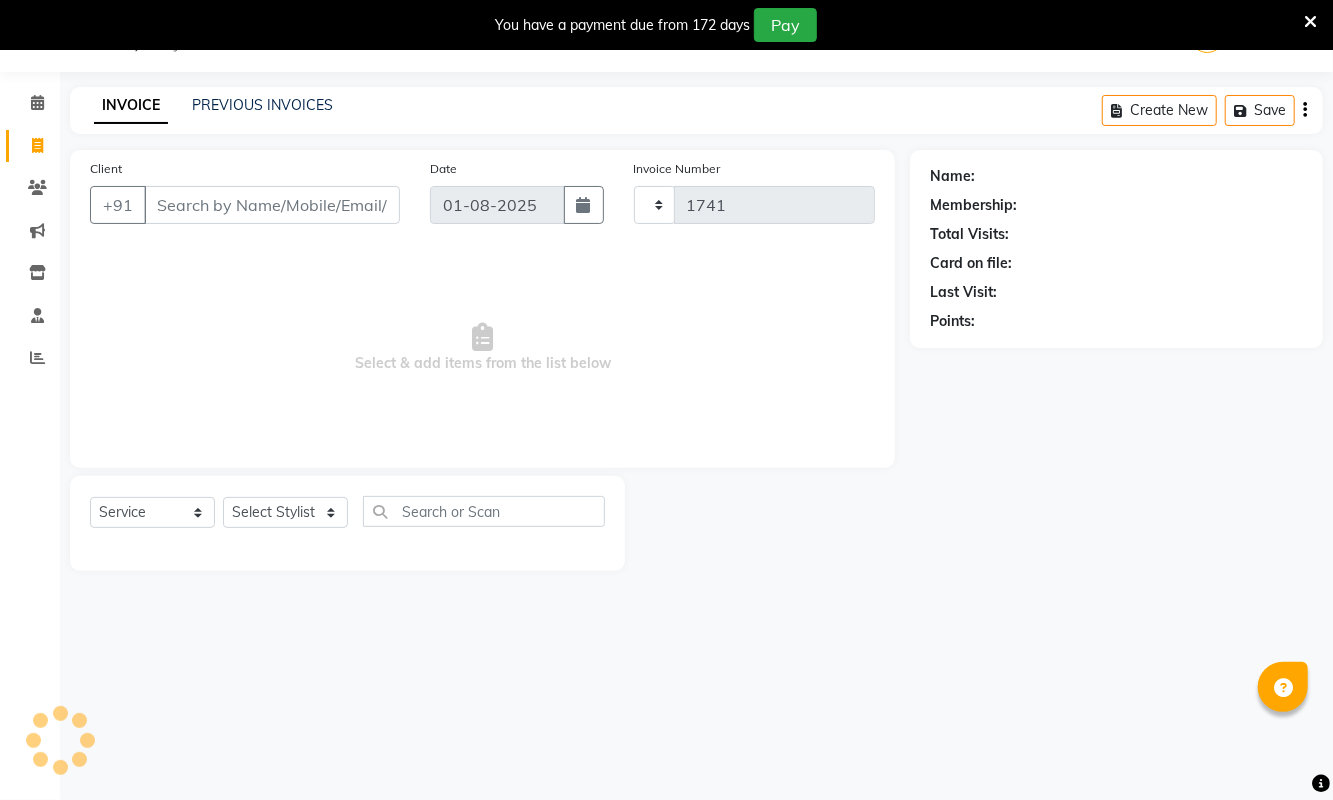 select on "5661" 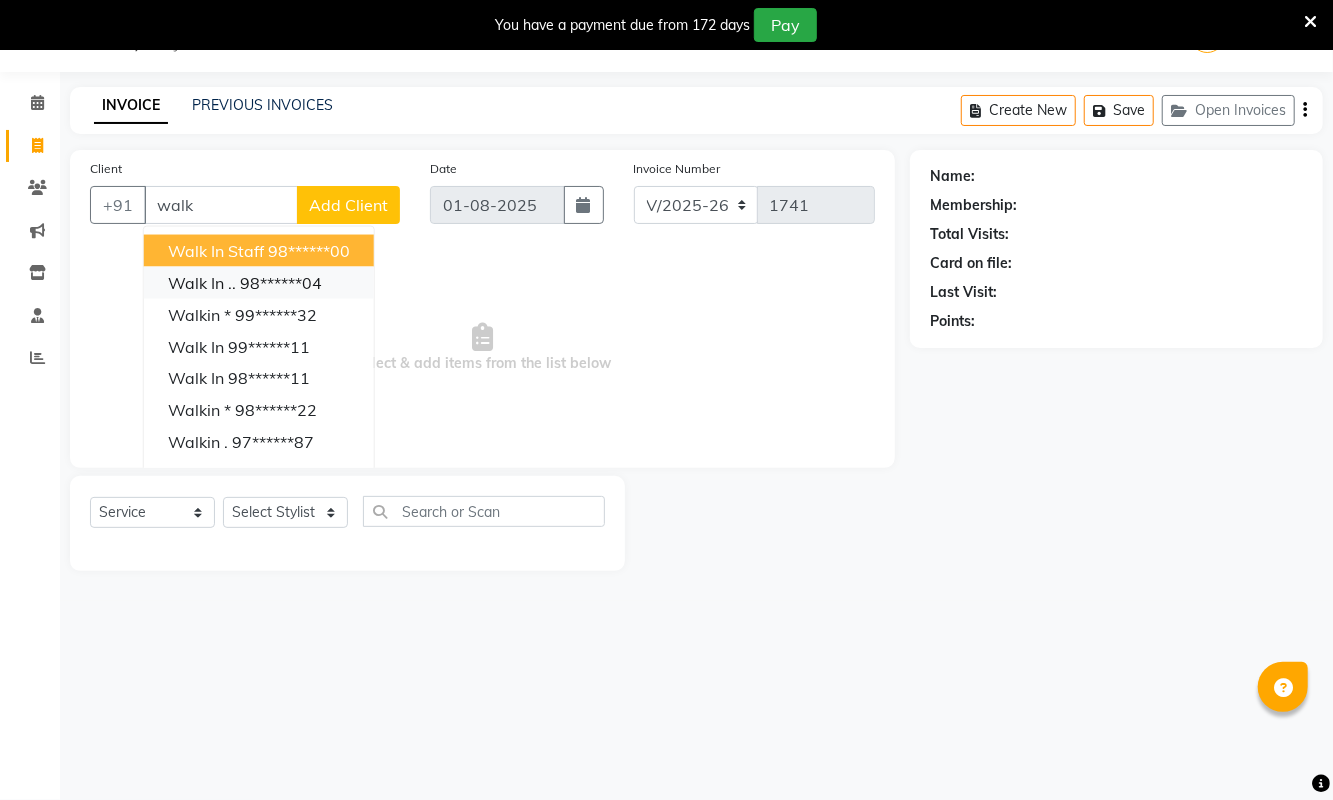 click on "98******04" at bounding box center (281, 283) 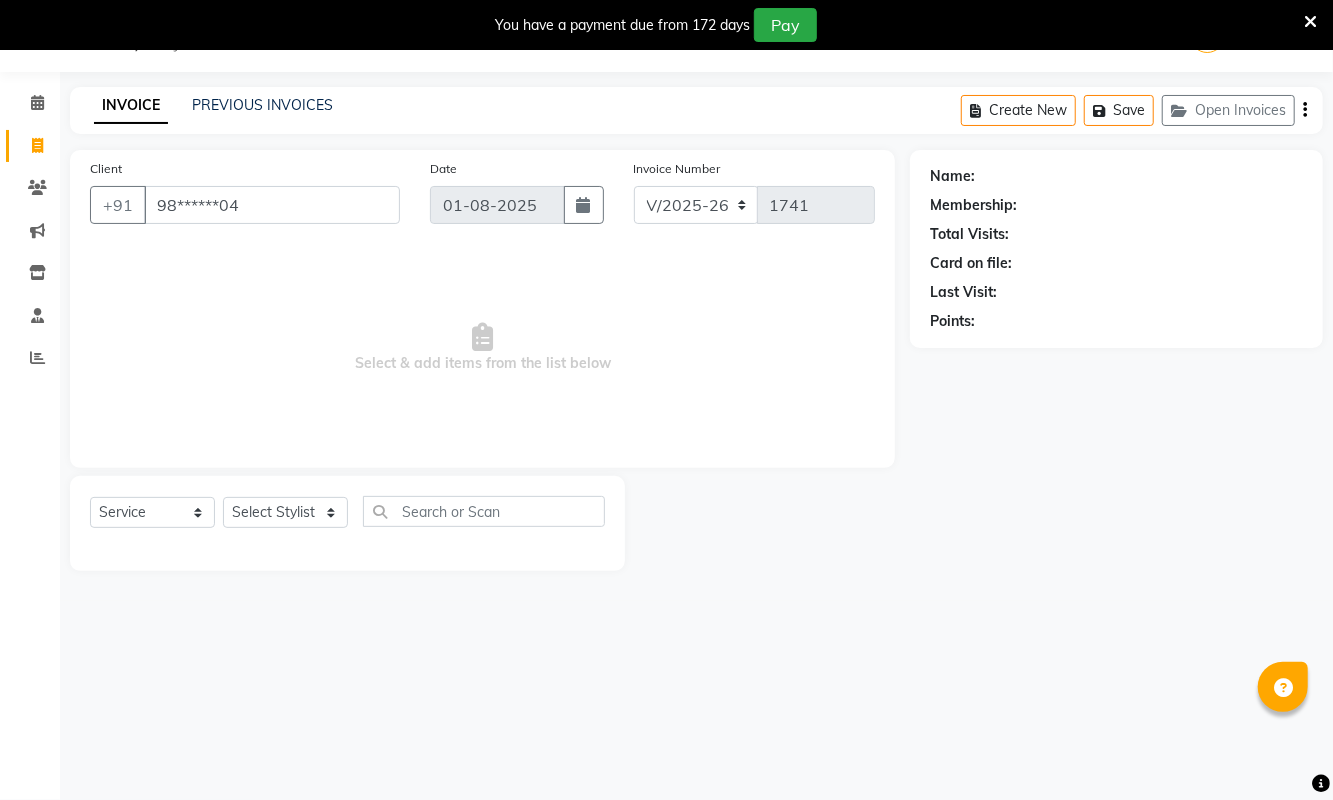 type on "98******04" 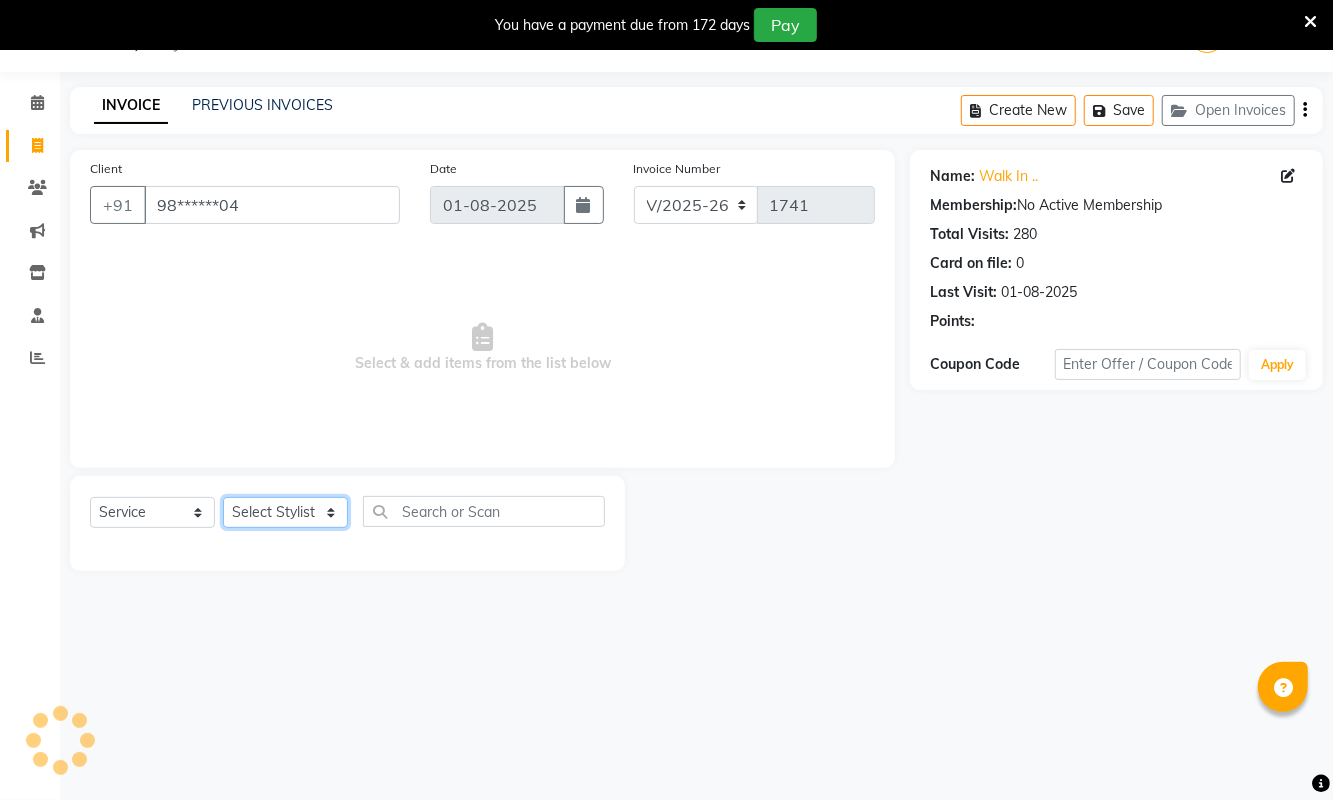 click on "Select Stylist [FIRST] [LAST] [FIRST] [FIRST] [FIRST] [LAST] [FIRST] [LAST] [FIRST] [LAST] [FIRST] [LAST] [FIRST] [LAST] [FIRST] [LAST] [TITLE] [FIRST] [LAST] [TITLE] [FIRST] [LAST] [TITLE] [FIRST] [LAST] [FIRST] [FIRST] [FIRST] [FIRST] [FIRST] [FIRST] [FIRST] [LAST]" 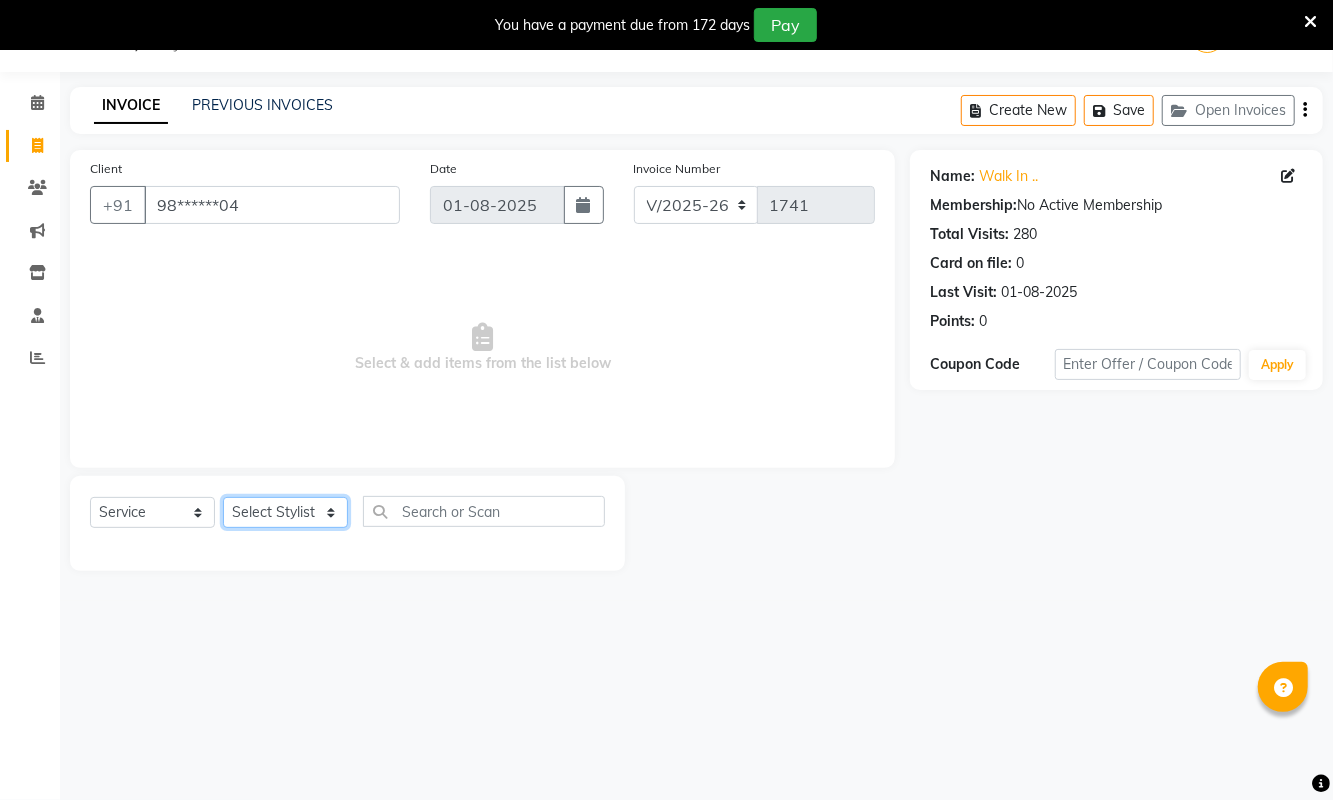 select on "39697" 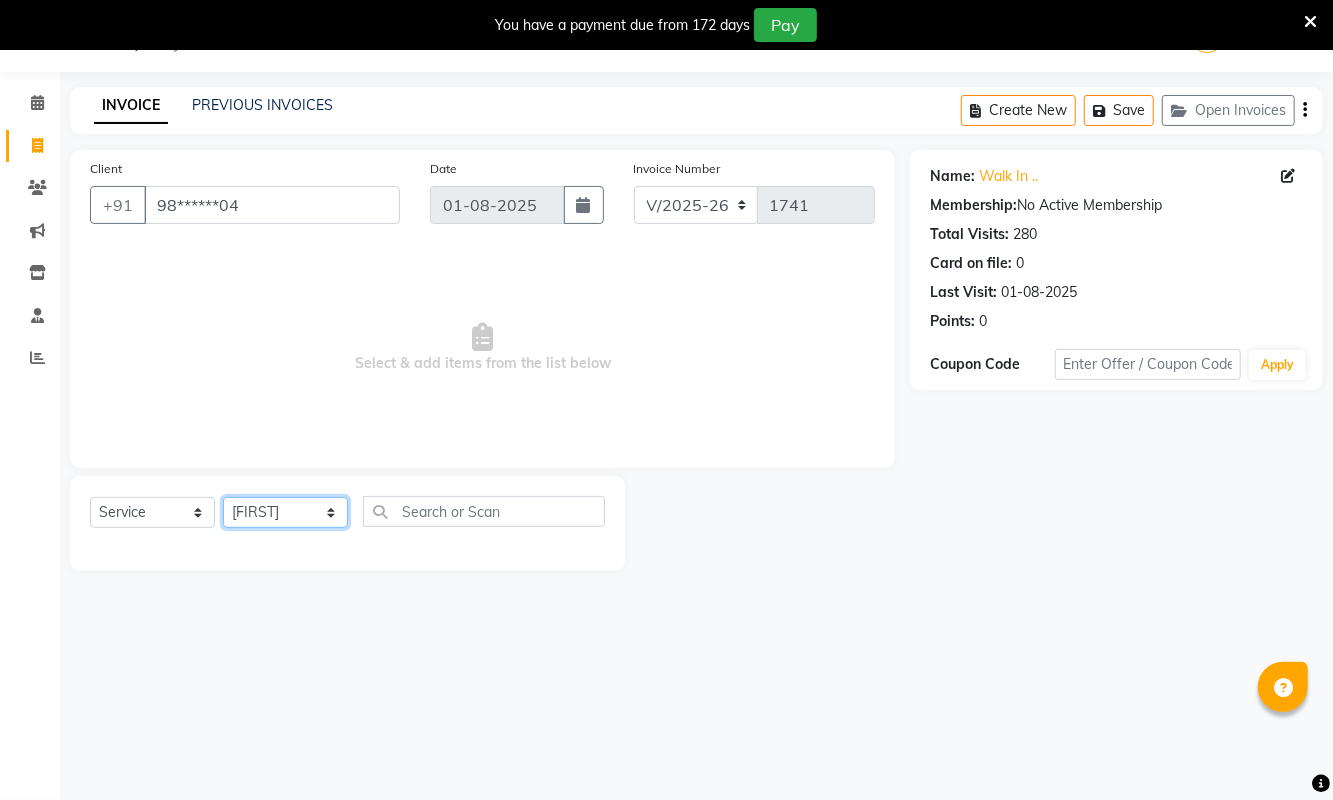 click on "Select Stylist [FIRST] [LAST] [FIRST] [FIRST] [FIRST] [LAST] [FIRST] [LAST] [FIRST] [LAST] [FIRST] [LAST] [FIRST] [LAST] [FIRST] [LAST] [TITLE] [FIRST] [LAST] [TITLE] [FIRST] [LAST] [TITLE] [FIRST] [LAST] [FIRST] [FIRST] [FIRST] [FIRST] [FIRST] [FIRST] [FIRST] [LAST]" 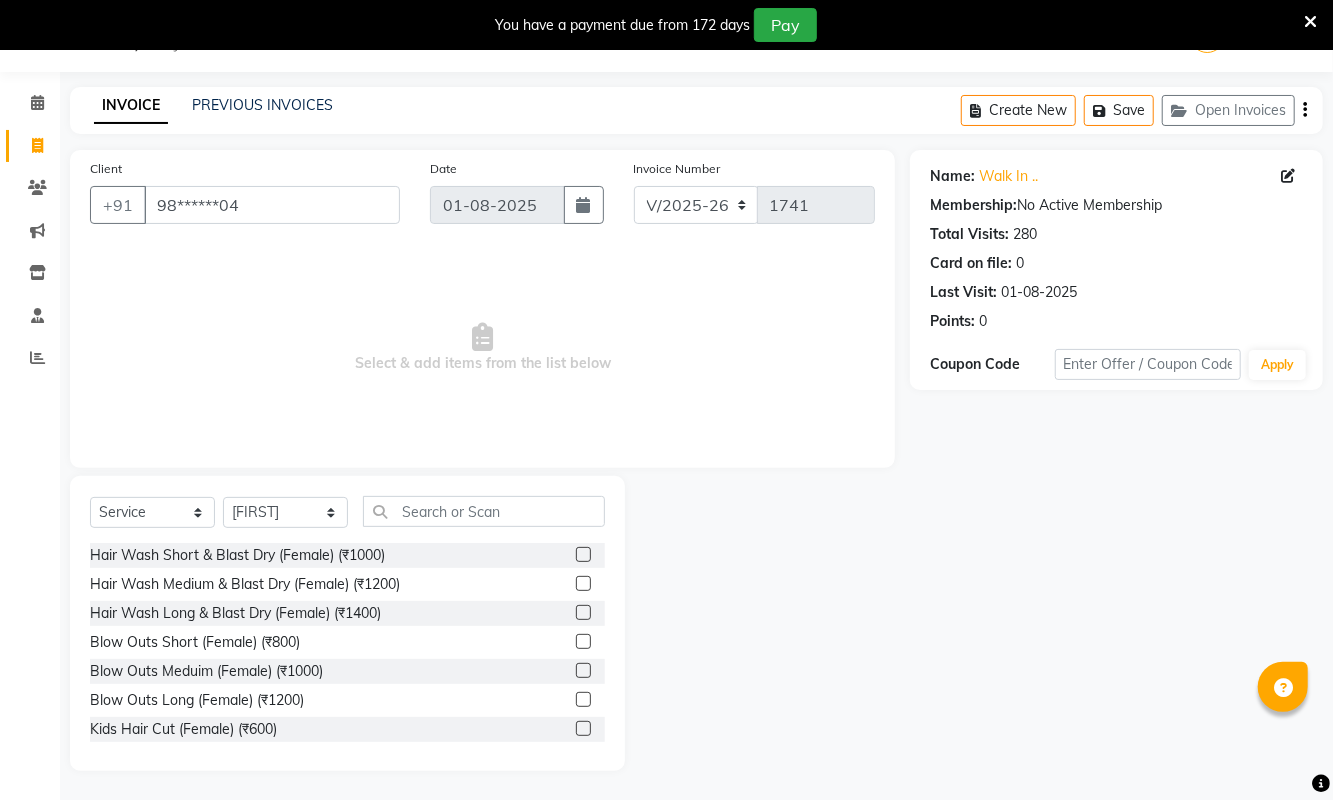 click 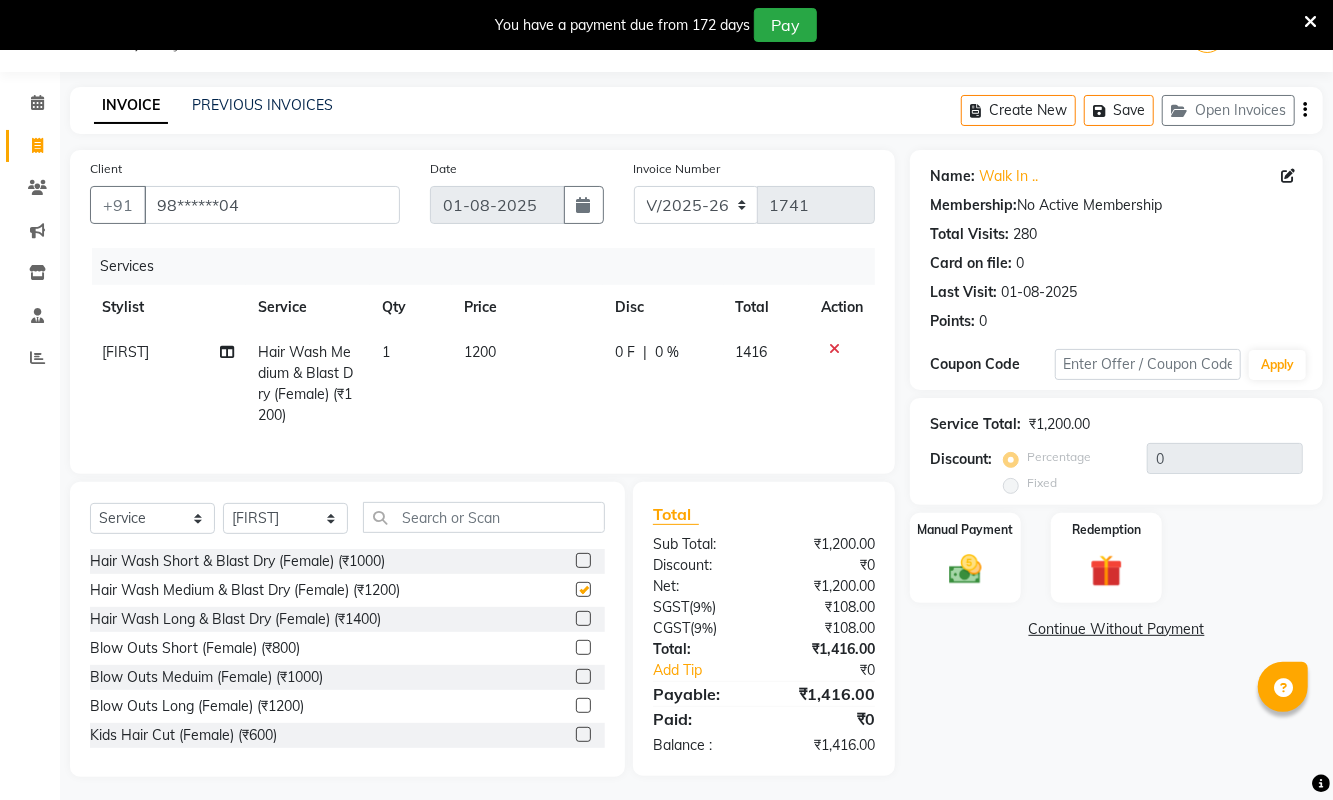 checkbox on "false" 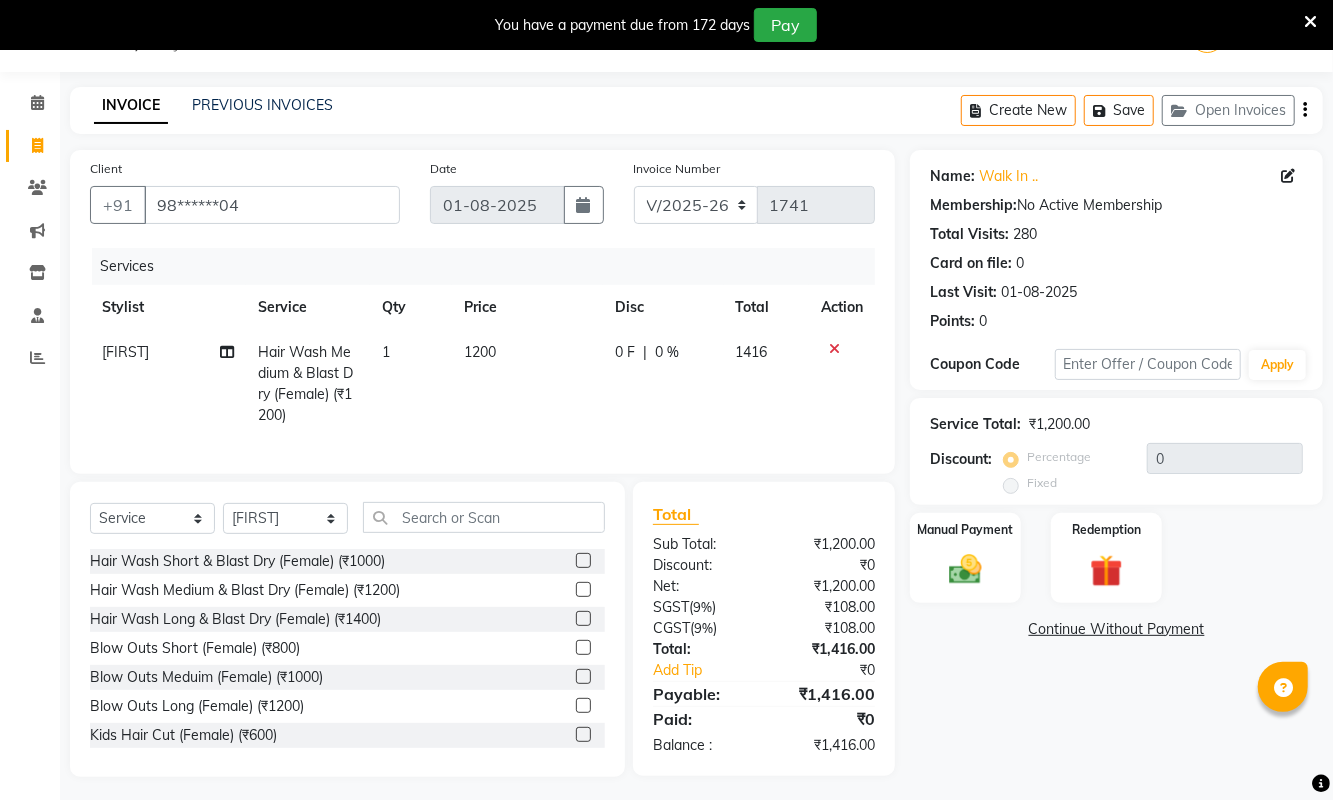 click 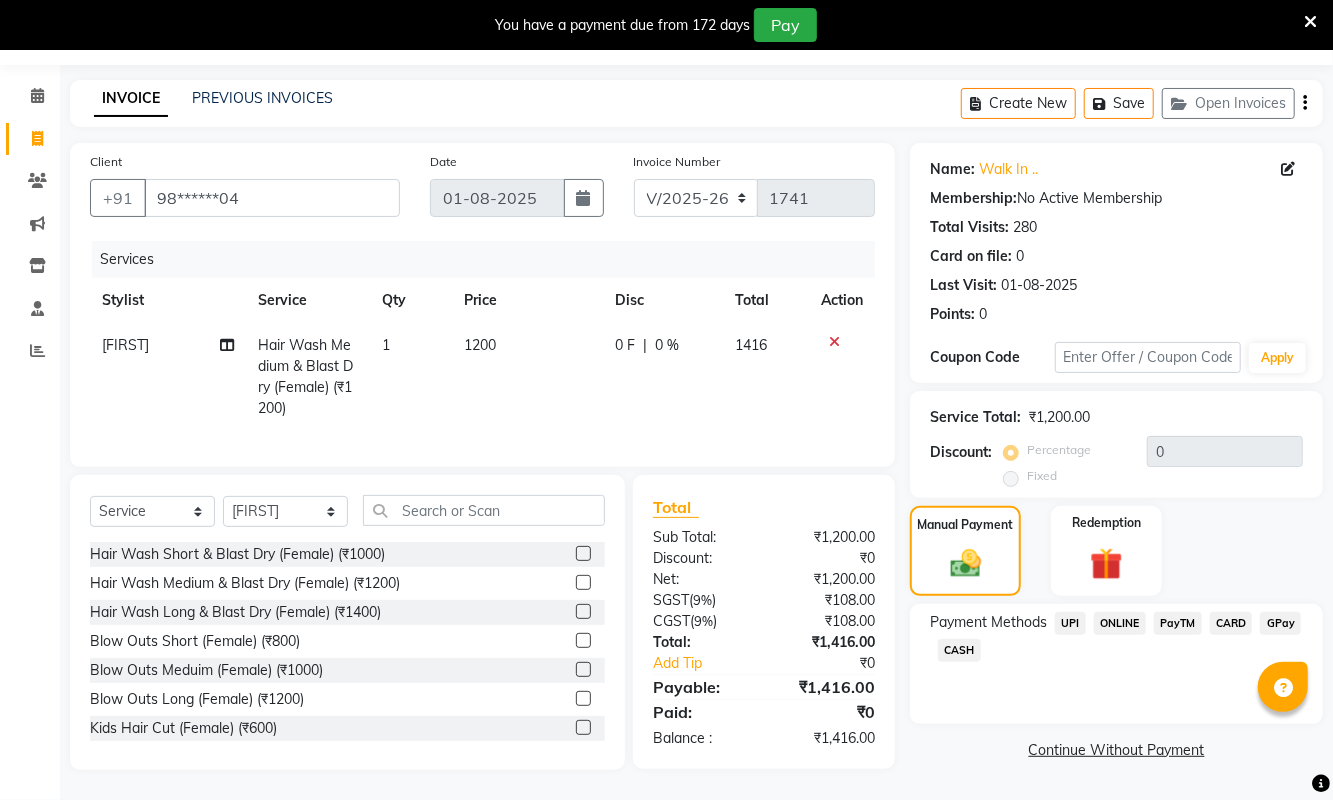 click on "CASH" 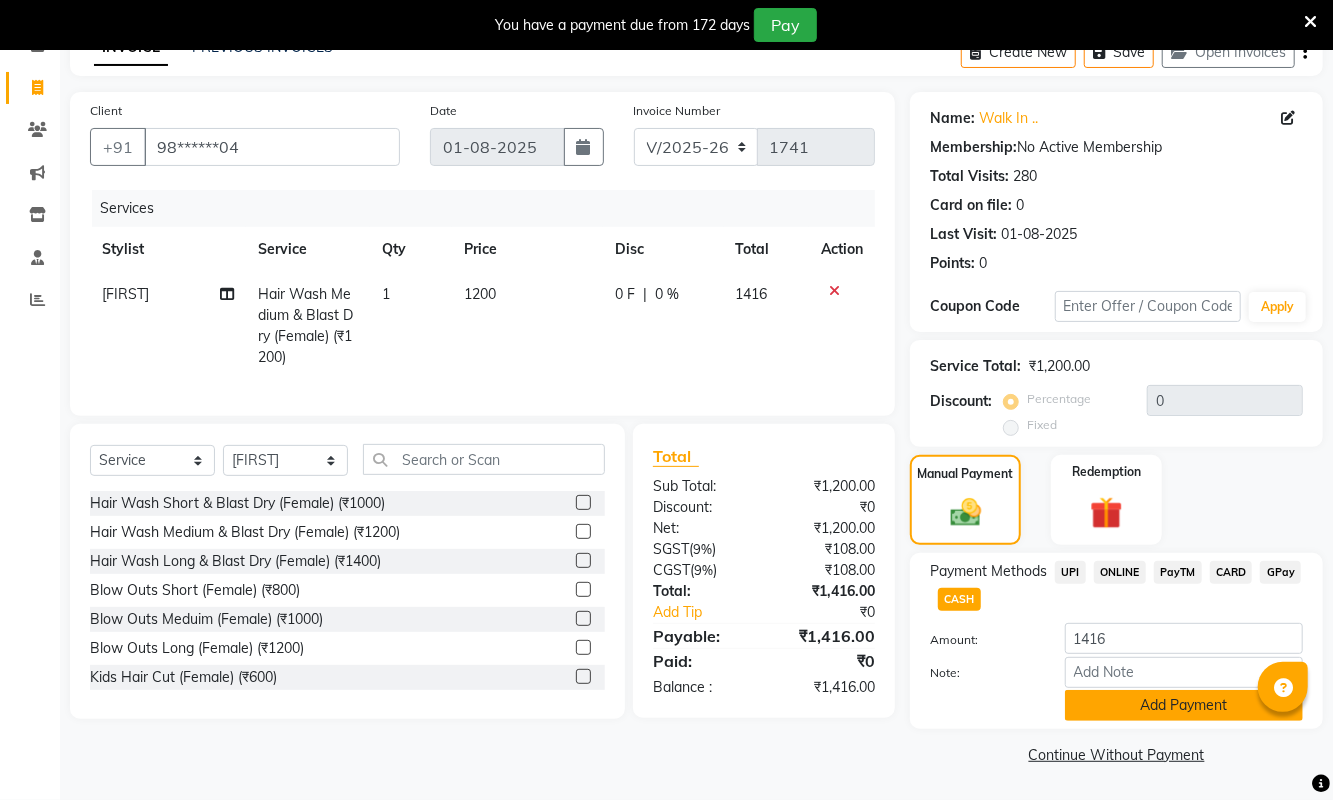 click on "Add Payment" 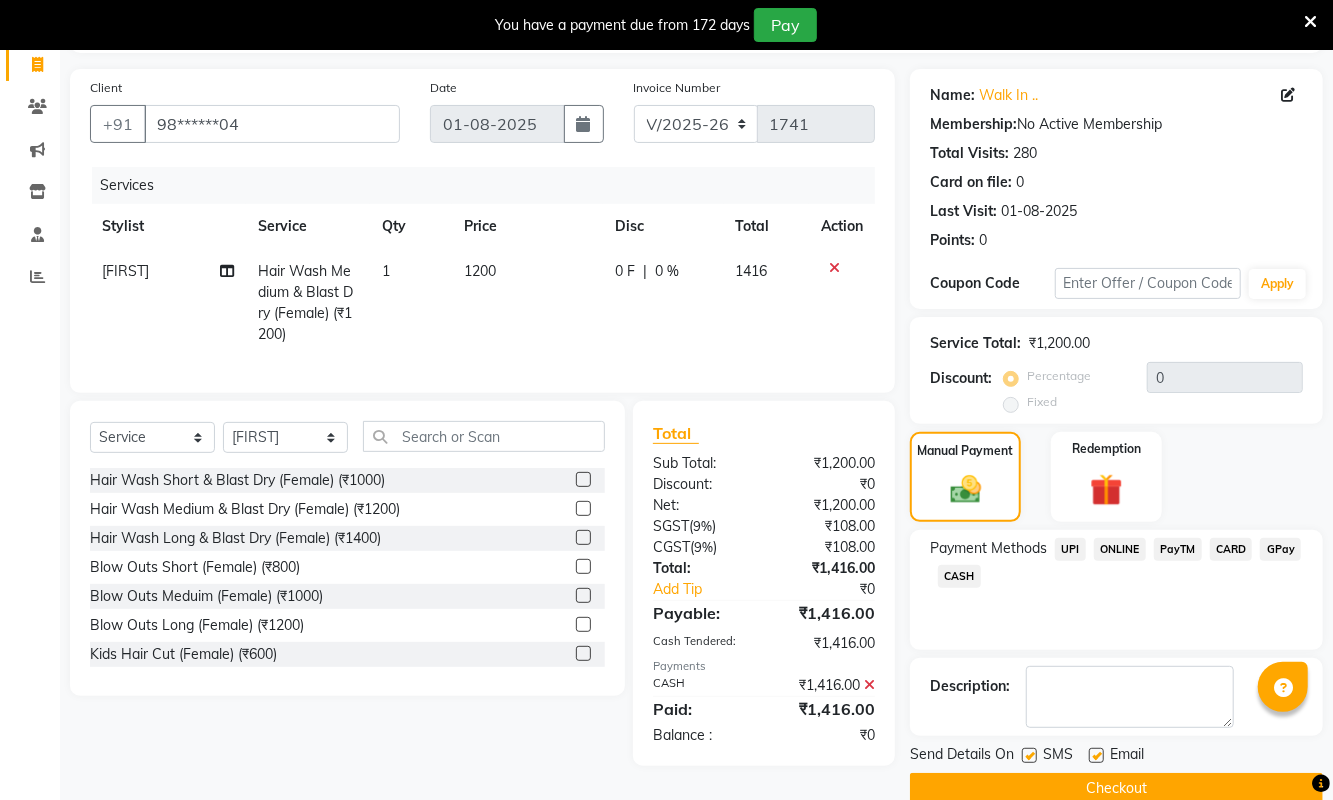 scroll, scrollTop: 167, scrollLeft: 0, axis: vertical 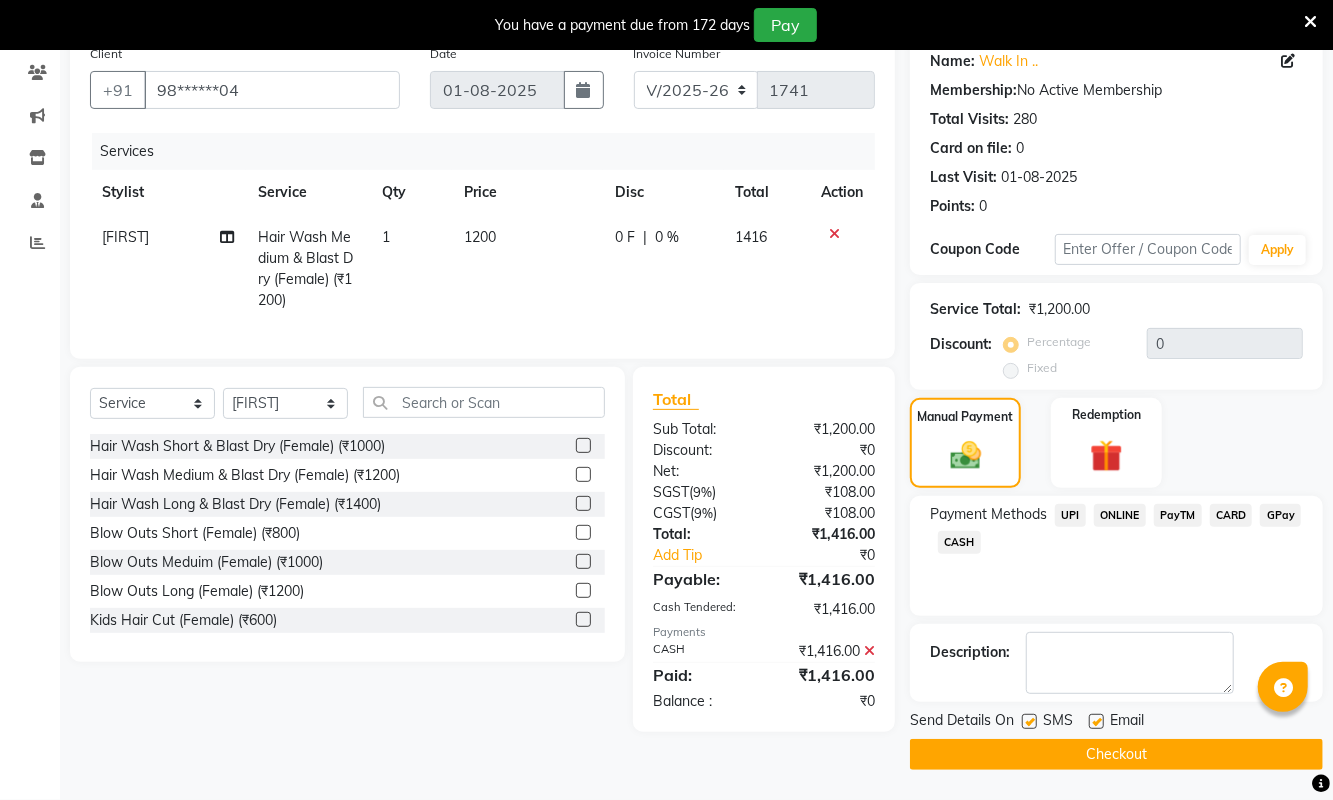 click on "Checkout" 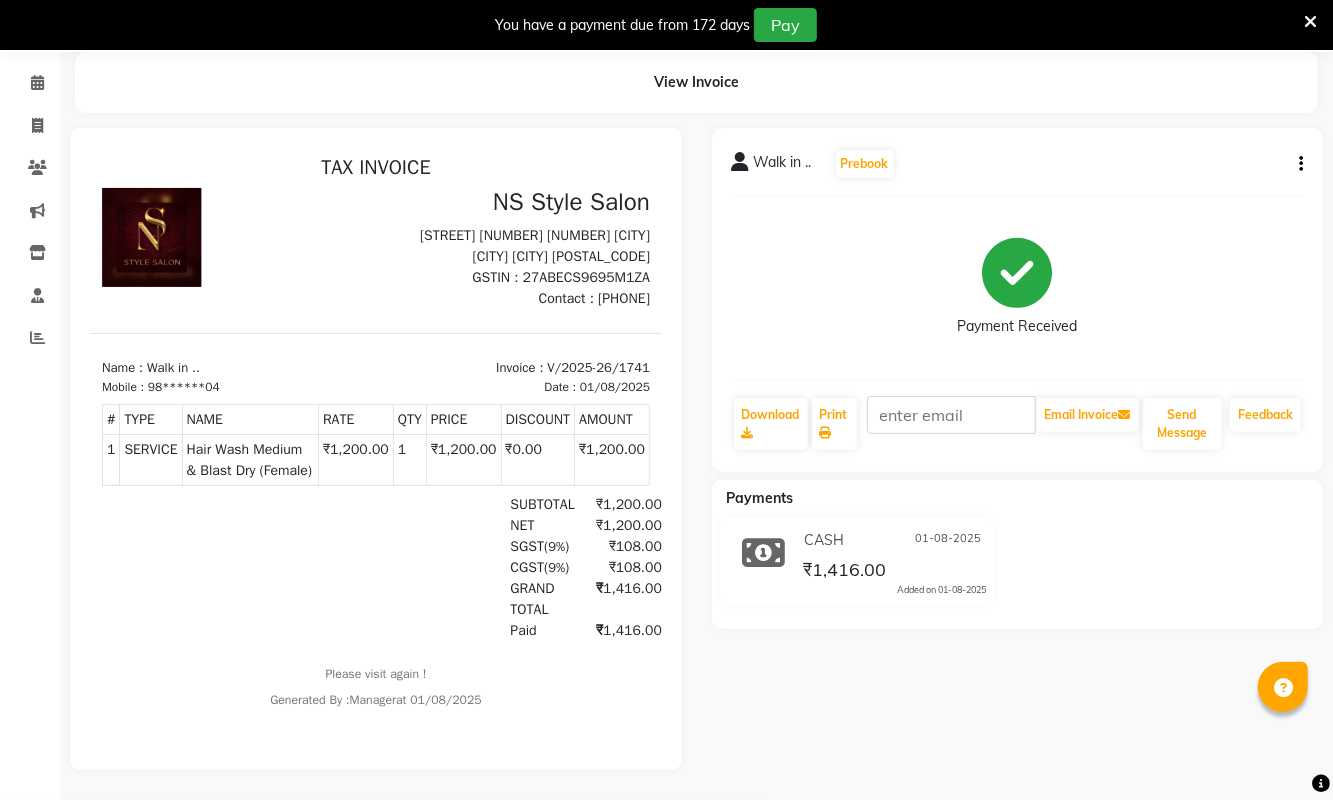 scroll, scrollTop: 0, scrollLeft: 0, axis: both 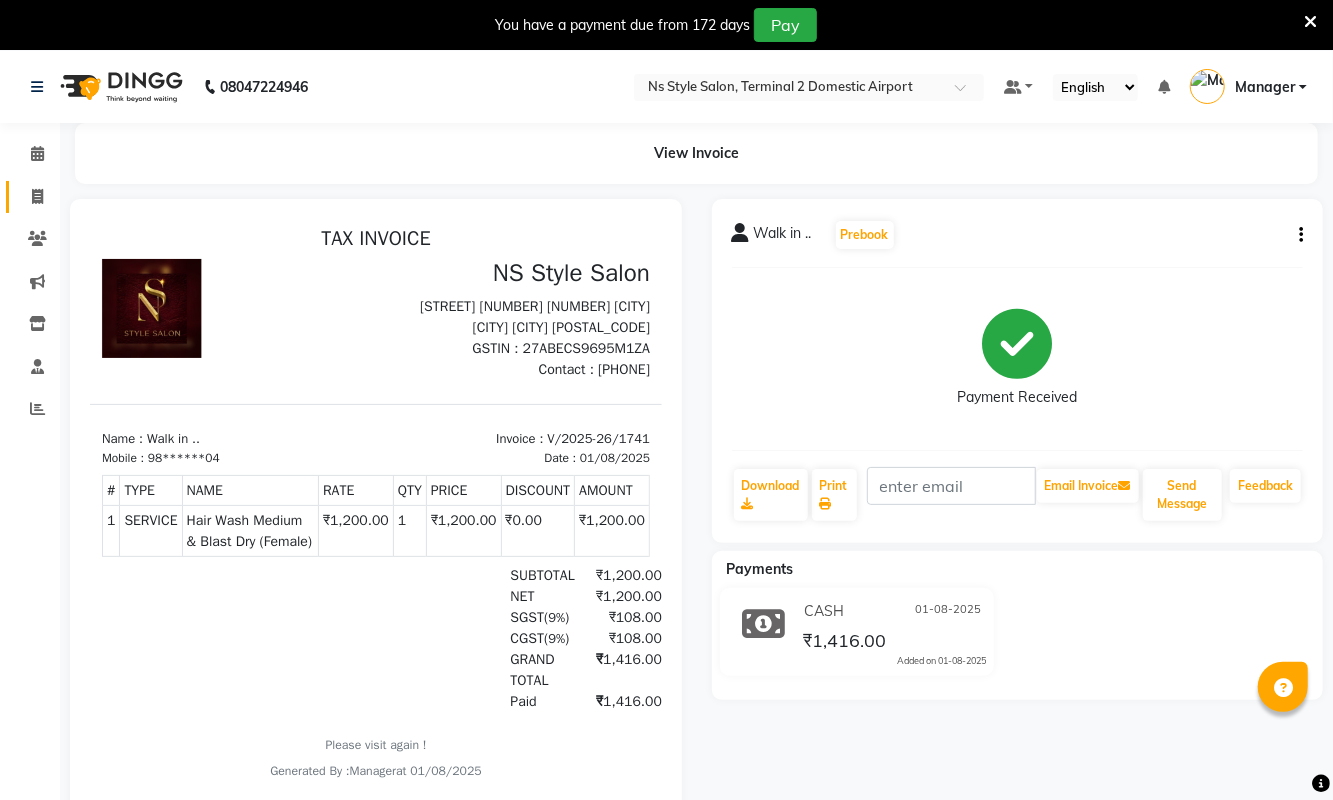 click 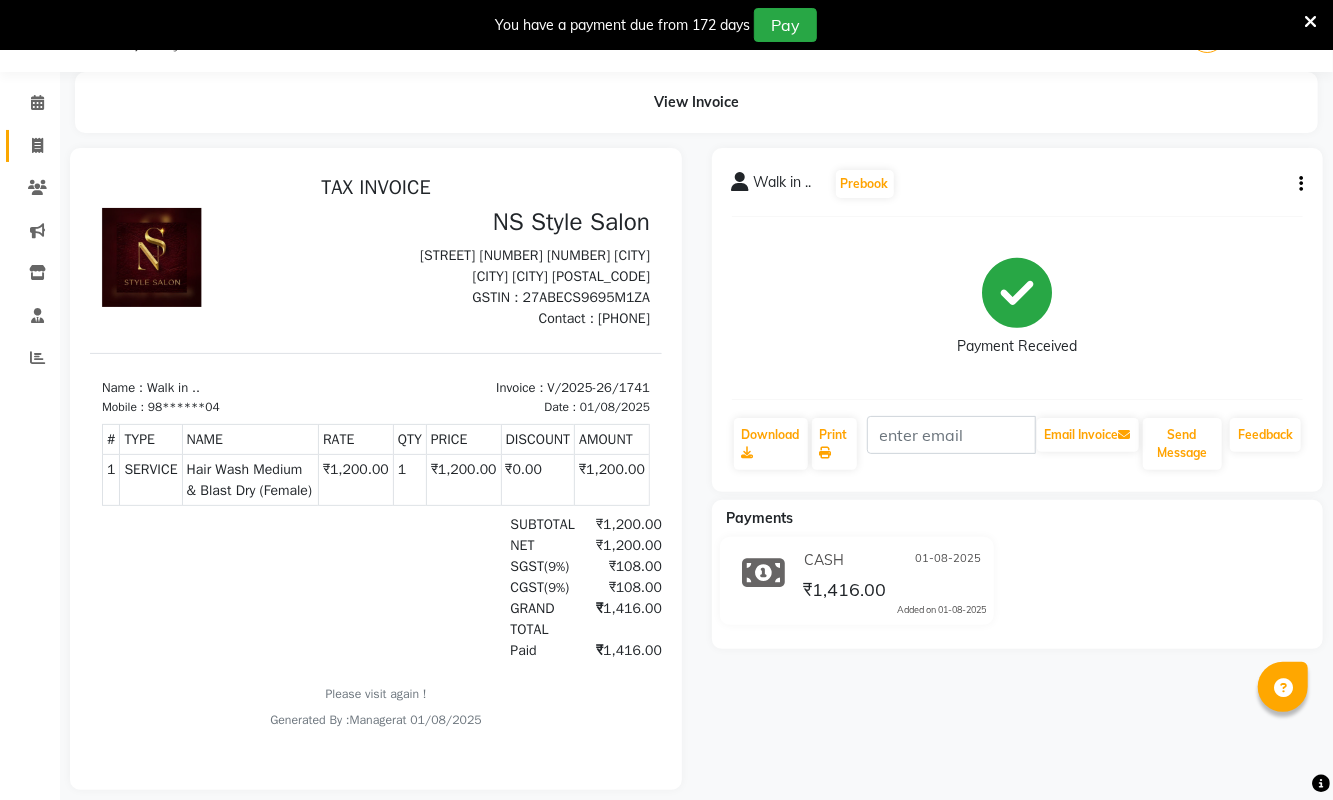 select on "service" 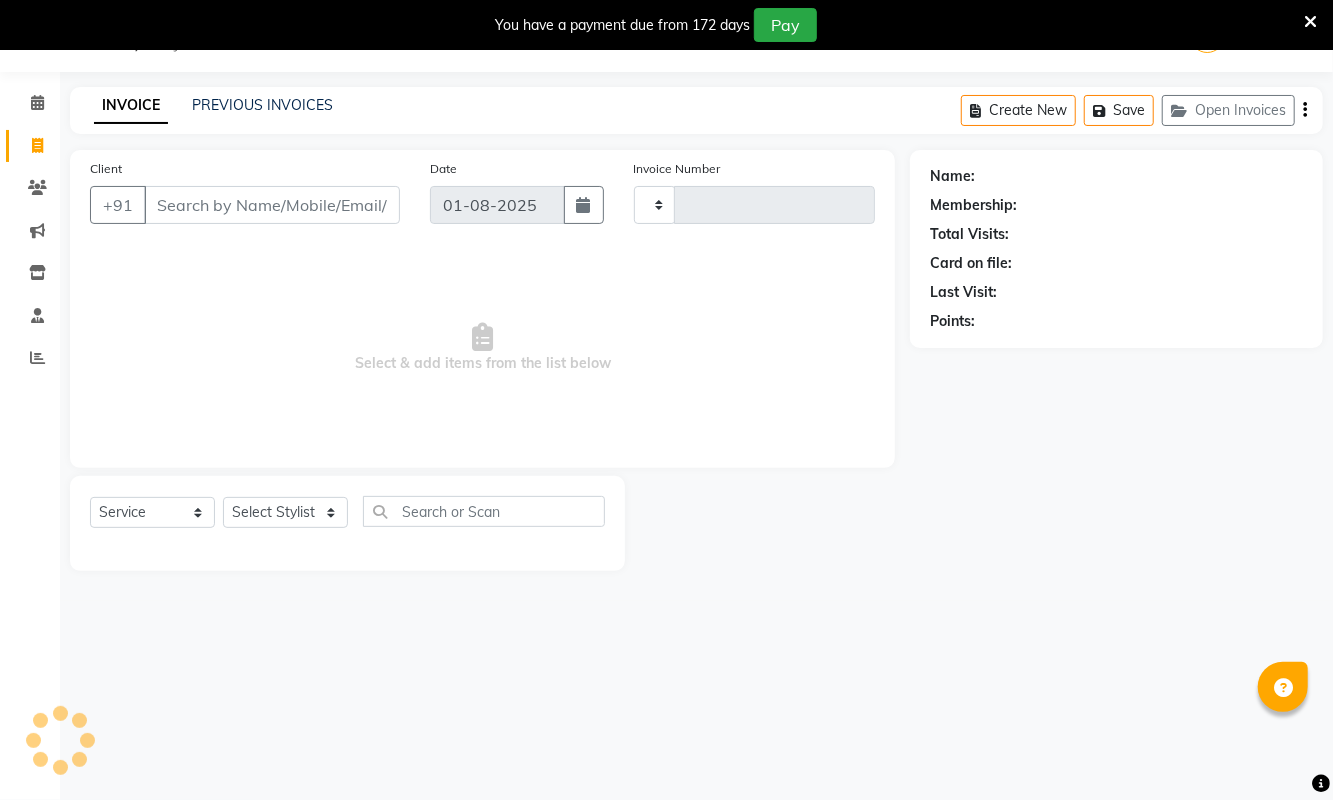 type on "1742" 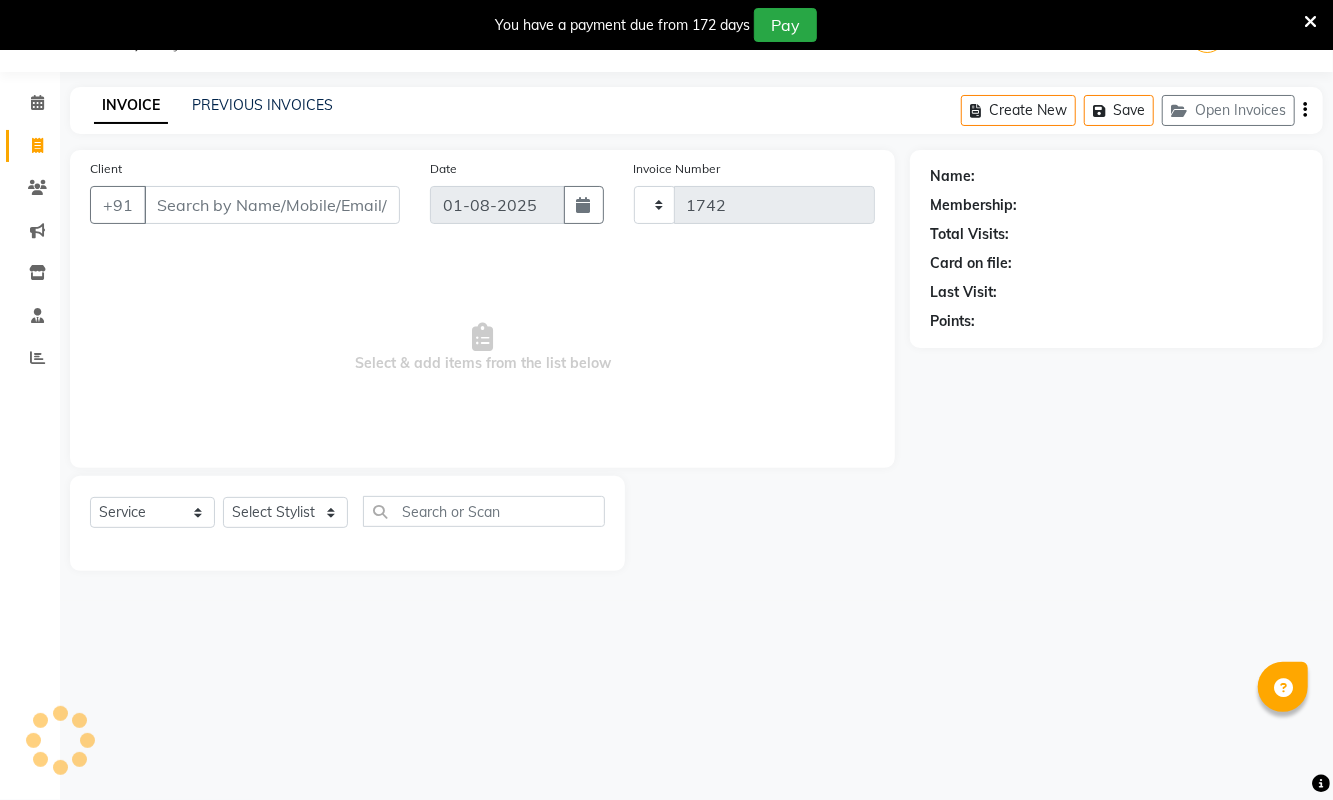 select on "5661" 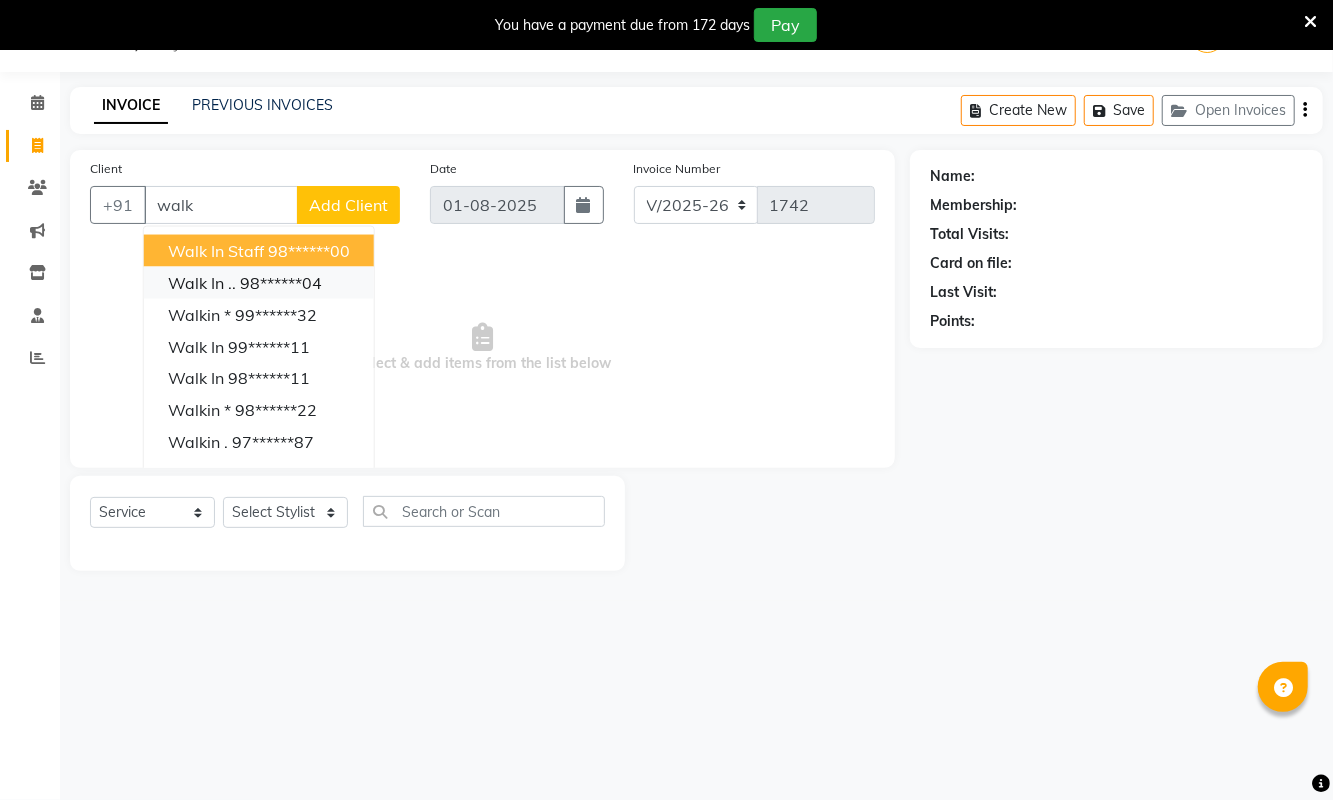 click on "98******04" at bounding box center [281, 283] 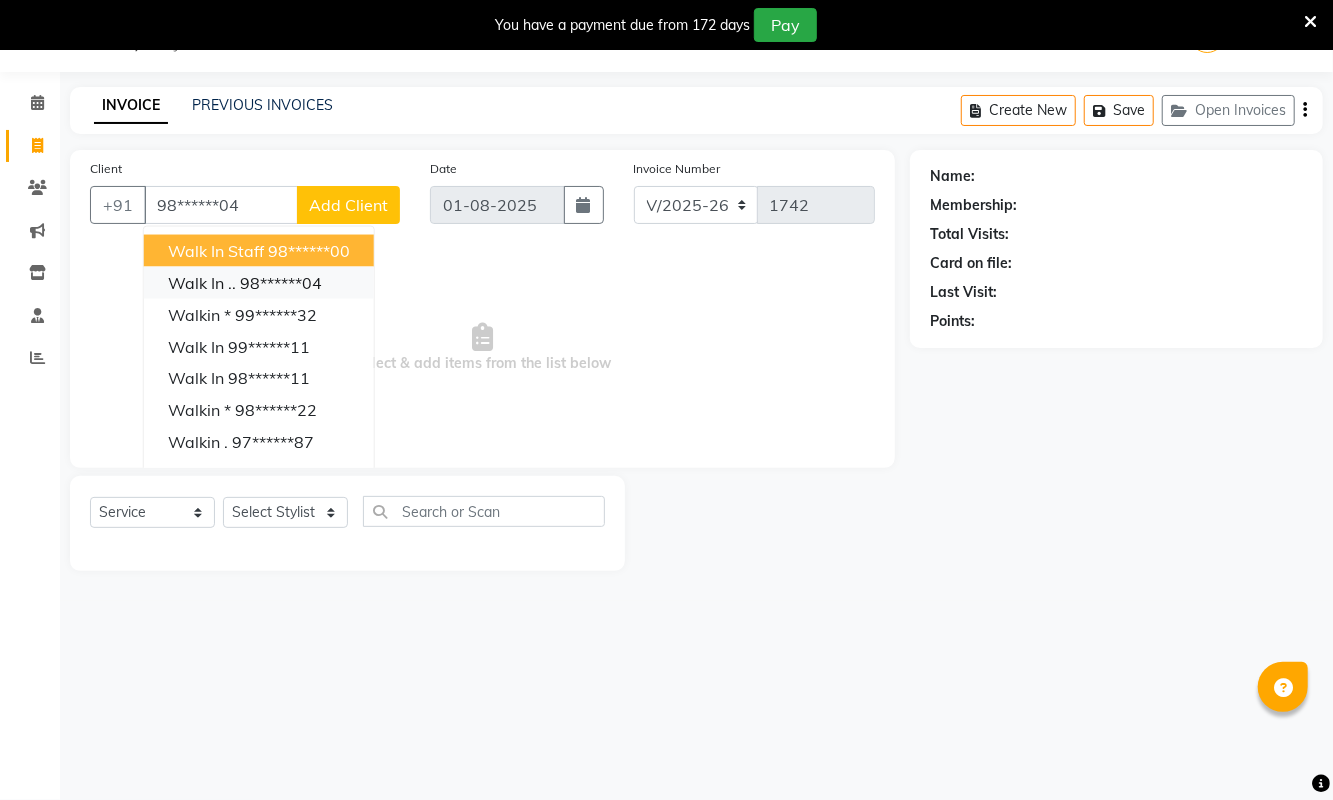 type on "98******04" 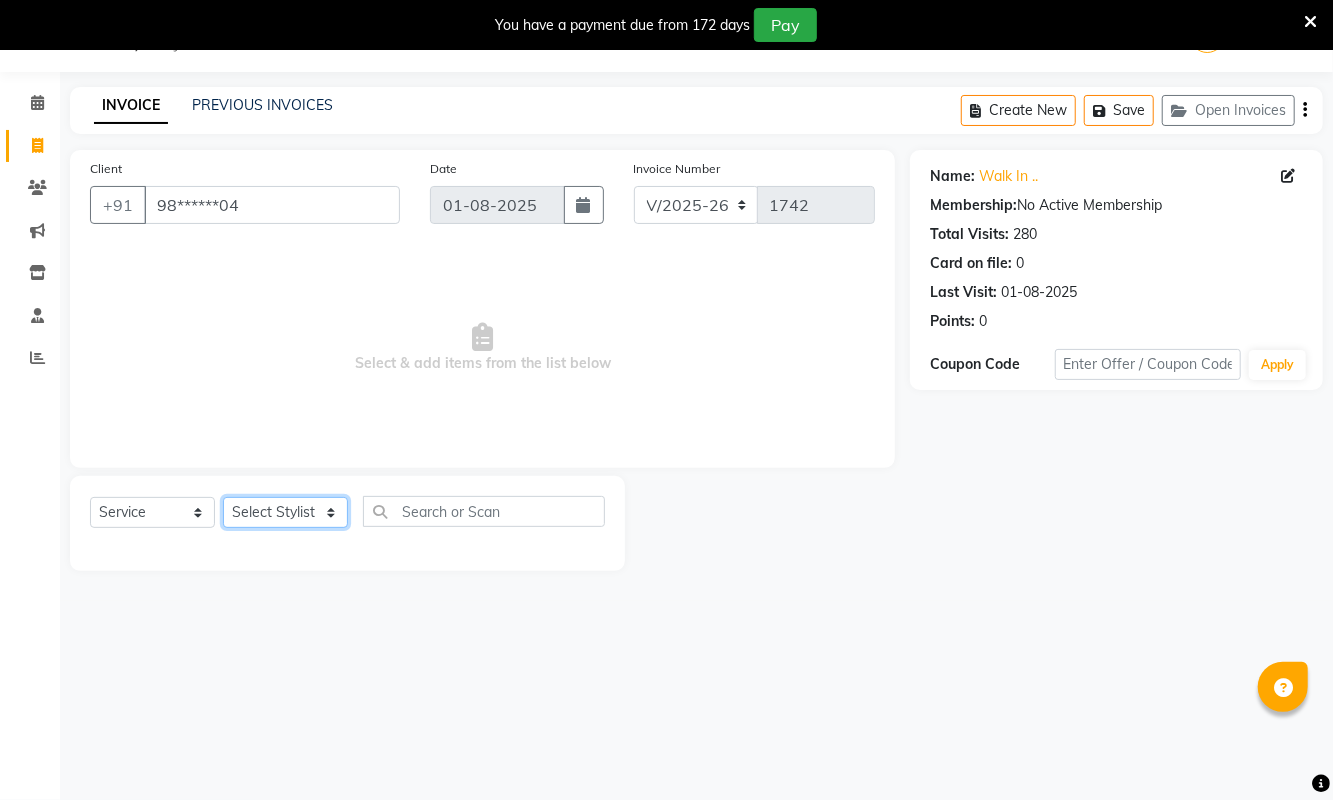 click on "Select Stylist [FIRST] [LAST] [FIRST] [FIRST] [FIRST] [LAST] [FIRST] [LAST] [FIRST] [LAST] [FIRST] [LAST] [FIRST] [LAST] [FIRST] [LAST] [TITLE] [FIRST] [LAST] [TITLE] [FIRST] [LAST] [TITLE] [FIRST] [LAST] [FIRST] [FIRST] [FIRST] [FIRST] [FIRST] [FIRST] [FIRST] [LAST]" 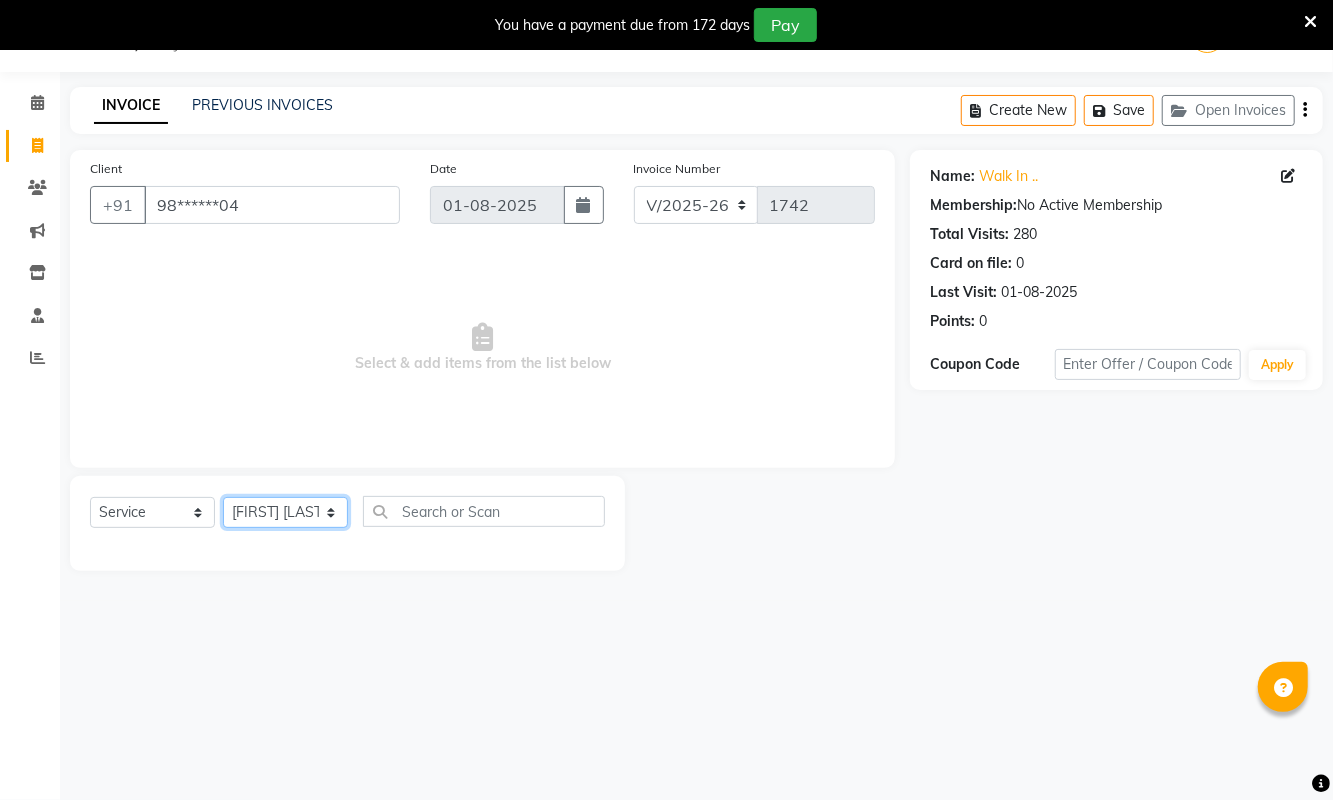click on "Select Stylist [FIRST] [LAST] [FIRST] [FIRST] [FIRST] [LAST] [FIRST] [LAST] [FIRST] [LAST] [FIRST] [LAST] [FIRST] [LAST] [FIRST] [LAST] [TITLE] [FIRST] [LAST] [TITLE] [FIRST] [LAST] [TITLE] [FIRST] [LAST] [FIRST] [FIRST] [FIRST] [FIRST] [FIRST] [FIRST] [FIRST] [LAST]" 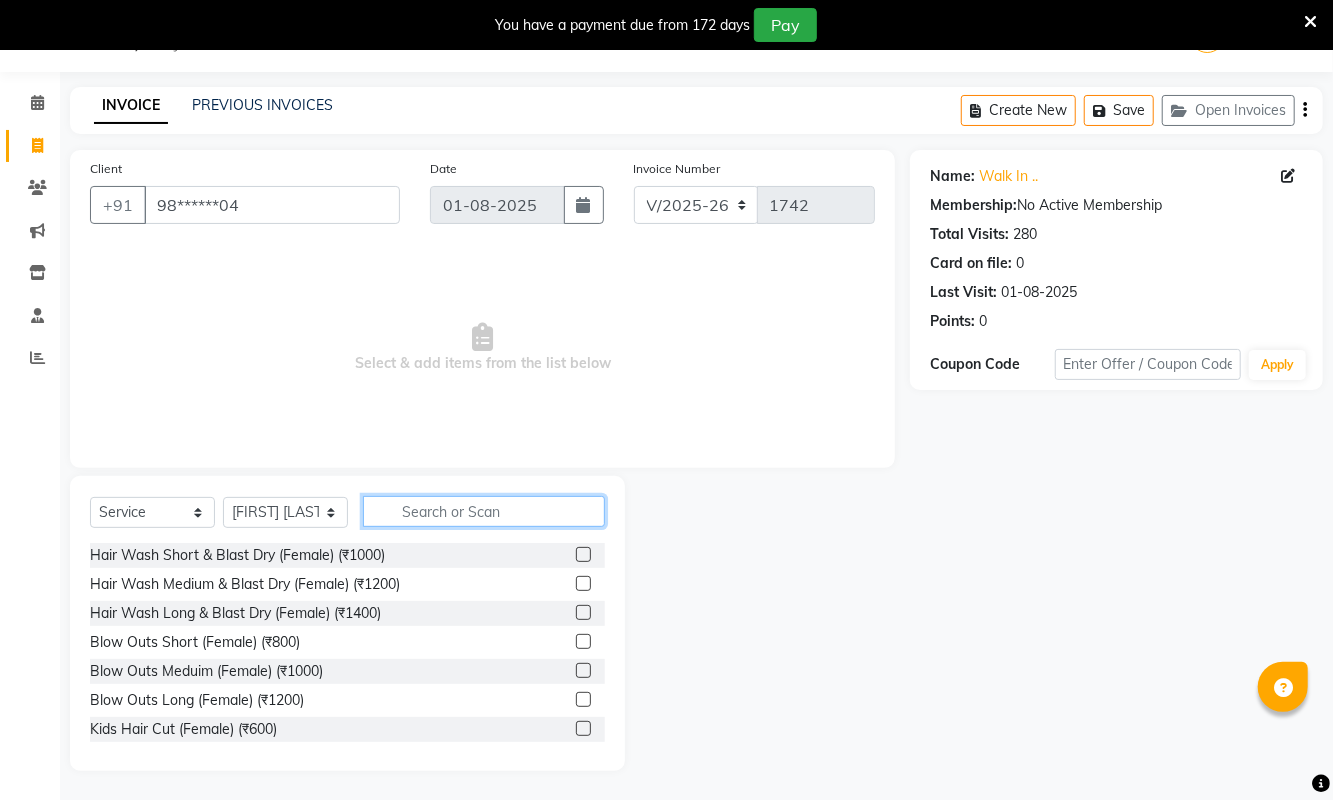click 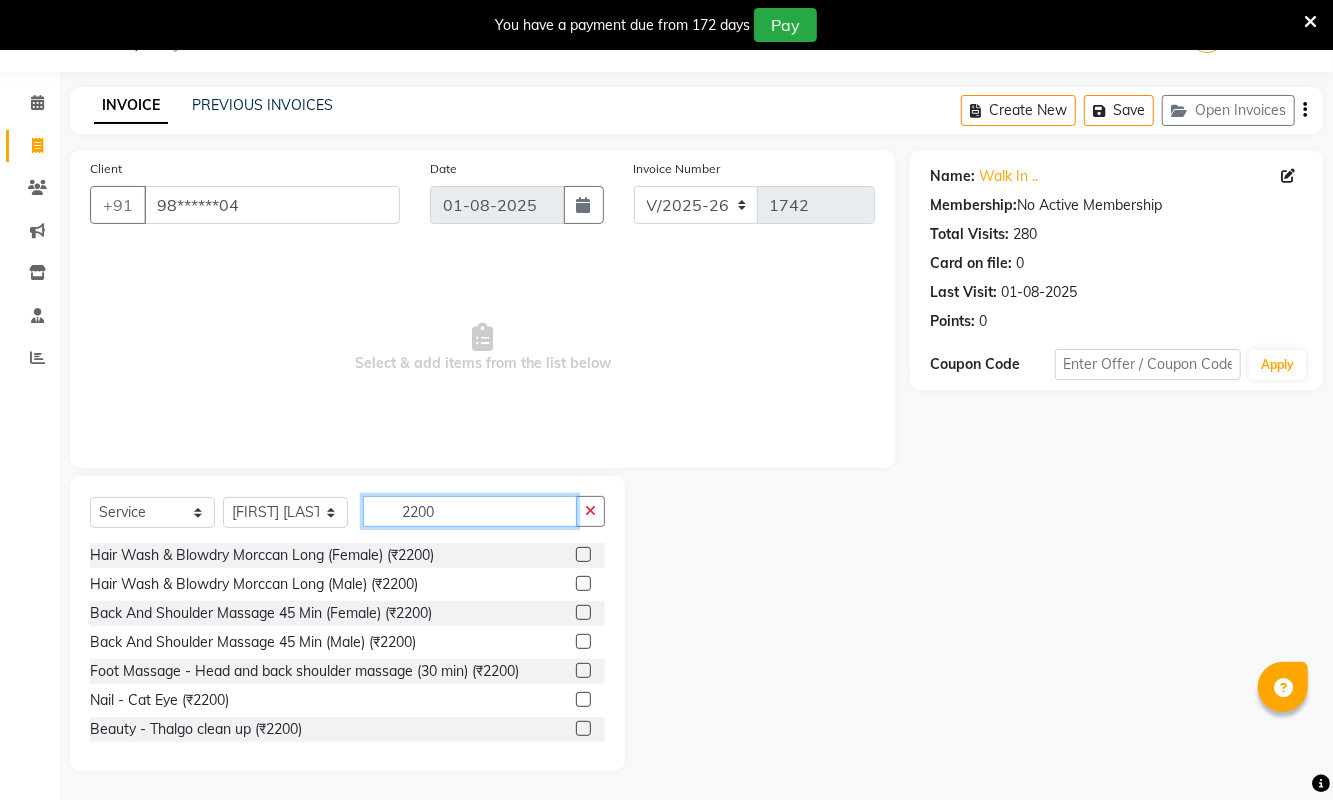 type on "2200" 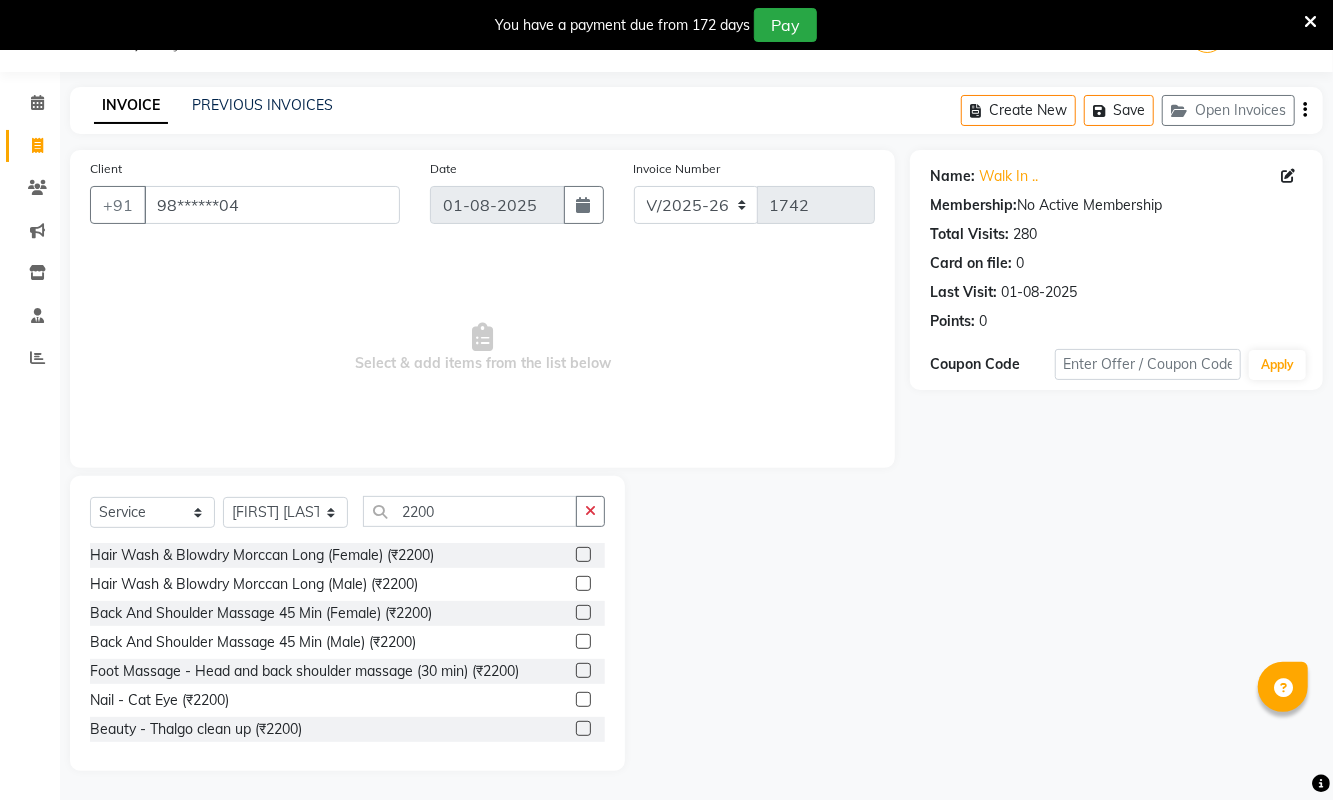 click 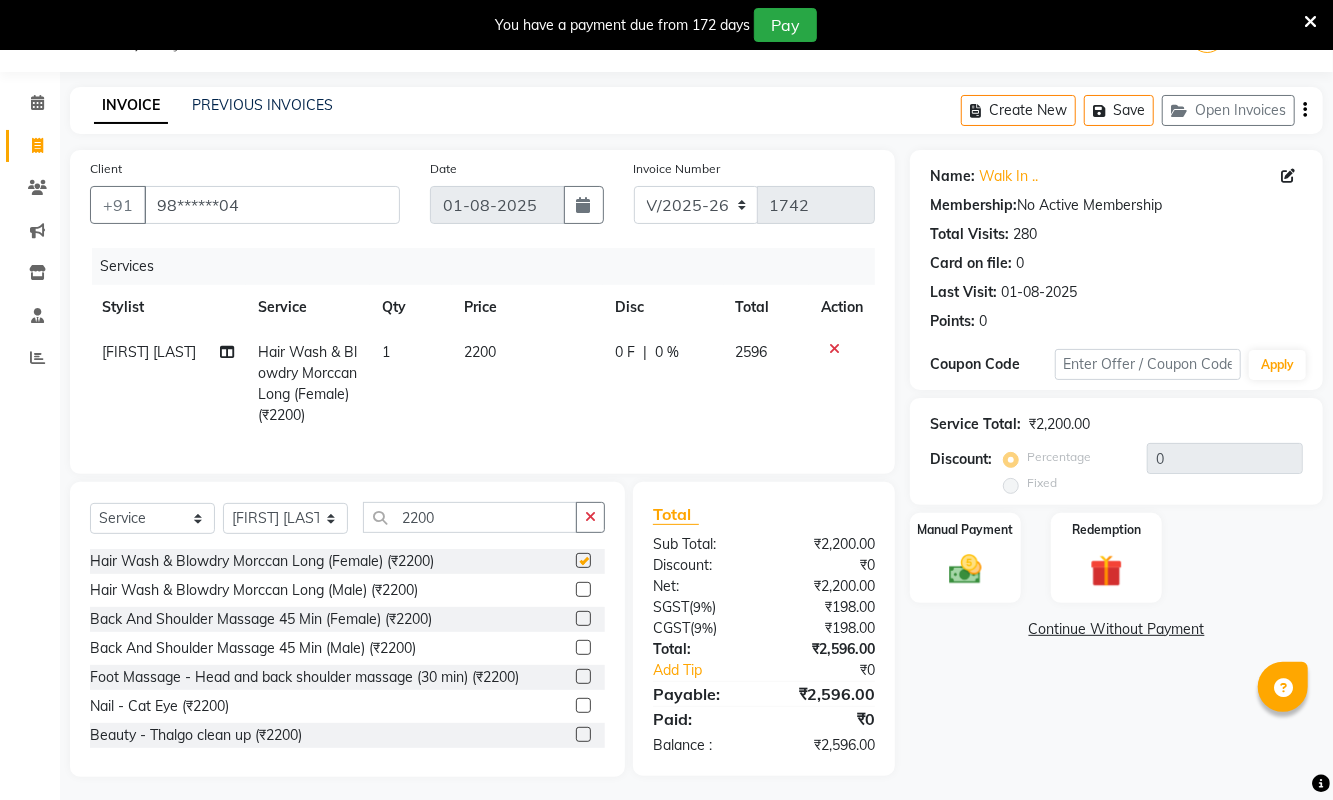 checkbox on "false" 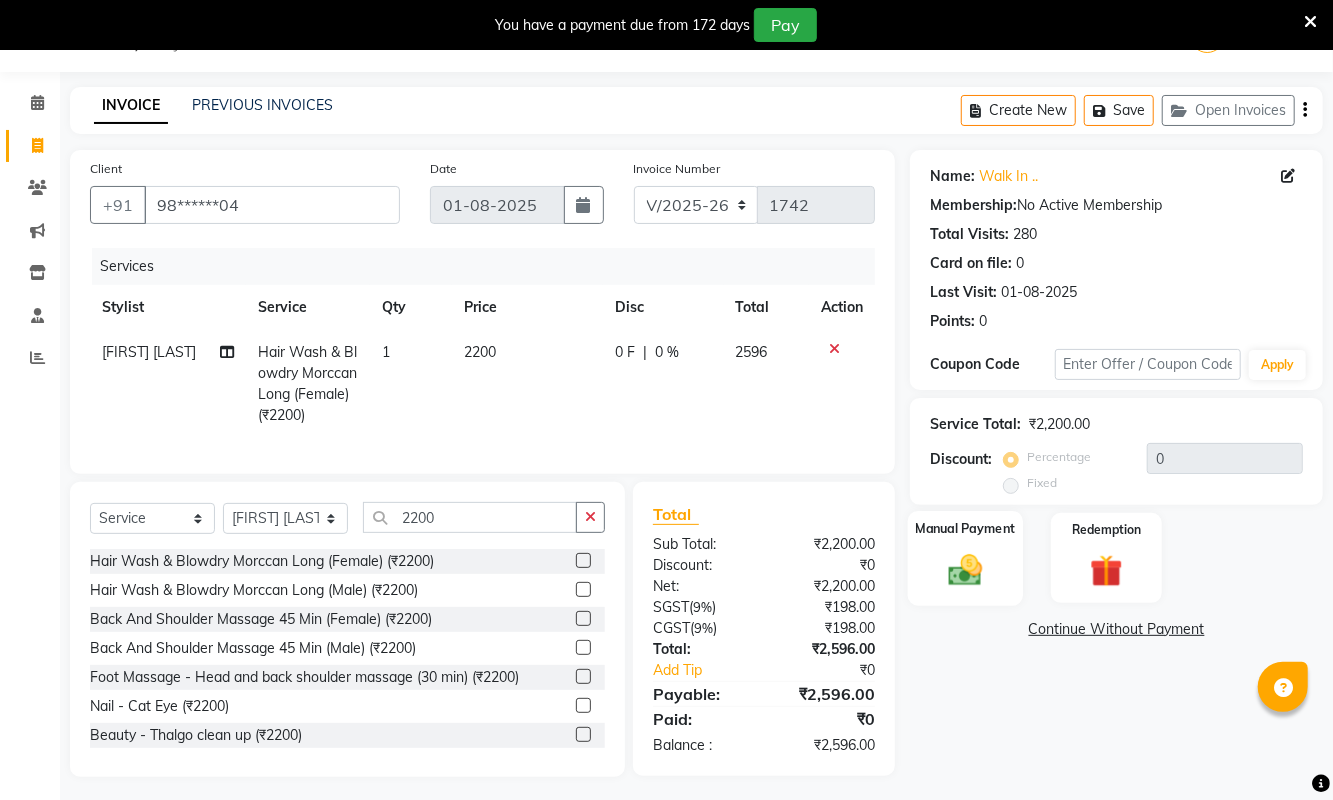 click 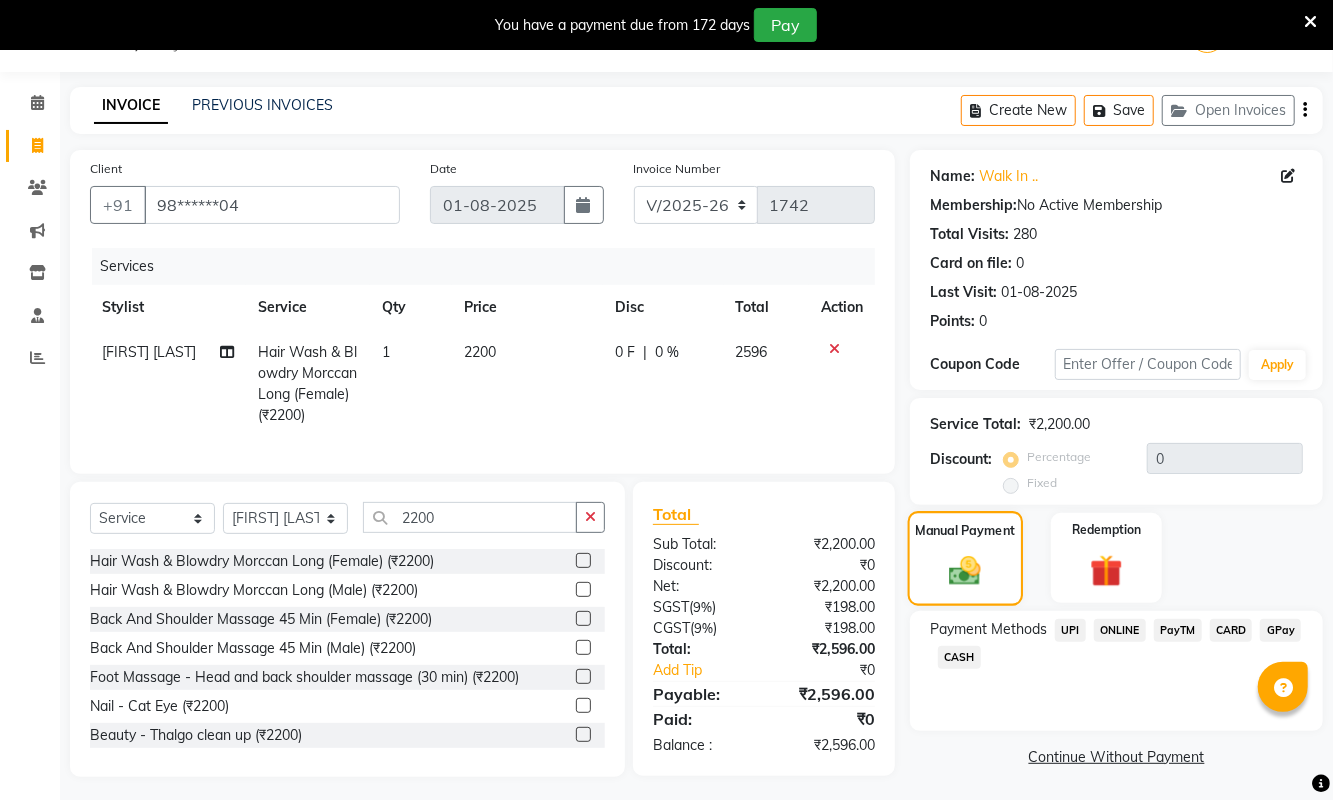 scroll, scrollTop: 77, scrollLeft: 0, axis: vertical 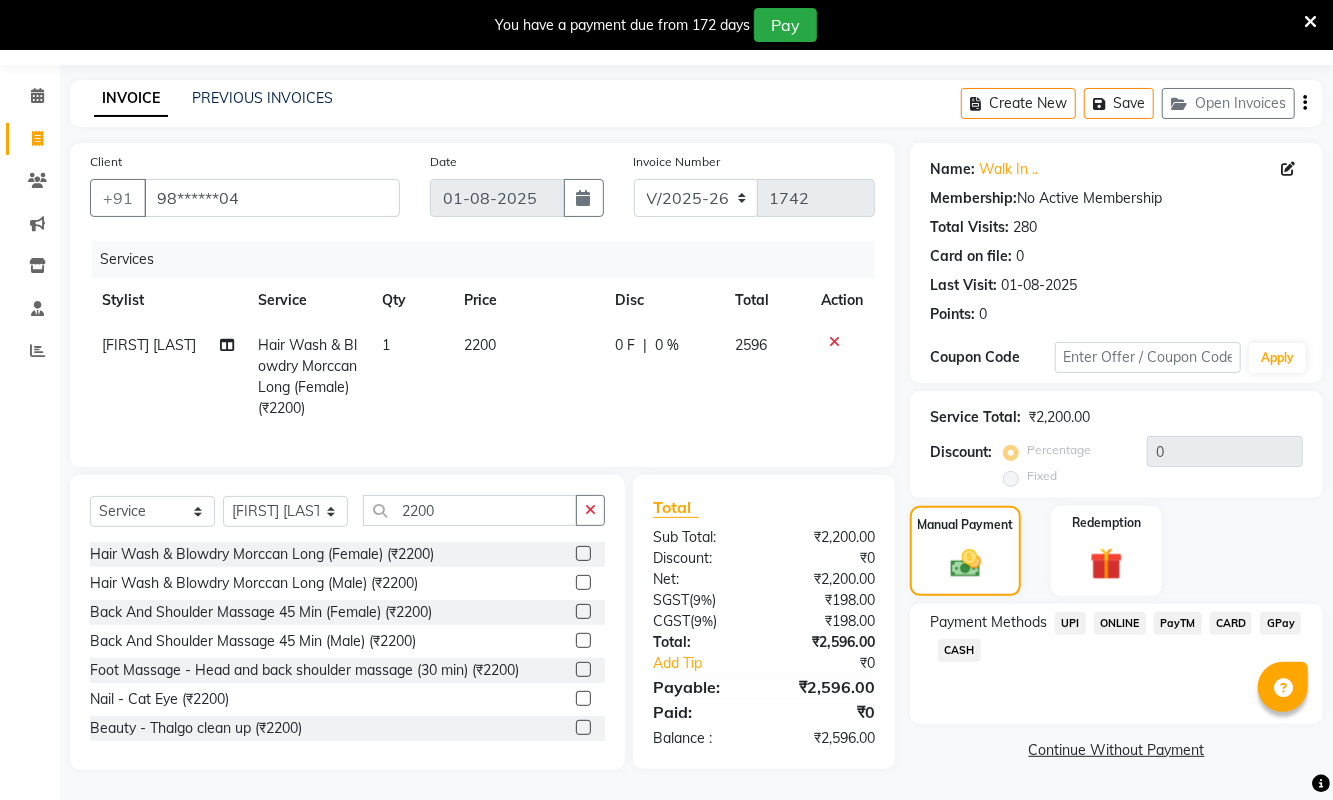 click on "CARD" 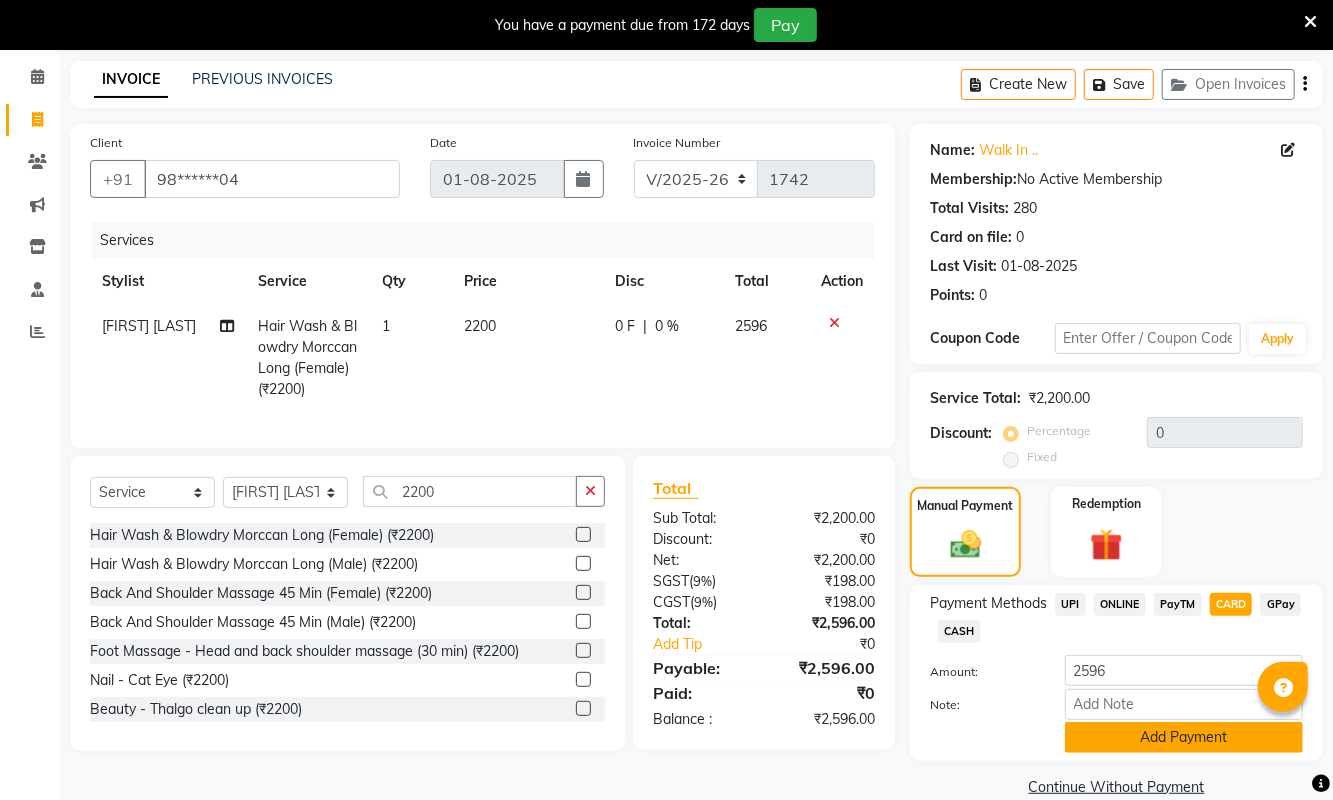 click on "Add Payment" 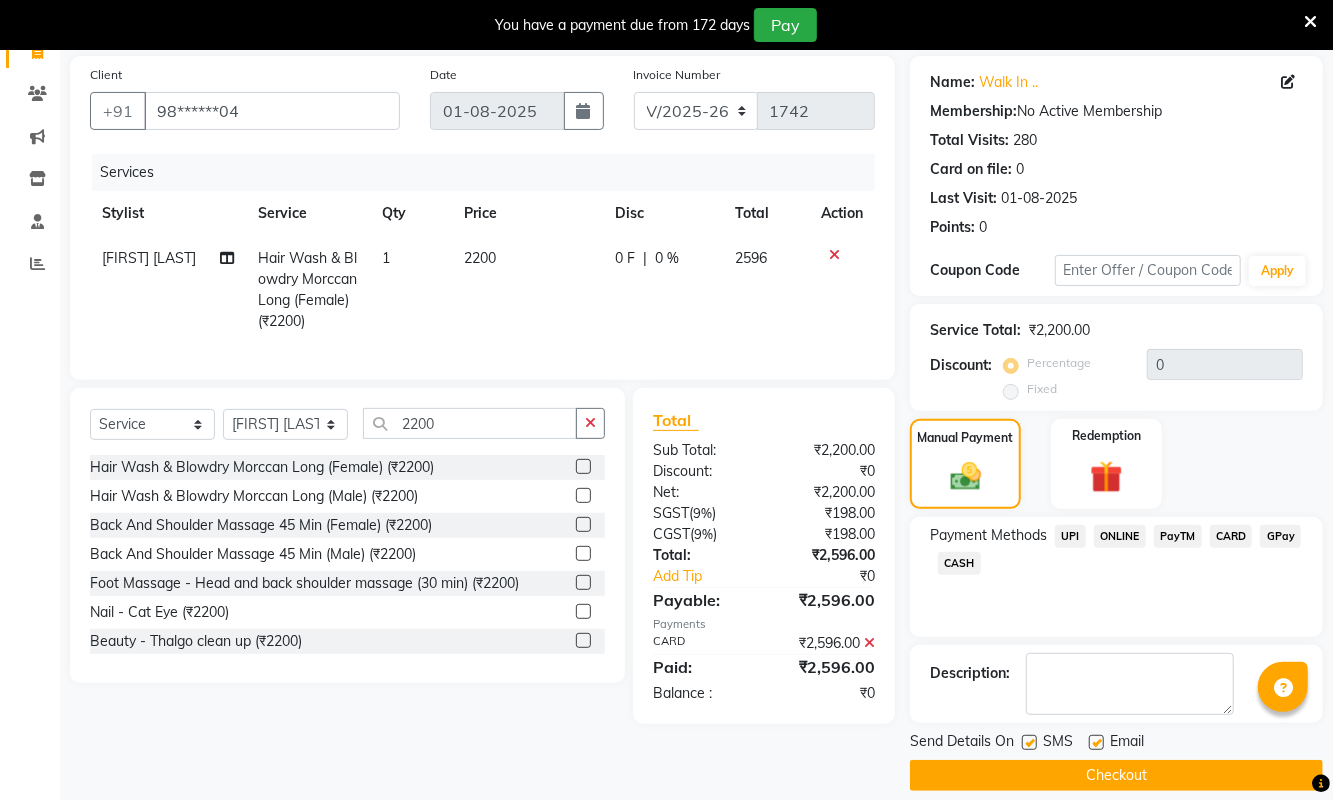 scroll, scrollTop: 167, scrollLeft: 0, axis: vertical 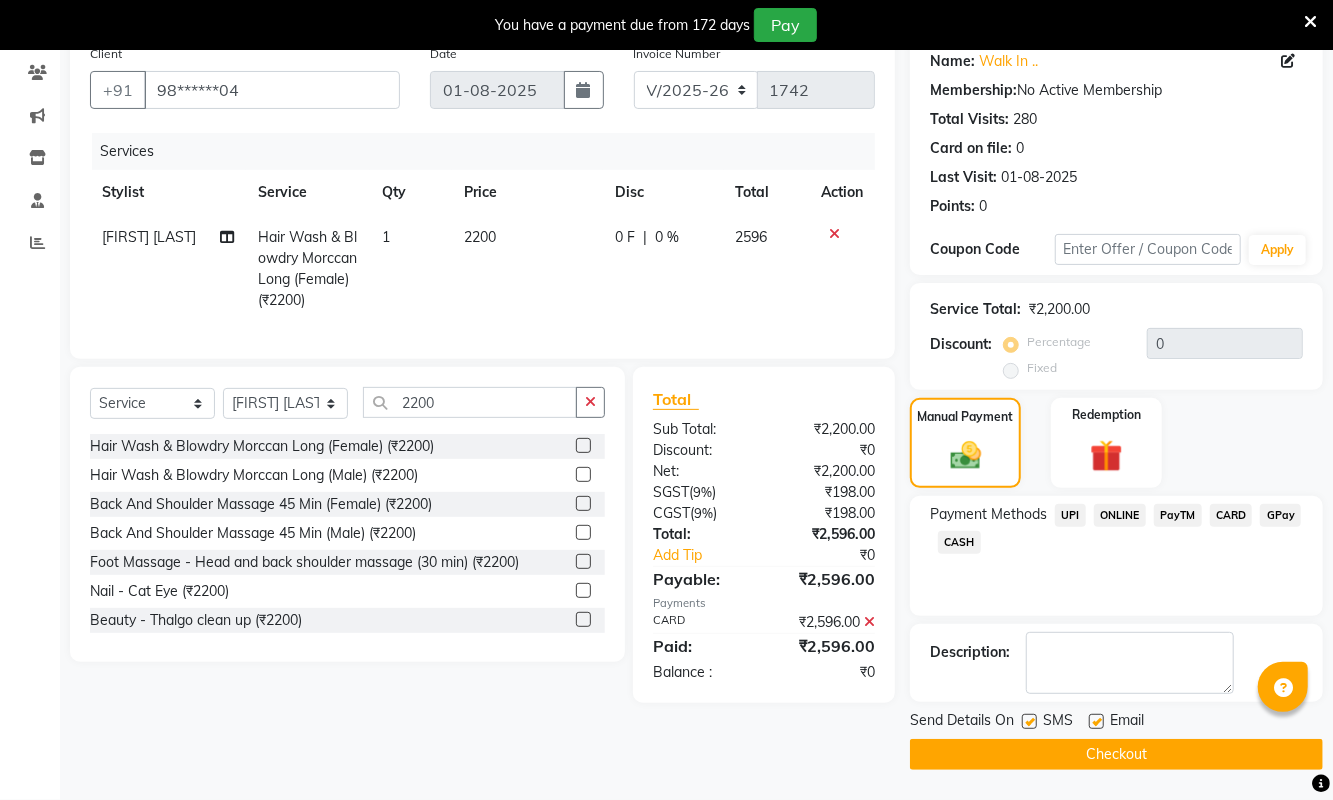 click on "Checkout" 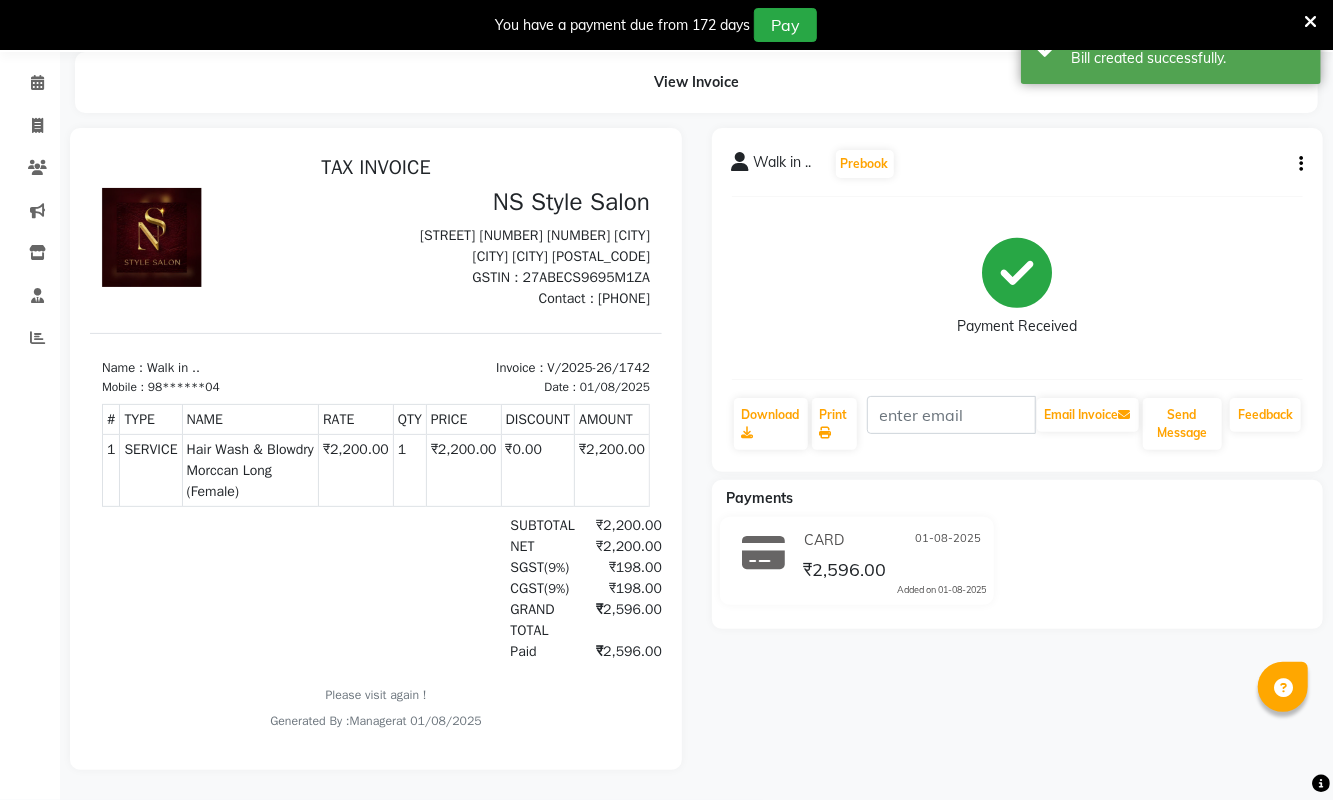 scroll, scrollTop: 0, scrollLeft: 0, axis: both 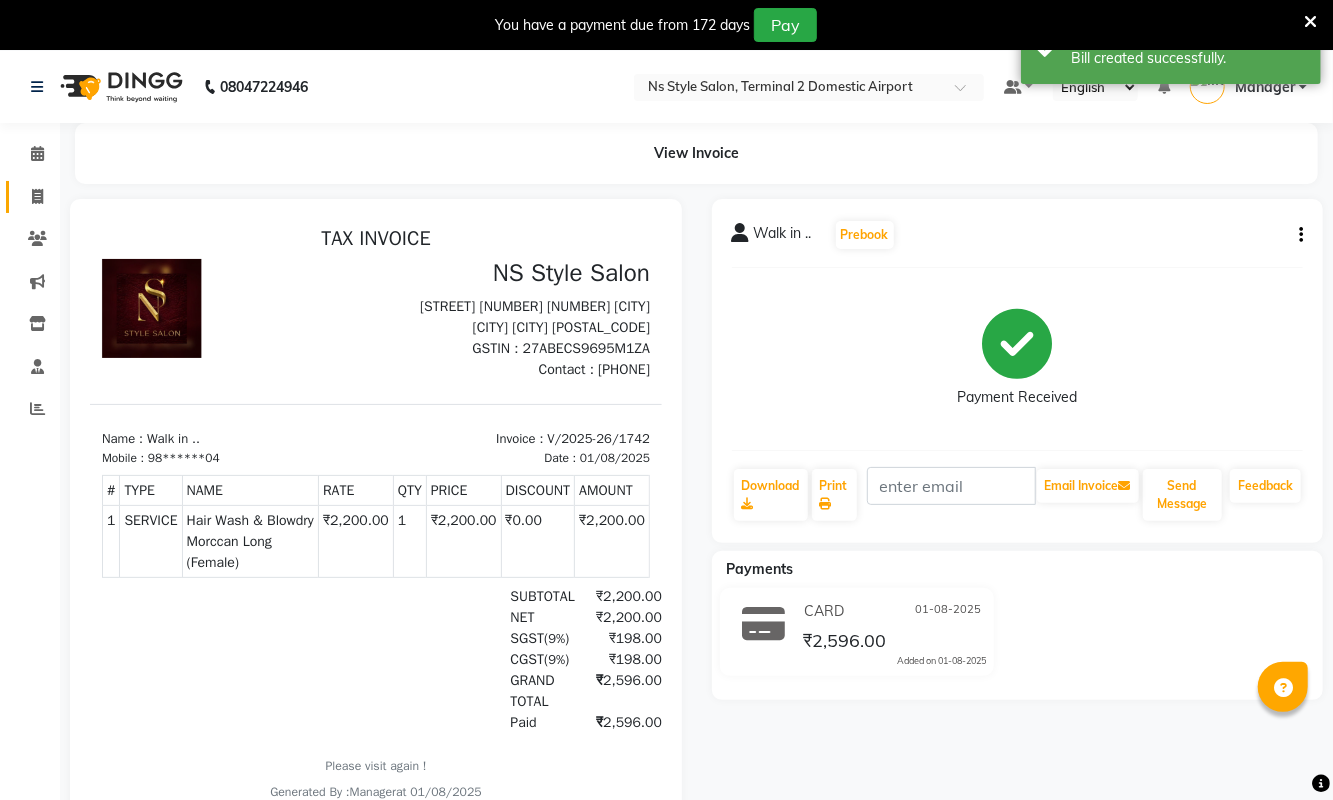 click 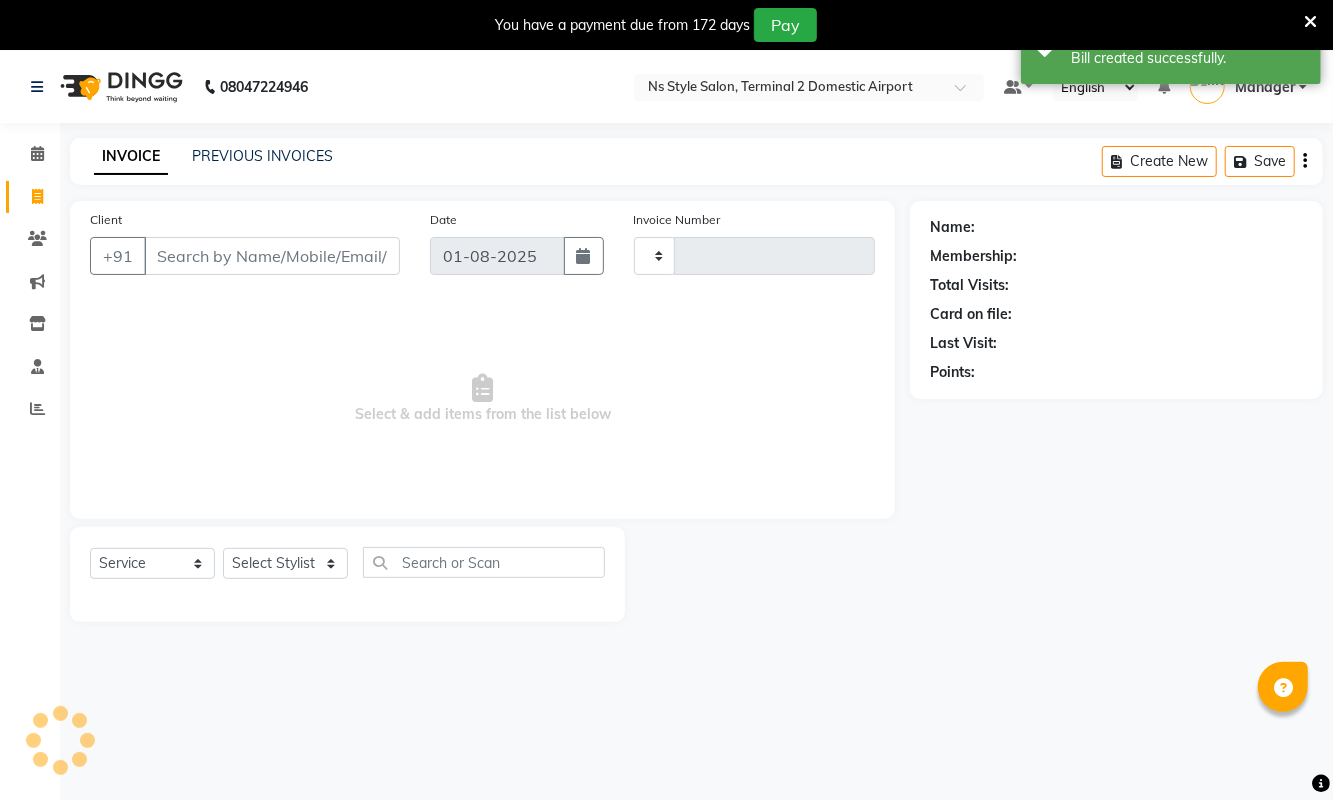 scroll, scrollTop: 51, scrollLeft: 0, axis: vertical 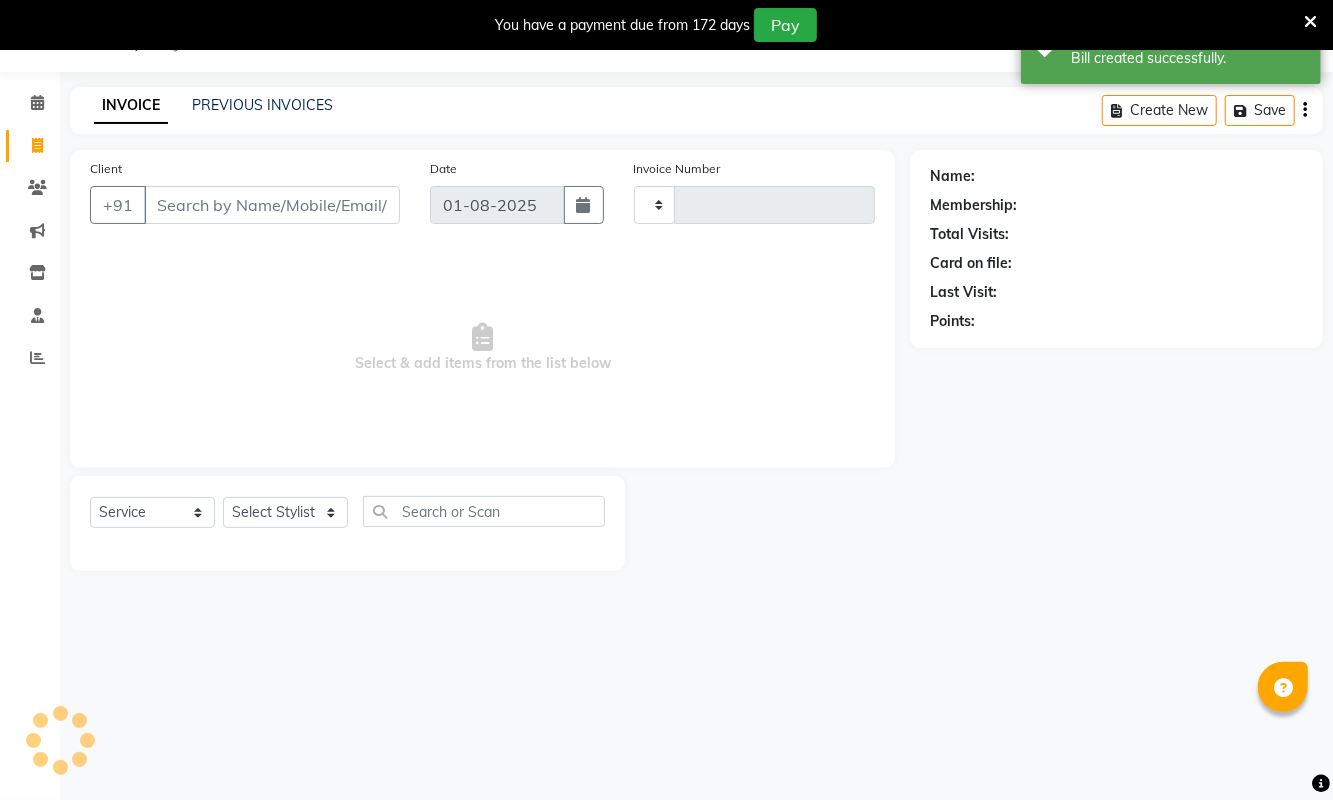 type on "1743" 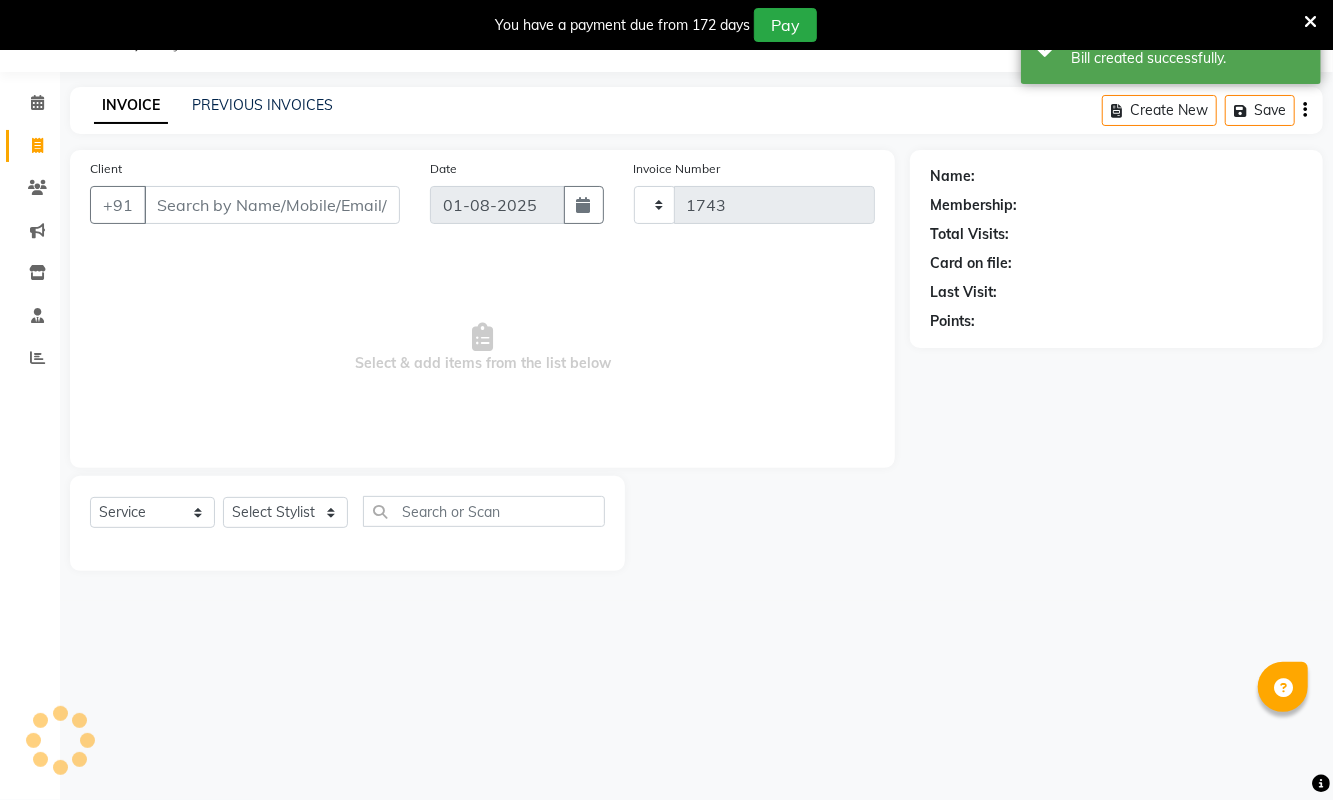 select on "5661" 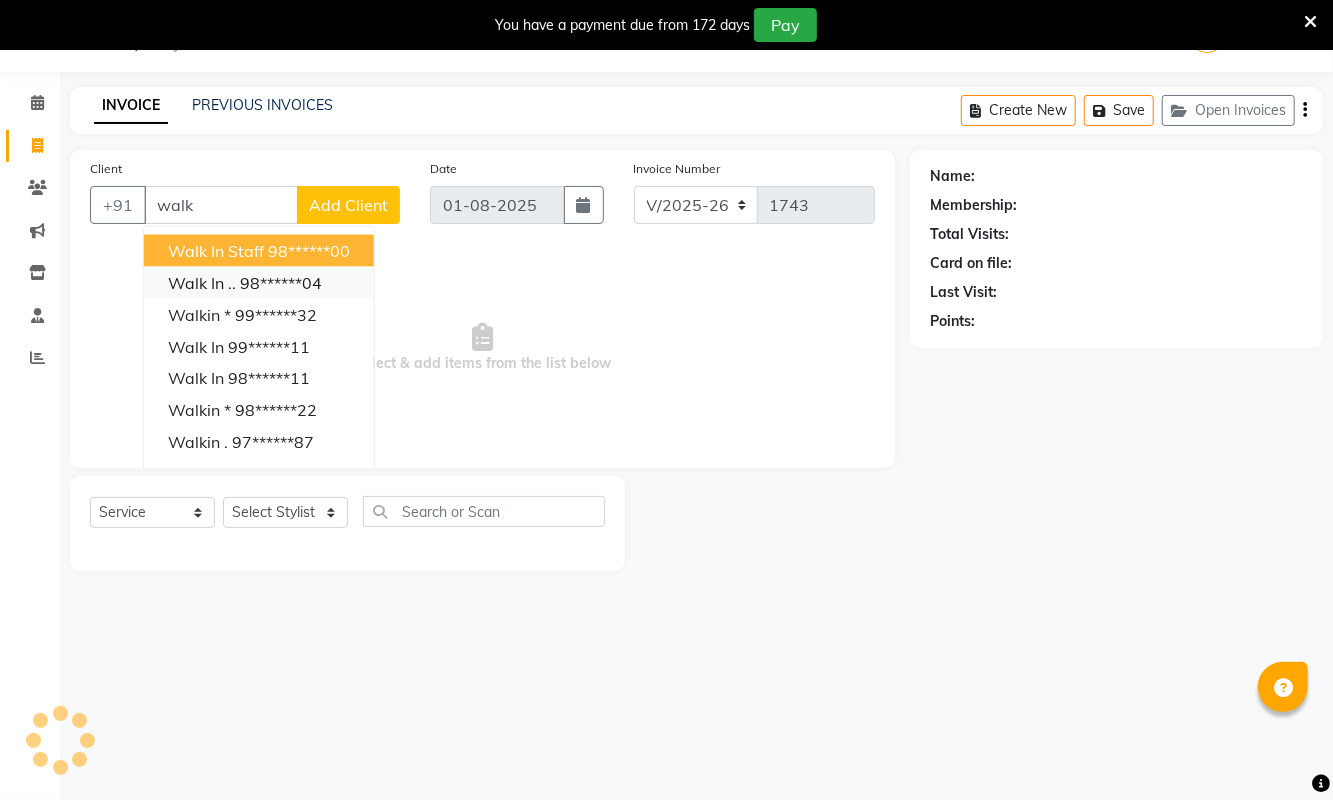 click on "98******04" at bounding box center [281, 283] 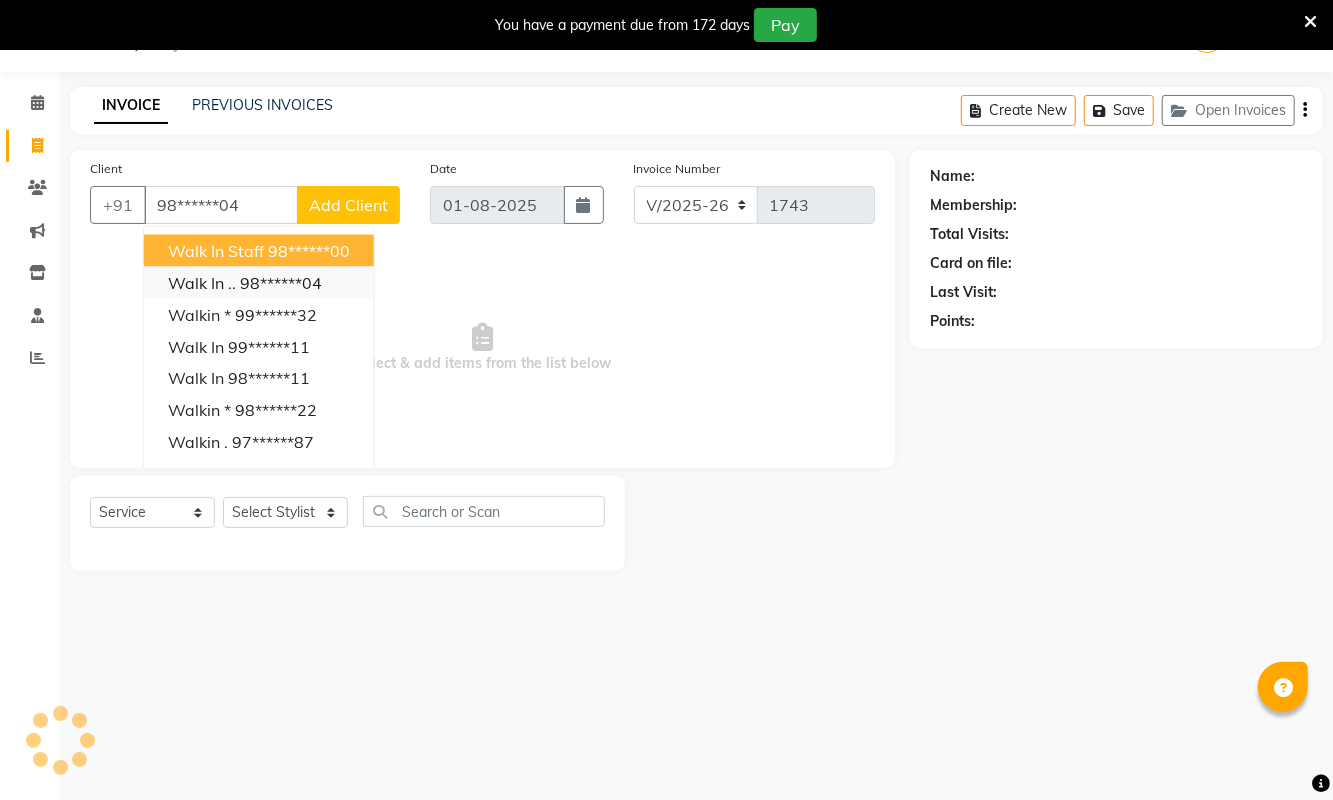 type on "98******04" 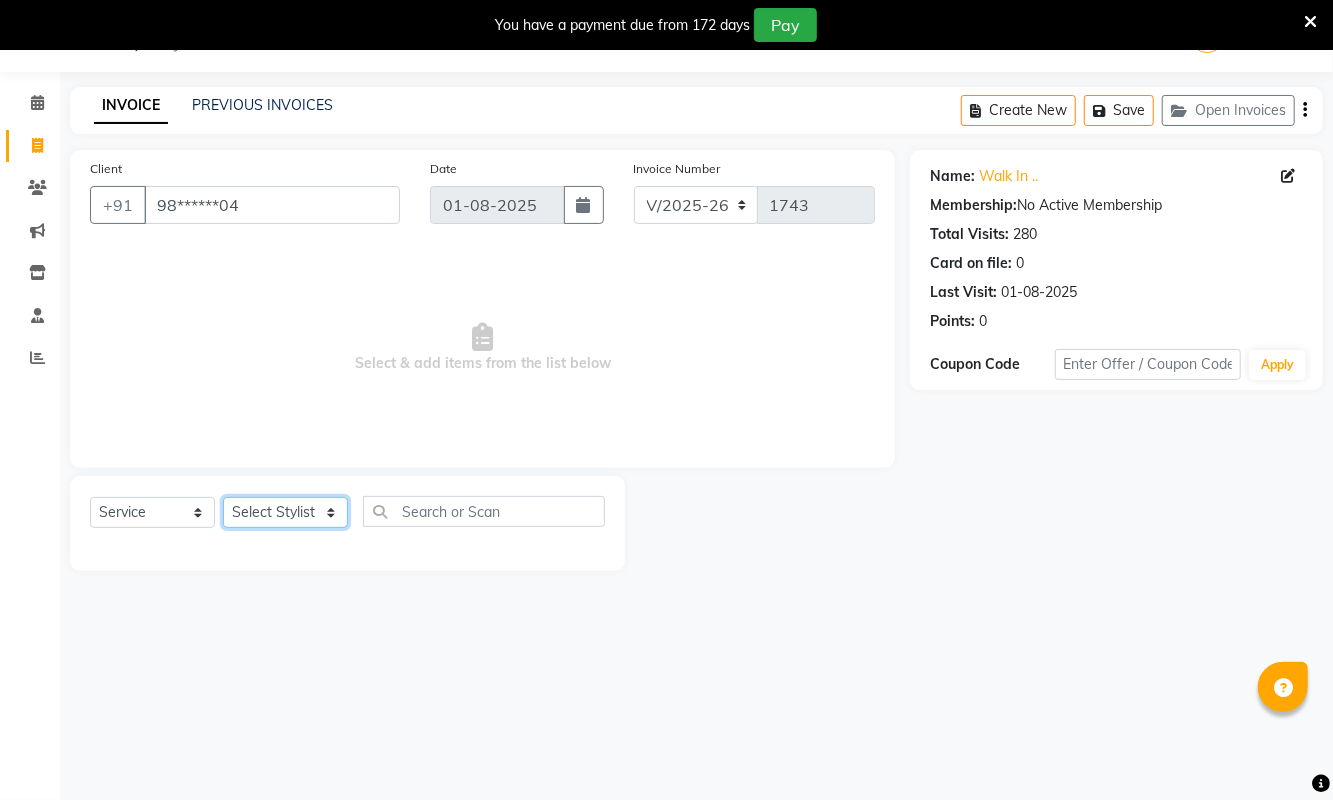 click on "Select Stylist [FIRST] [LAST] [FIRST] [FIRST] [FIRST] [LAST] [FIRST] [LAST] [FIRST] [LAST] [FIRST] [LAST] [FIRST] [LAST] [FIRST] [LAST] [TITLE] [FIRST] [LAST] [TITLE] [FIRST] [LAST] [TITLE] [FIRST] [LAST] [FIRST] [FIRST] [FIRST] [FIRST] [FIRST] [FIRST] [FIRST] [LAST]" 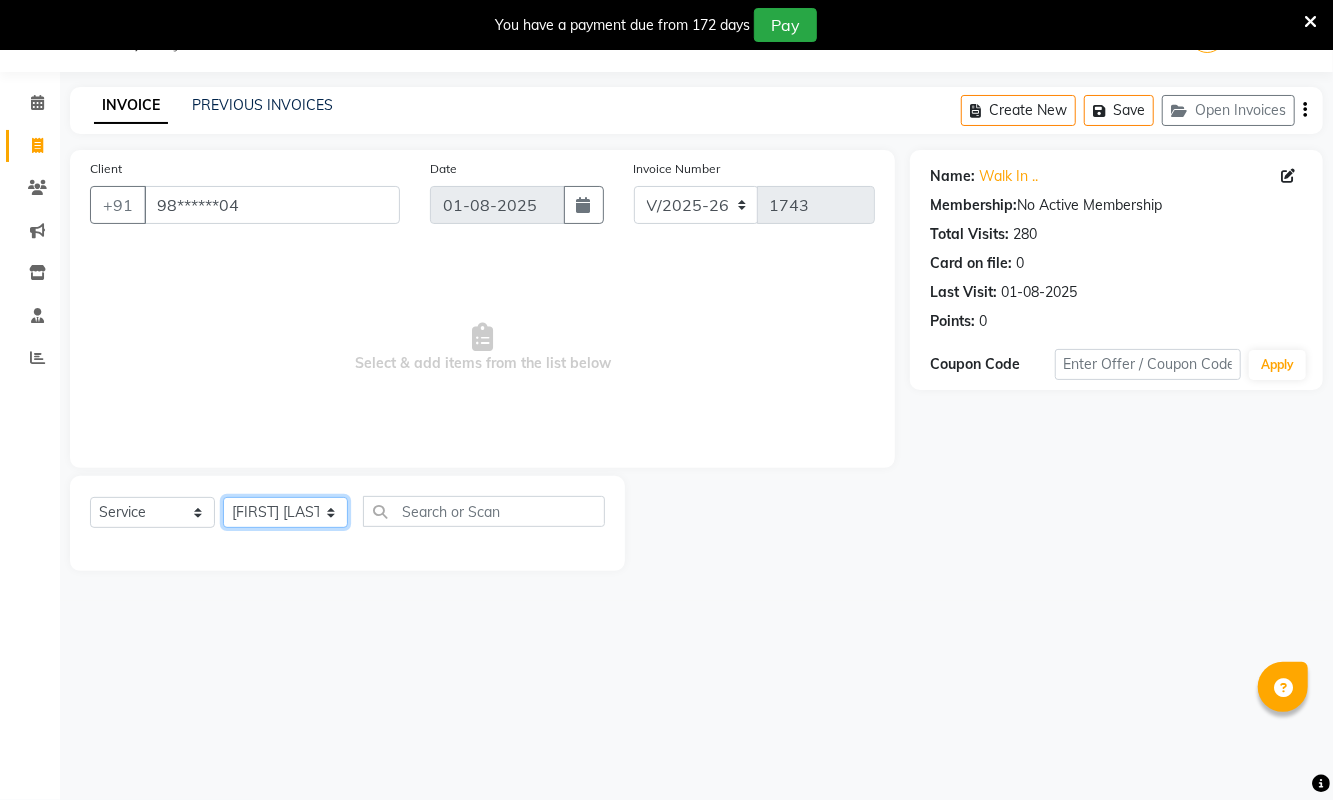 click on "Select Stylist [FIRST] [LAST] [FIRST] [FIRST] [FIRST] [LAST] [FIRST] [LAST] [FIRST] [LAST] [FIRST] [LAST] [FIRST] [LAST] [FIRST] [LAST] [TITLE] [FIRST] [LAST] [TITLE] [FIRST] [LAST] [TITLE] [FIRST] [LAST] [FIRST] [FIRST] [FIRST] [FIRST] [FIRST] [FIRST] [FIRST] [LAST]" 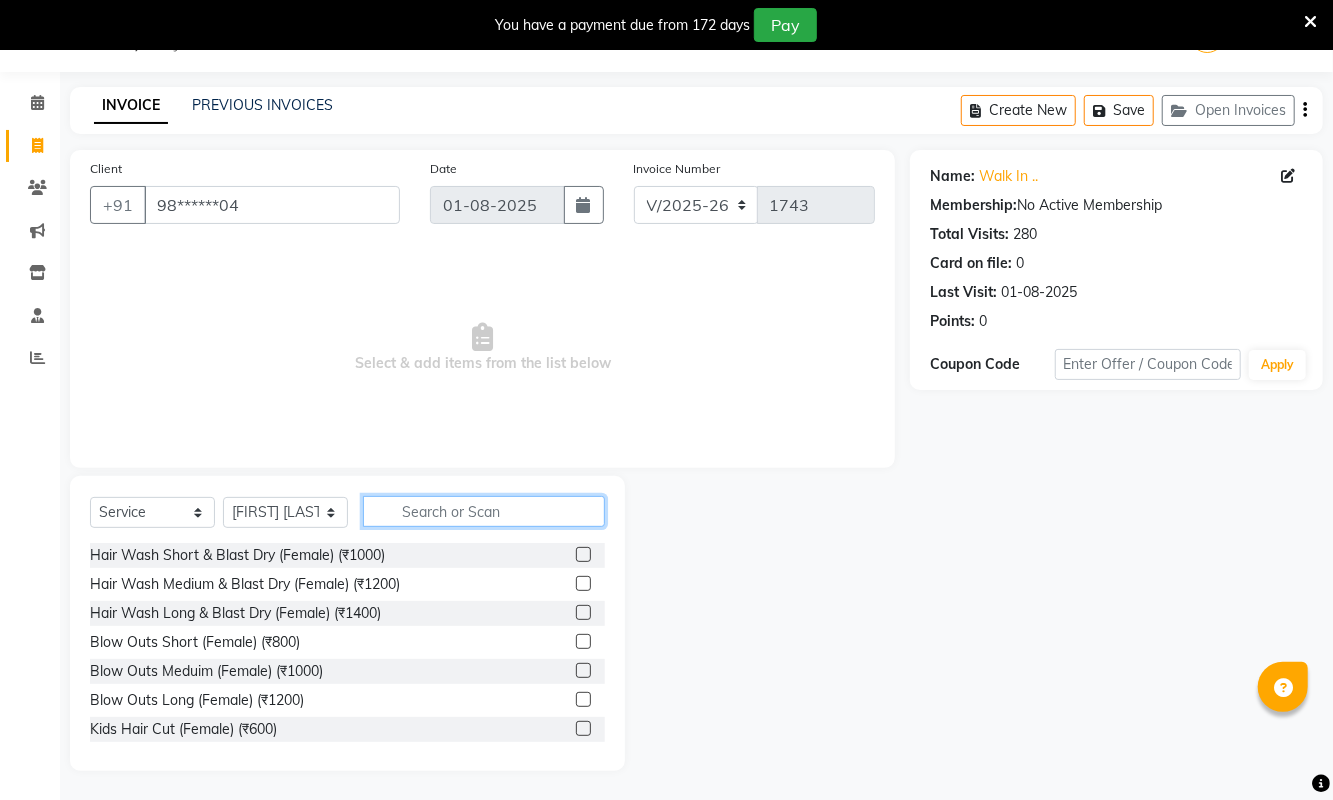 click 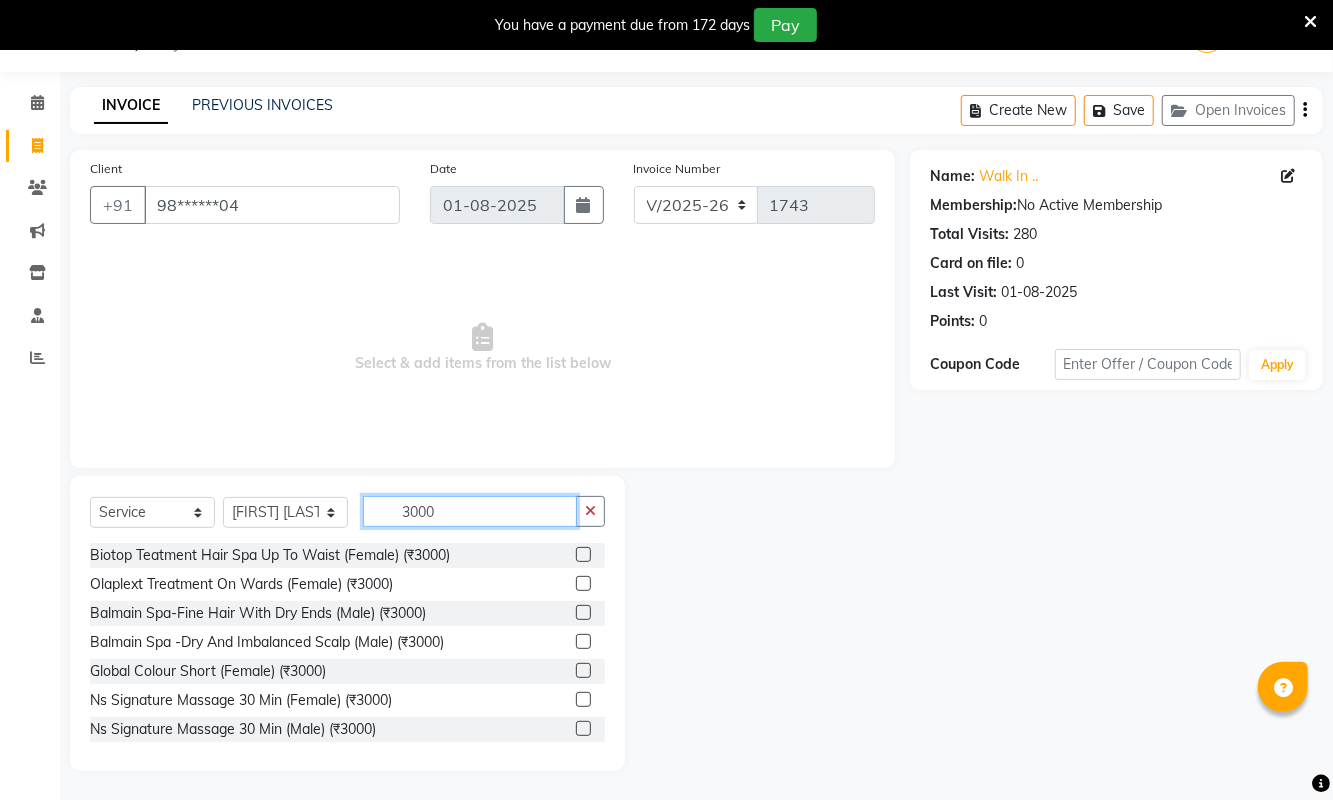 type on "3000" 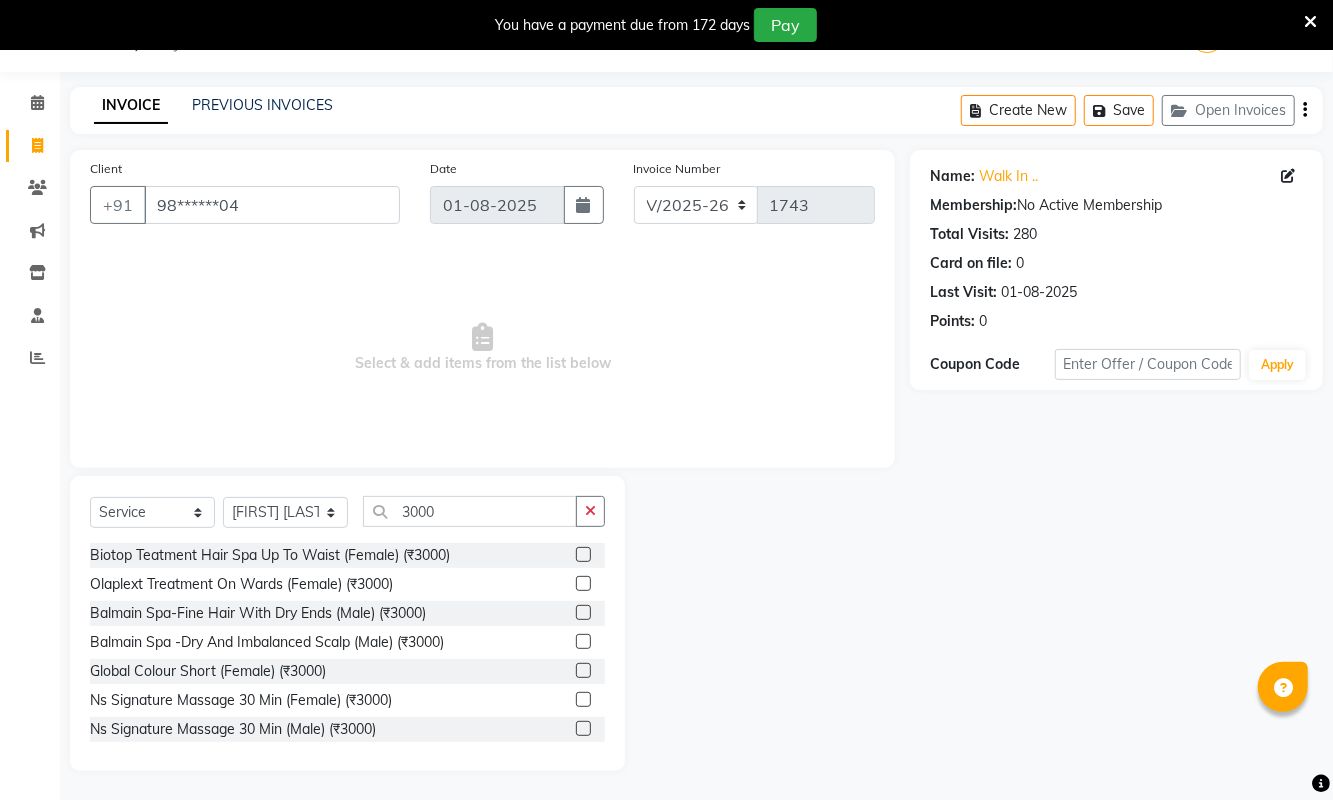 click 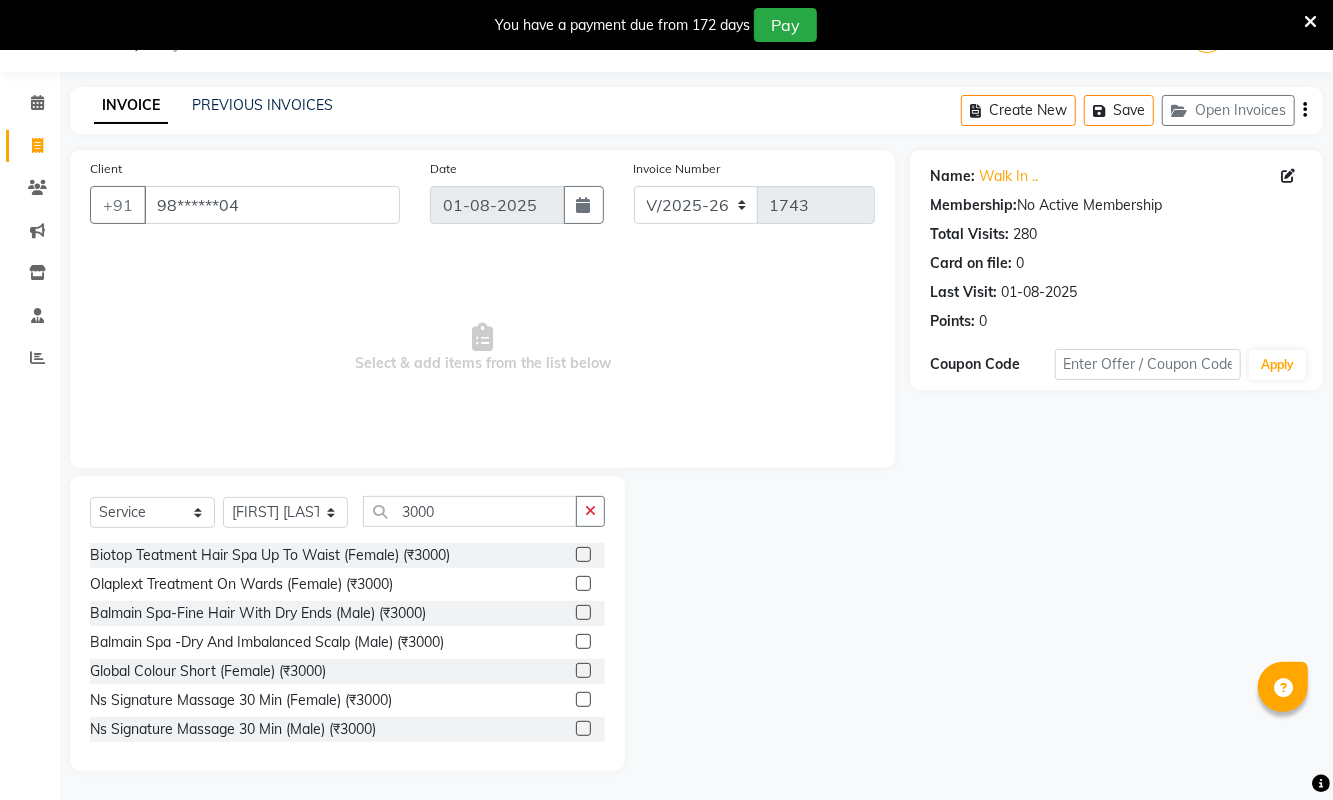 click 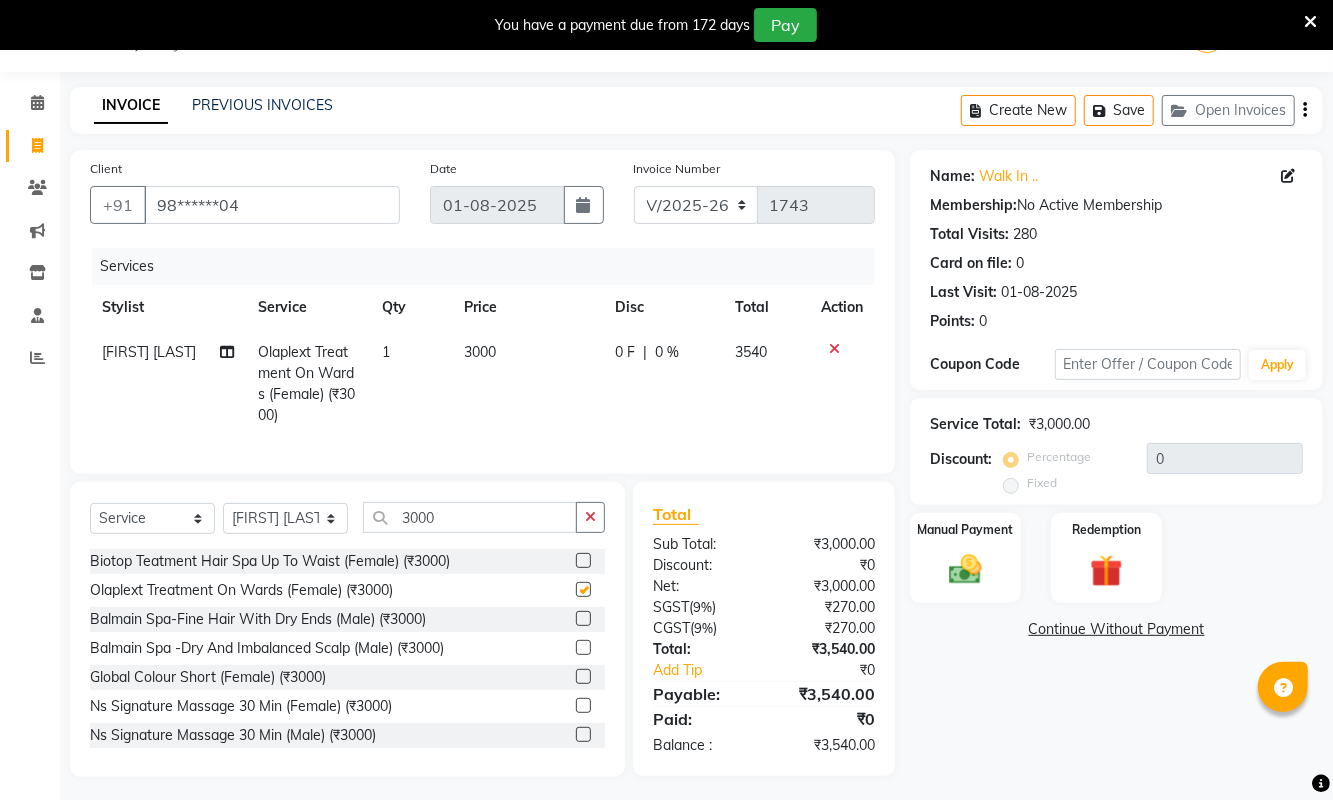 checkbox on "false" 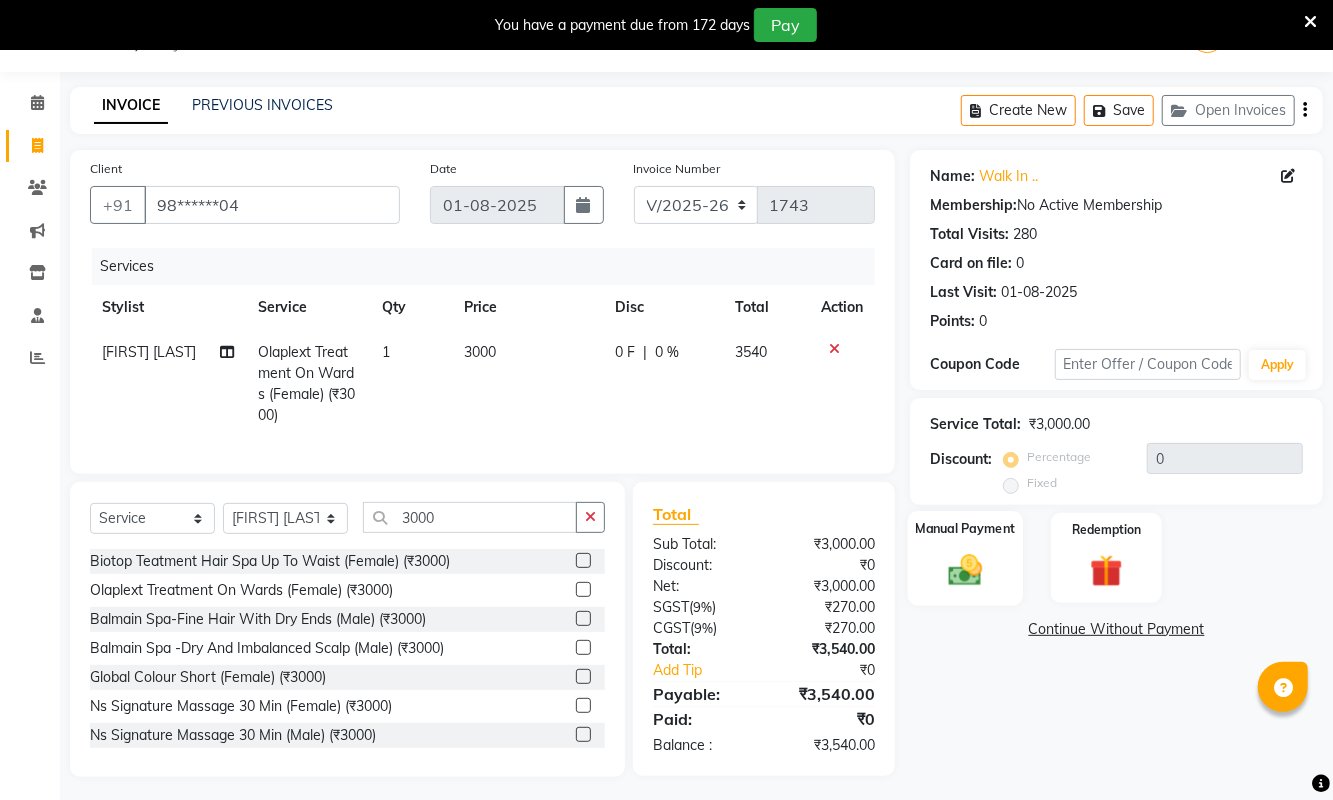 click 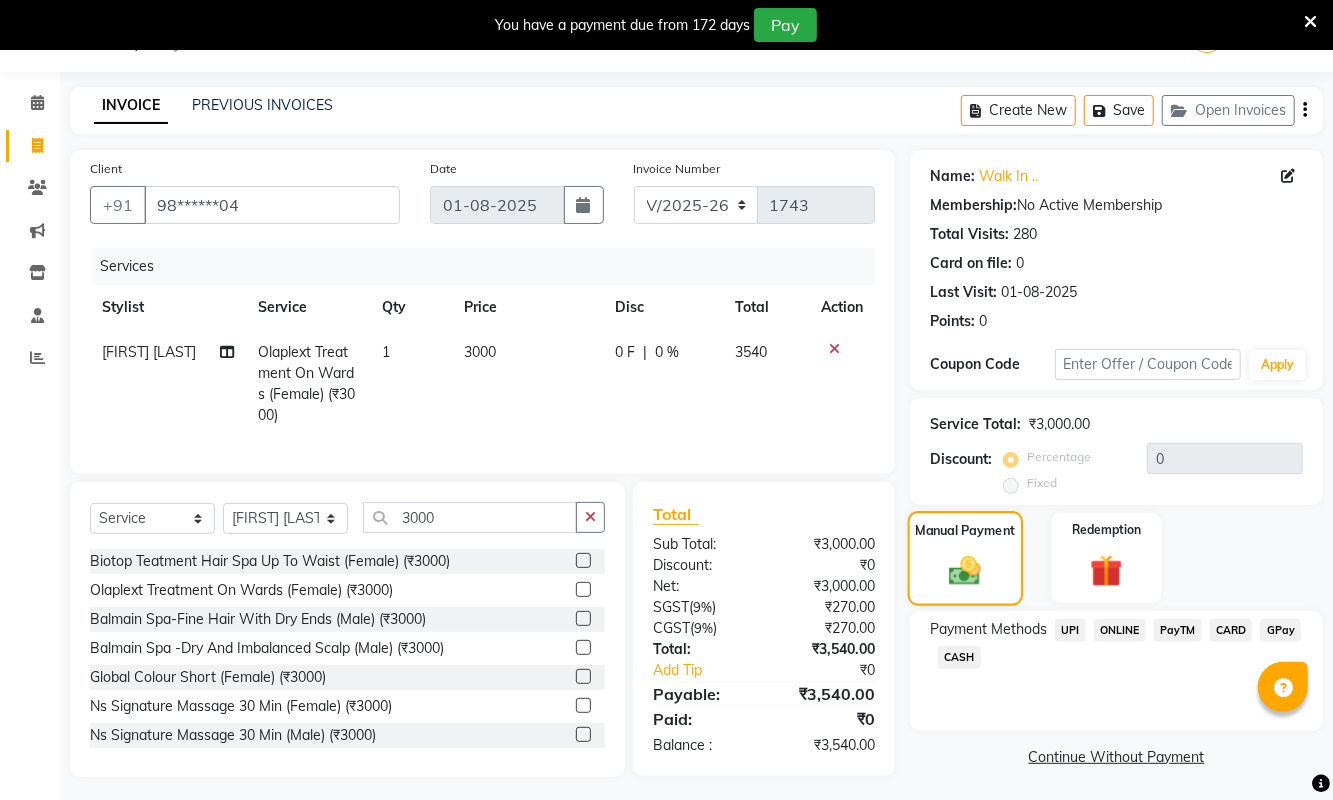 scroll, scrollTop: 77, scrollLeft: 0, axis: vertical 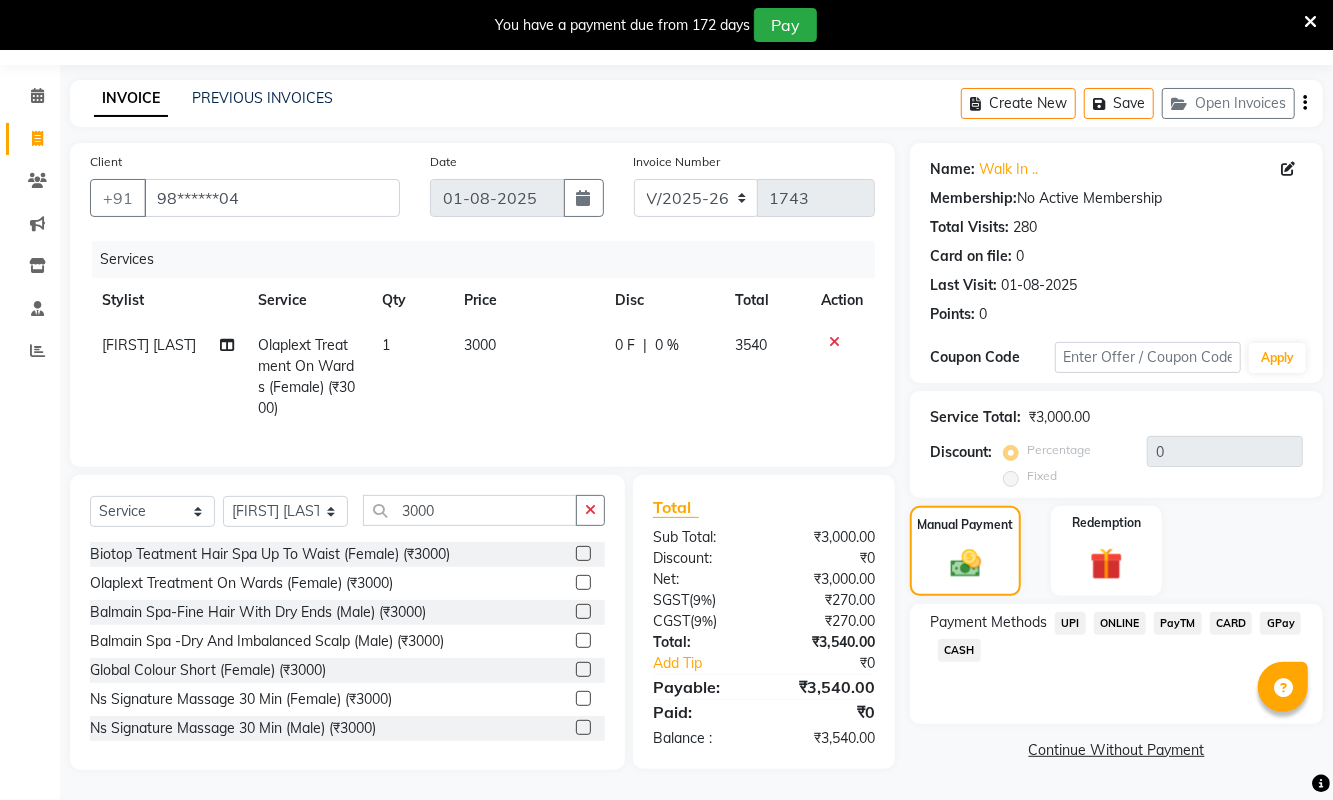 click on "CARD" 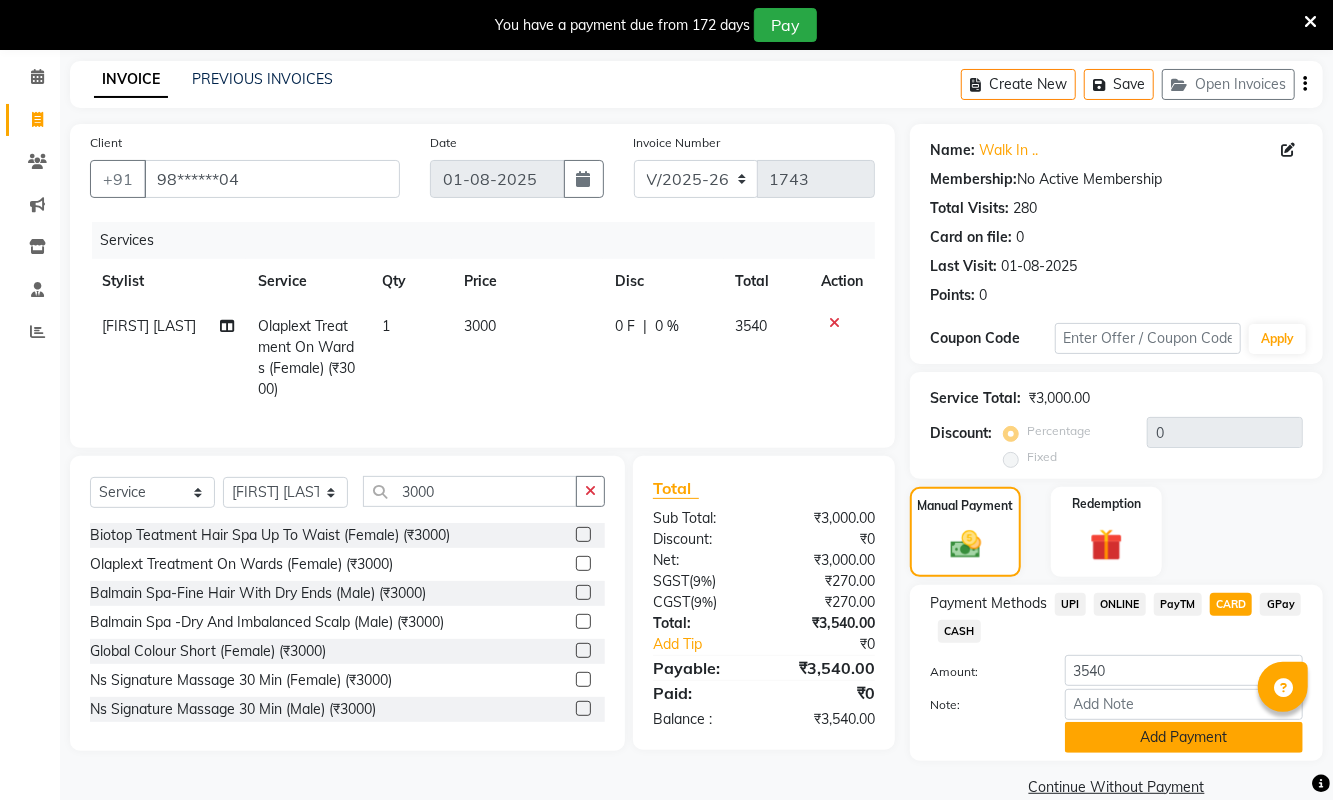 click on "Add Payment" 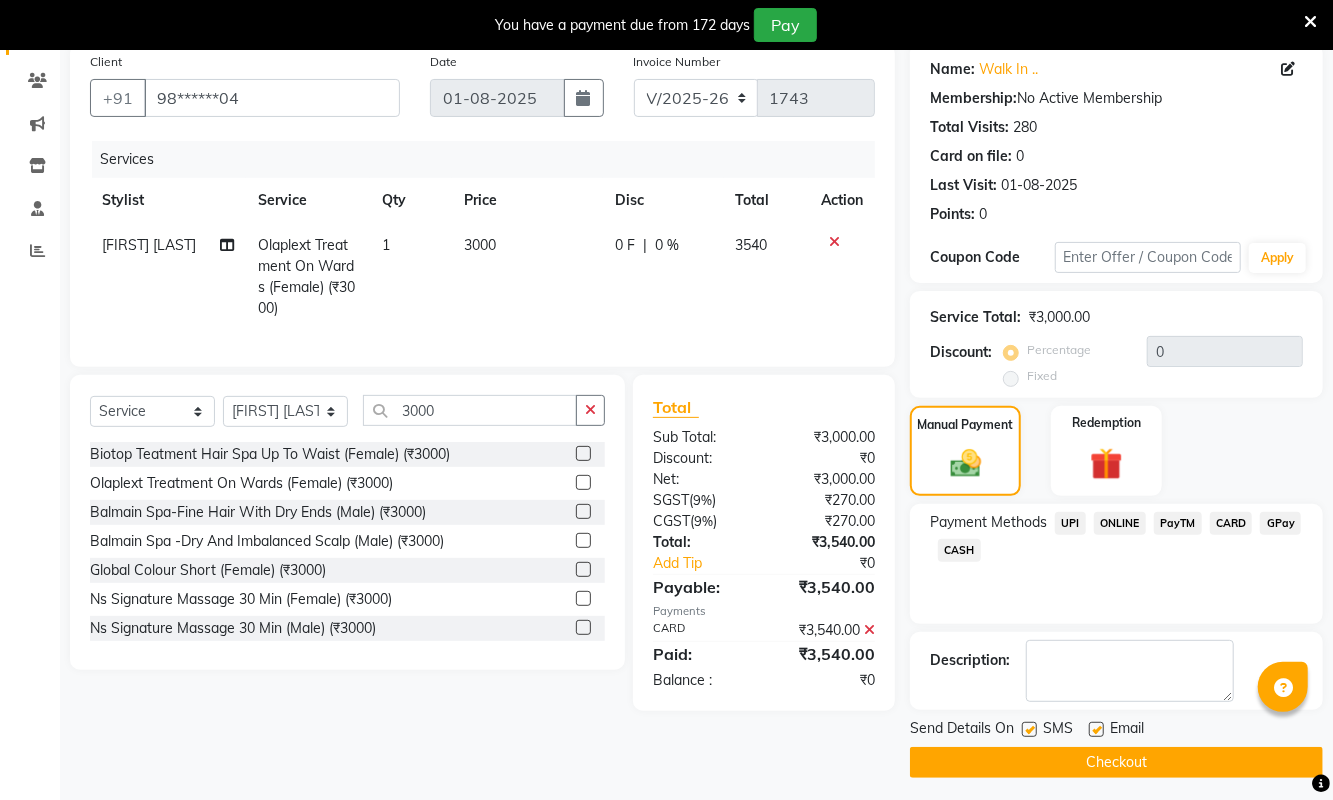 scroll, scrollTop: 167, scrollLeft: 0, axis: vertical 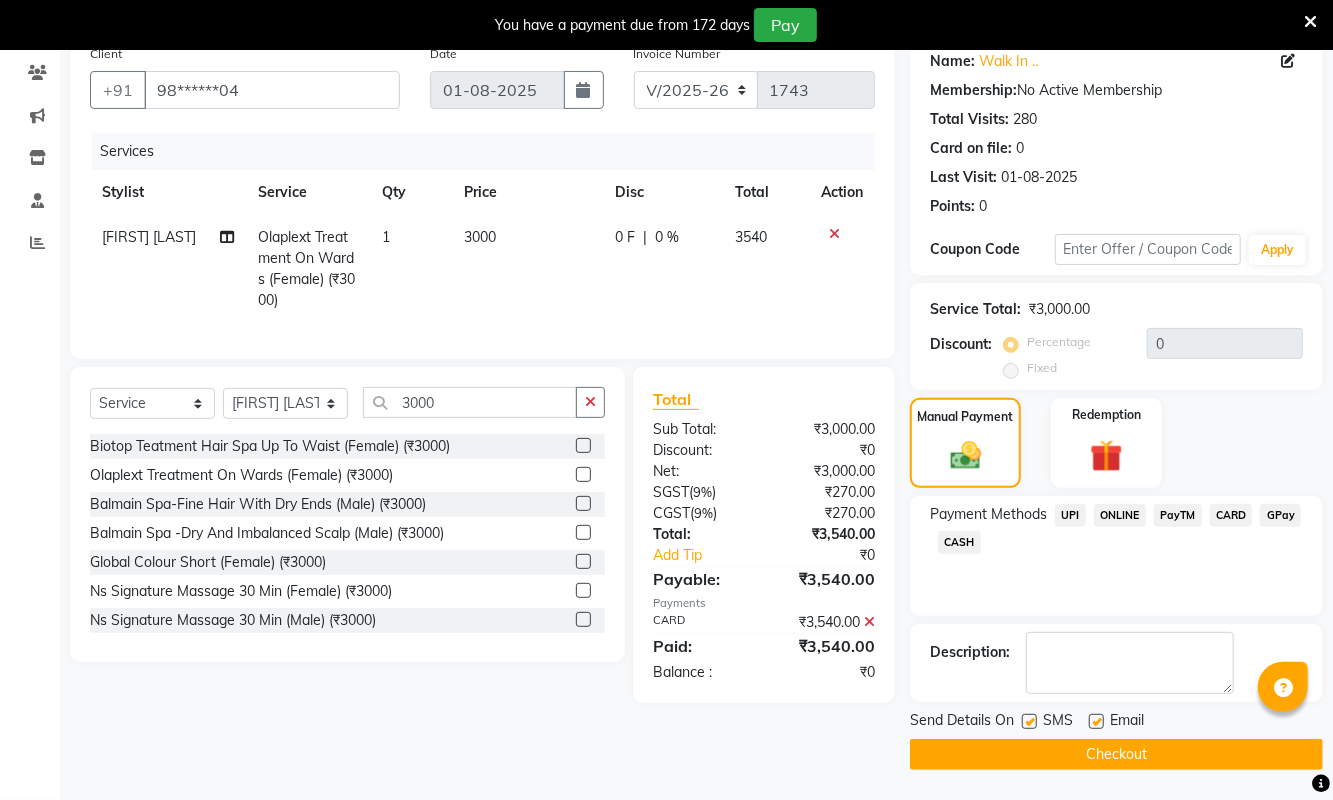 click on "Checkout" 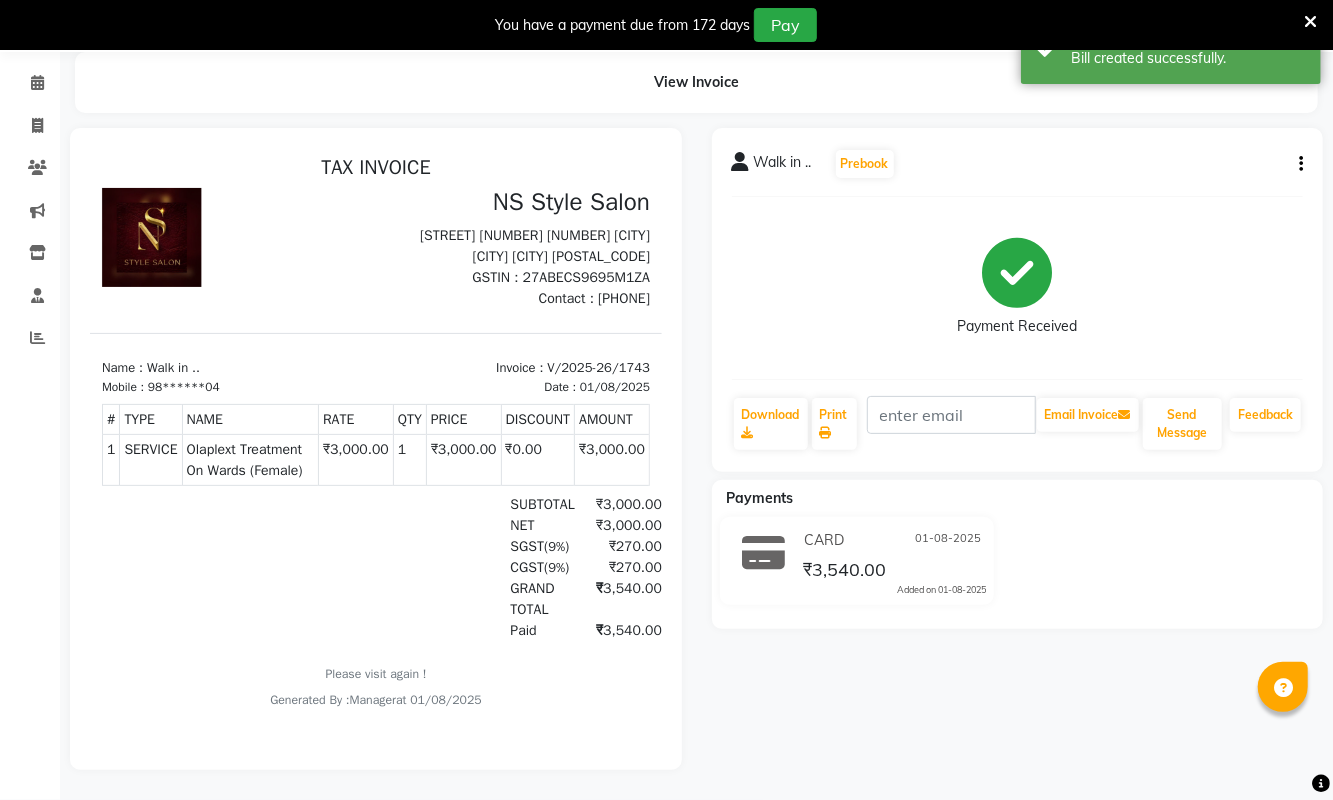 scroll, scrollTop: 0, scrollLeft: 0, axis: both 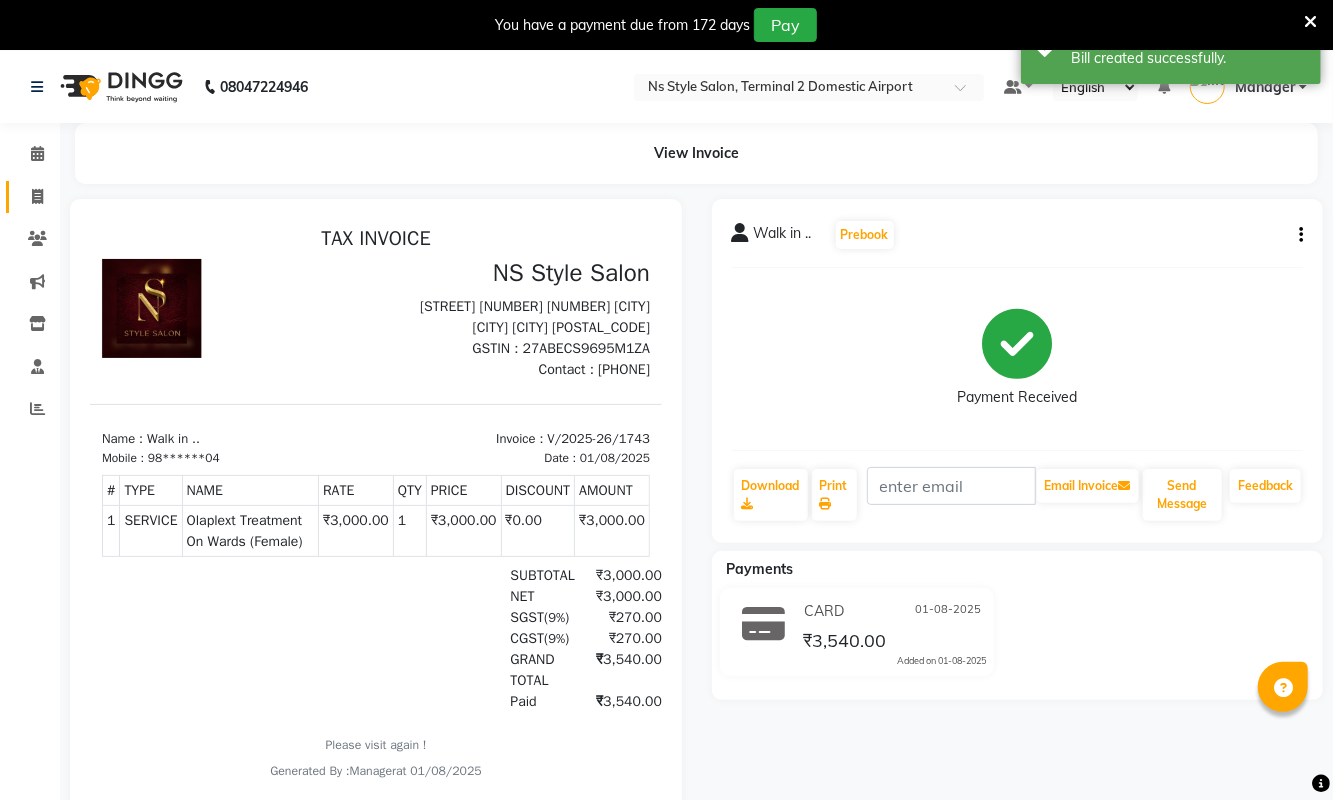 click 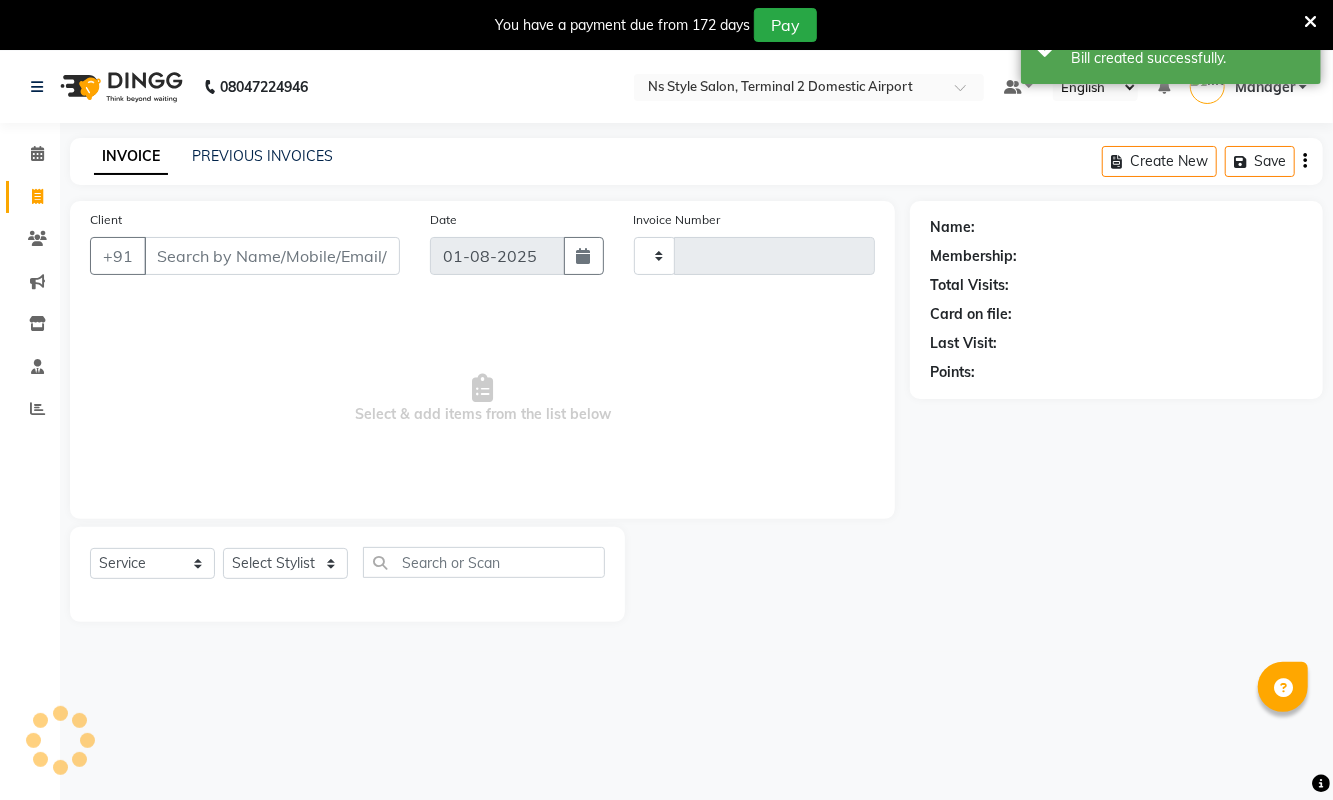 scroll, scrollTop: 51, scrollLeft: 0, axis: vertical 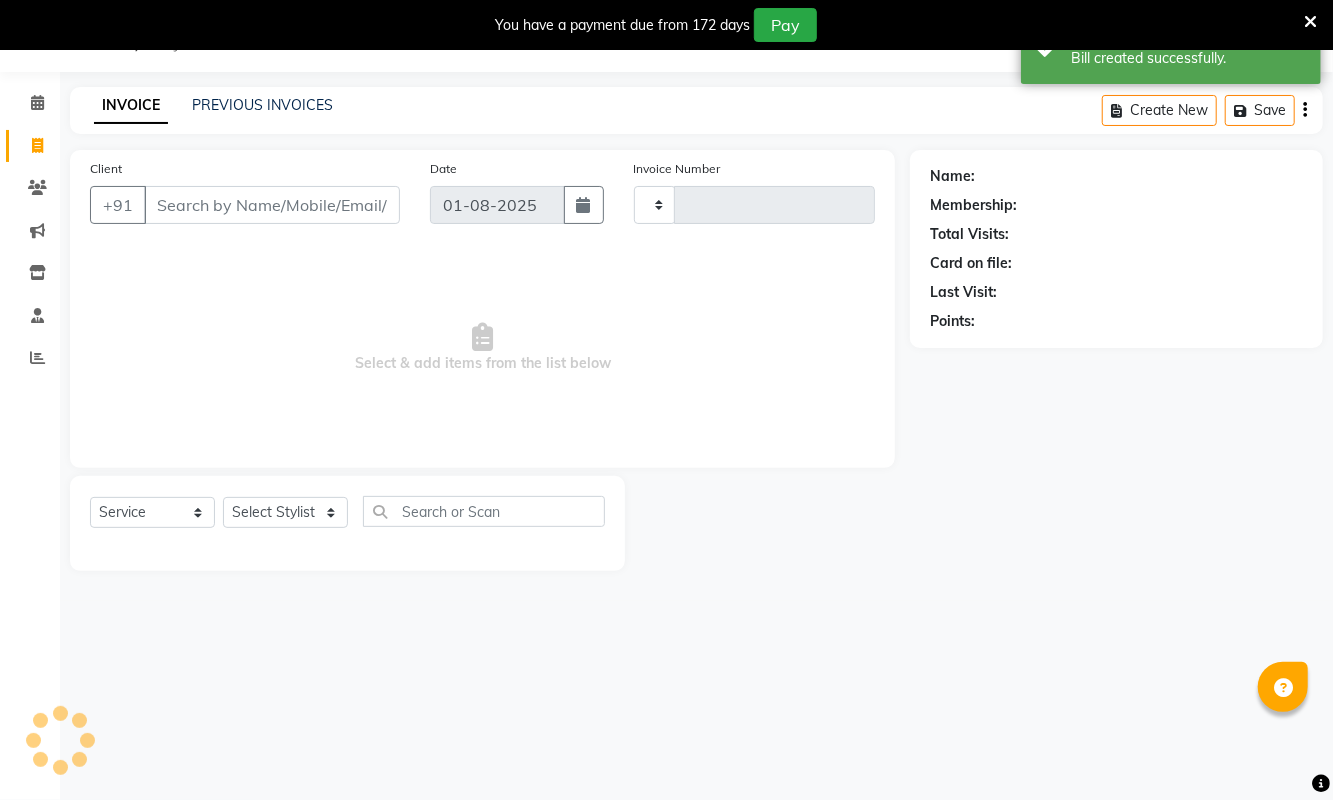 type on "1744" 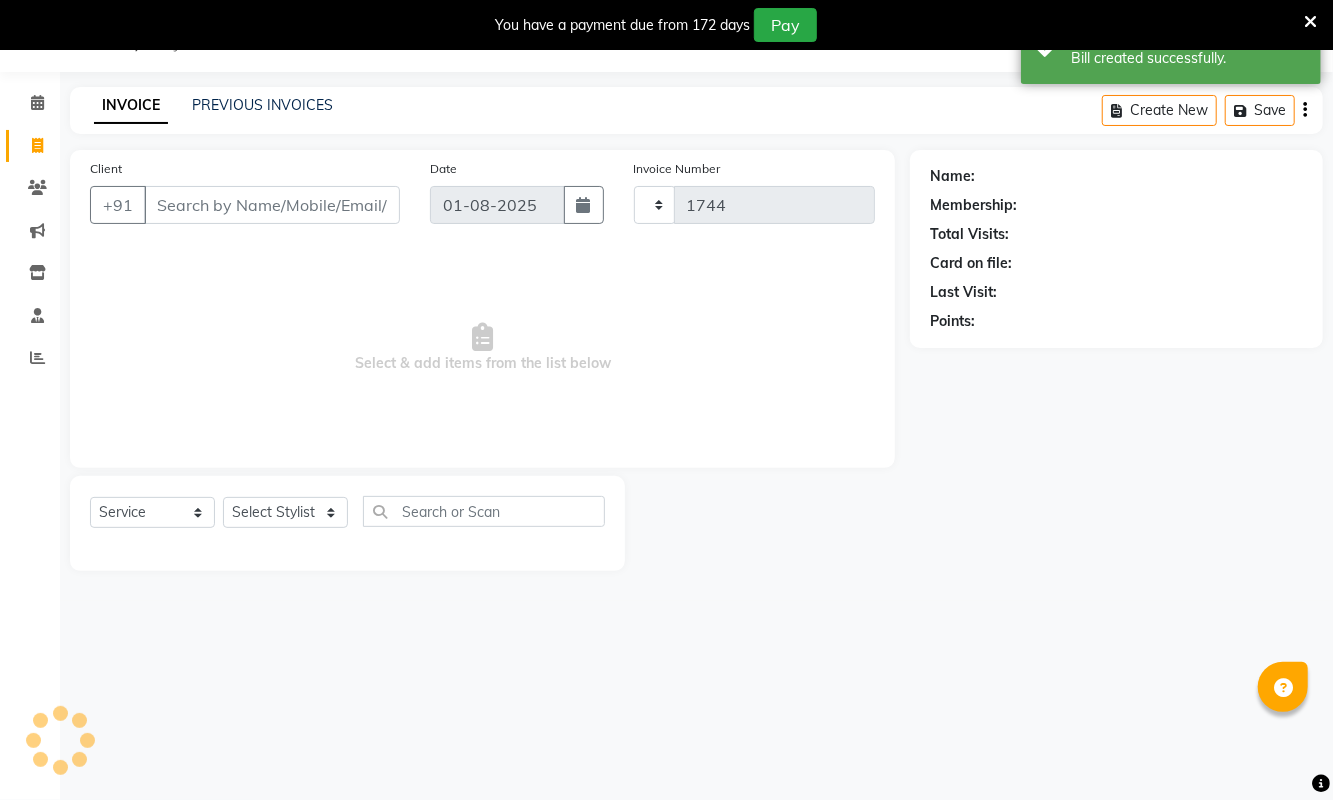 select on "5661" 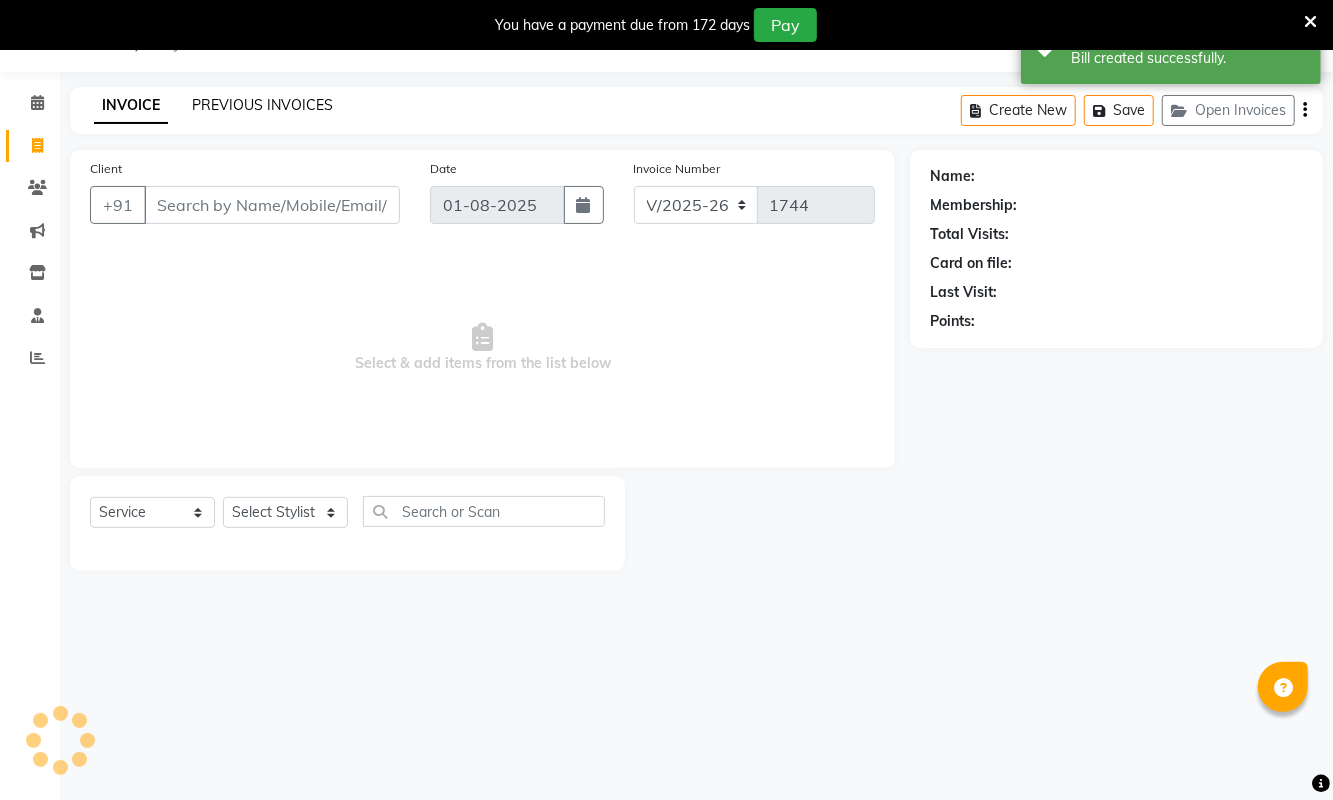 click on "PREVIOUS INVOICES" 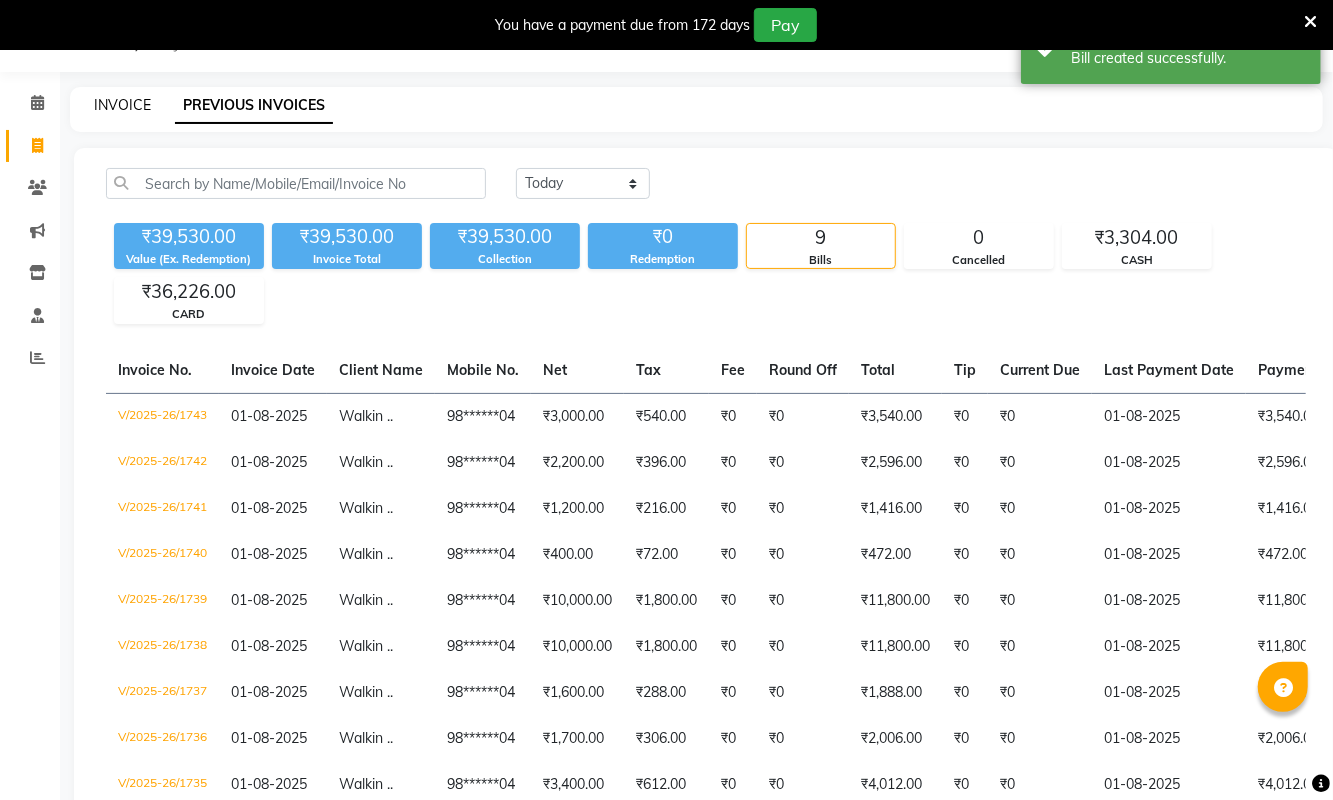 click on "INVOICE" 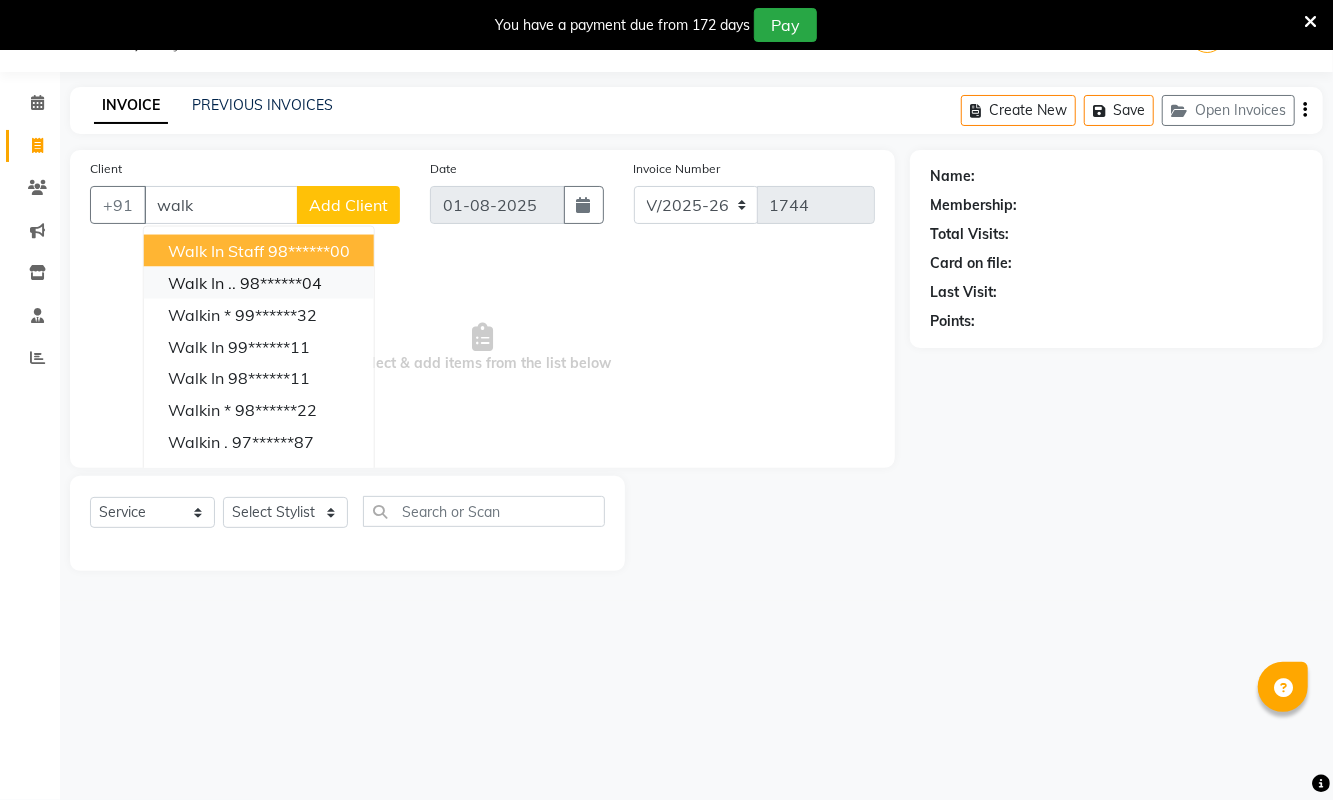click on "98******04" at bounding box center [281, 283] 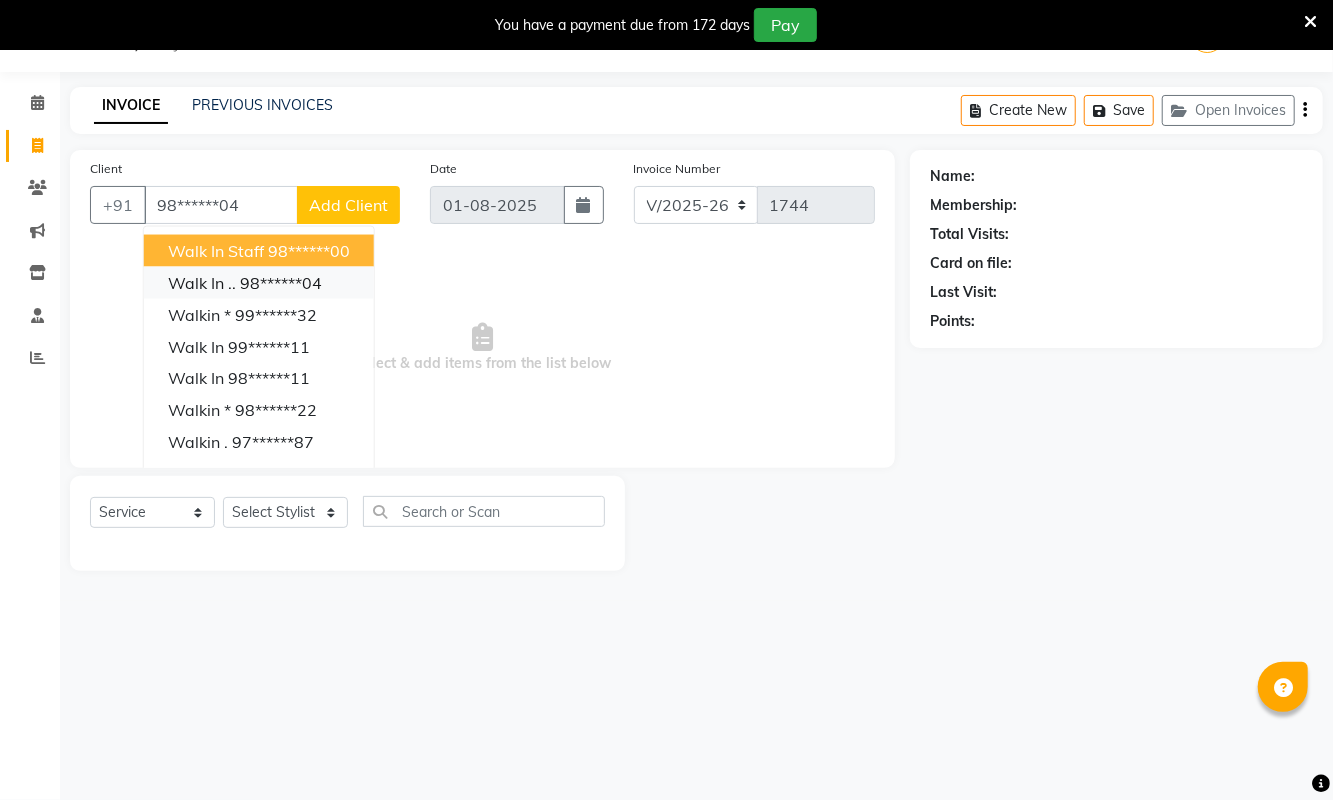 type on "98******04" 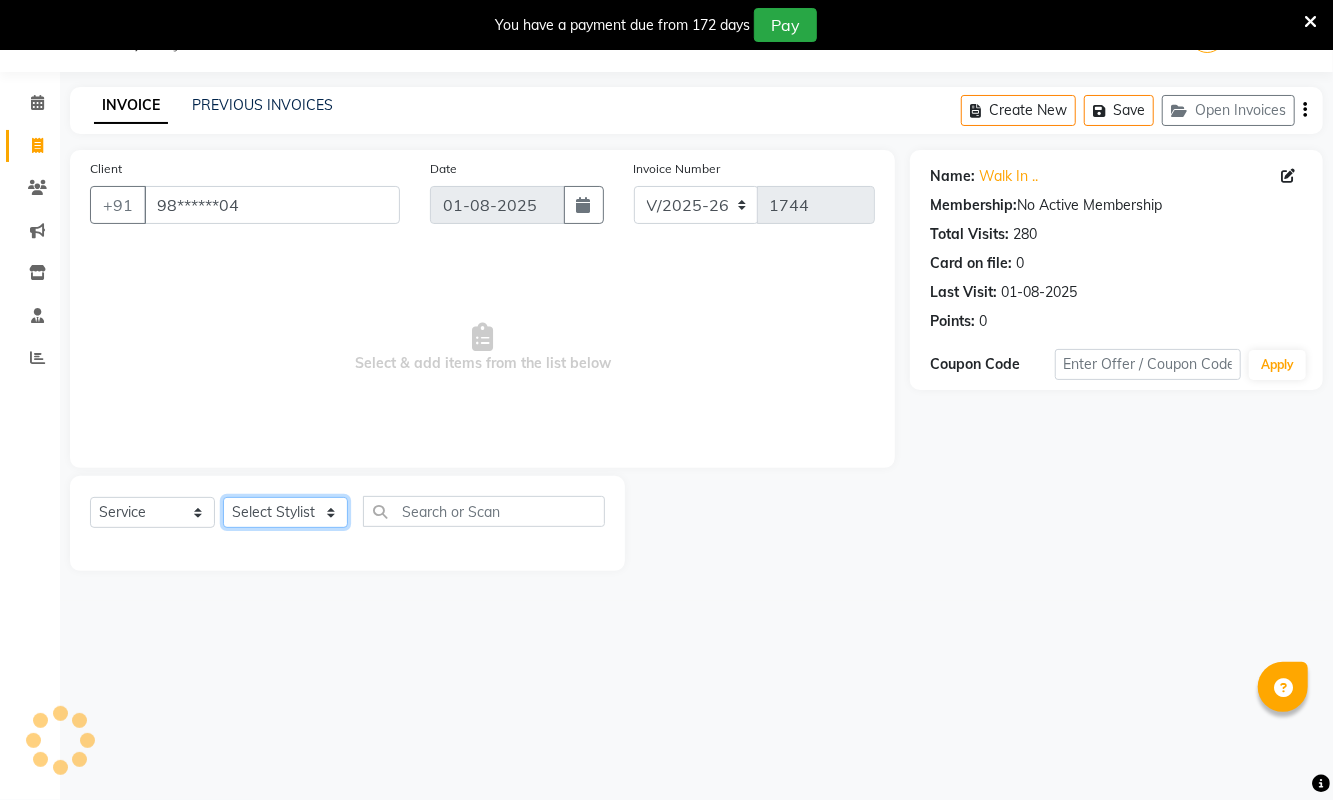 click on "Select Stylist [FIRST] [LAST] [FIRST] [FIRST] [FIRST] [LAST] [FIRST] [LAST] [FIRST] [LAST] [FIRST] [LAST] [FIRST] [LAST] [FIRST] [LAST] [TITLE] [FIRST] [LAST] [TITLE] [FIRST] [LAST] [TITLE] [FIRST] [LAST] [FIRST] [FIRST] [FIRST] [FIRST] [FIRST] [FIRST] [FIRST] [LAST]" 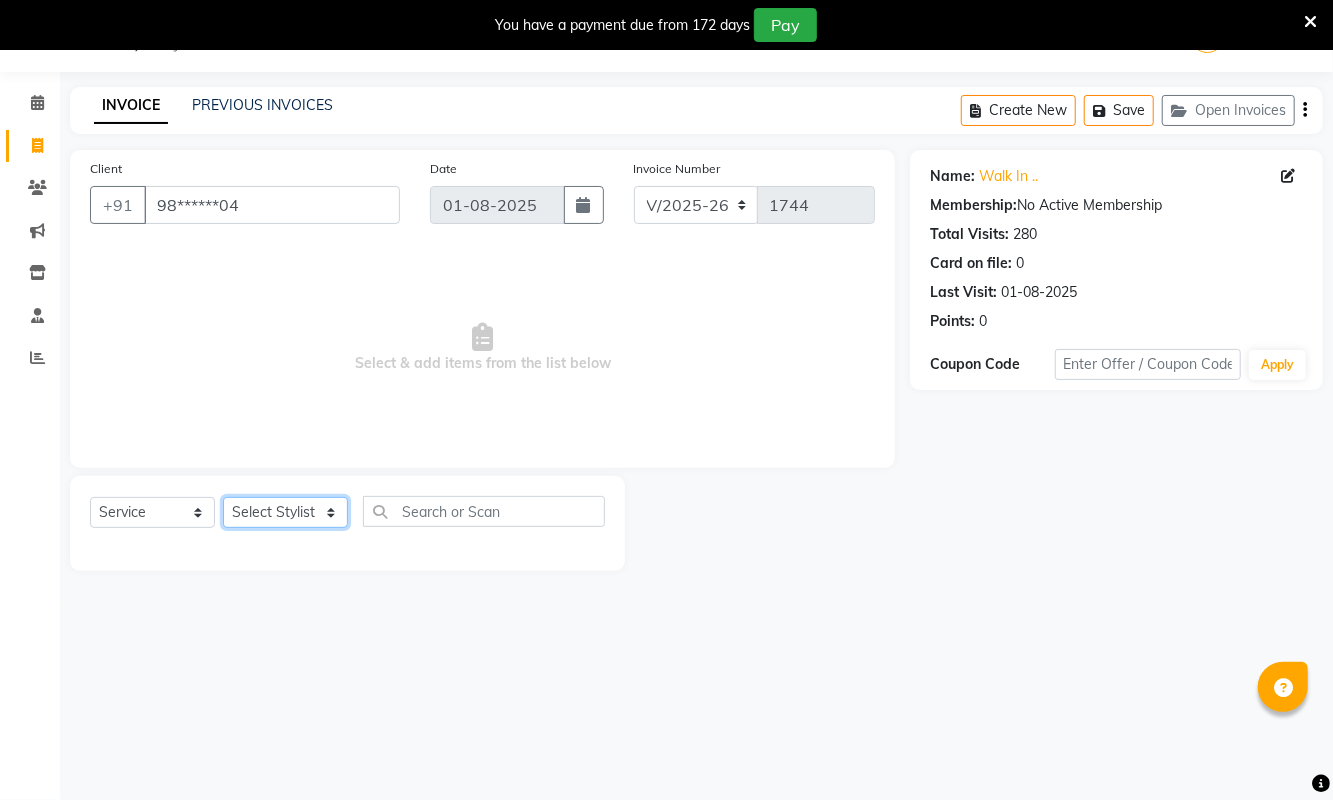 select on "39694" 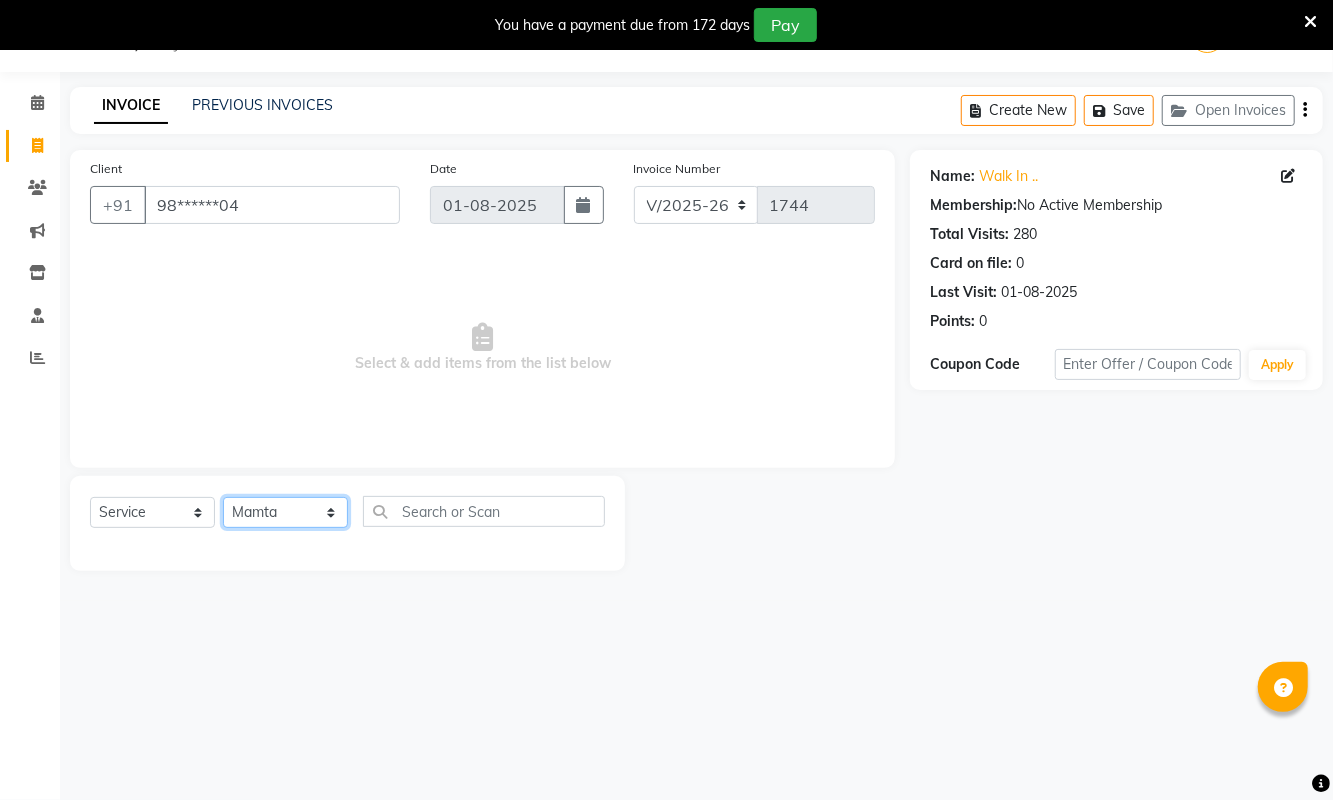 click on "Select Stylist [FIRST] [LAST] [FIRST] [FIRST] [FIRST] [LAST] [FIRST] [LAST] [FIRST] [LAST] [FIRST] [LAST] [FIRST] [LAST] [FIRST] [LAST] [TITLE] [FIRST] [LAST] [TITLE] [FIRST] [LAST] [TITLE] [FIRST] [LAST] [FIRST] [FIRST] [FIRST] [FIRST] [FIRST] [FIRST] [FIRST] [LAST]" 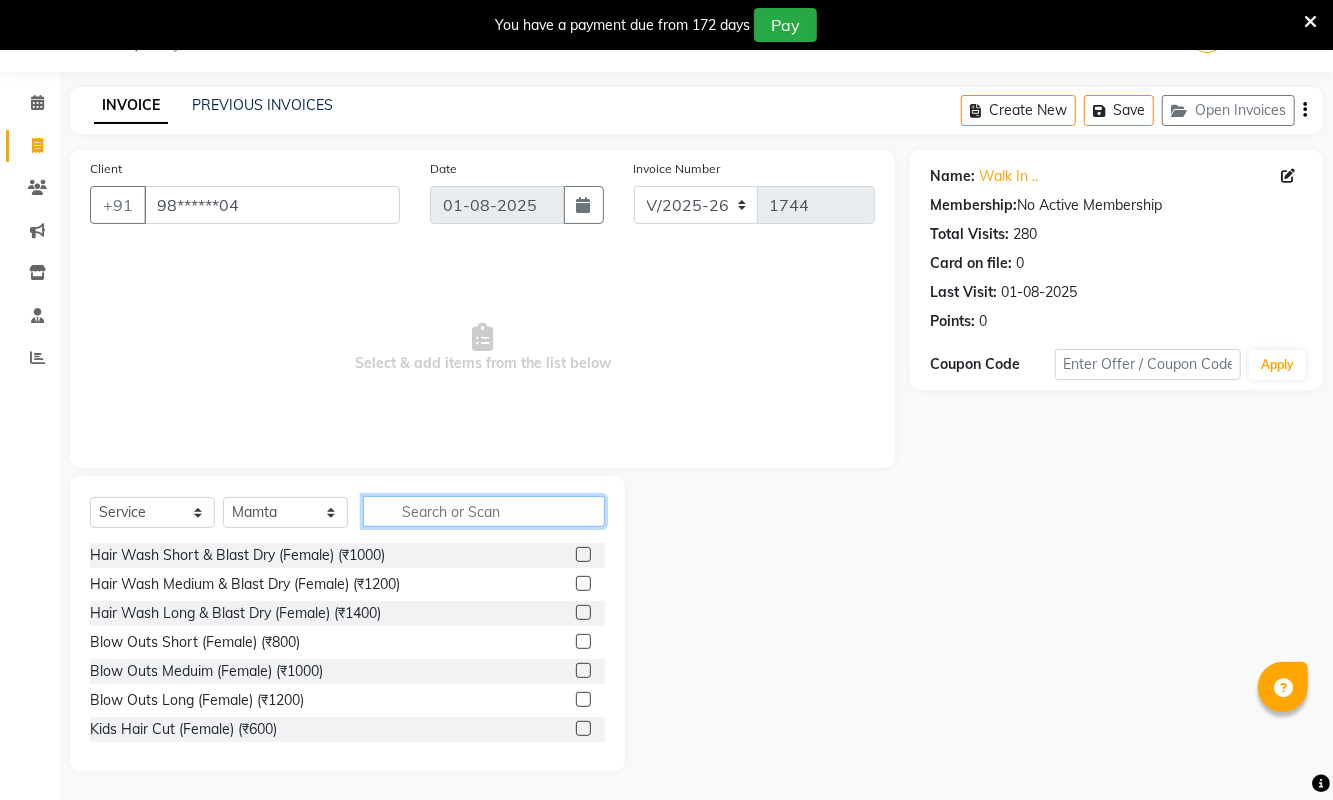 click 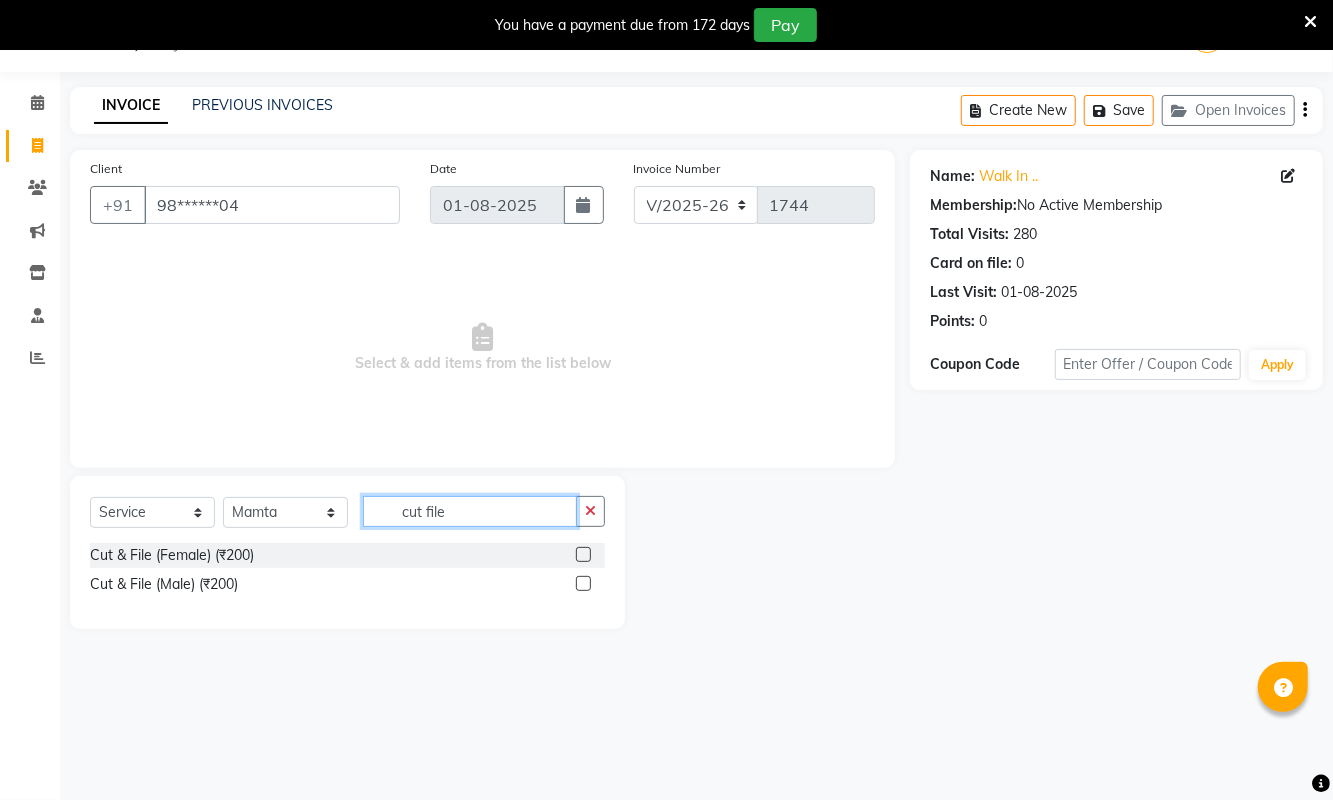 type on "cut file" 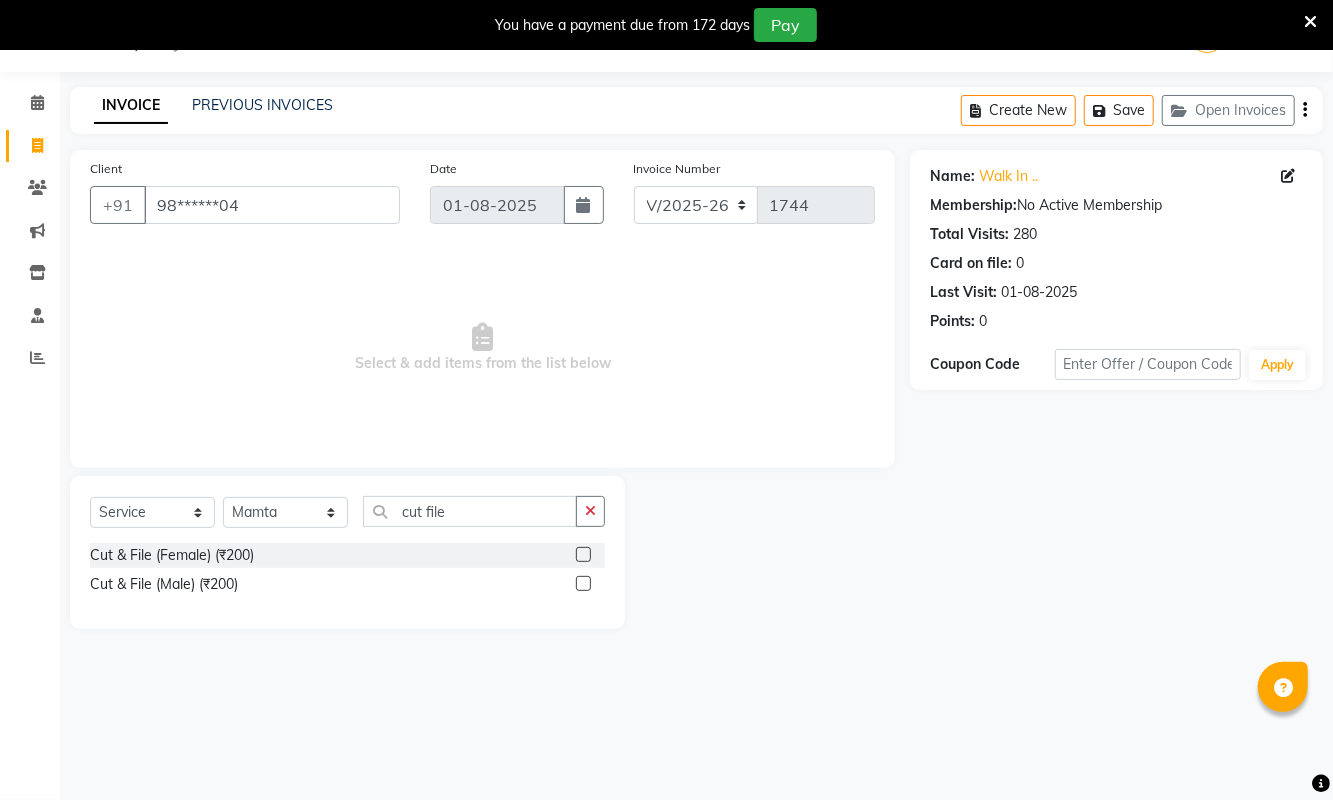 click 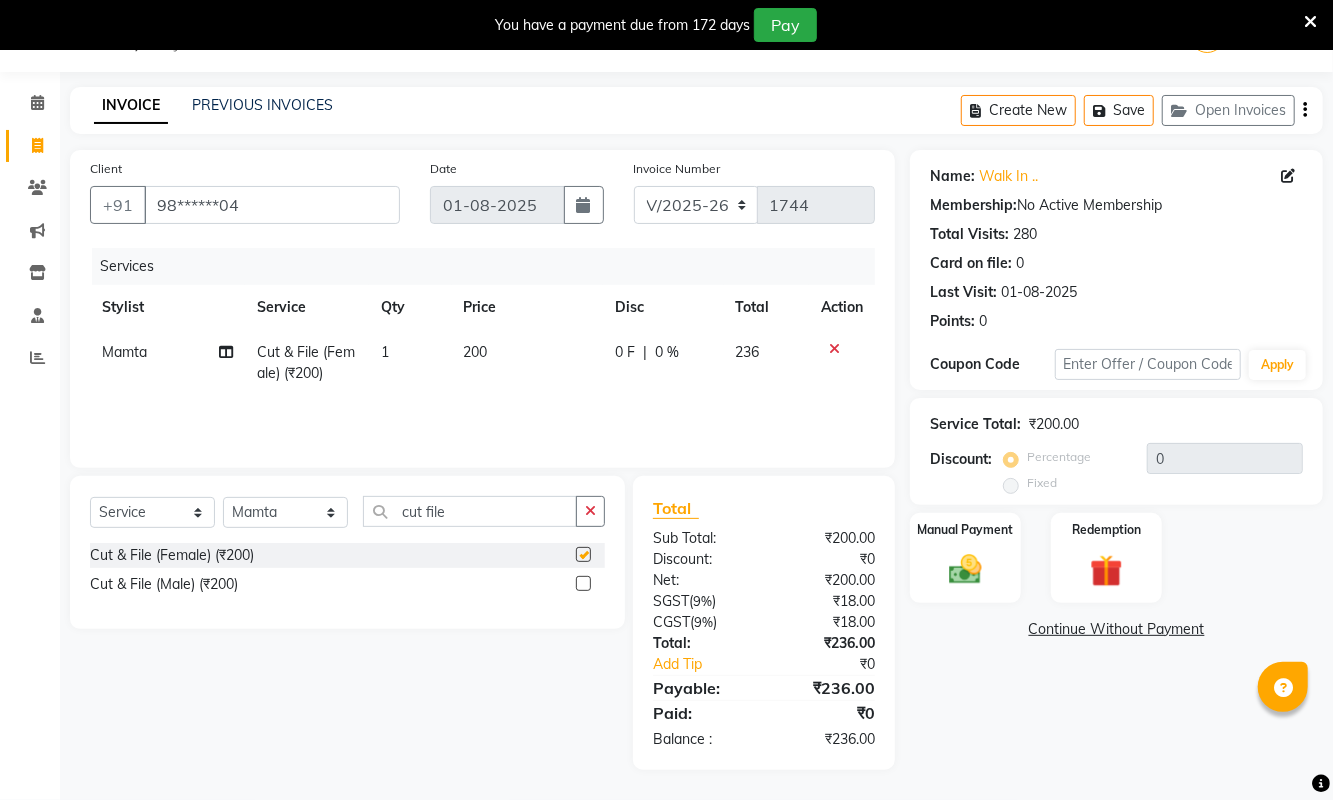 checkbox on "false" 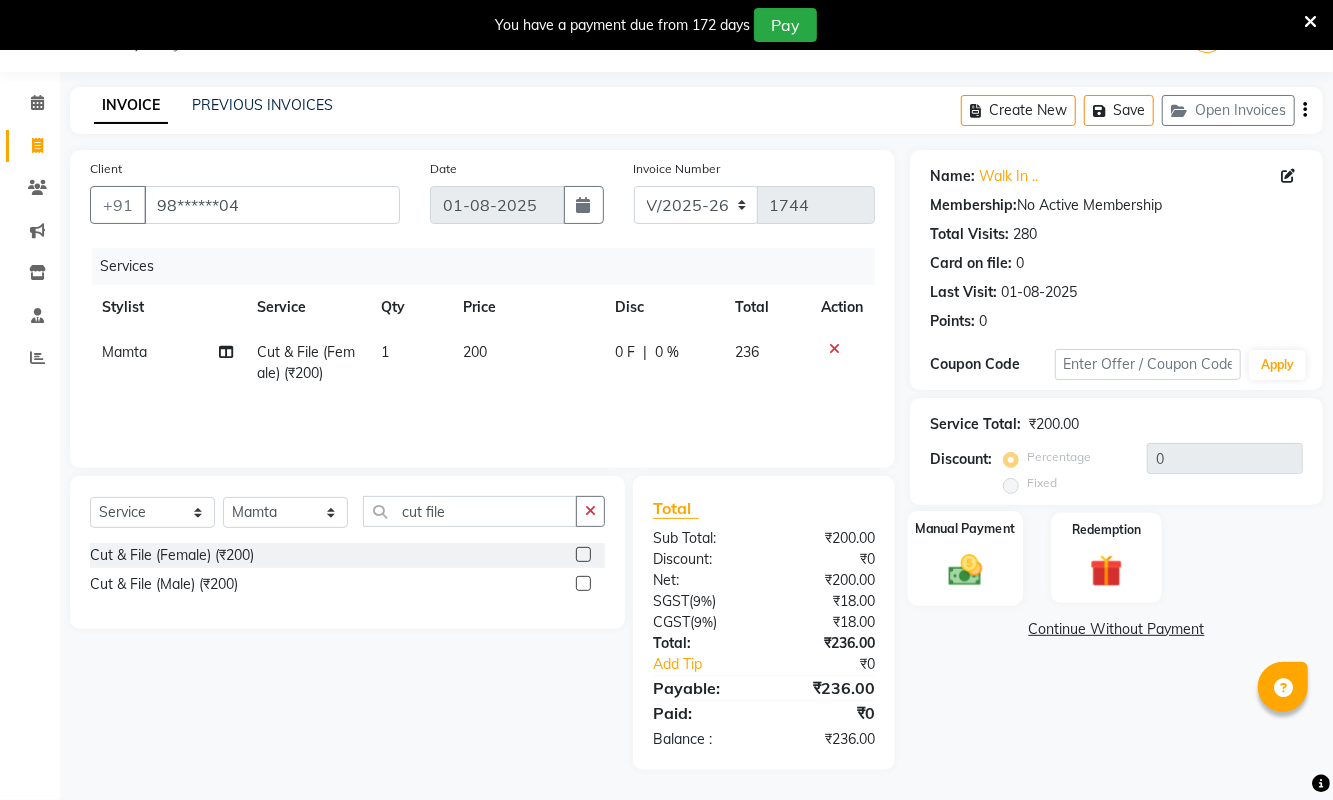click 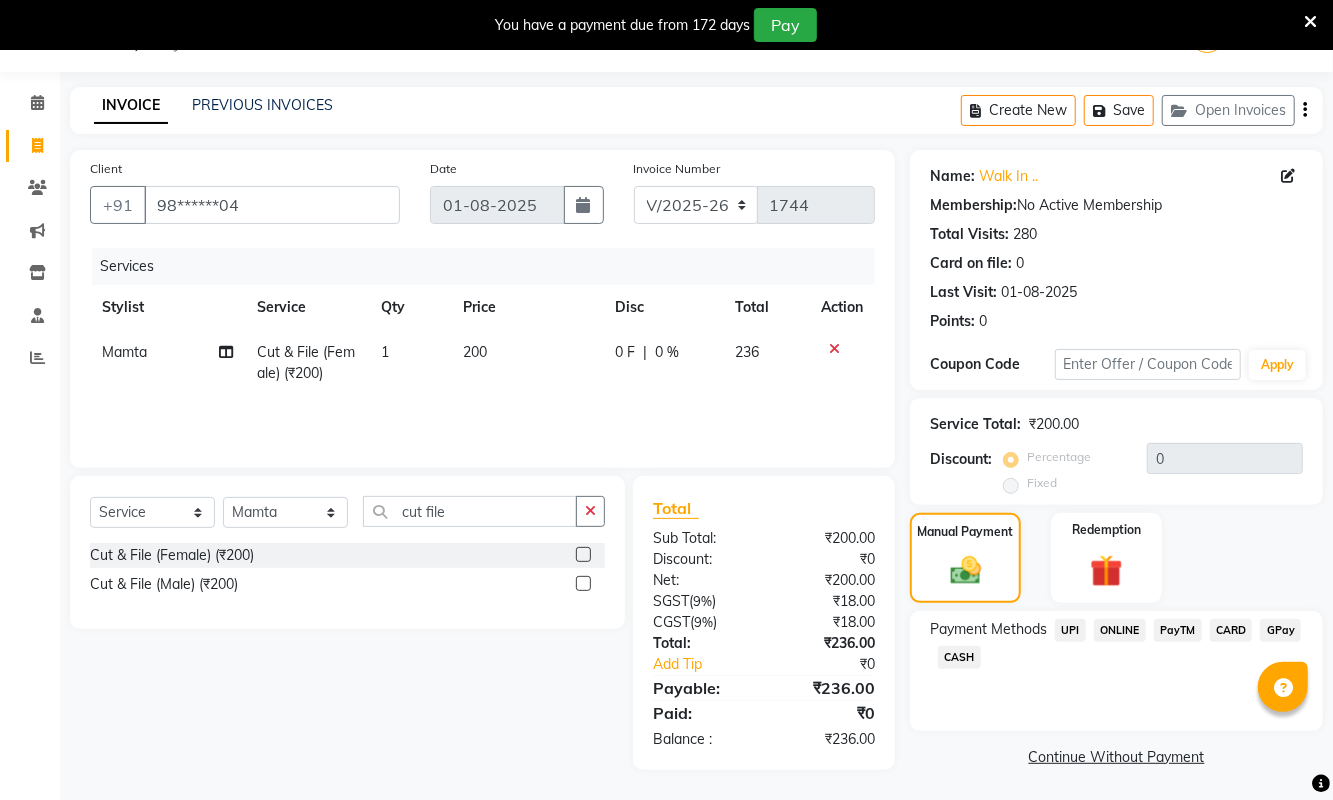 click on "CARD" 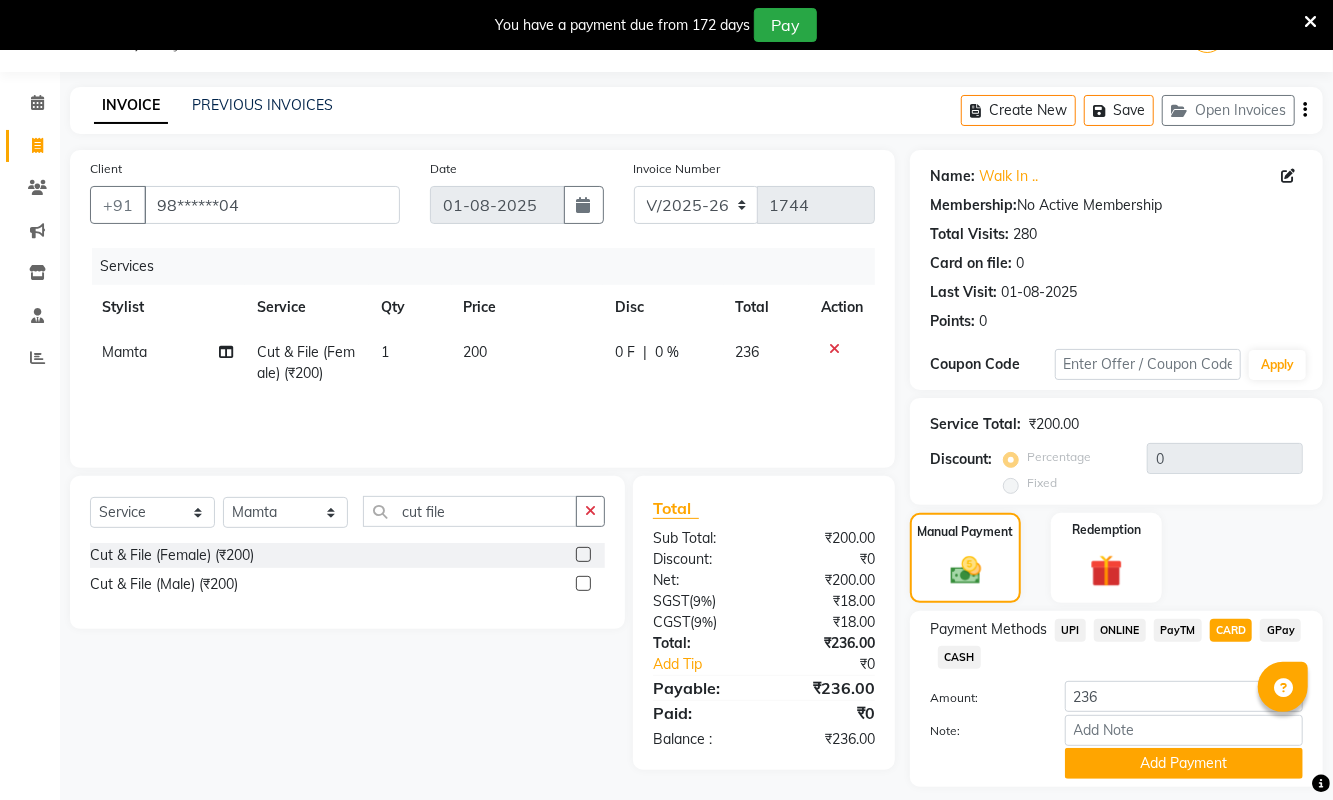 scroll, scrollTop: 110, scrollLeft: 0, axis: vertical 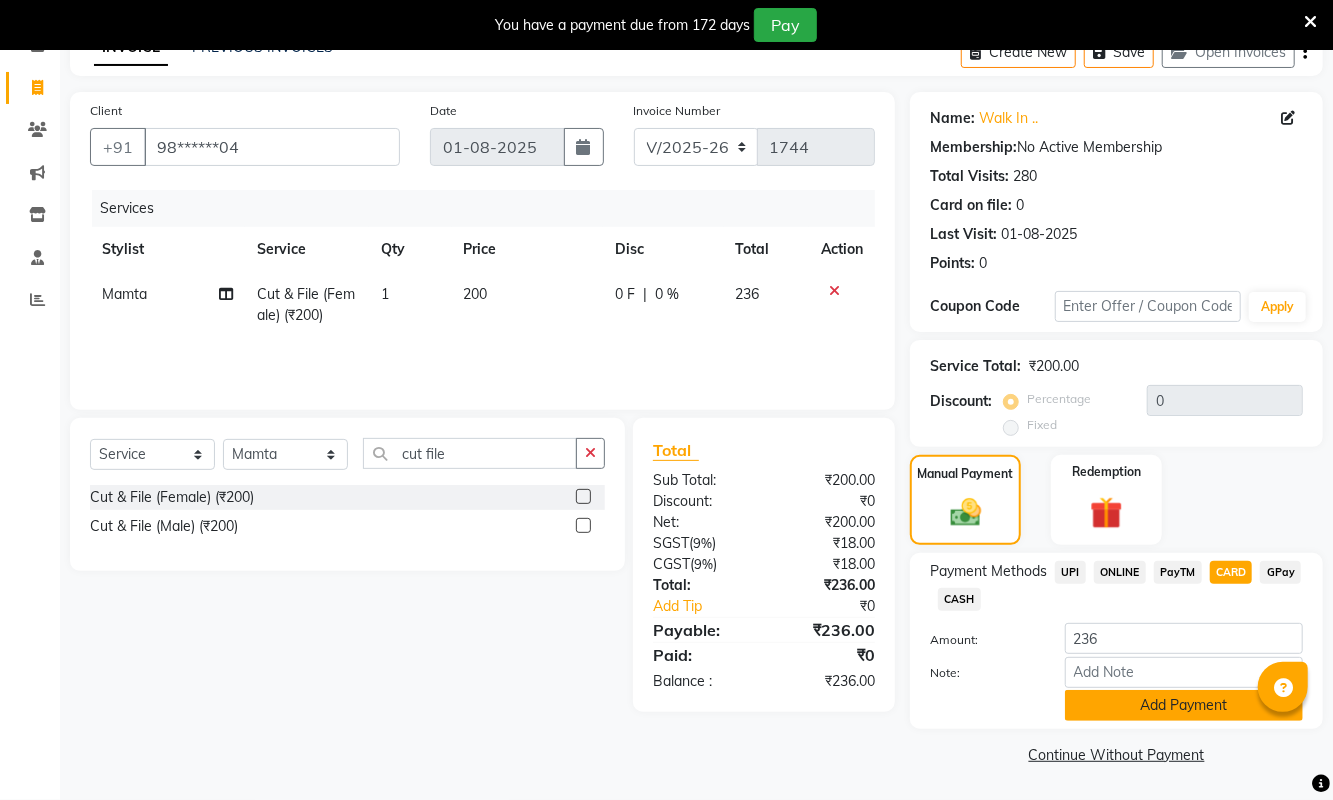 click on "Add Payment" 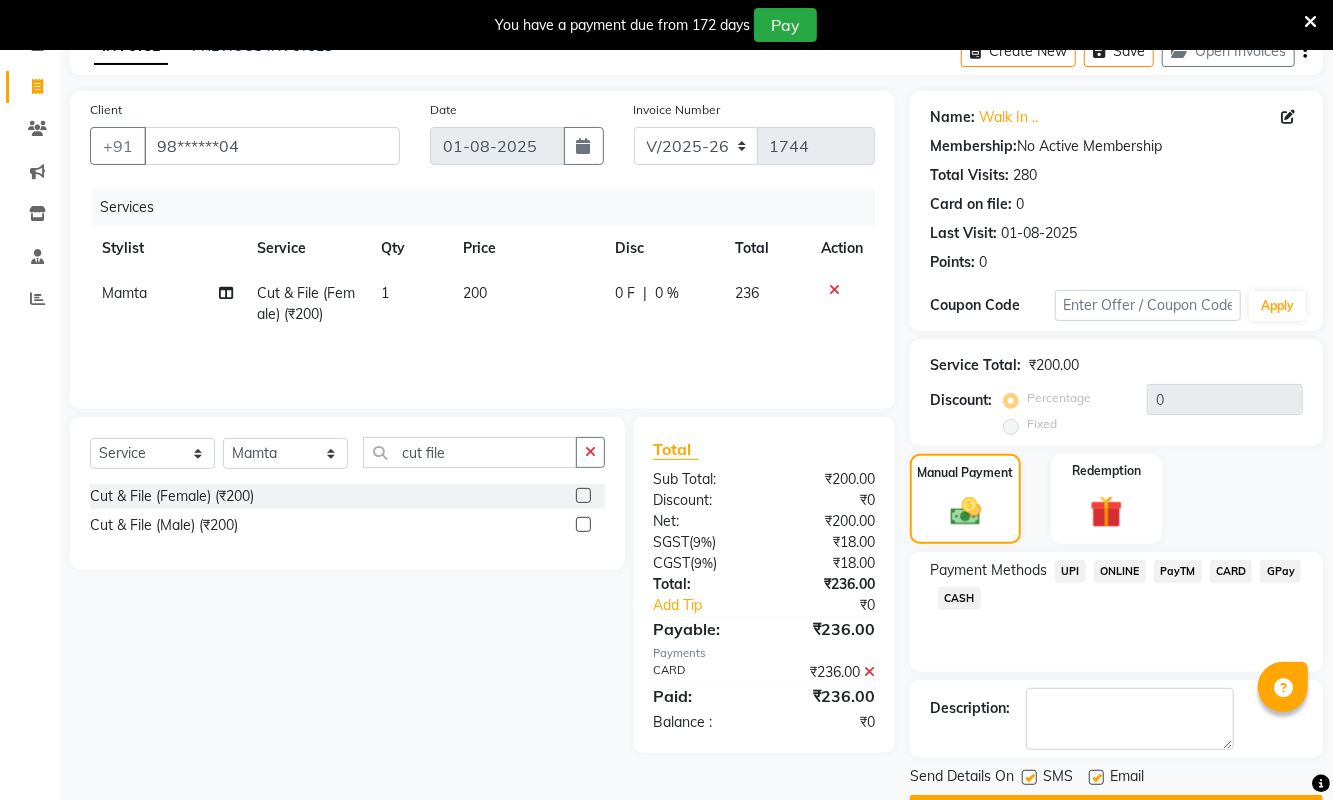 scroll, scrollTop: 167, scrollLeft: 0, axis: vertical 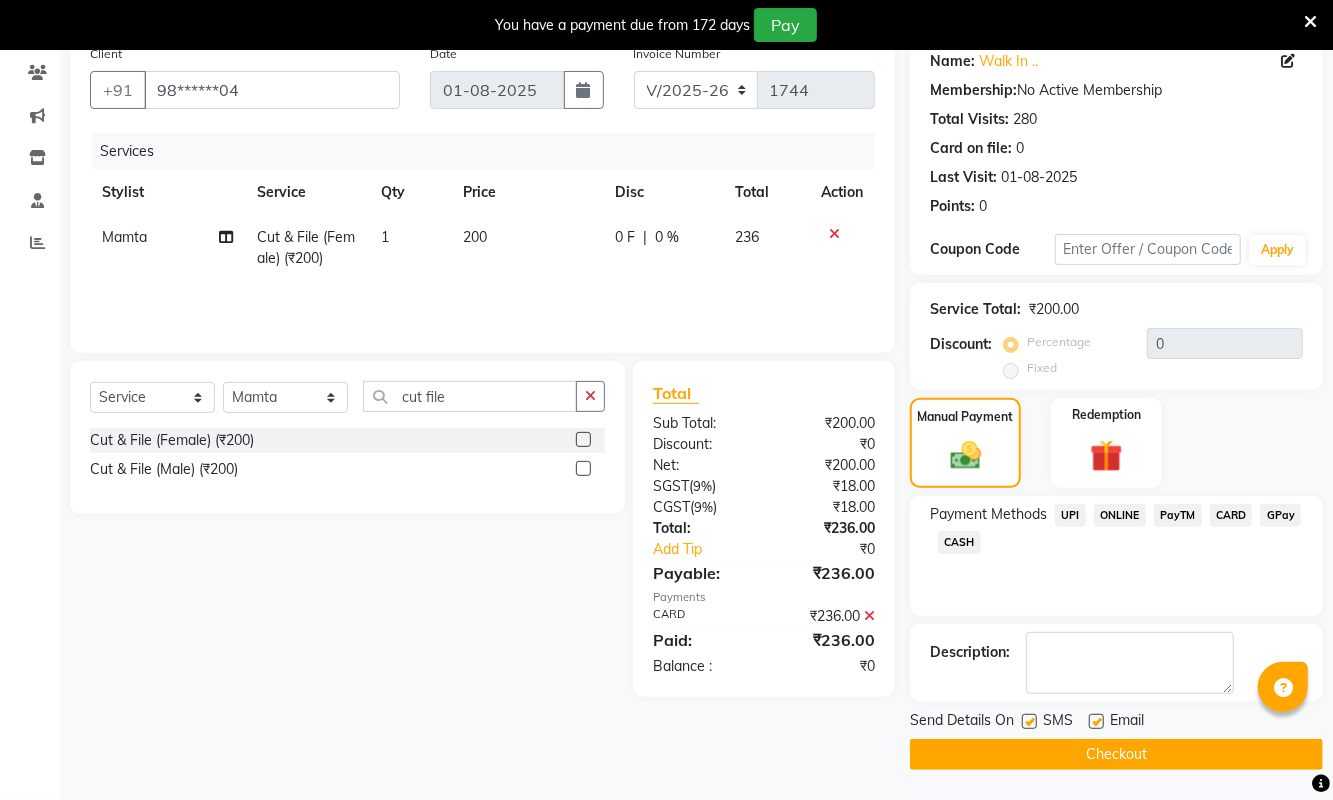 click on "Checkout" 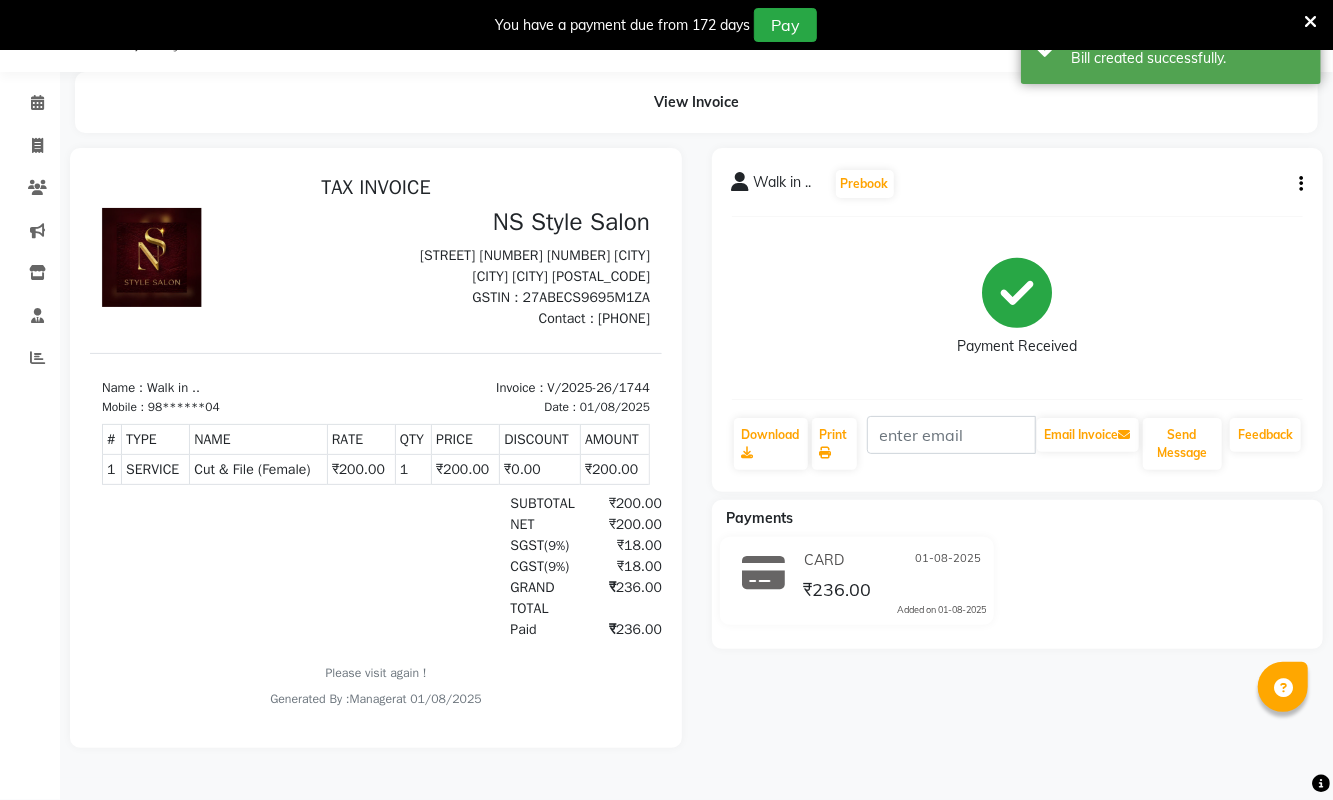 scroll, scrollTop: 0, scrollLeft: 0, axis: both 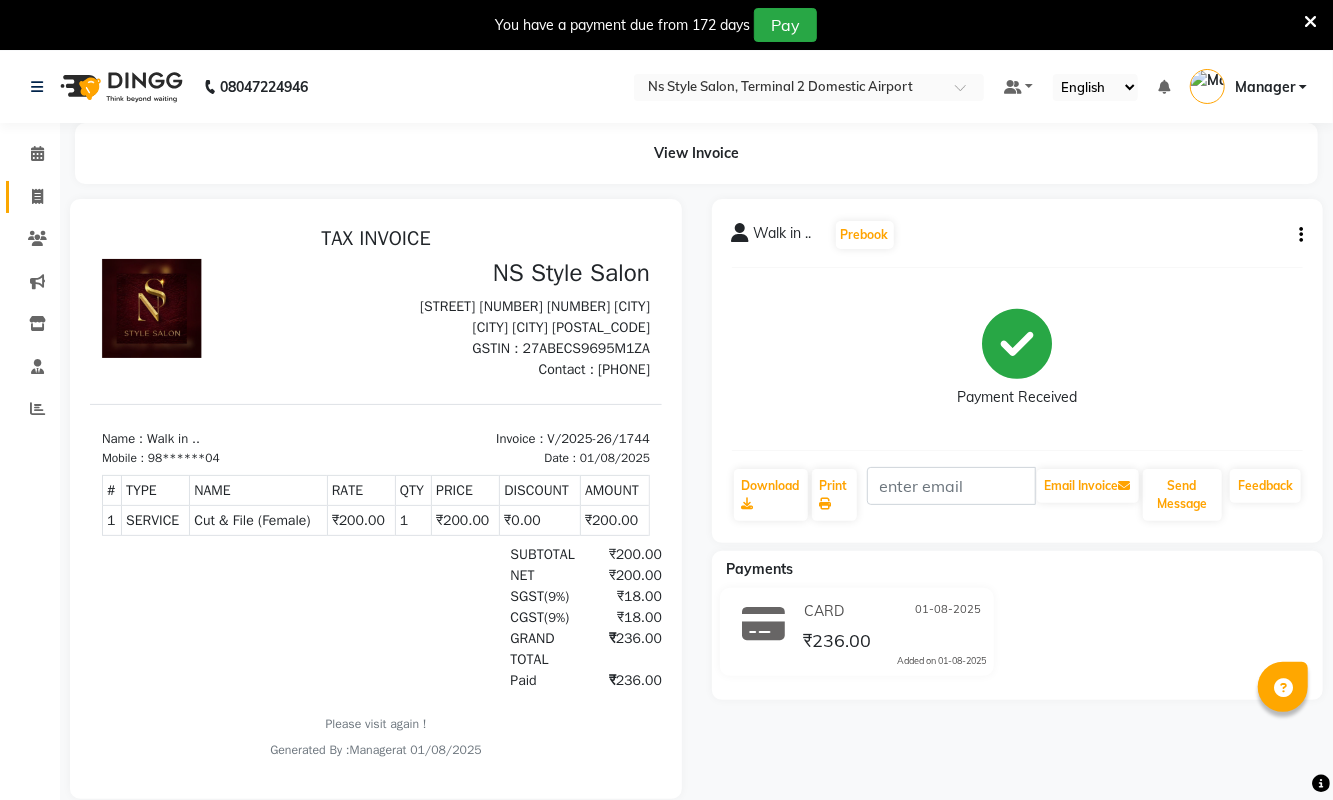 click 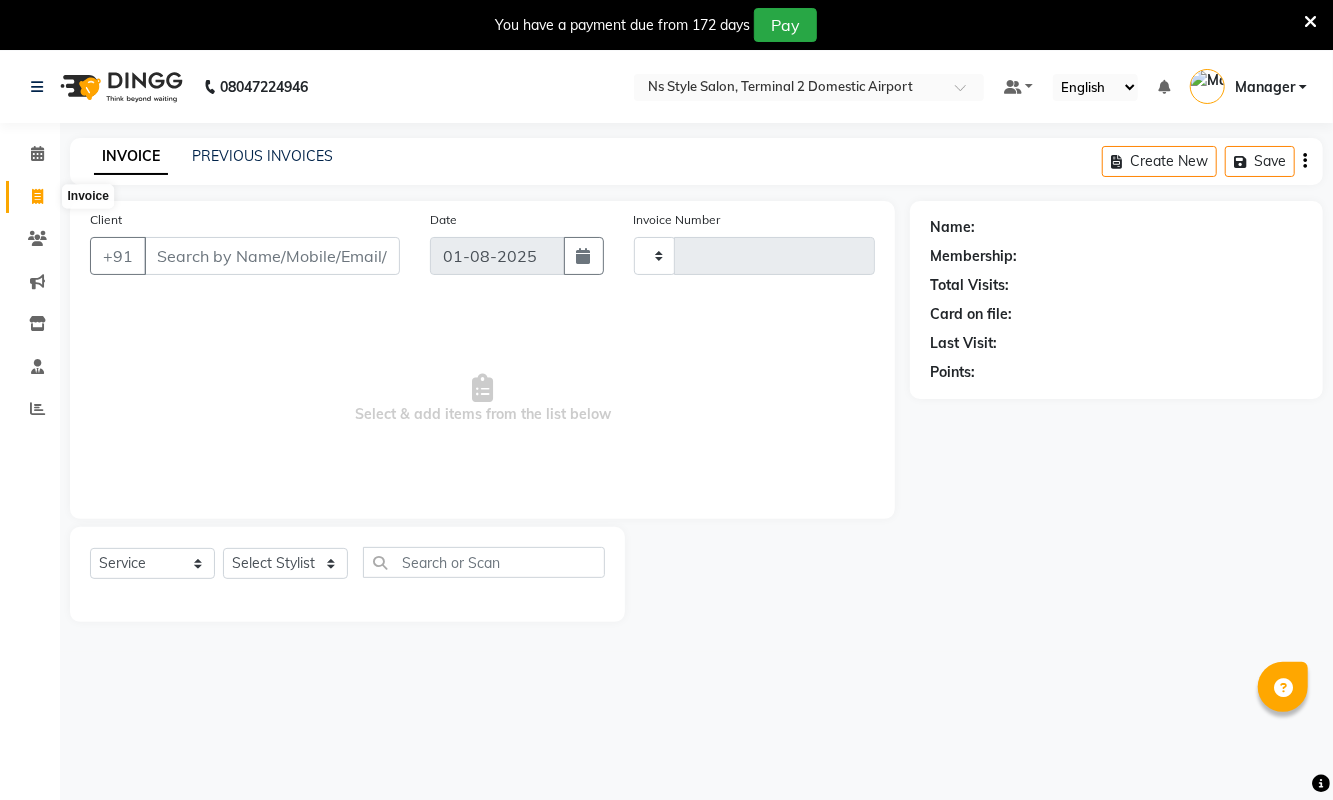 scroll, scrollTop: 51, scrollLeft: 0, axis: vertical 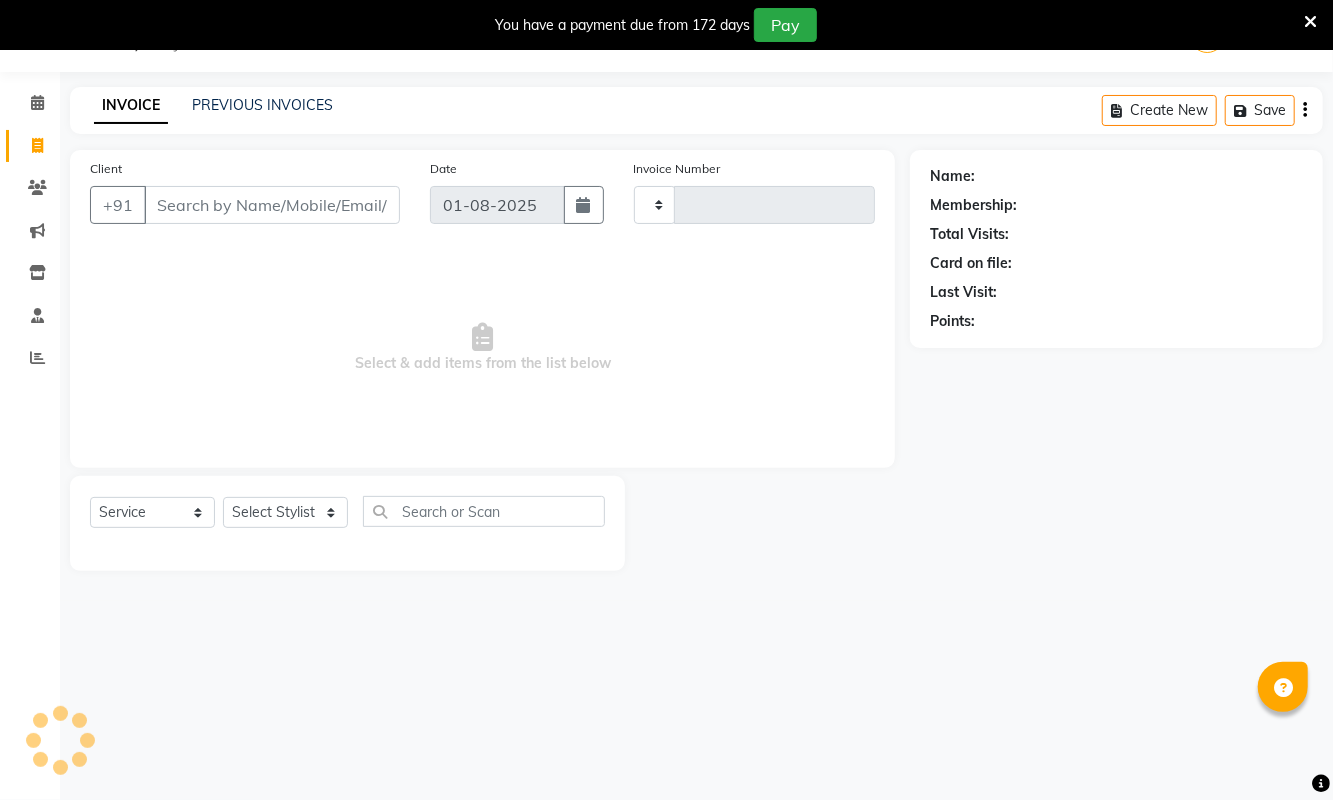 type on "1745" 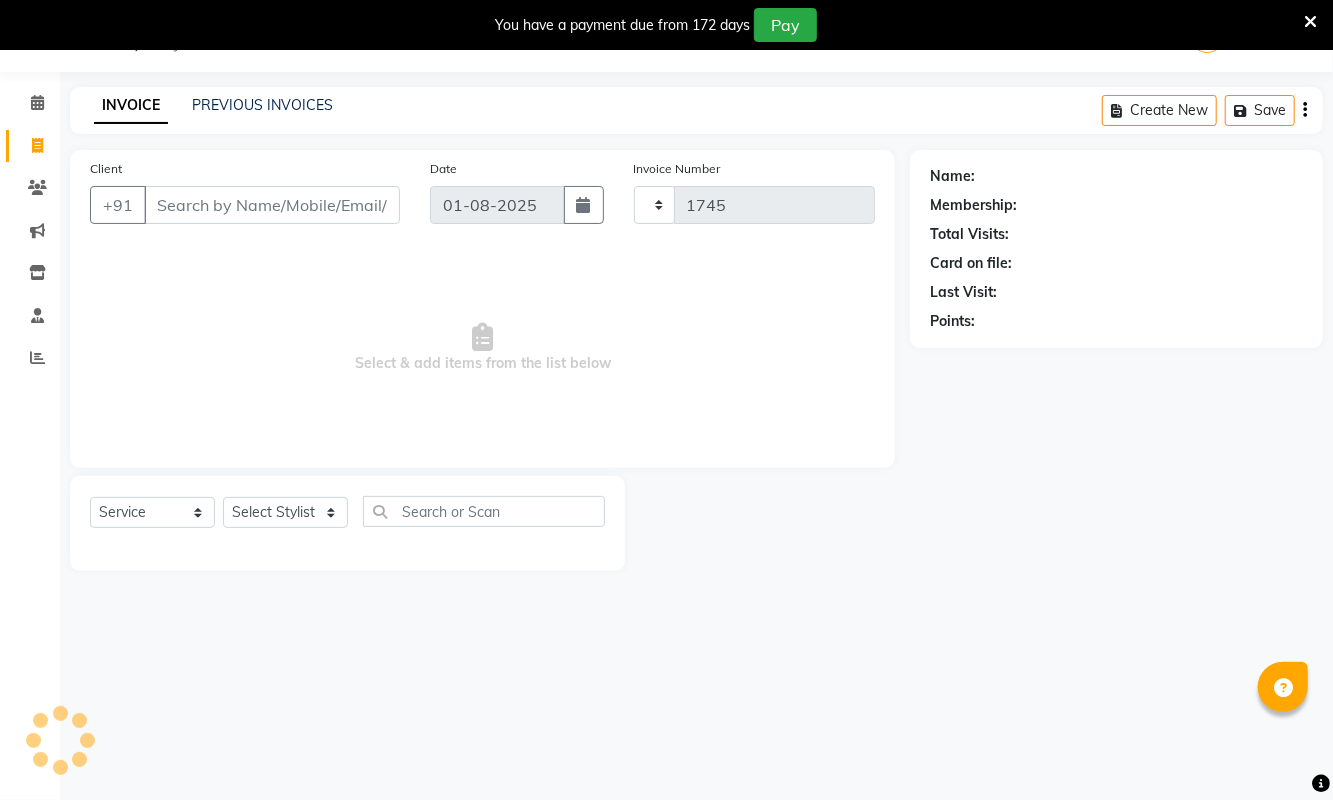 select on "5661" 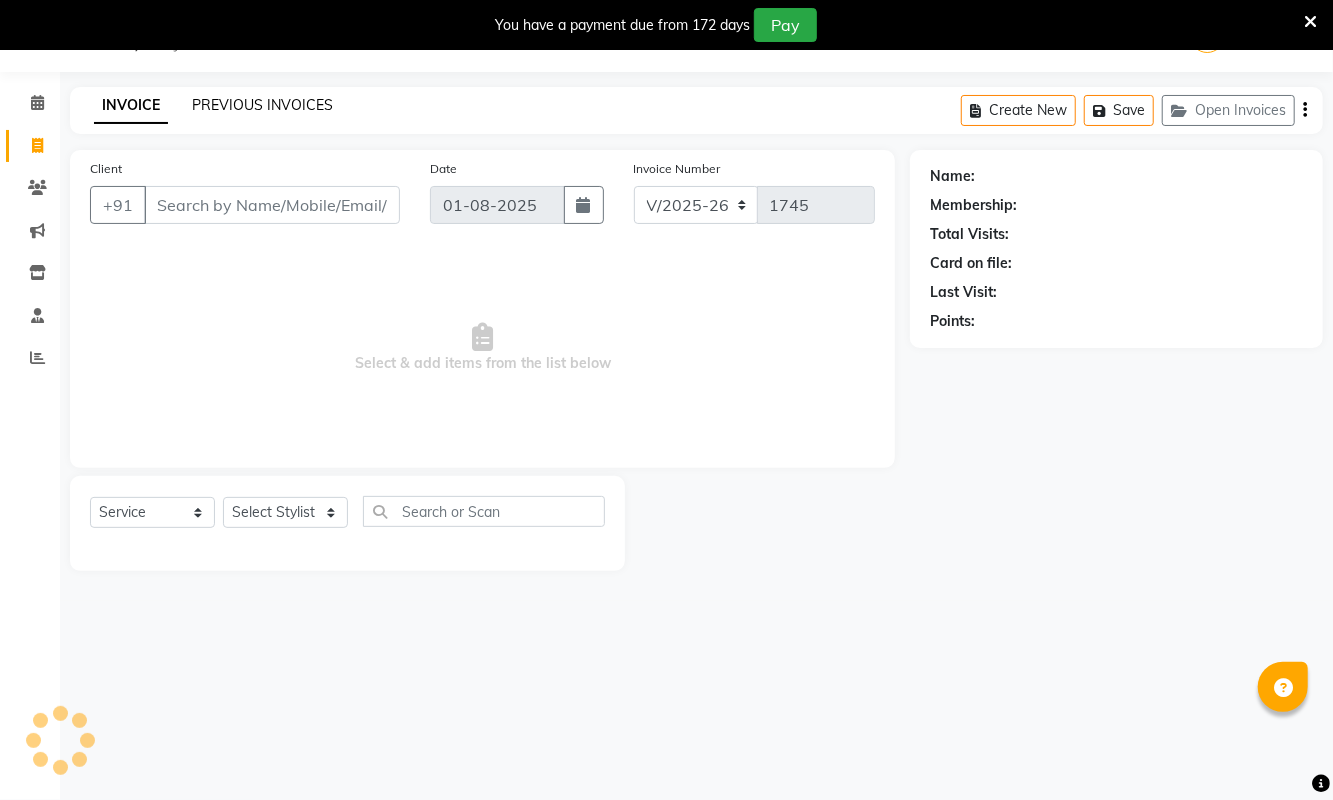 click on "PREVIOUS INVOICES" 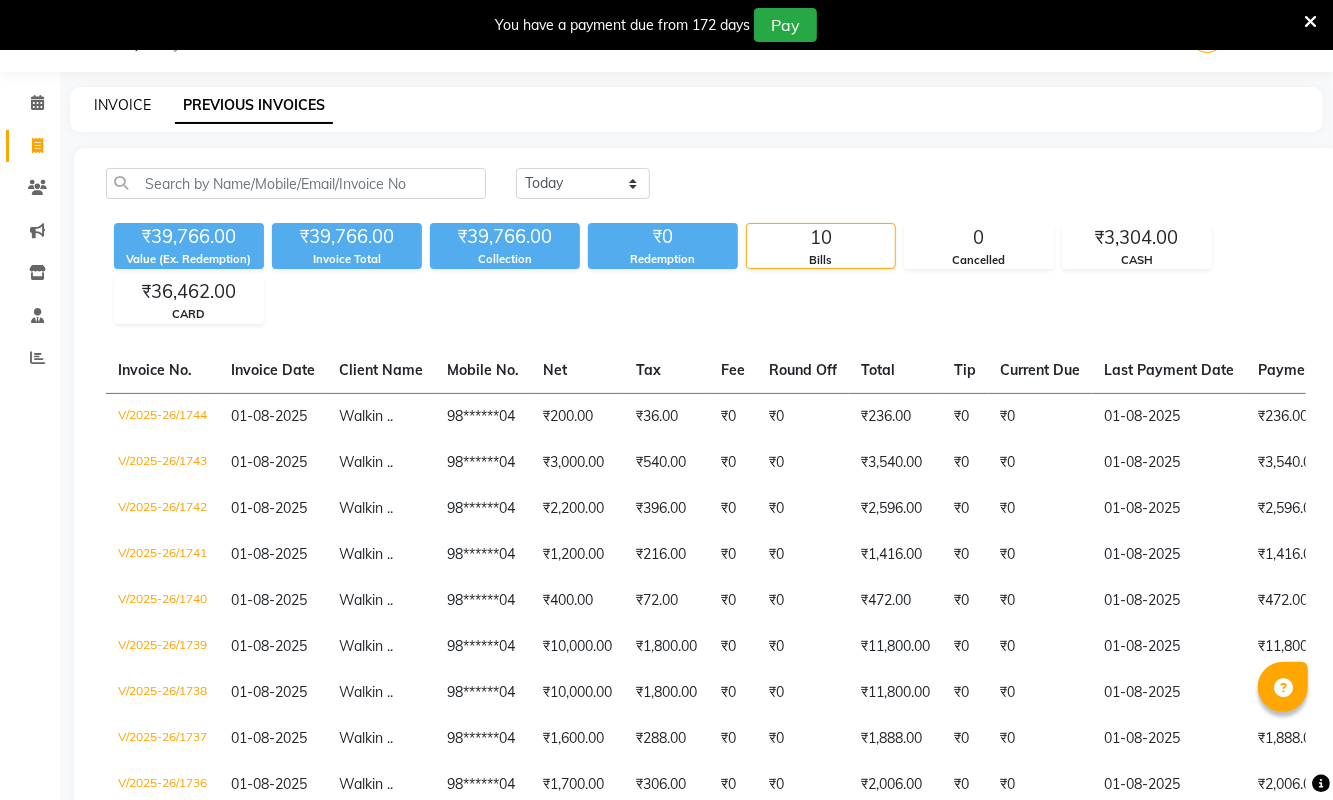 click on "INVOICE" 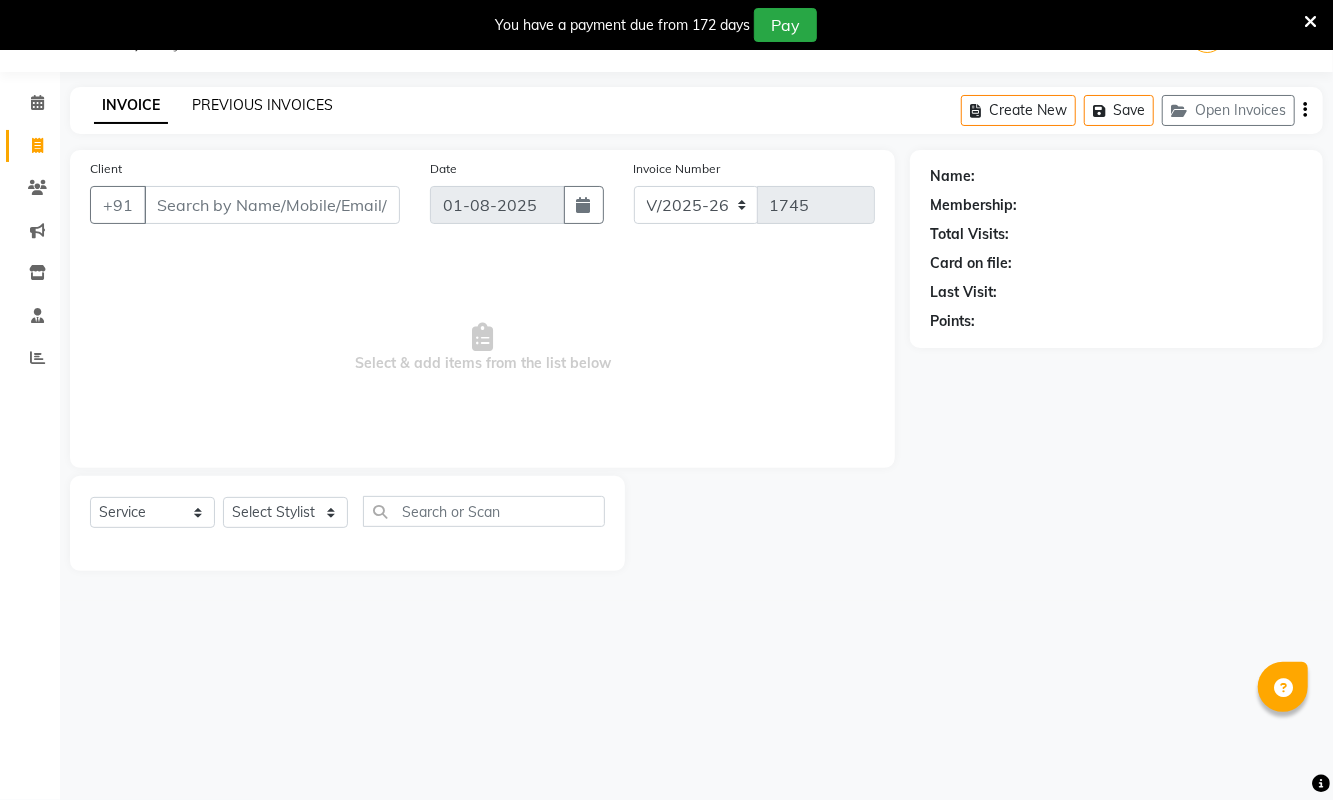 click on "PREVIOUS INVOICES" 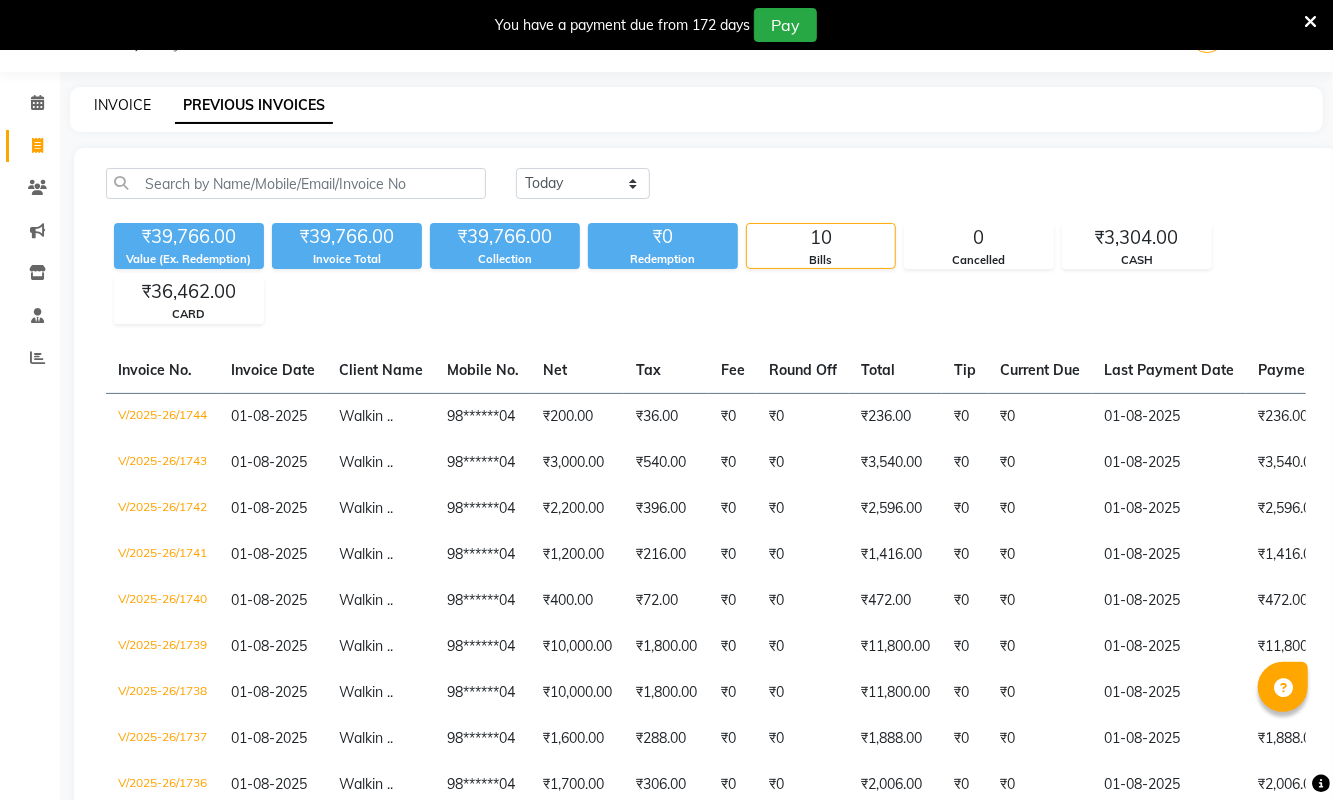 click on "INVOICE" 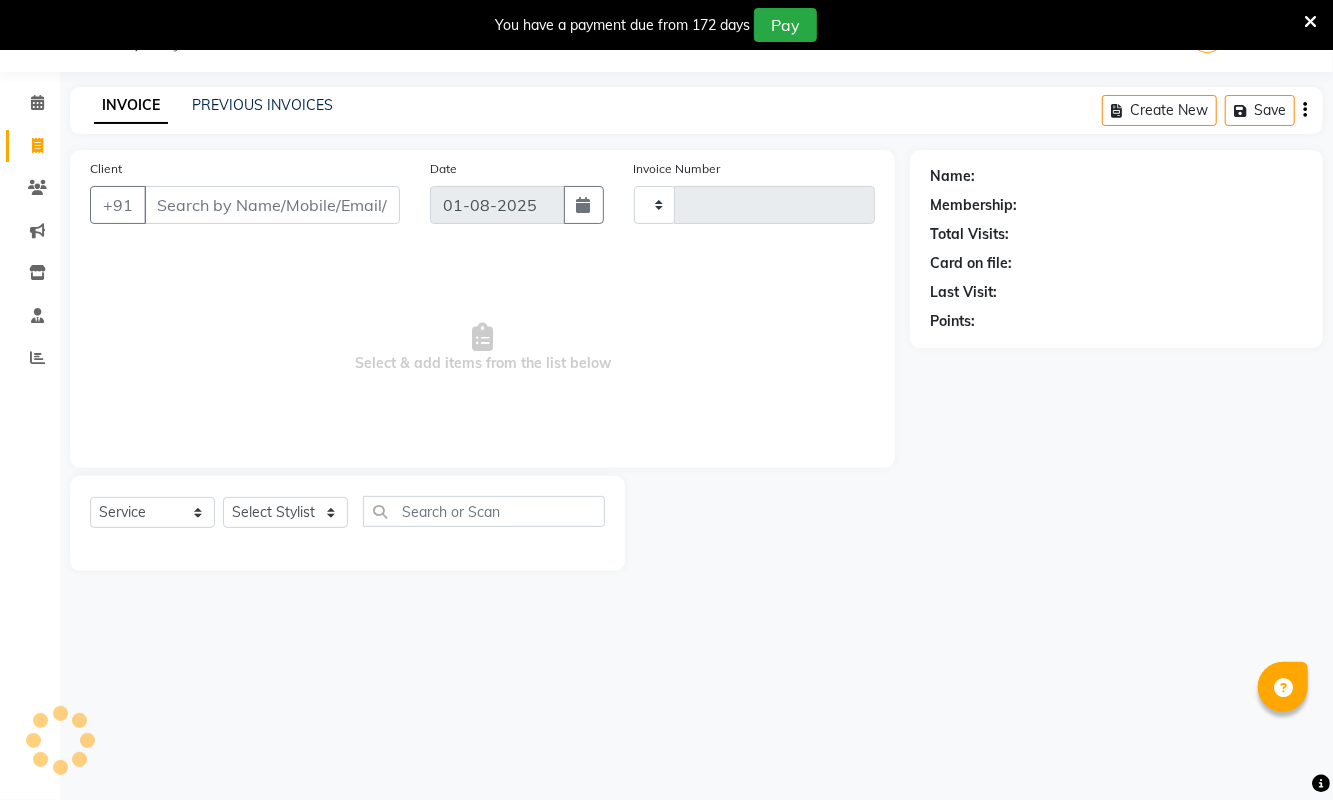 type on "1745" 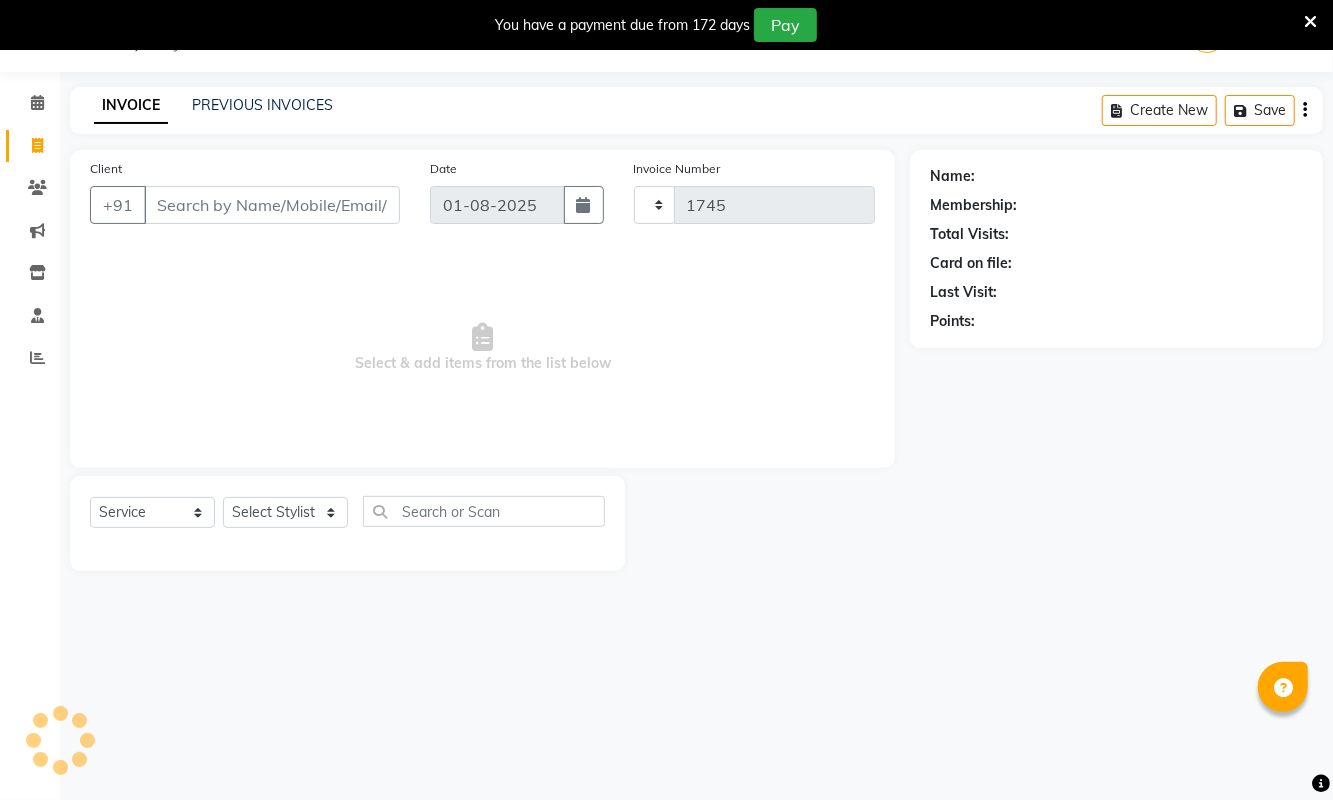 select on "5661" 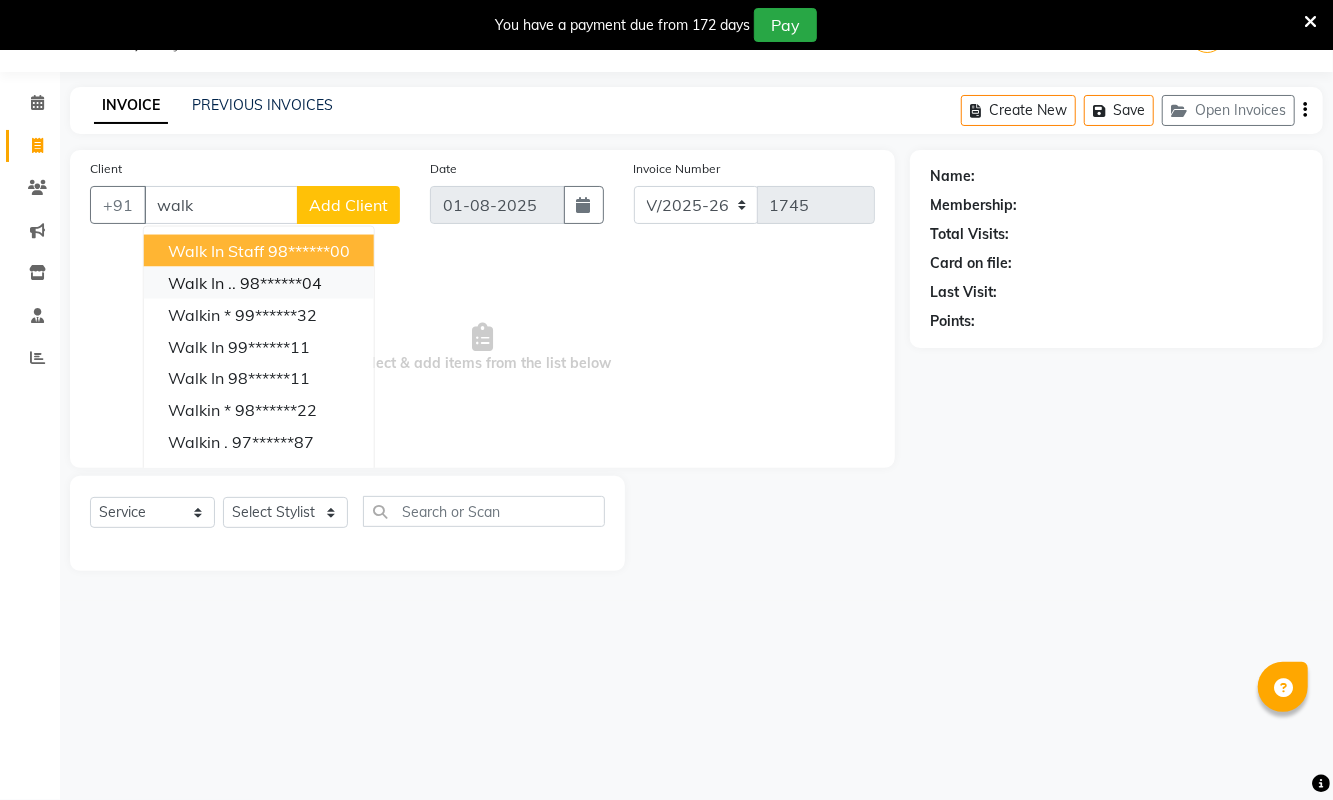 click on "Walk in .." at bounding box center (202, 283) 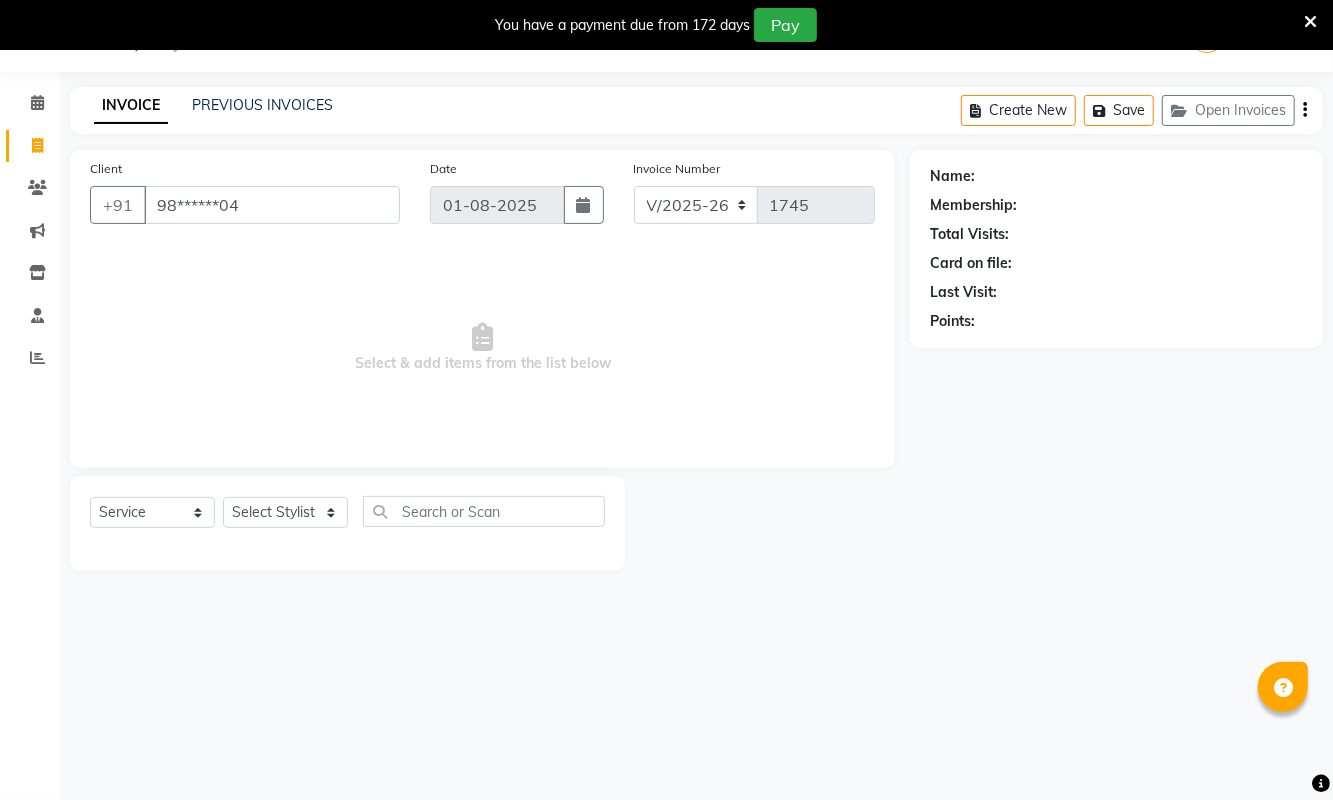 type on "98******04" 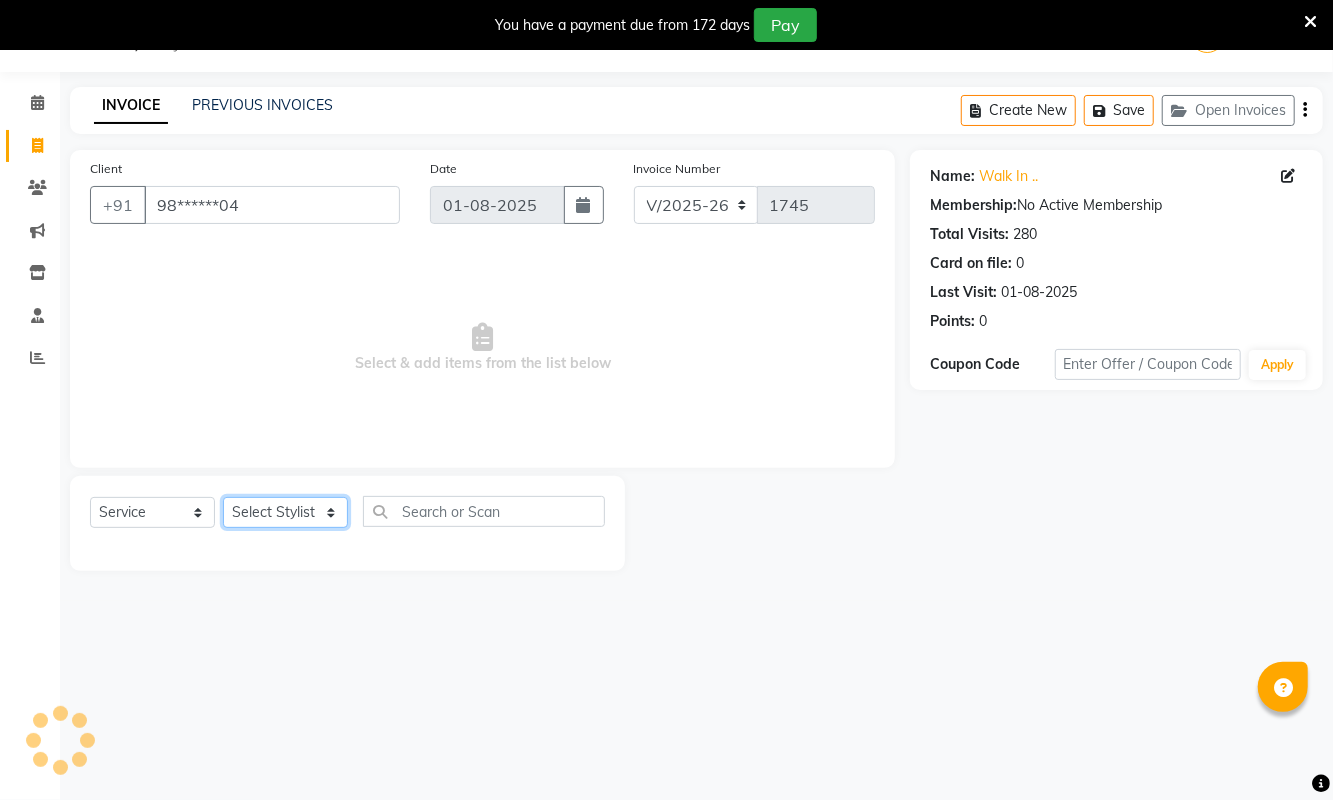 click on "Select Stylist [FIRST] [LAST] [FIRST] [FIRST] [FIRST] [LAST] [FIRST] [LAST] [FIRST] [LAST] [FIRST] [LAST] [FIRST] [LAST] [FIRST] [LAST] [TITLE] [FIRST] [LAST] [TITLE] [FIRST] [LAST] [TITLE] [FIRST] [LAST] [FIRST] [FIRST] [FIRST] [FIRST] [FIRST] [FIRST] [FIRST] [LAST]" 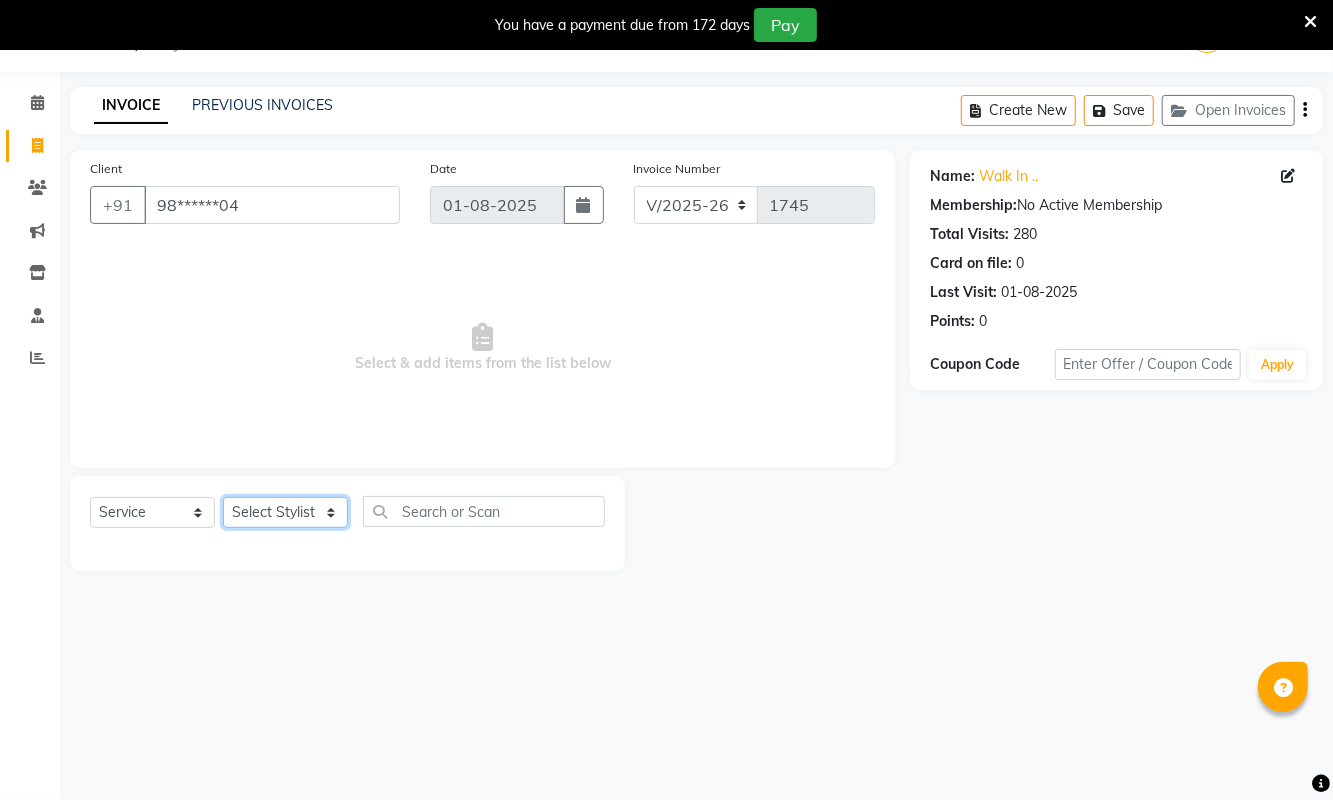 select on "39692" 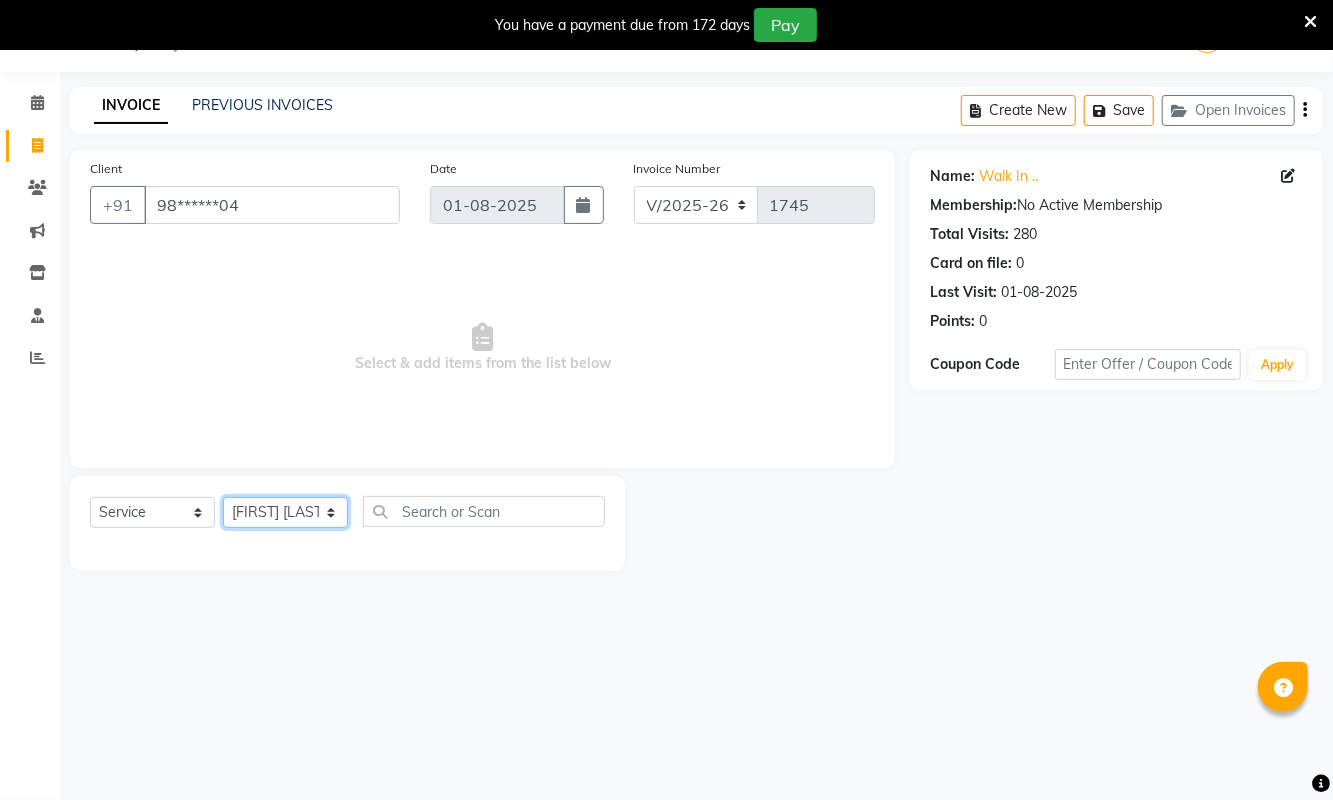 click on "Select Stylist [FIRST] [LAST] [FIRST] [FIRST] [FIRST] [LAST] [FIRST] [LAST] [FIRST] [LAST] [FIRST] [LAST] [FIRST] [LAST] [FIRST] [LAST] [TITLE] [FIRST] [LAST] [TITLE] [FIRST] [LAST] [TITLE] [FIRST] [LAST] [FIRST] [FIRST] [FIRST] [FIRST] [FIRST] [FIRST] [FIRST] [LAST]" 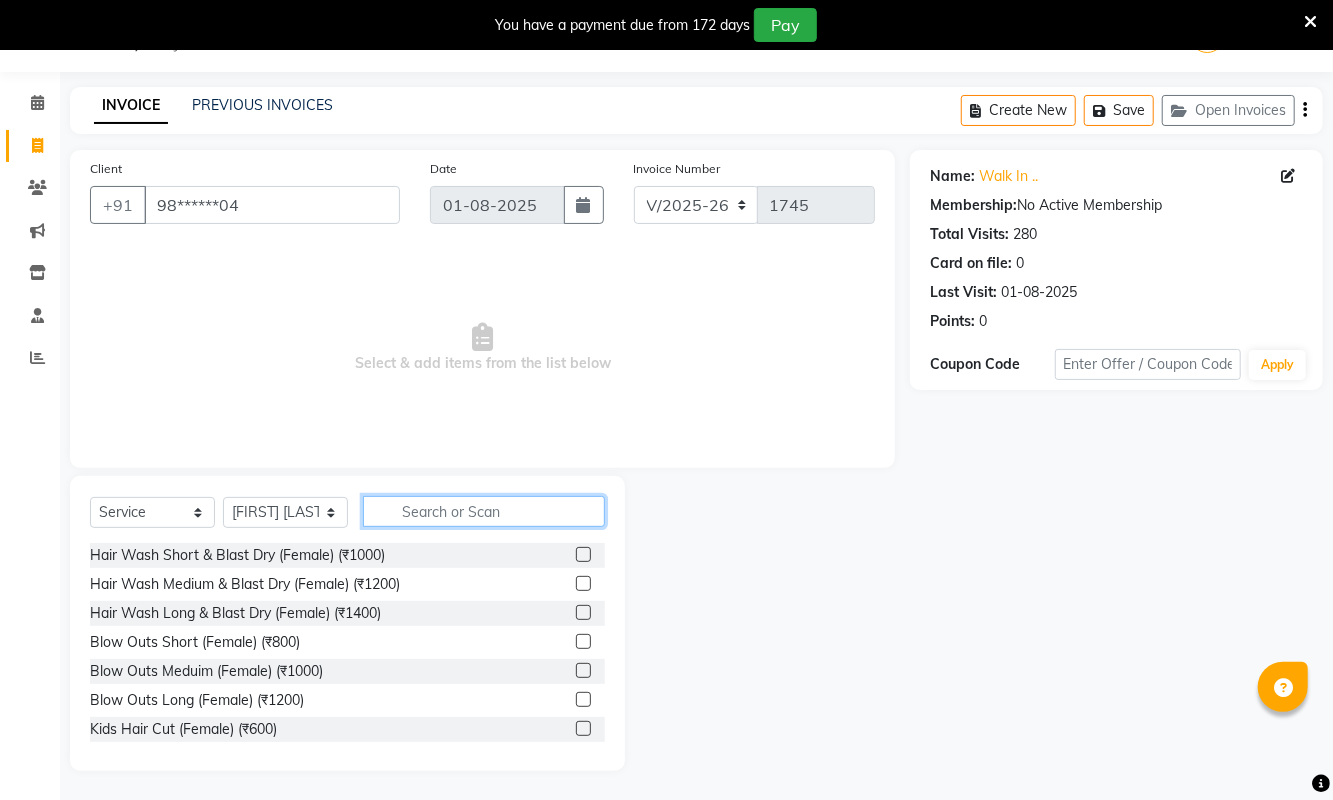 click 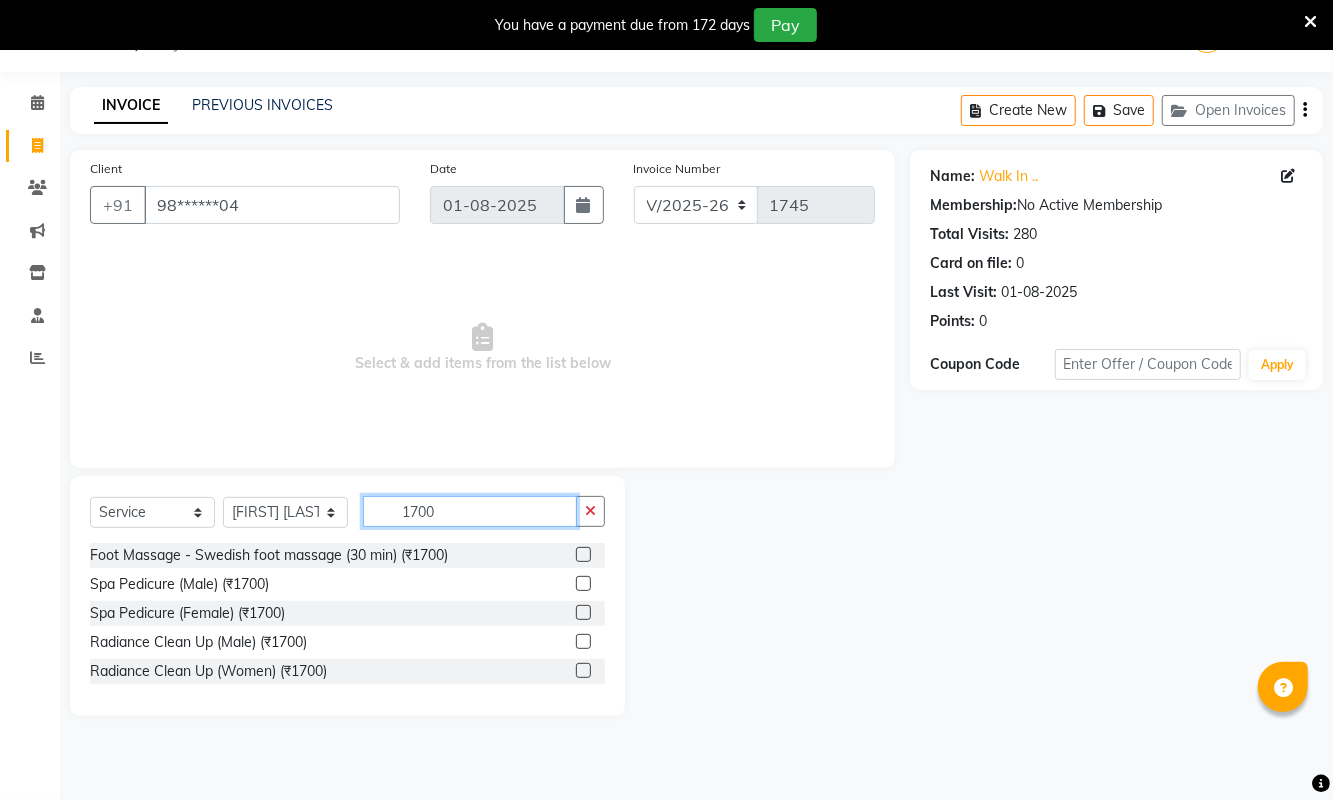 type on "1700" 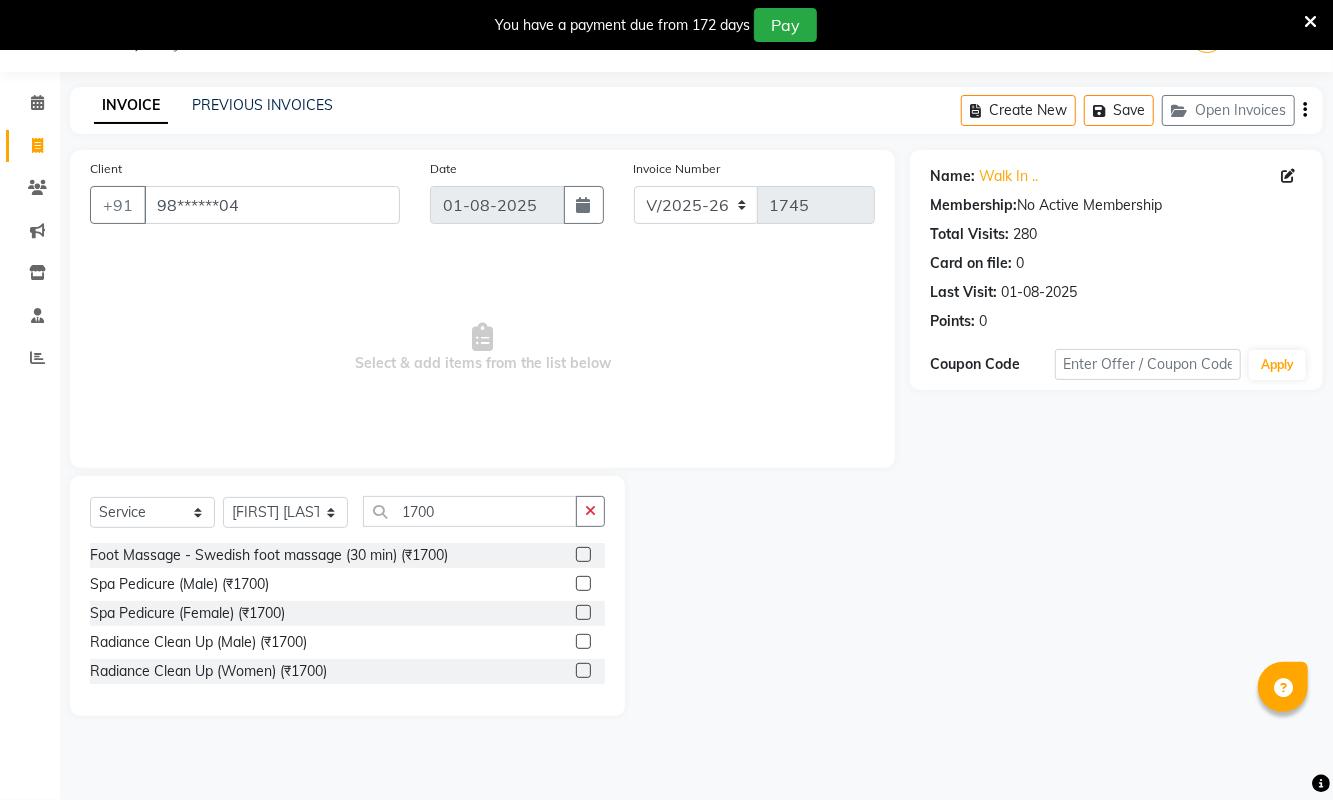 click 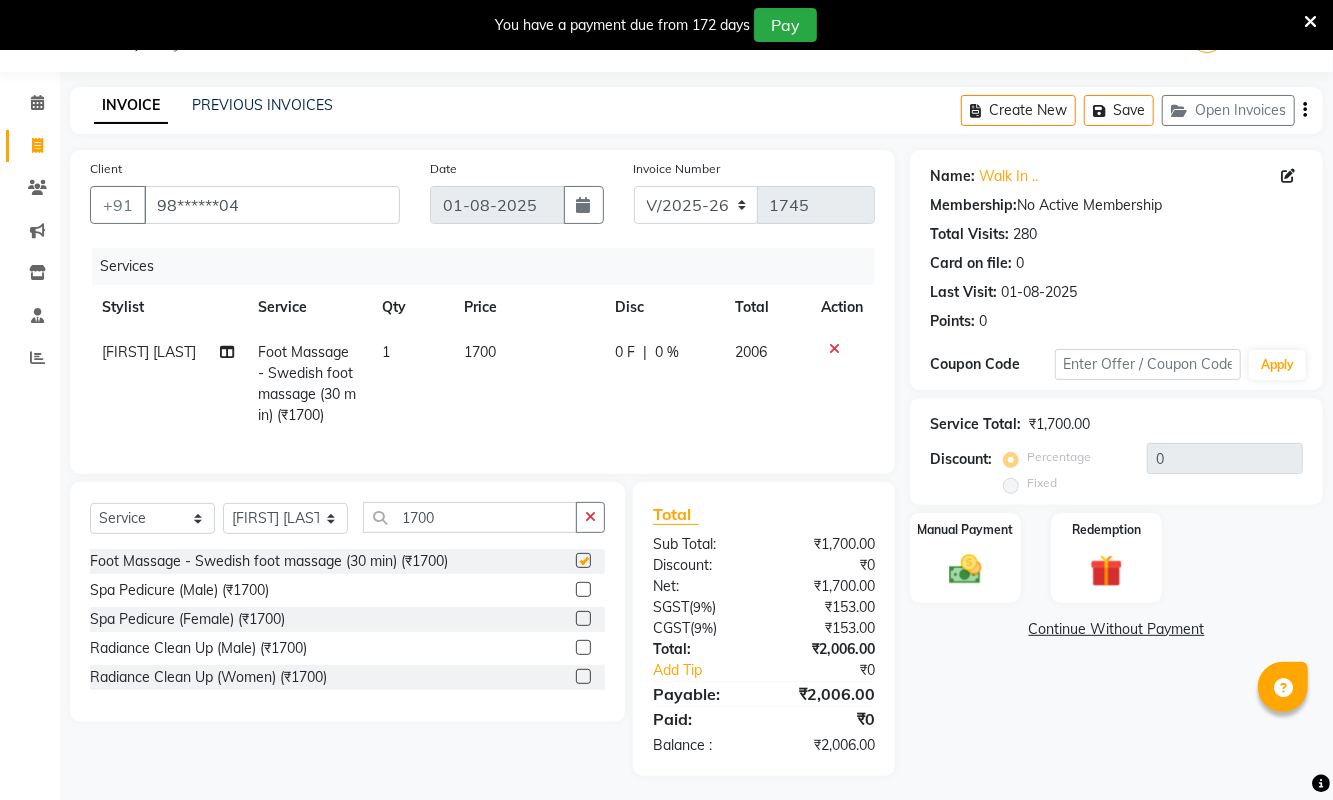 checkbox on "false" 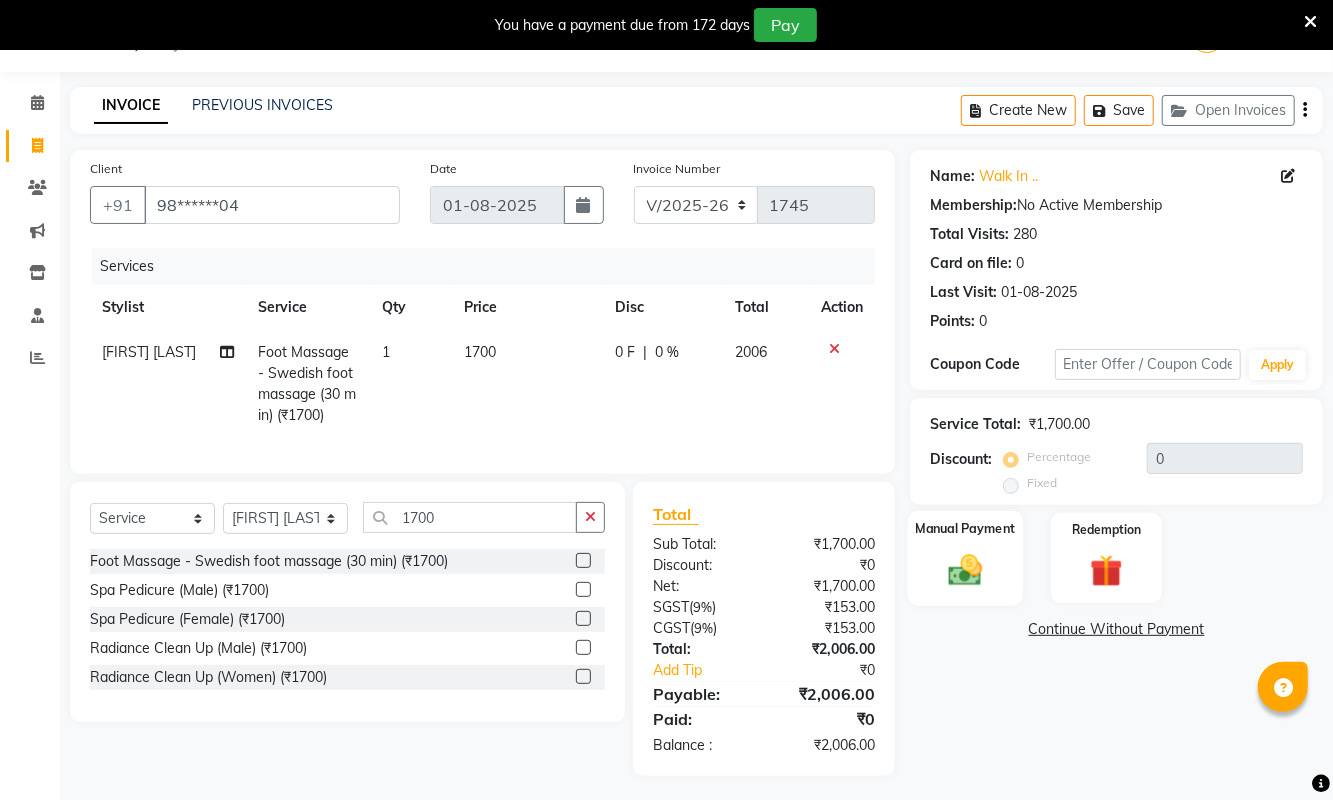 click 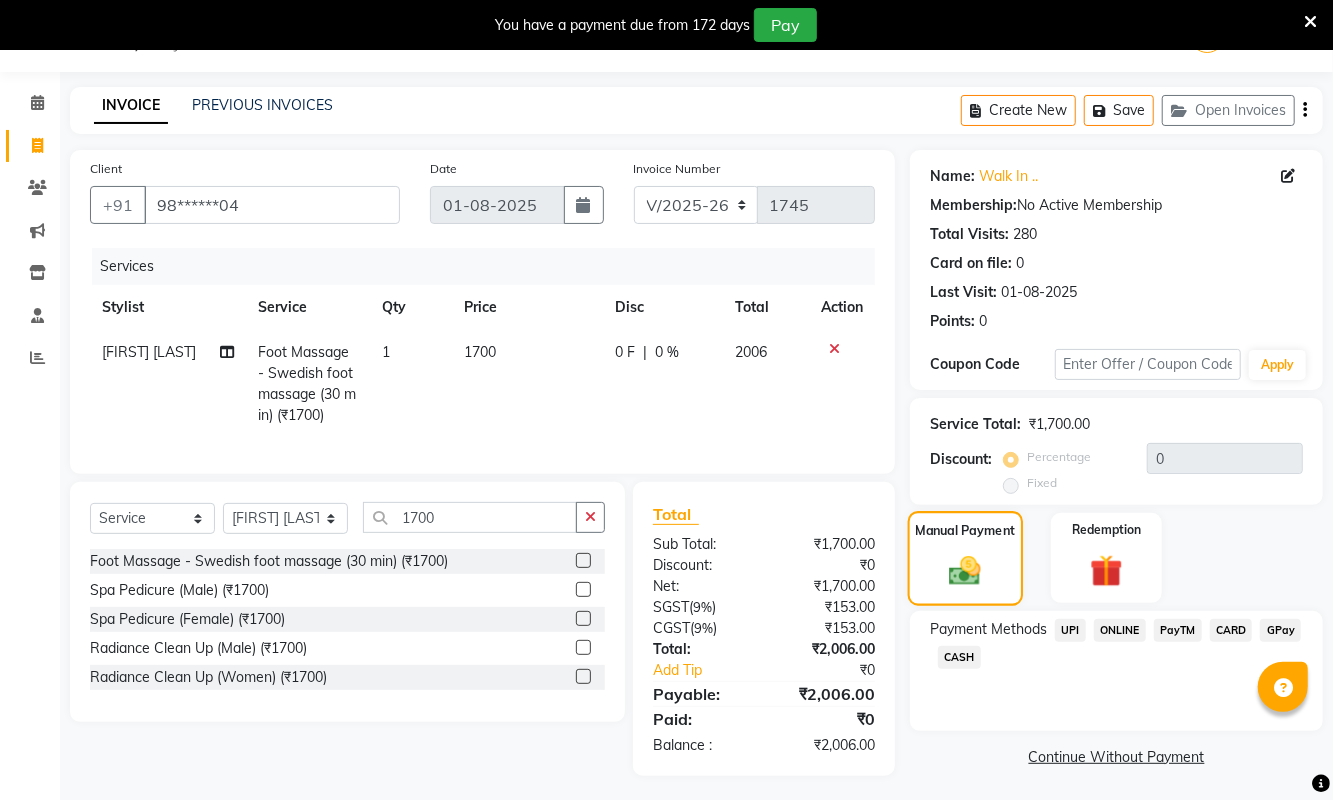 scroll, scrollTop: 76, scrollLeft: 0, axis: vertical 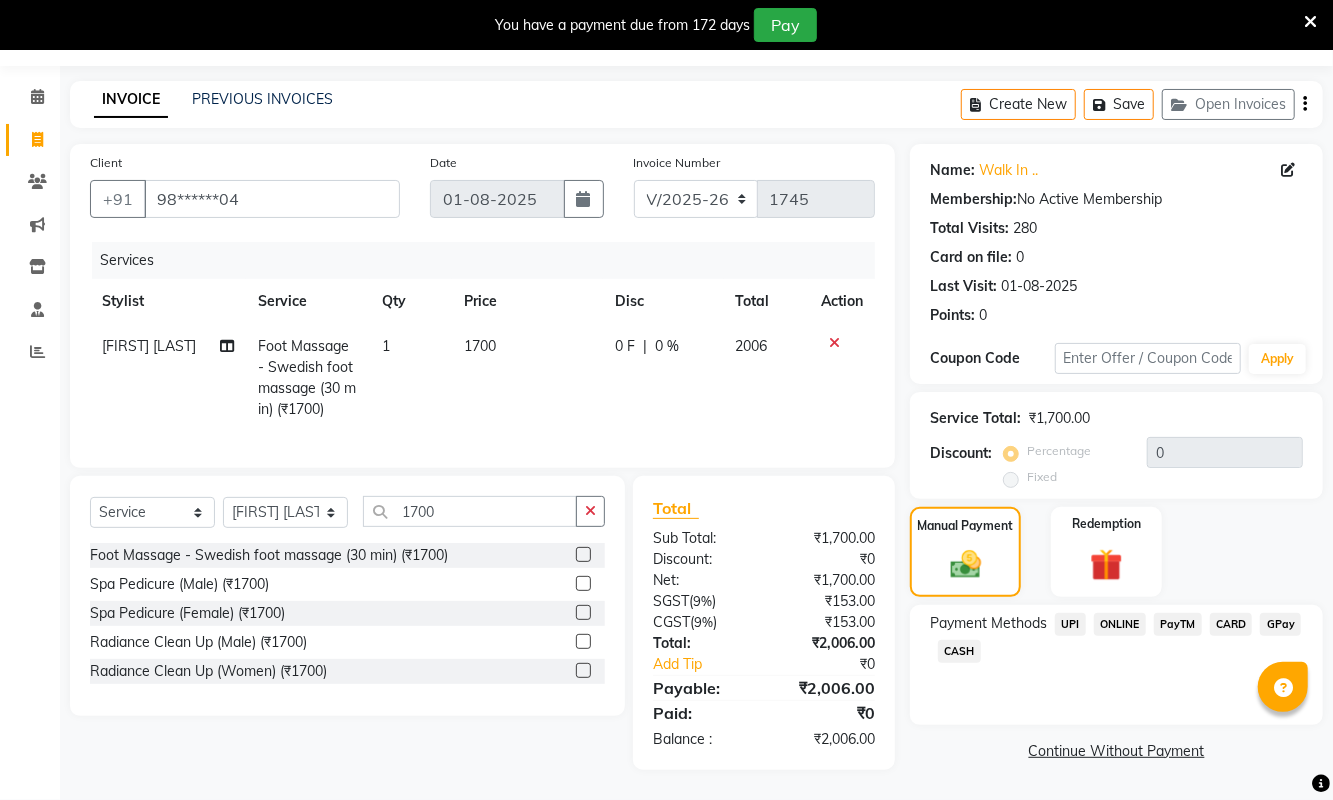 click on "CARD" 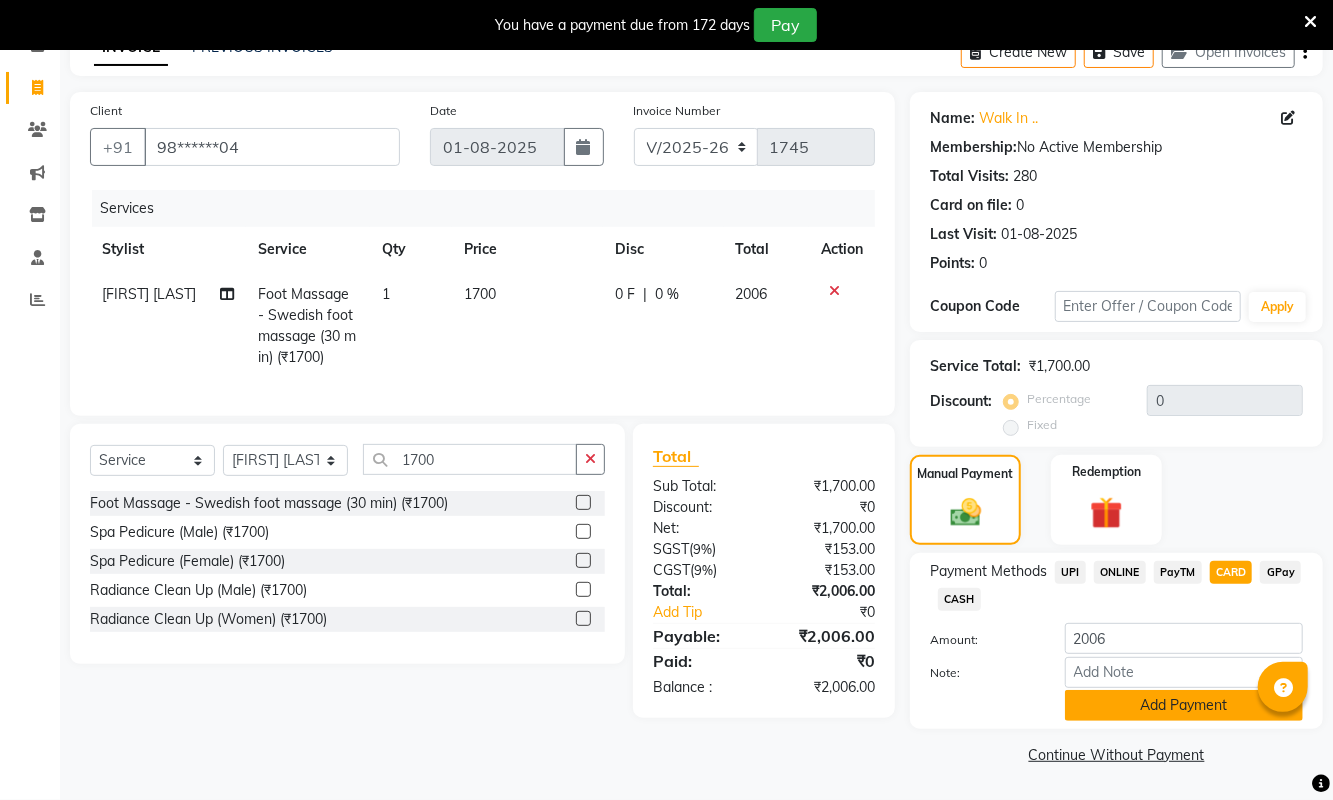 click on "Add Payment" 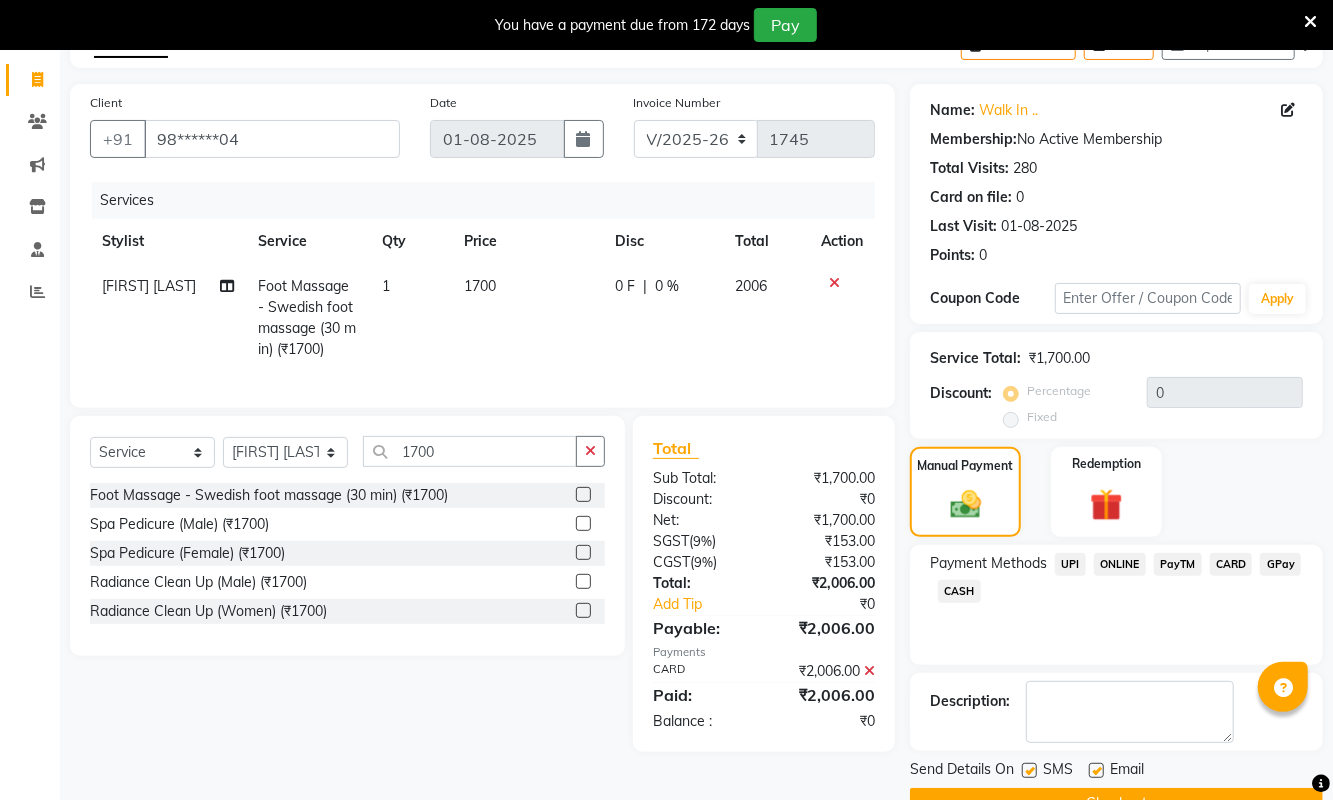scroll, scrollTop: 167, scrollLeft: 0, axis: vertical 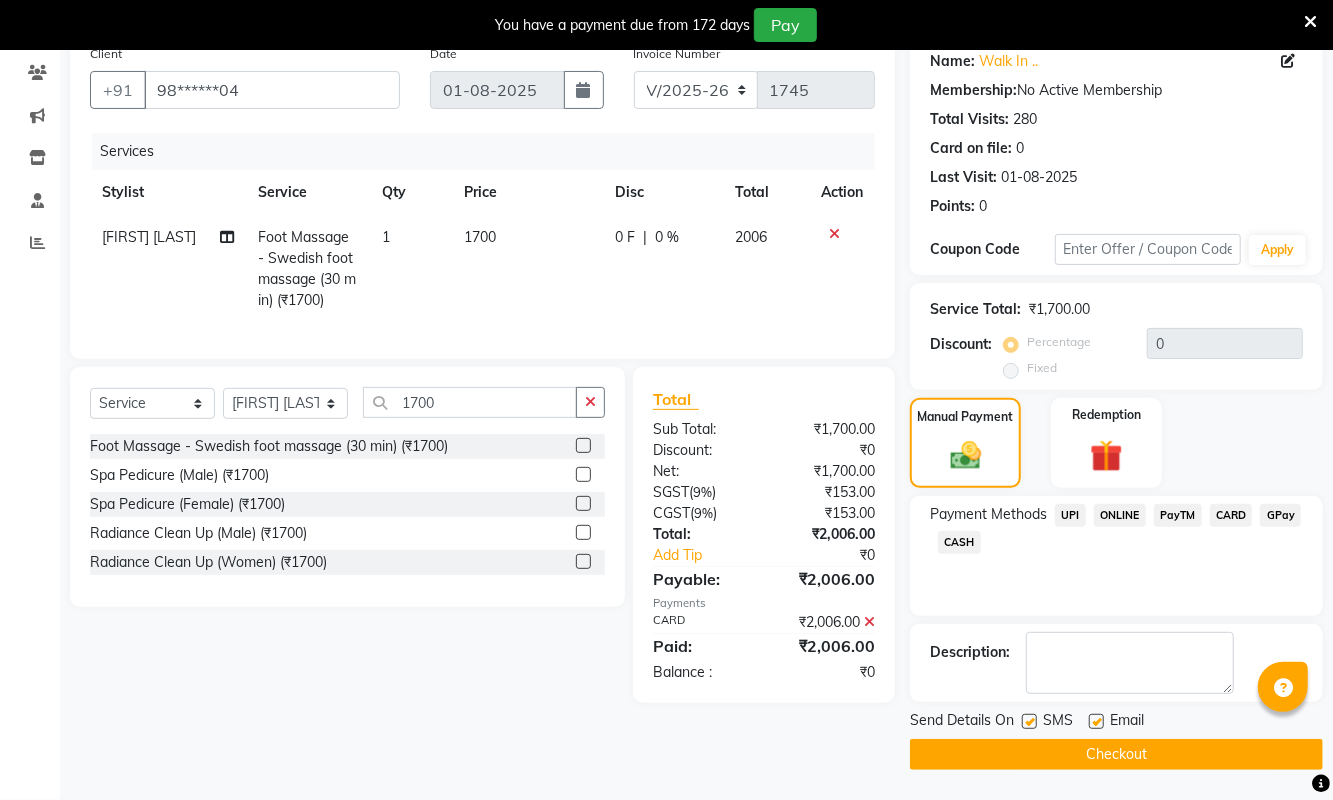 click on "Checkout" 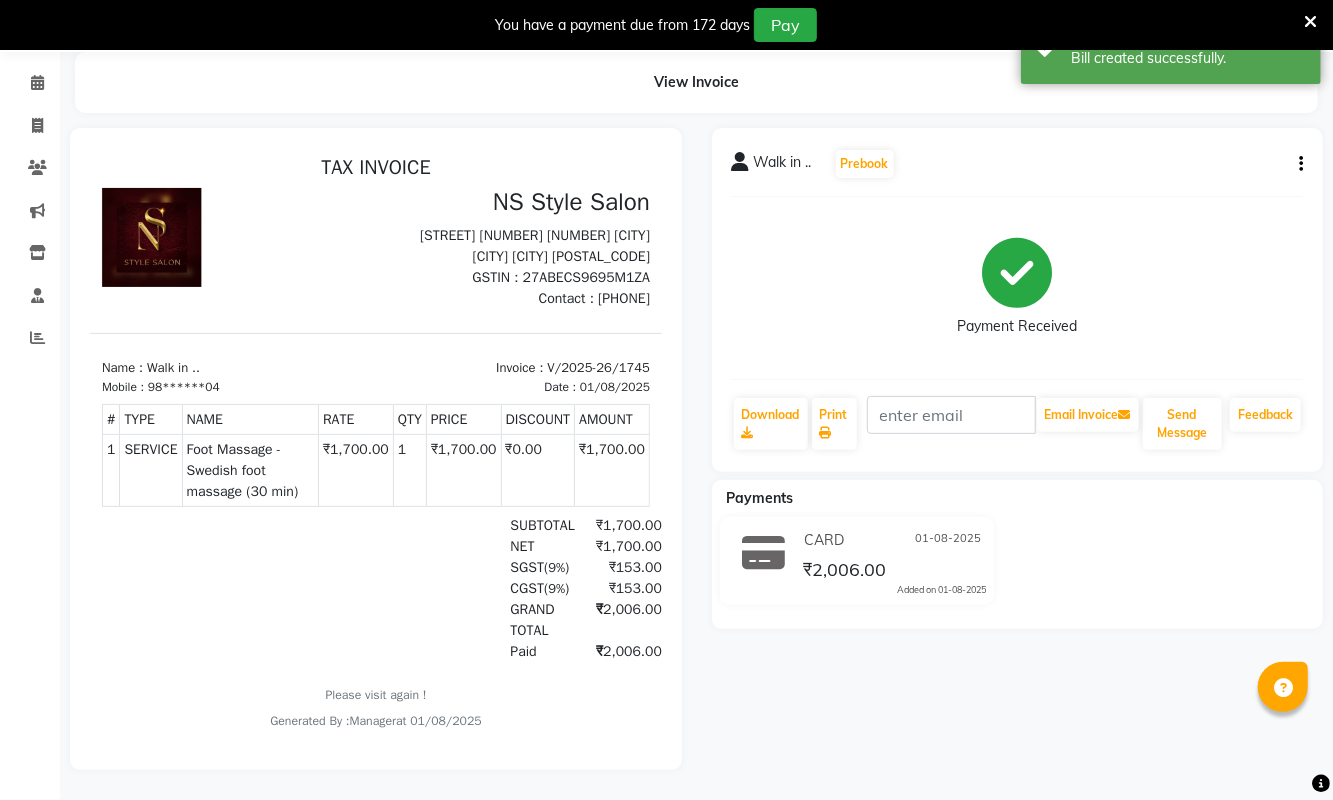 scroll, scrollTop: 0, scrollLeft: 0, axis: both 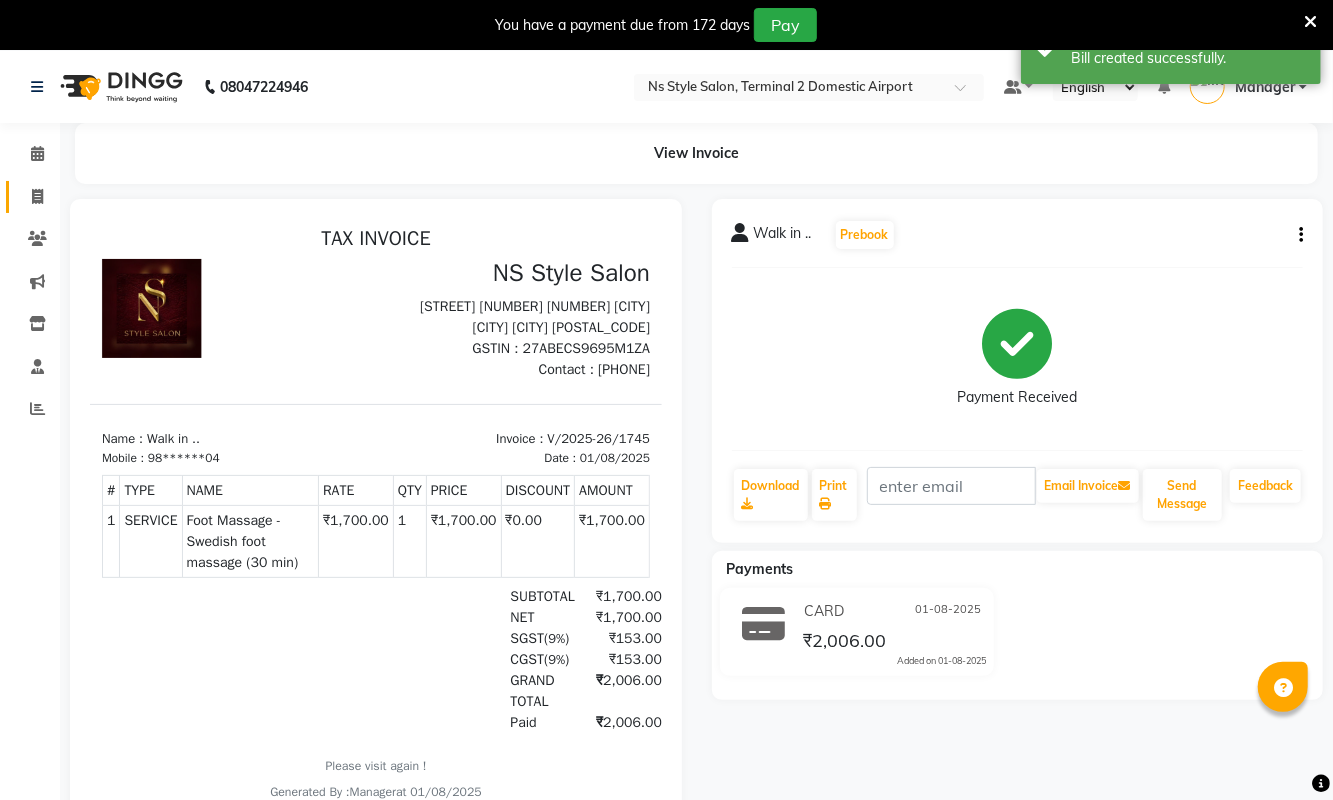 click 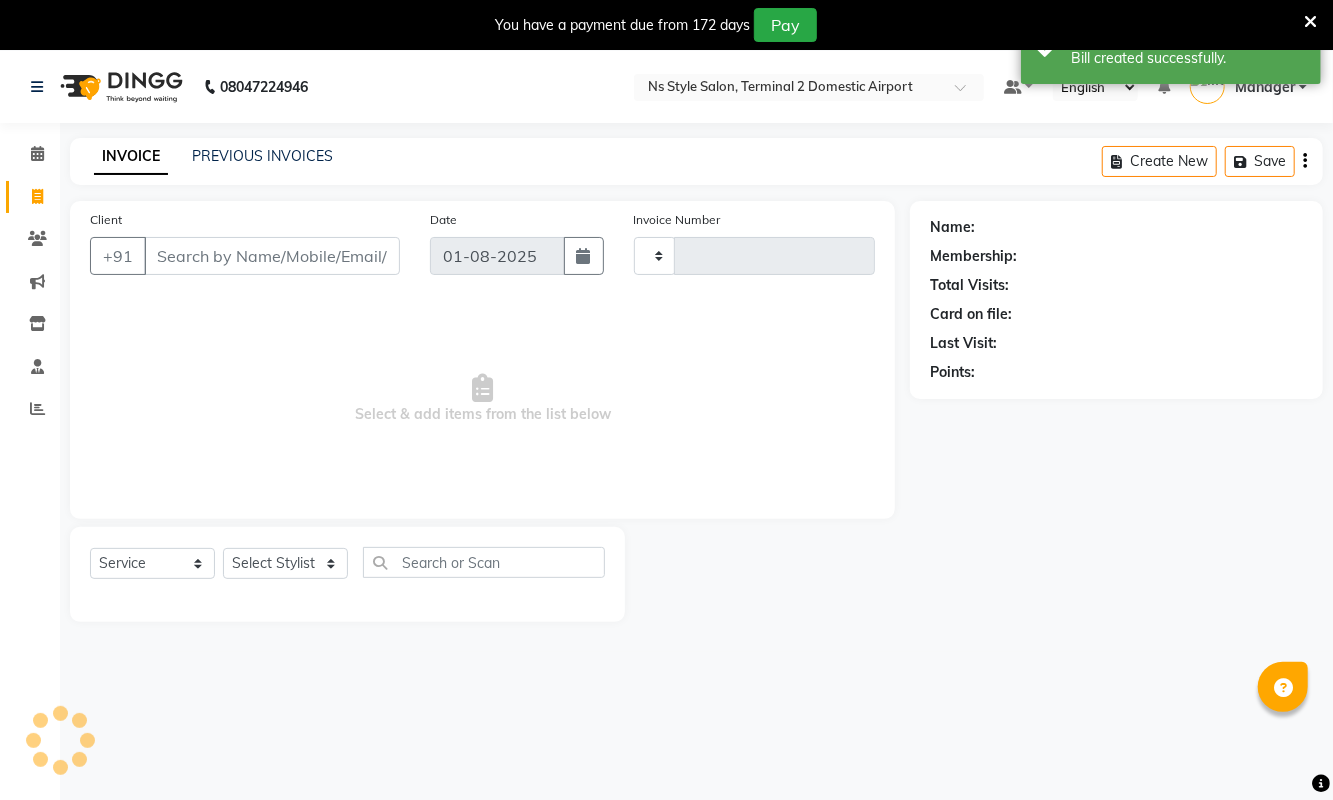 scroll, scrollTop: 51, scrollLeft: 0, axis: vertical 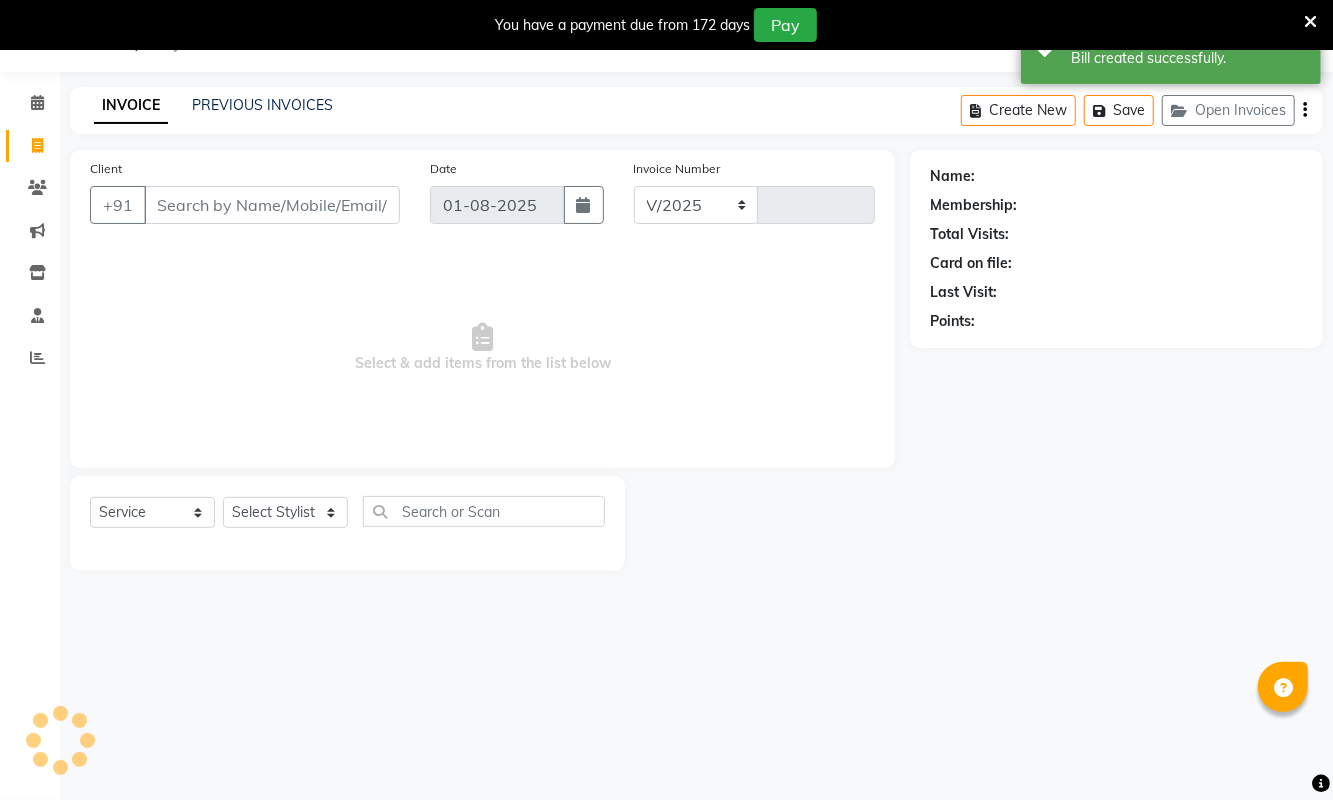 select on "5661" 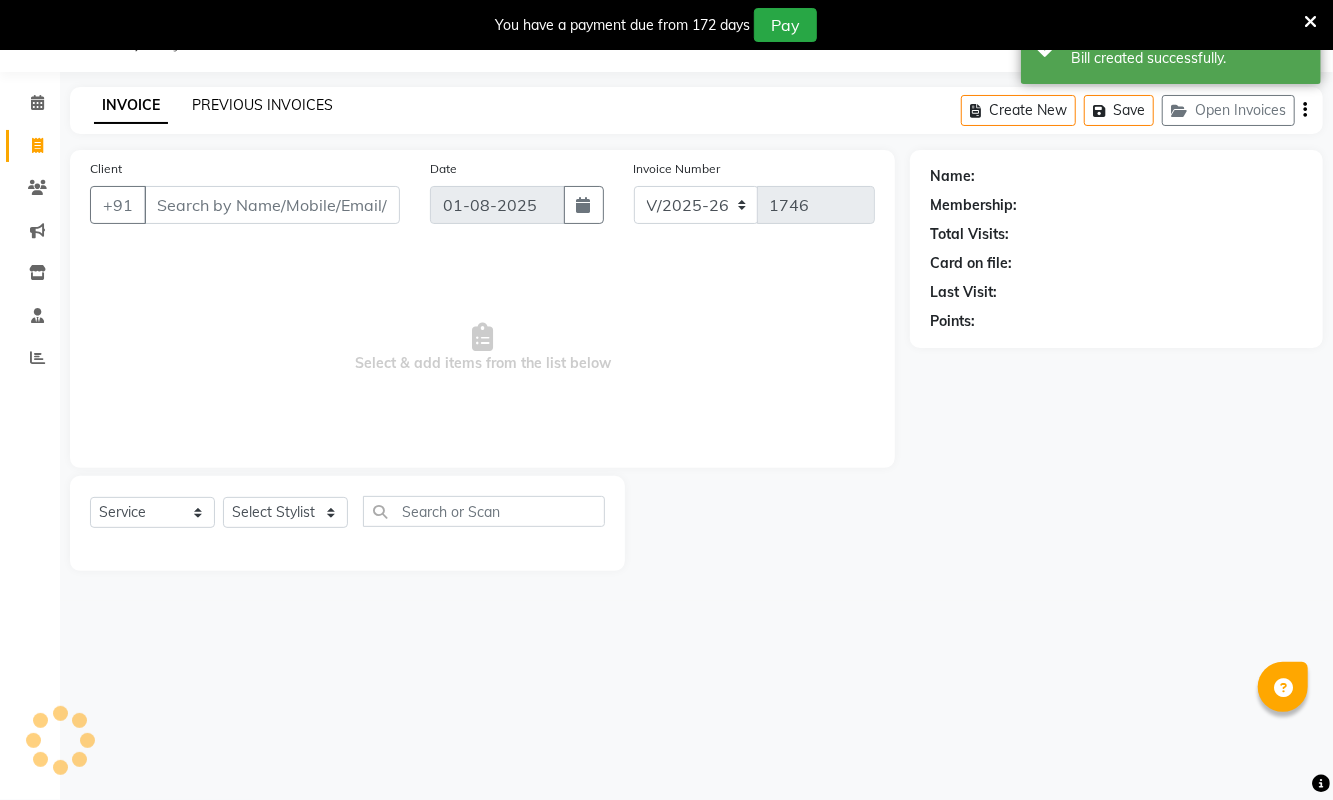 click on "PREVIOUS INVOICES" 